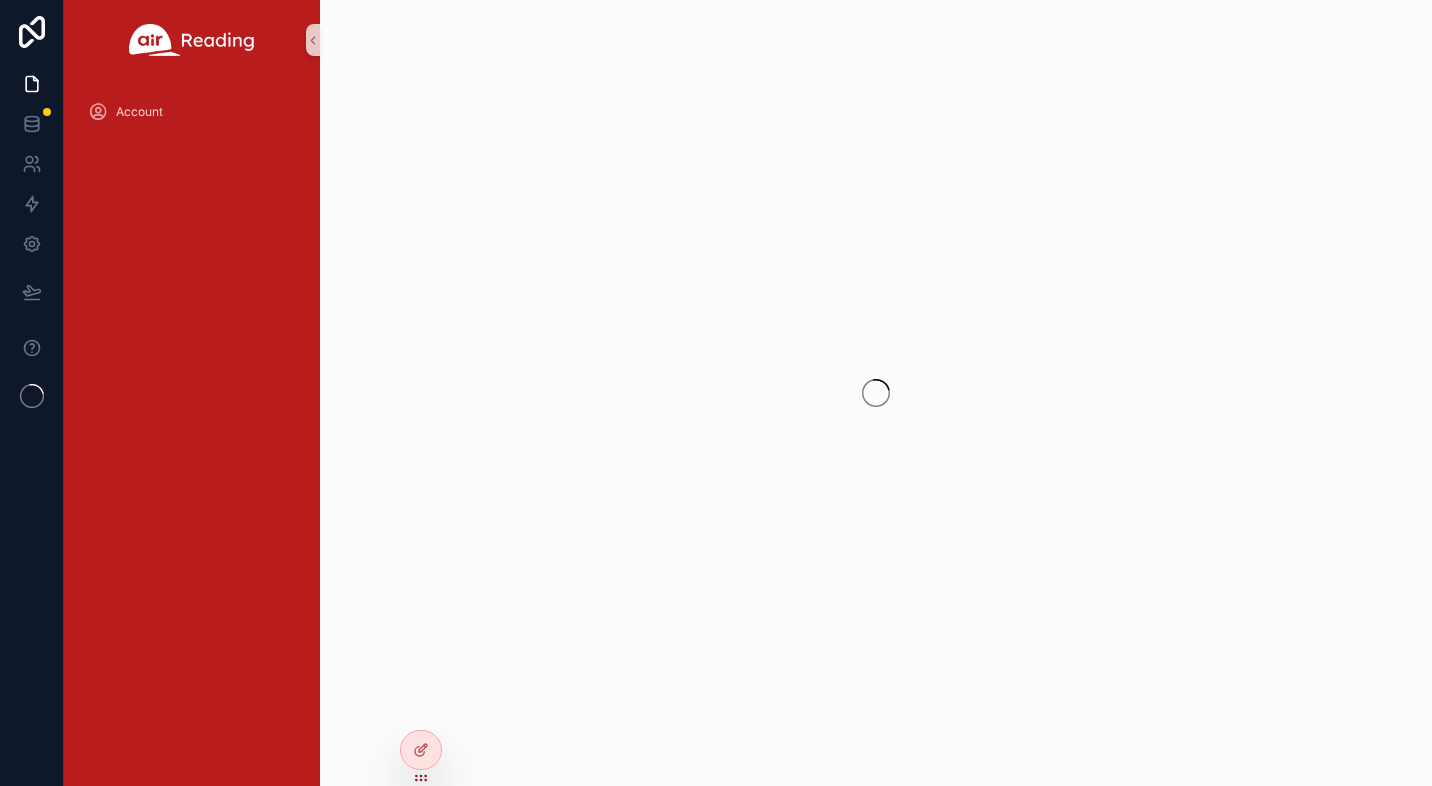 scroll, scrollTop: 0, scrollLeft: 0, axis: both 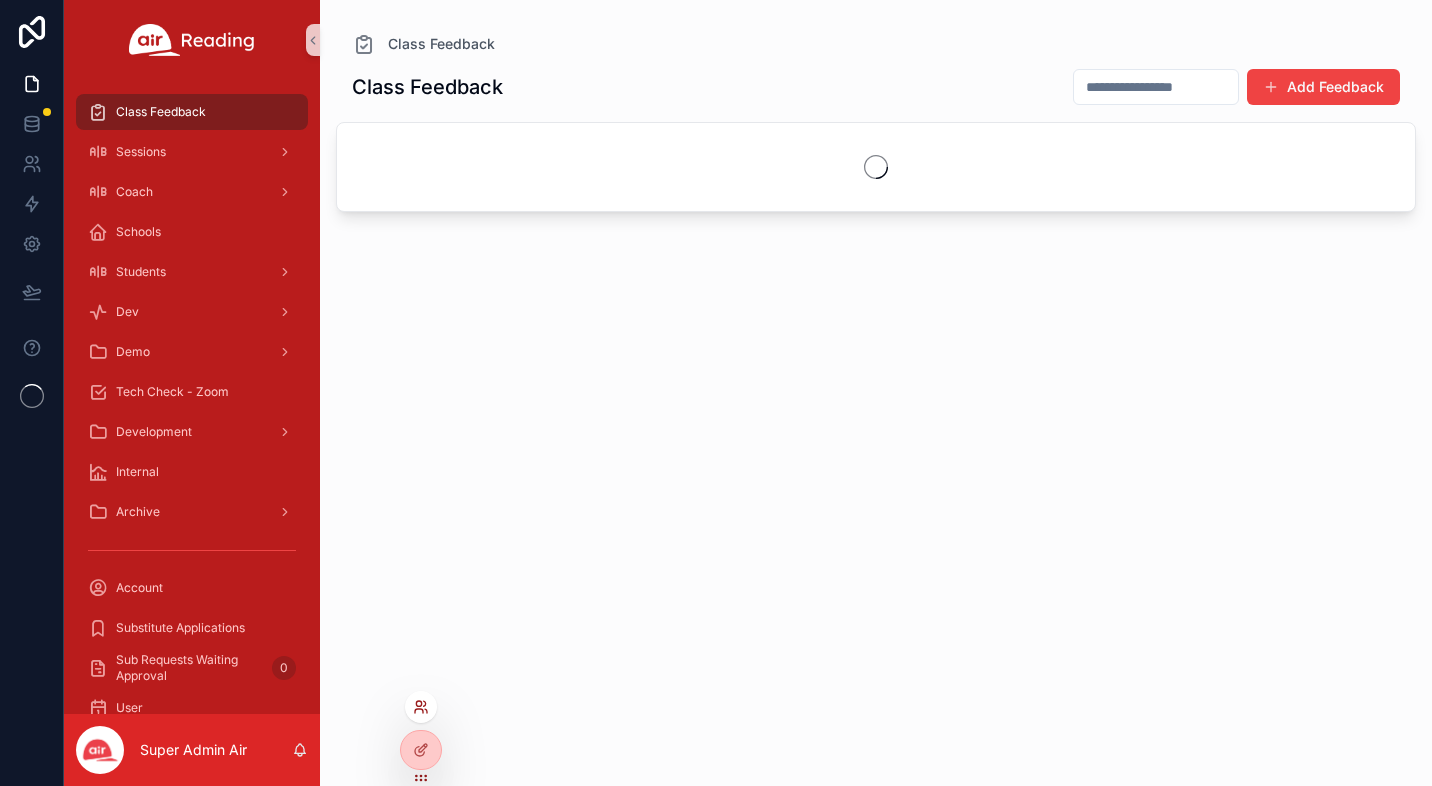 click 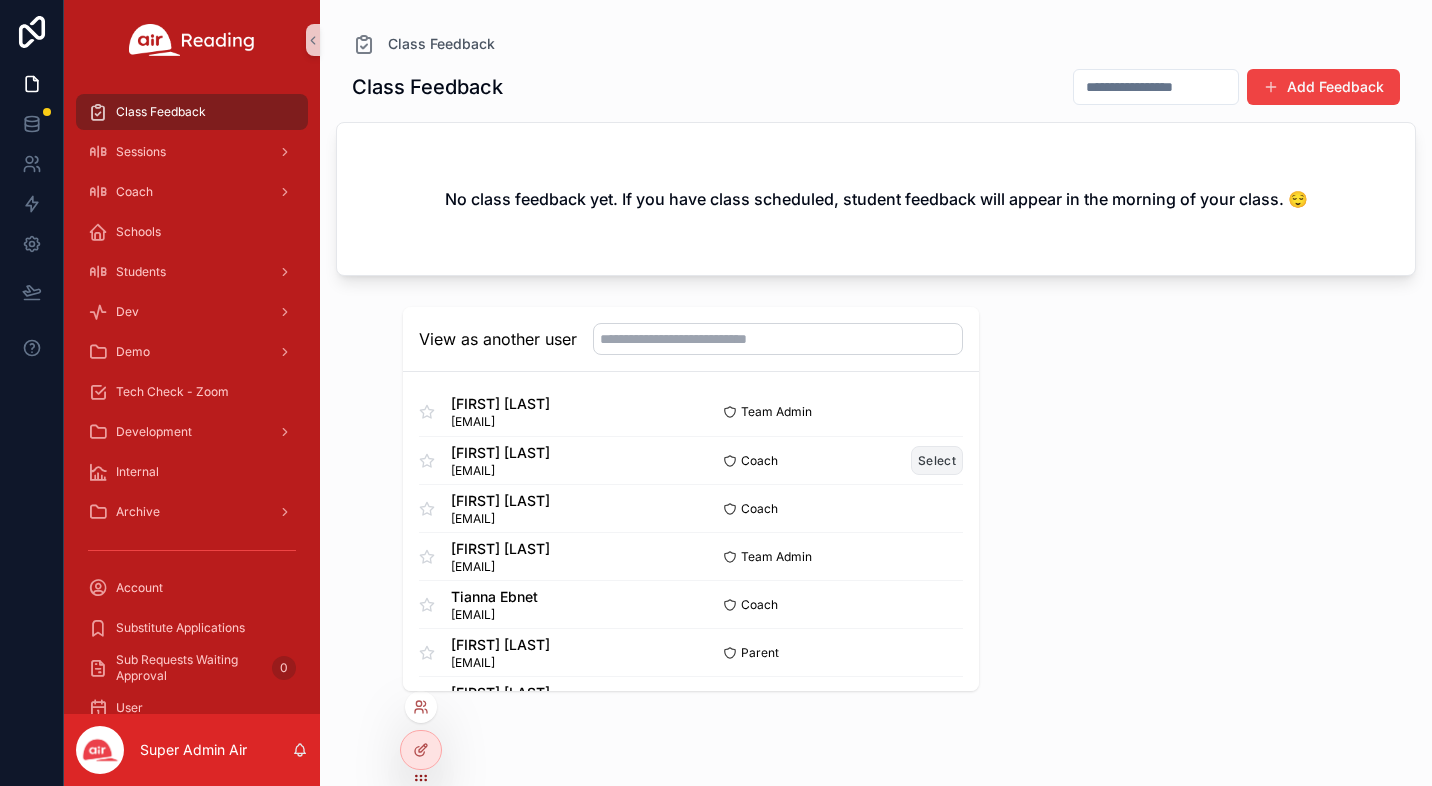 click on "Select" at bounding box center (937, 460) 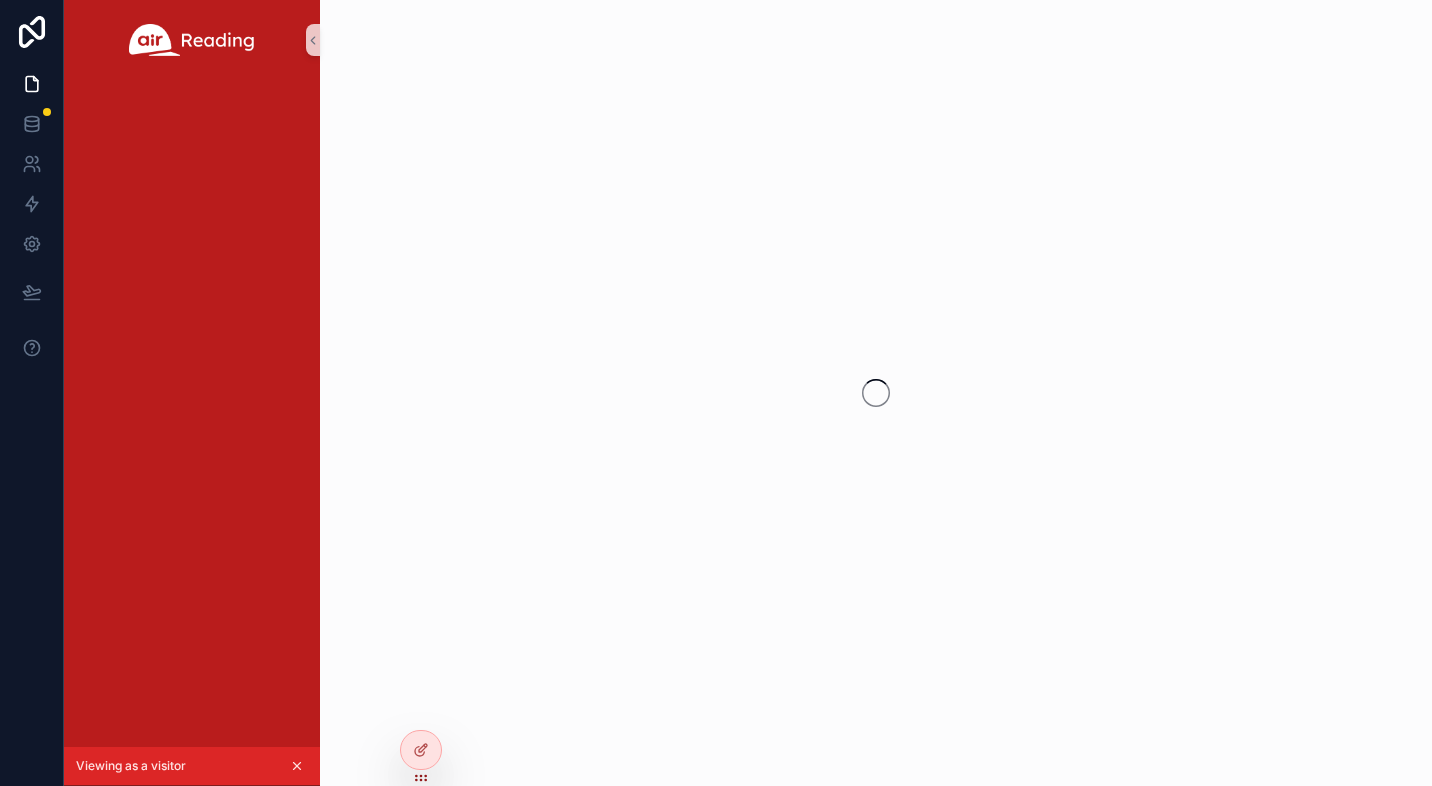 scroll, scrollTop: 0, scrollLeft: 0, axis: both 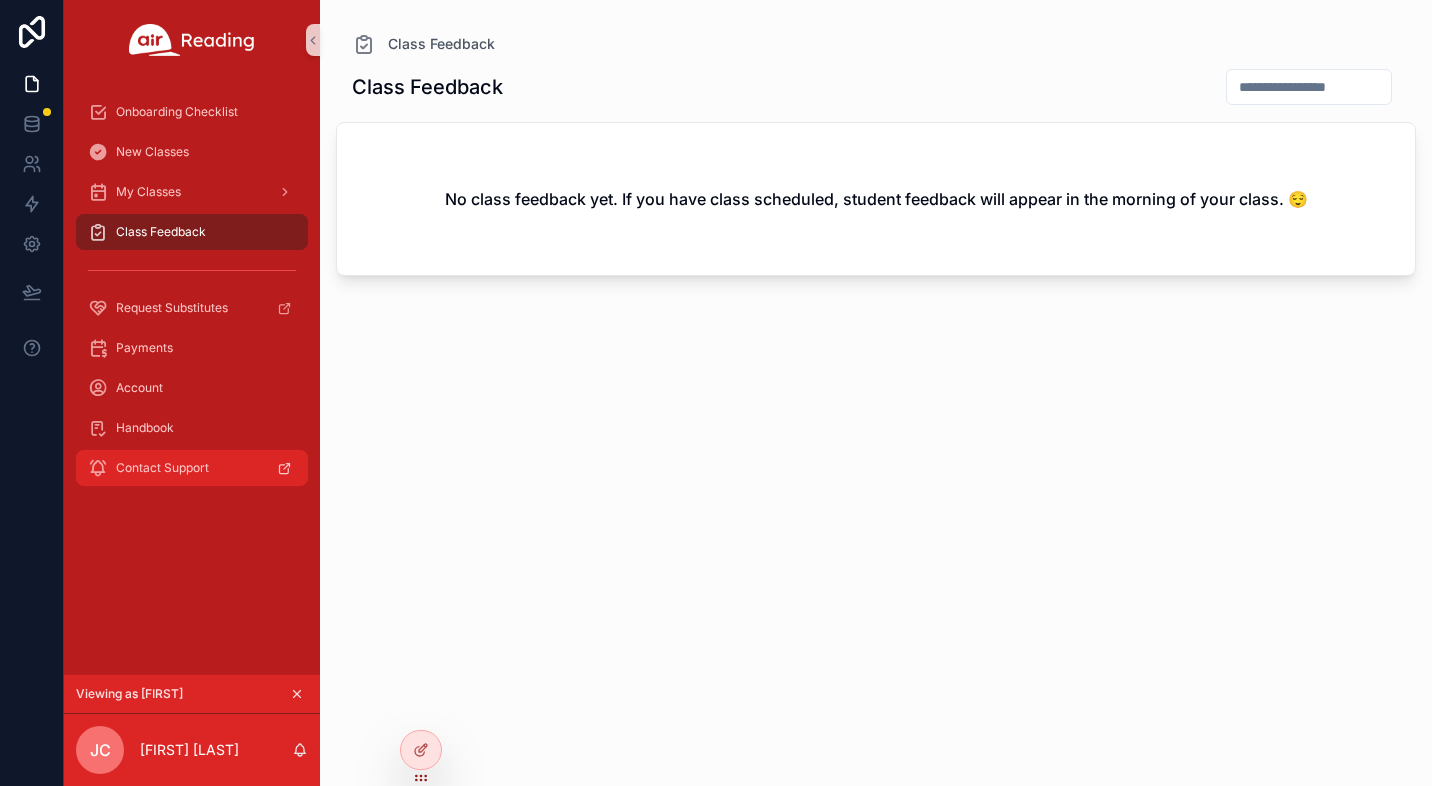 click on "Contact Support" at bounding box center [162, 468] 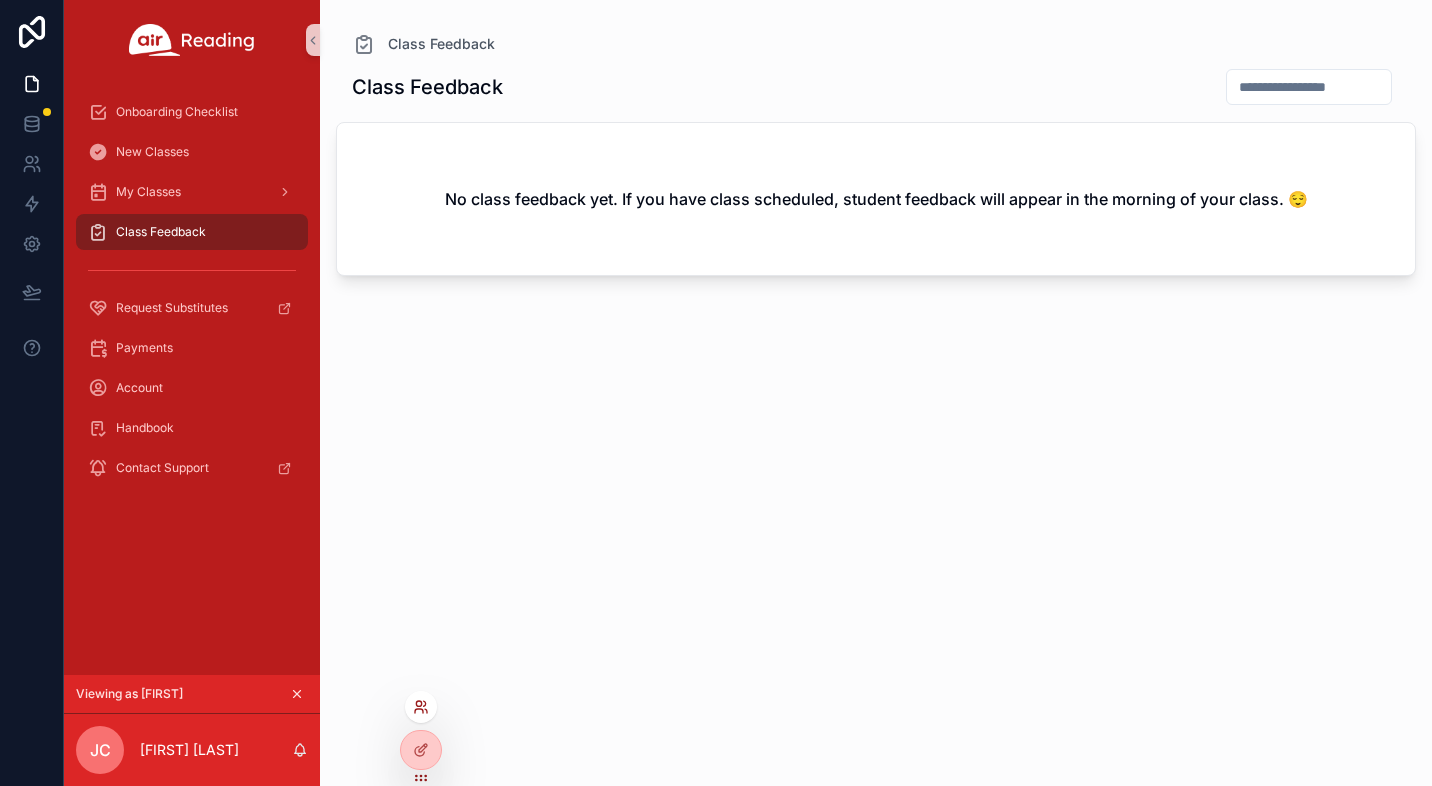 click 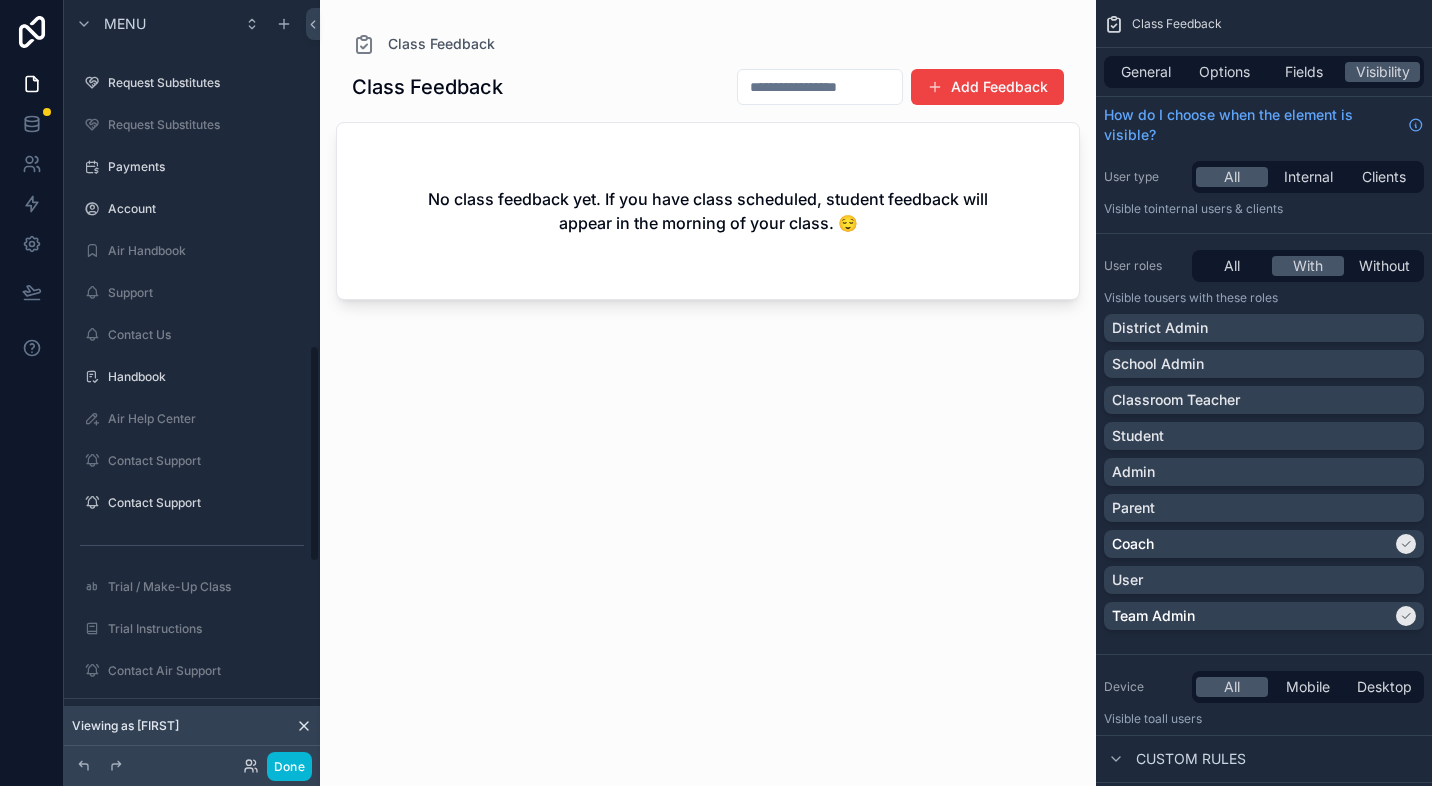 scroll, scrollTop: 1221, scrollLeft: 0, axis: vertical 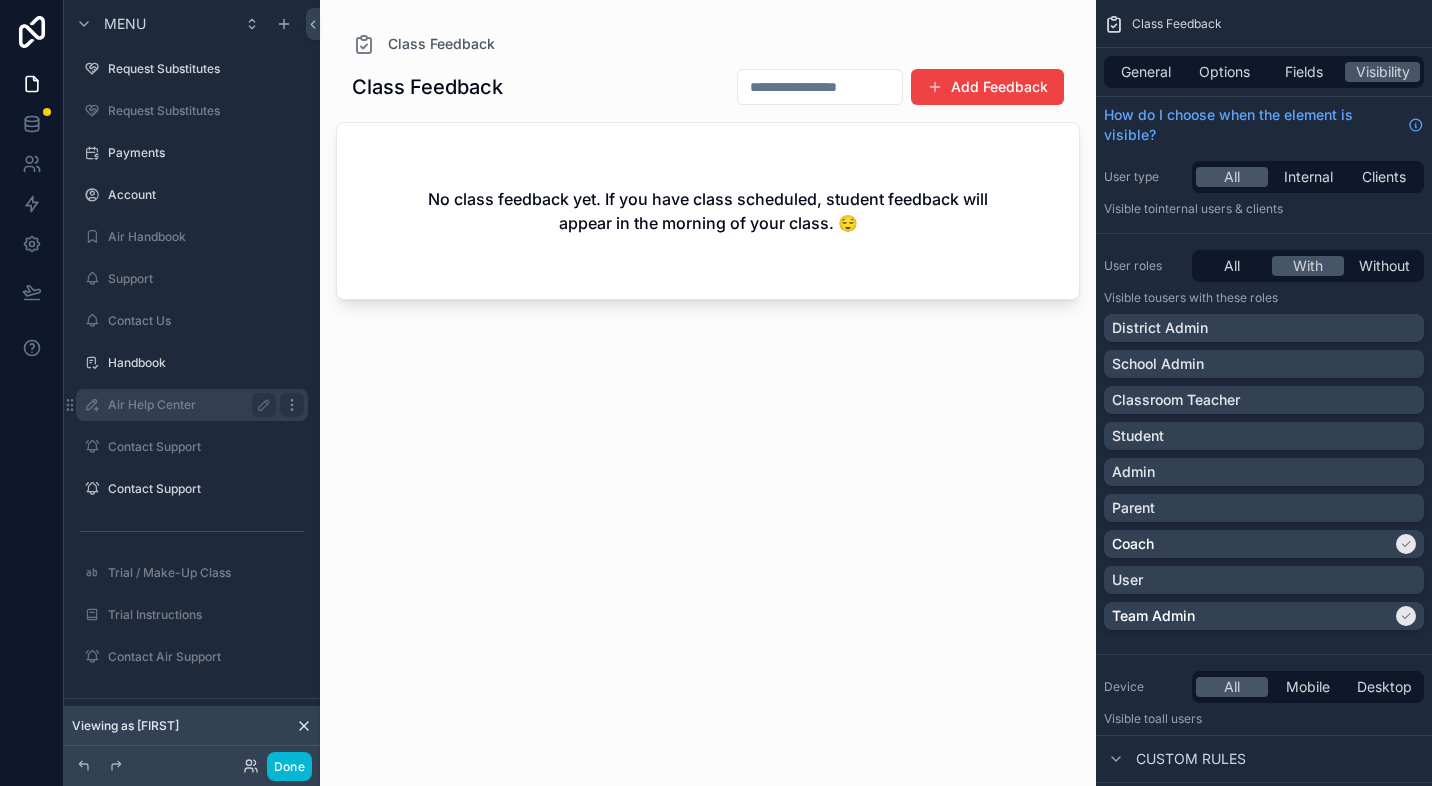 click 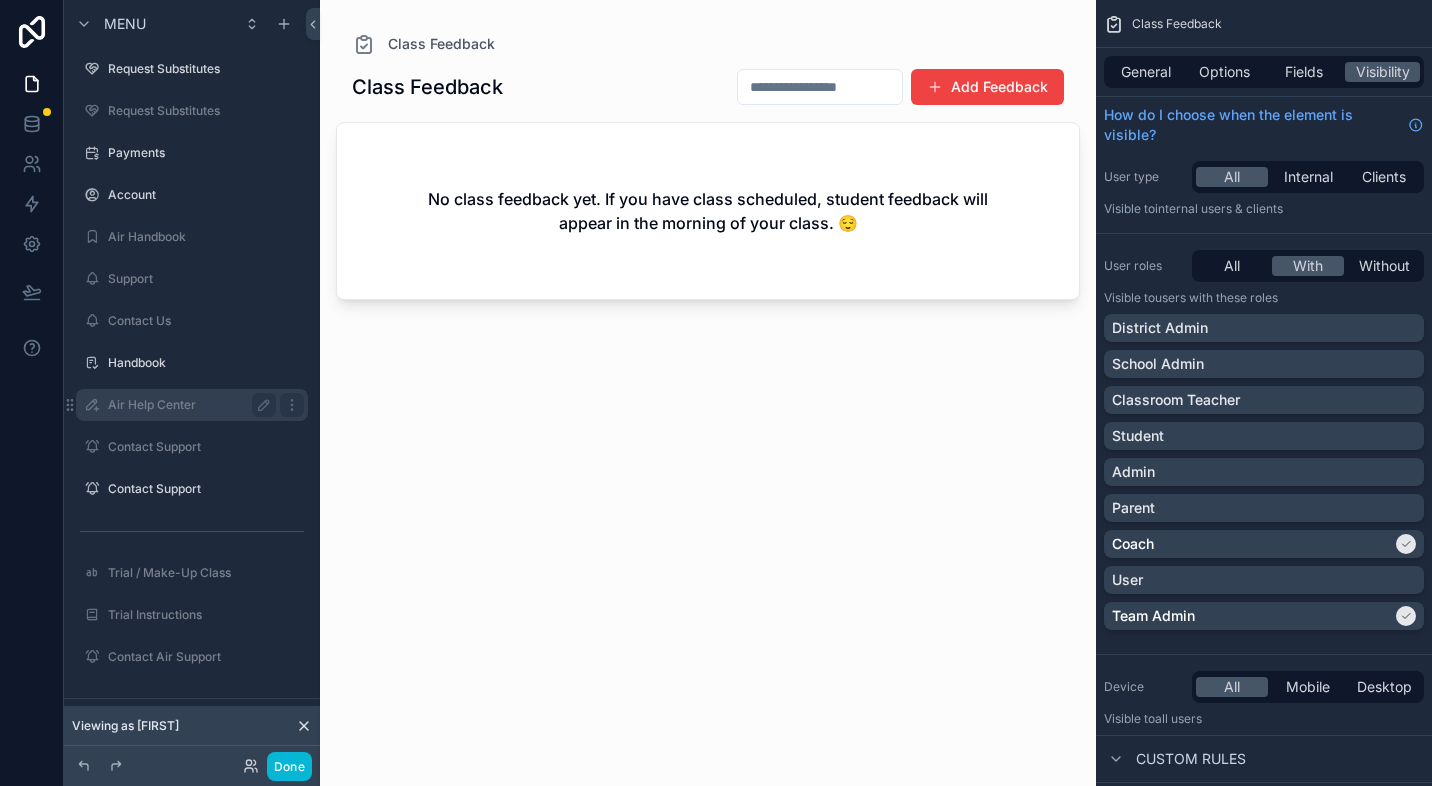 click on "Air Help Center" at bounding box center [188, 405] 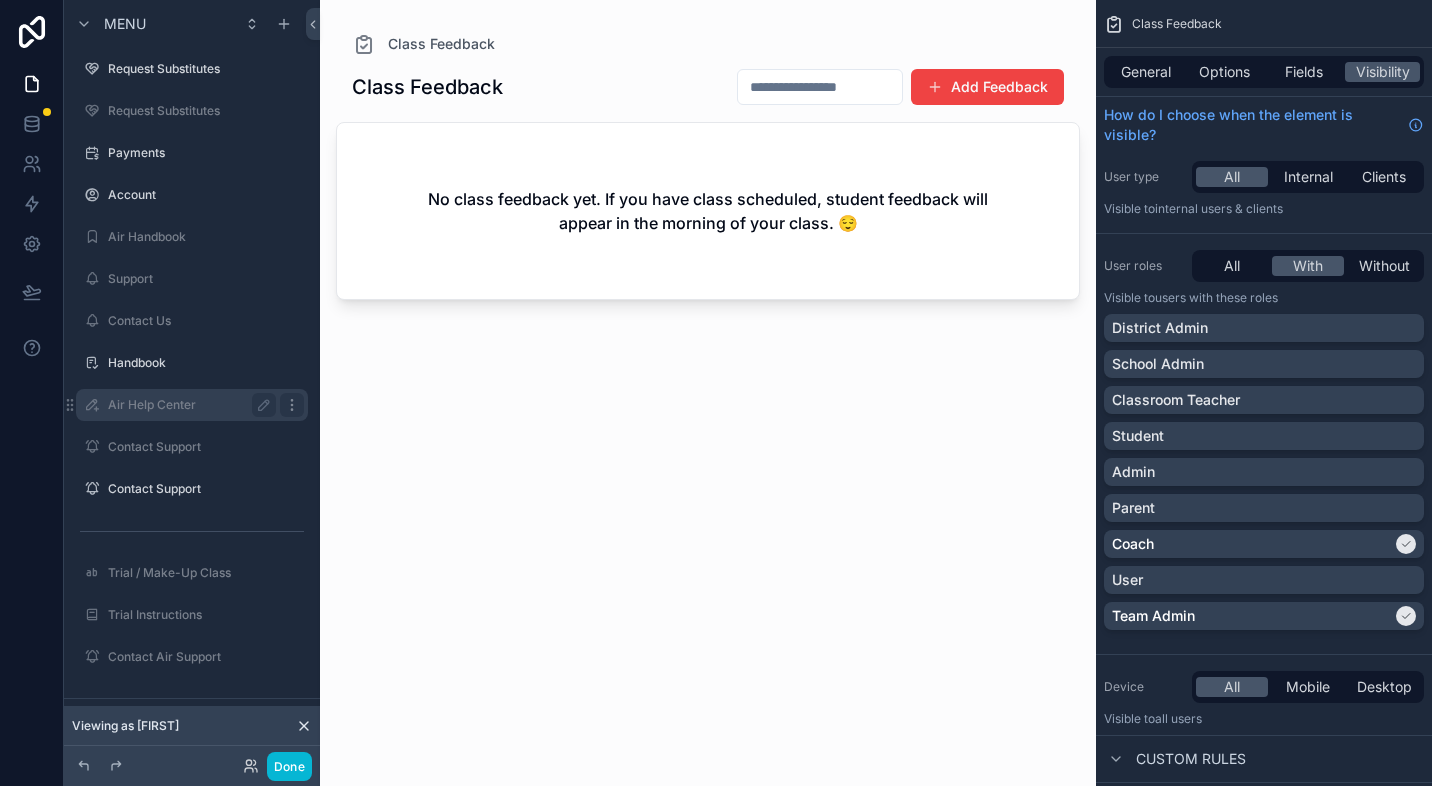 click 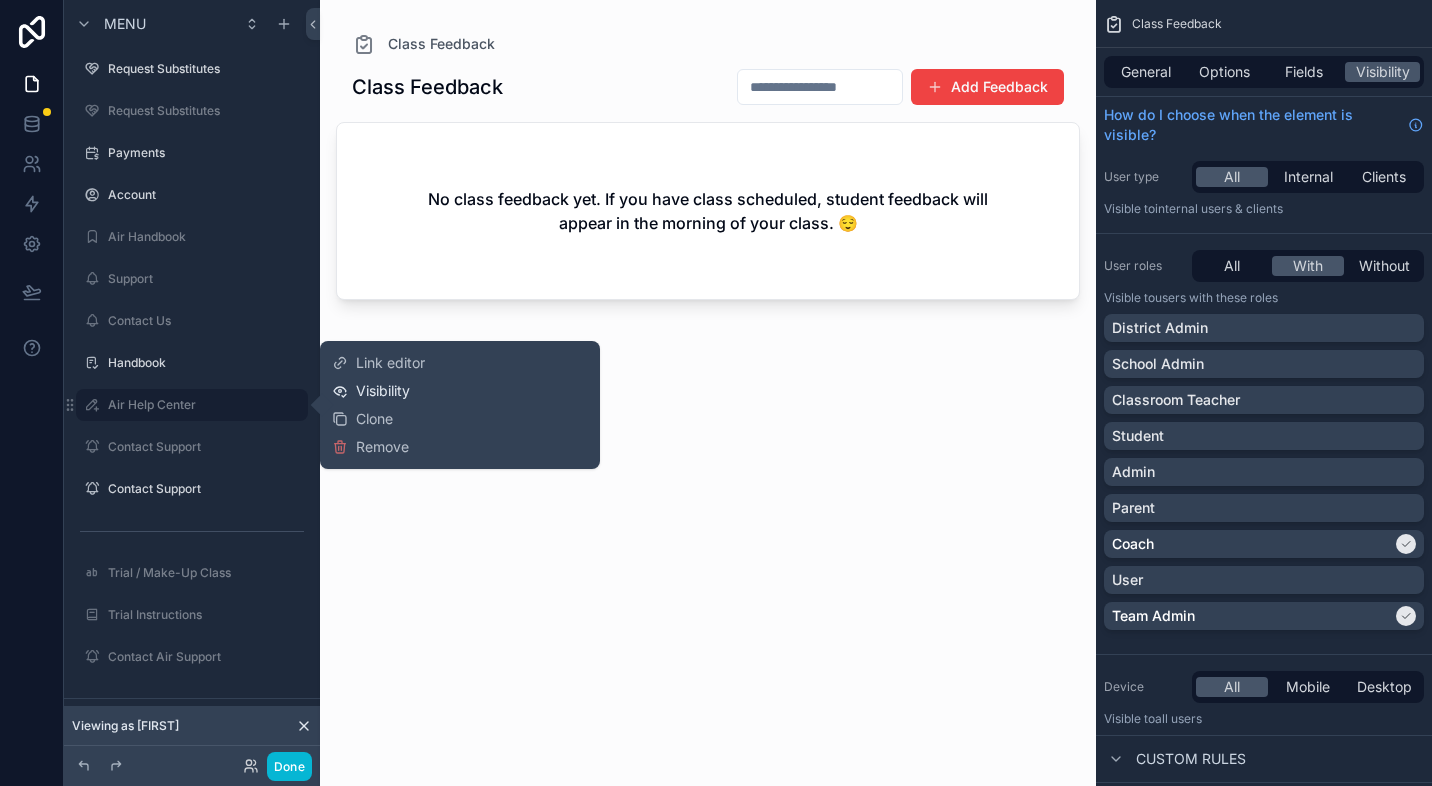 click on "Visibility" at bounding box center [383, 391] 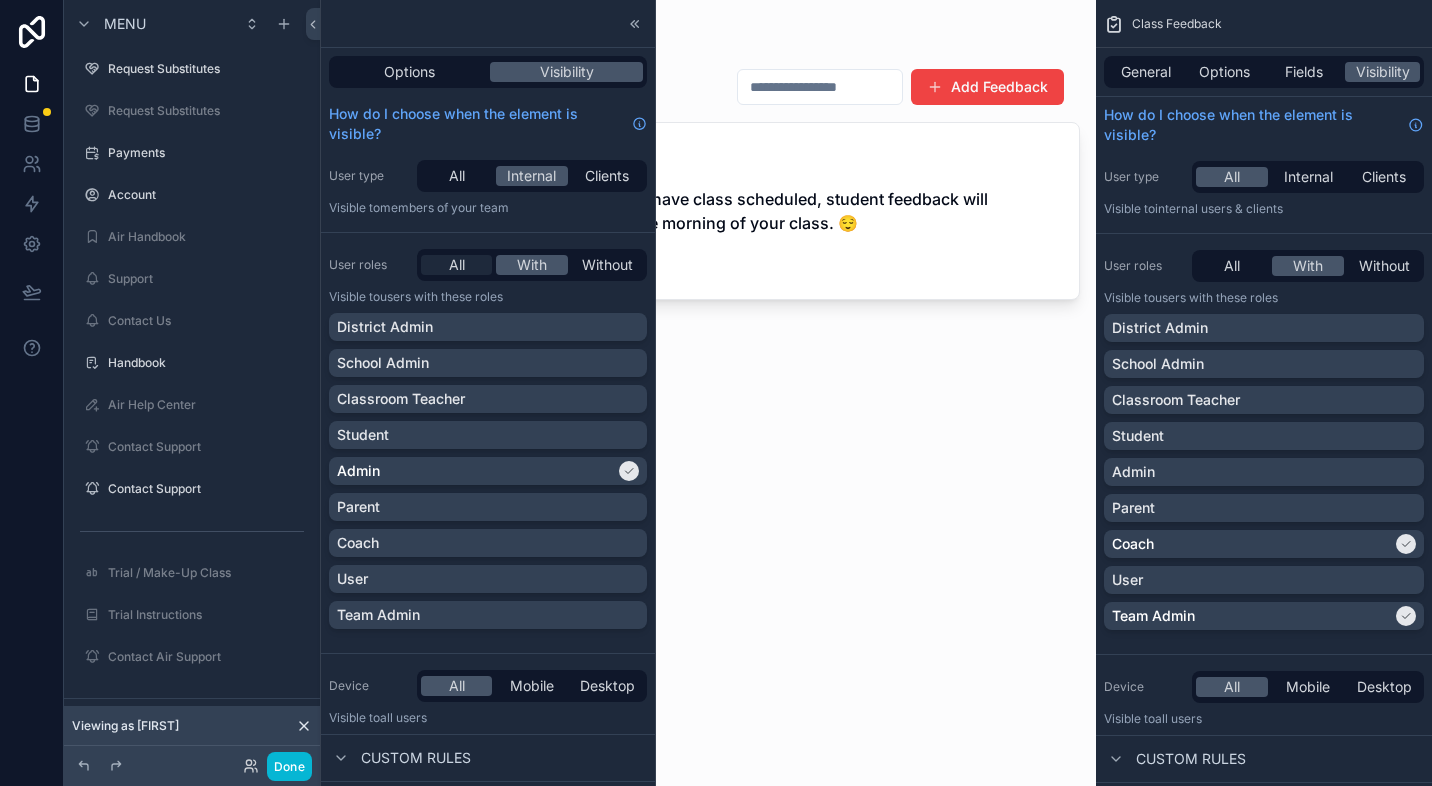click on "All" at bounding box center [457, 265] 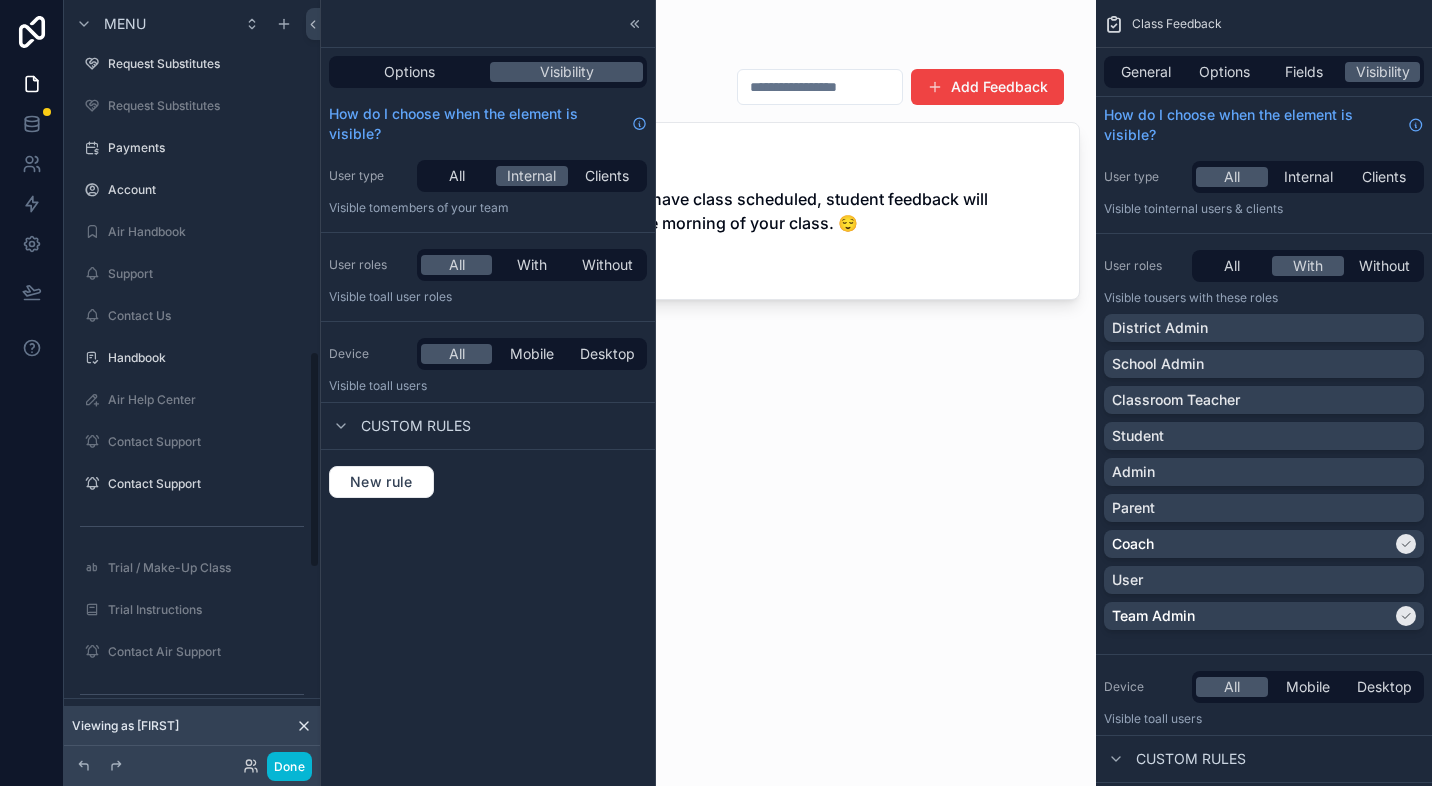 scroll, scrollTop: 1289, scrollLeft: 0, axis: vertical 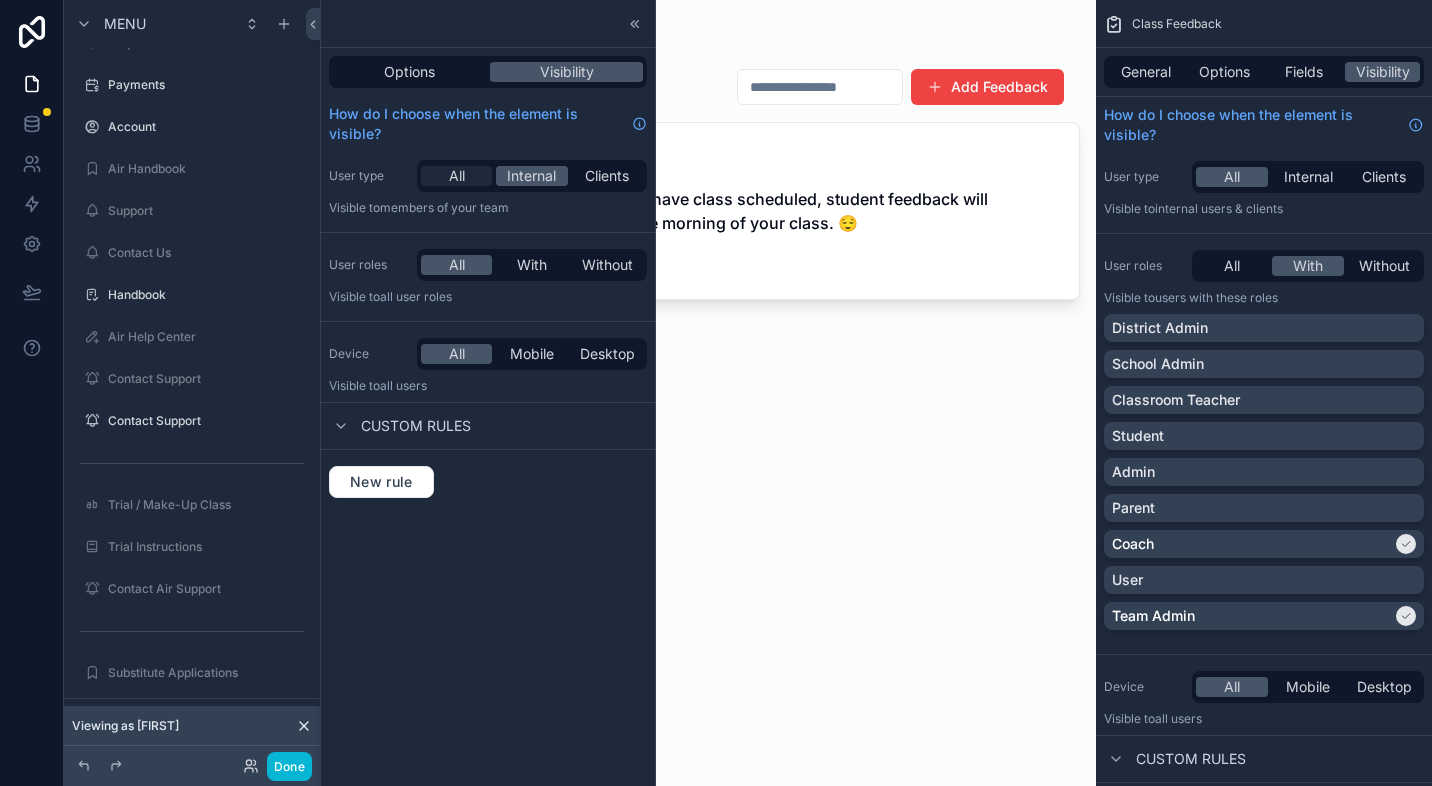 click on "All" at bounding box center (456, 176) 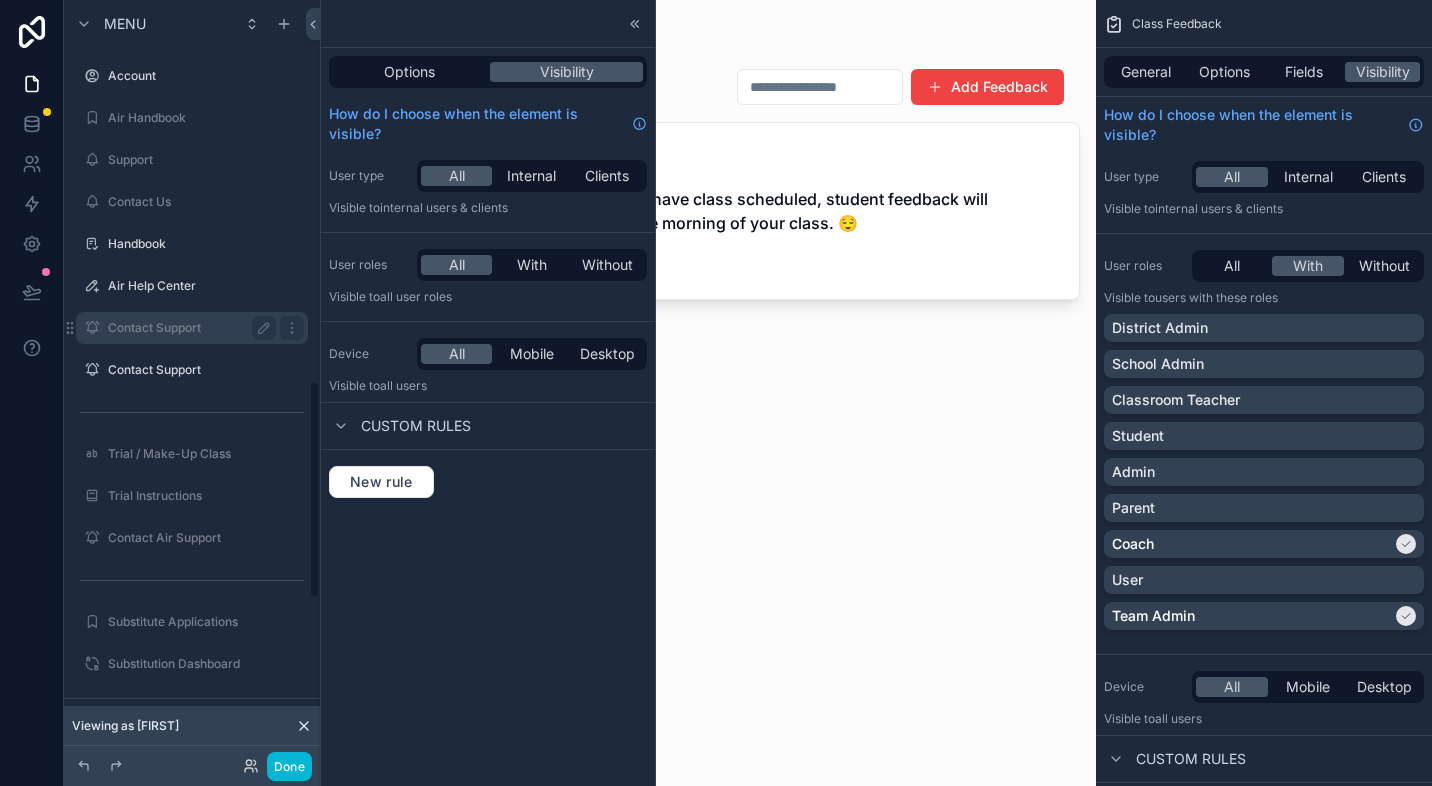 scroll, scrollTop: 1330, scrollLeft: 0, axis: vertical 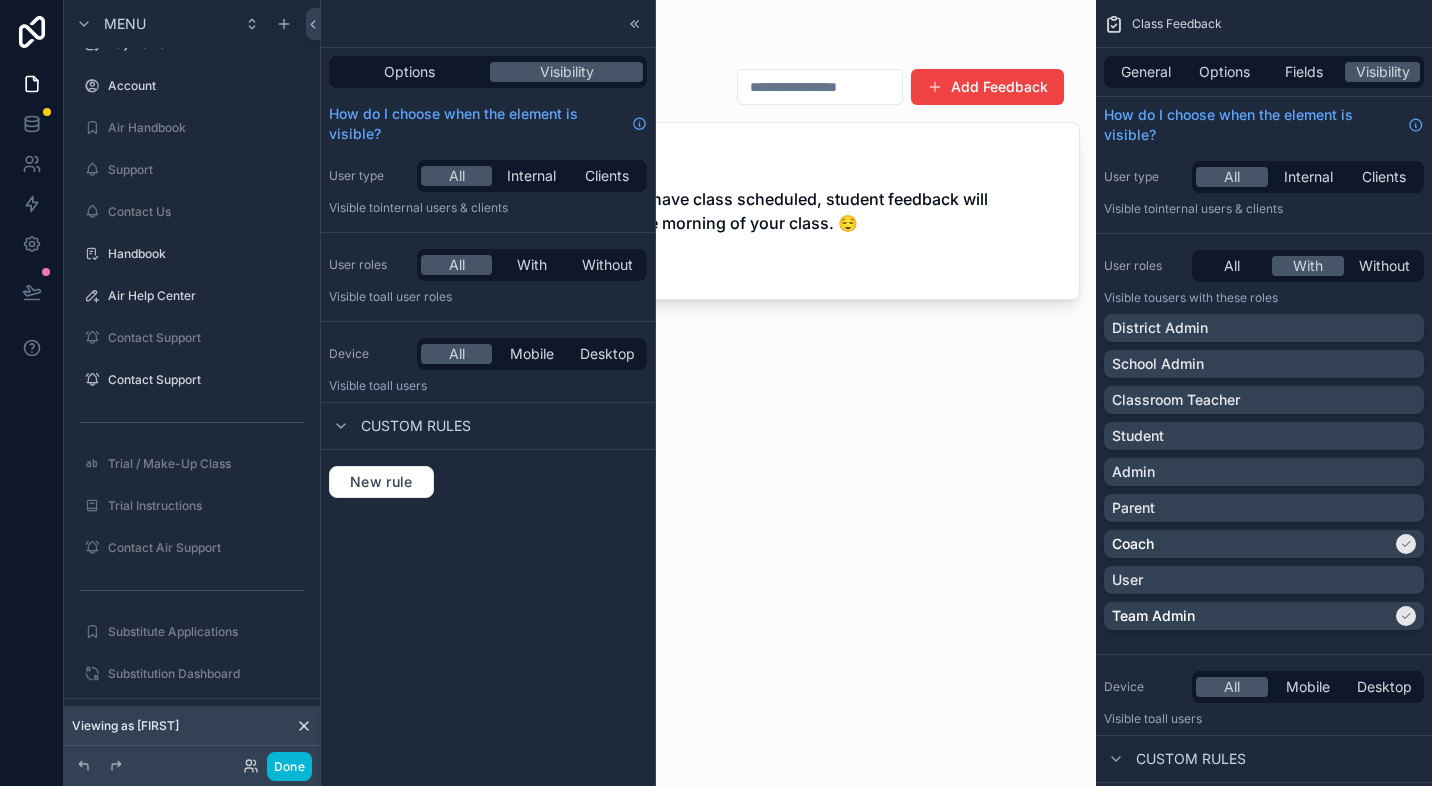 click 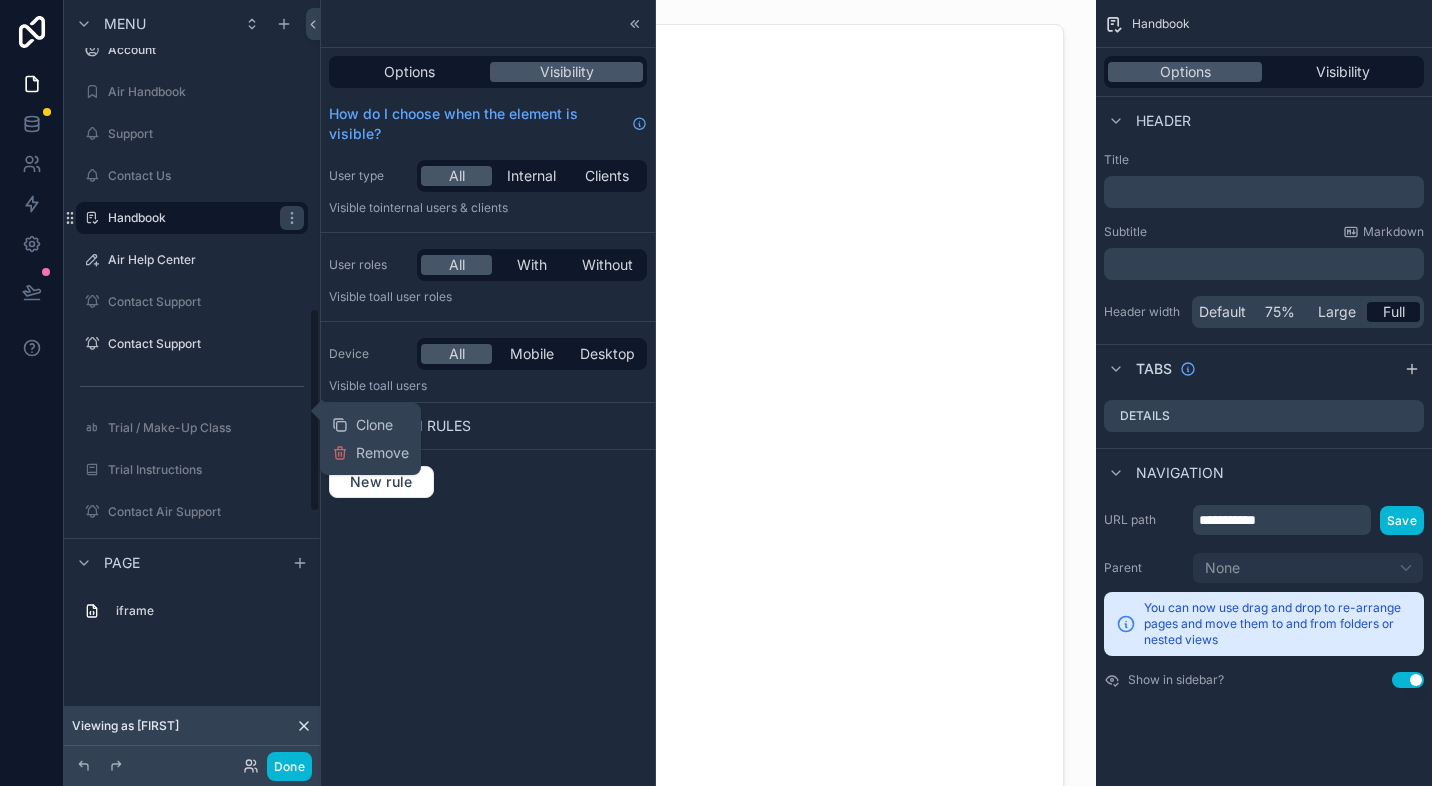 scroll, scrollTop: 1145, scrollLeft: 0, axis: vertical 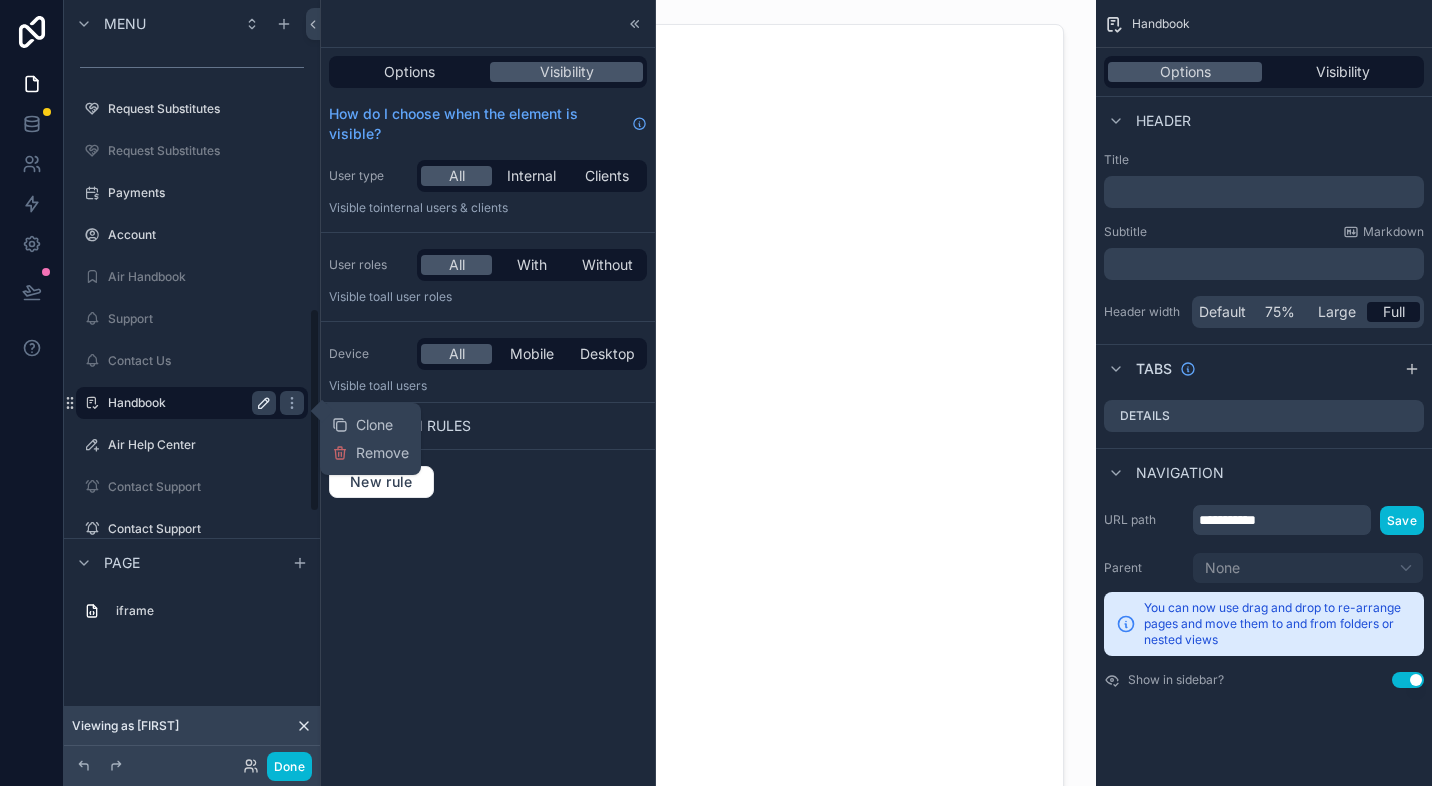 click 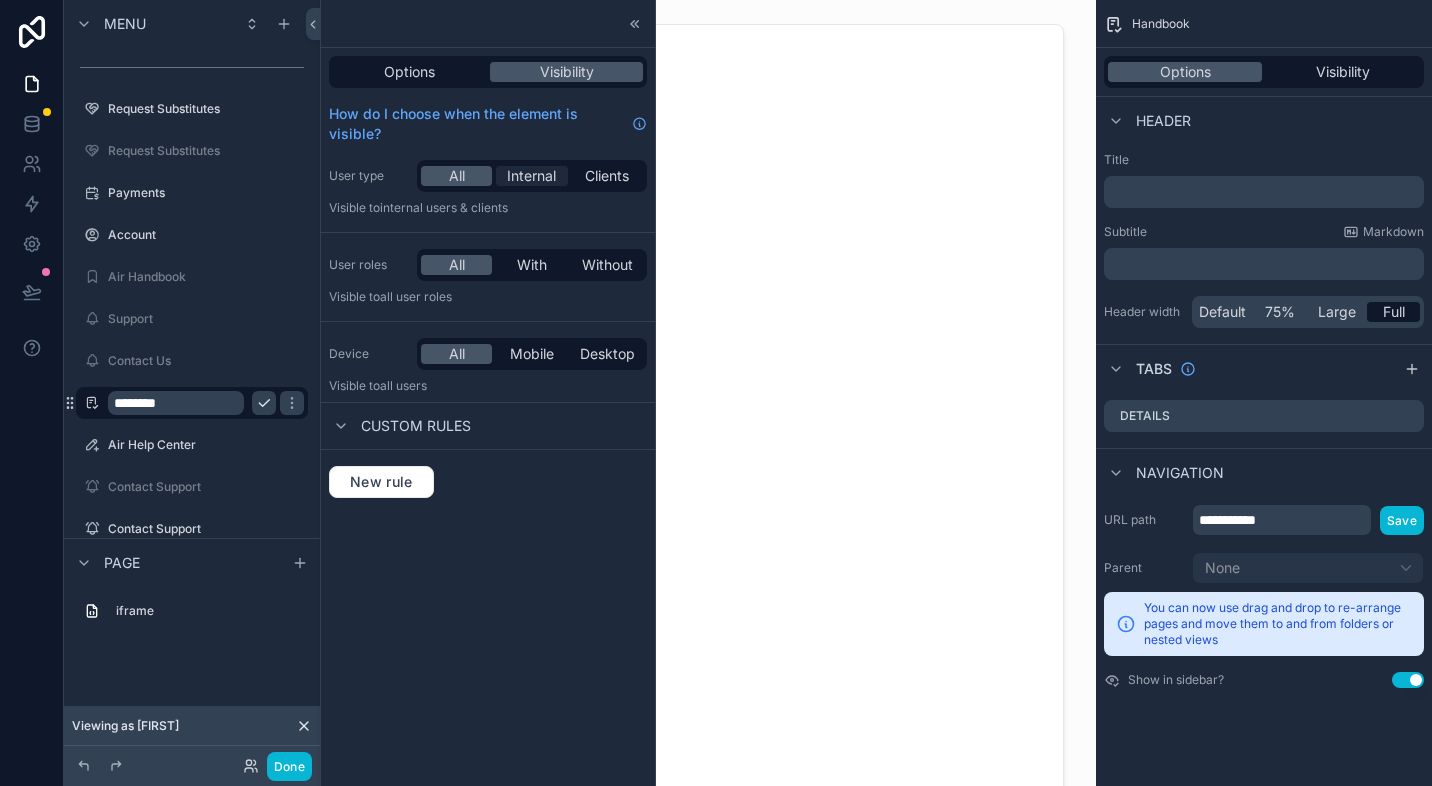 click on "Internal" at bounding box center (531, 176) 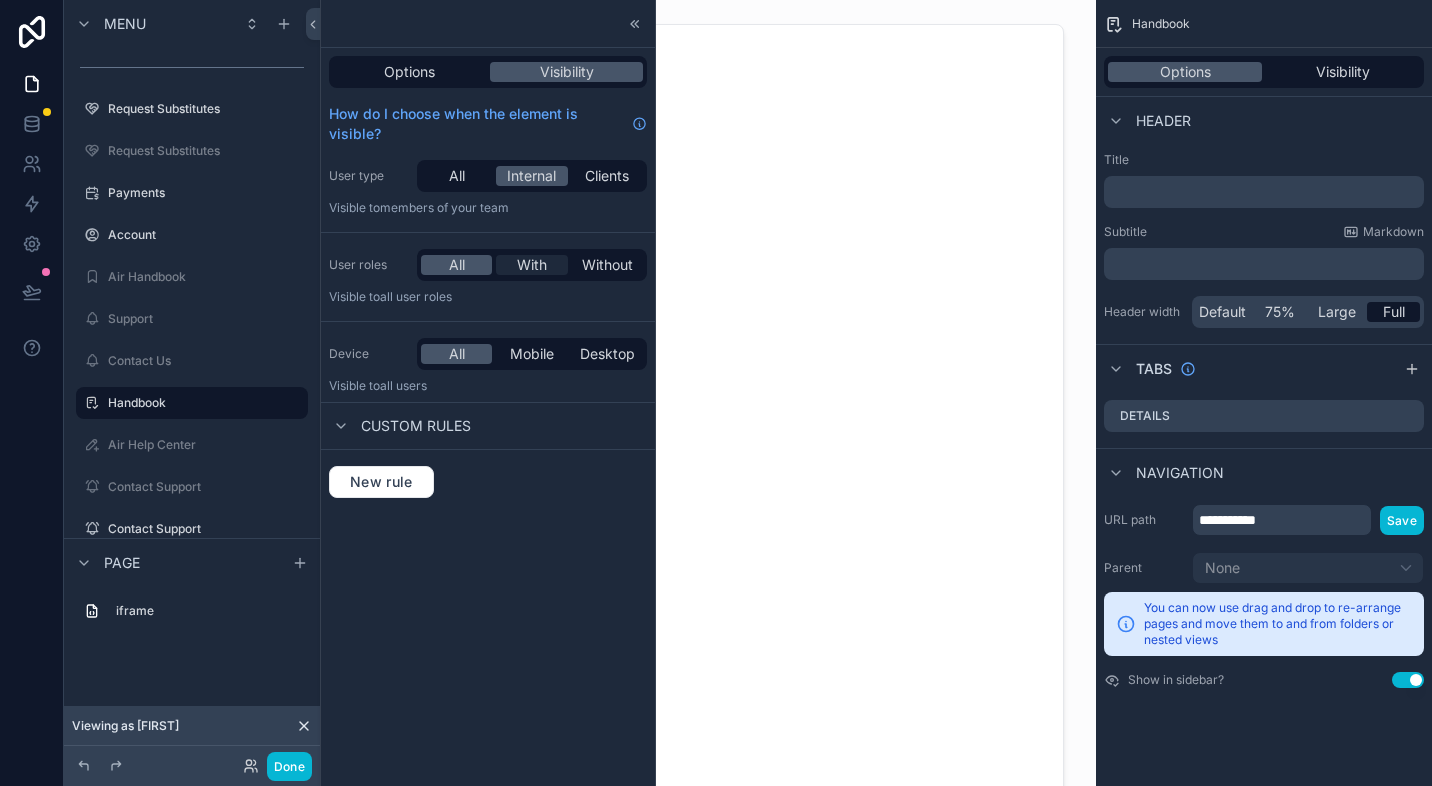 click on "With" at bounding box center (532, 265) 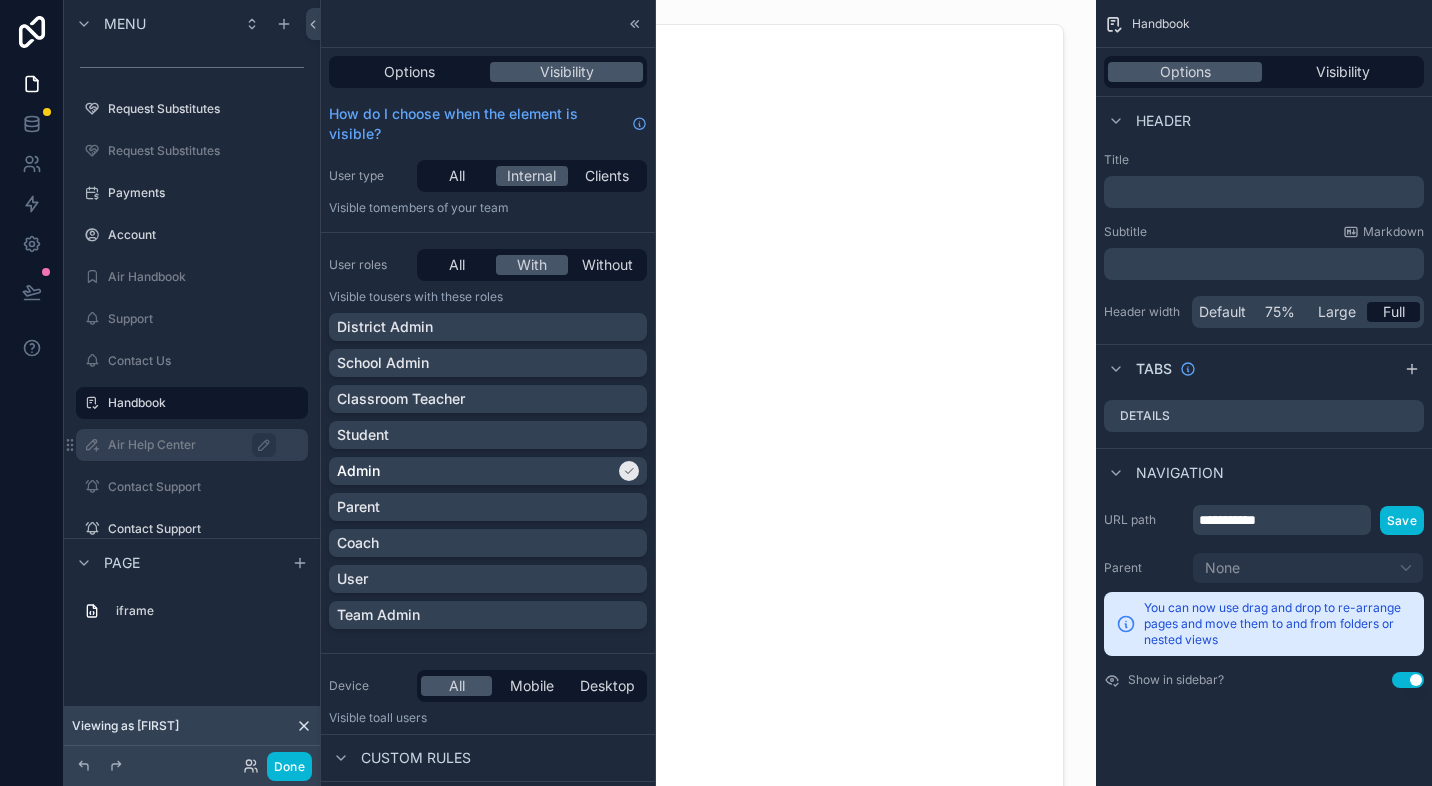 click on "Air Help Center" at bounding box center [202, 445] 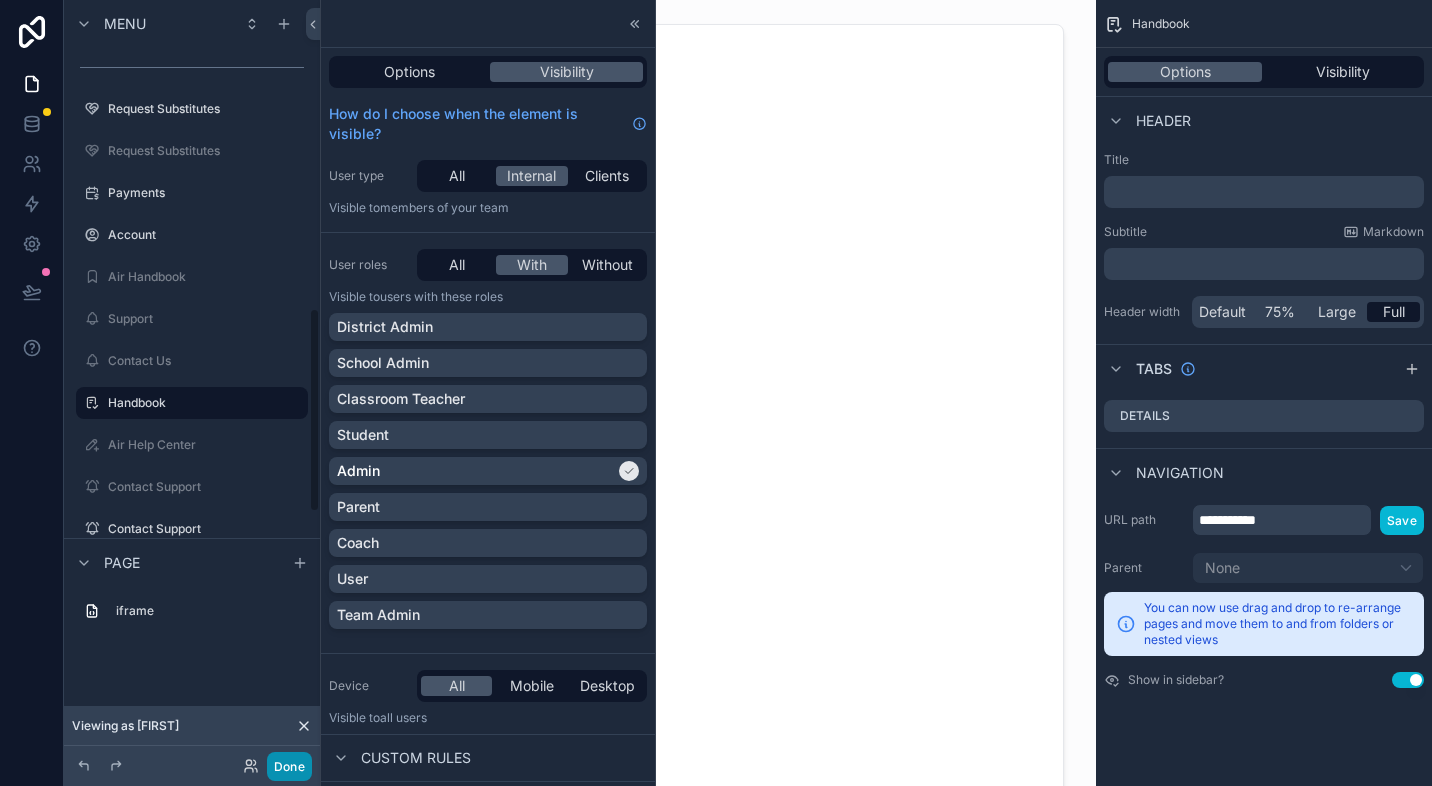 drag, startPoint x: 282, startPoint y: 759, endPoint x: 277, endPoint y: 737, distance: 22.561028 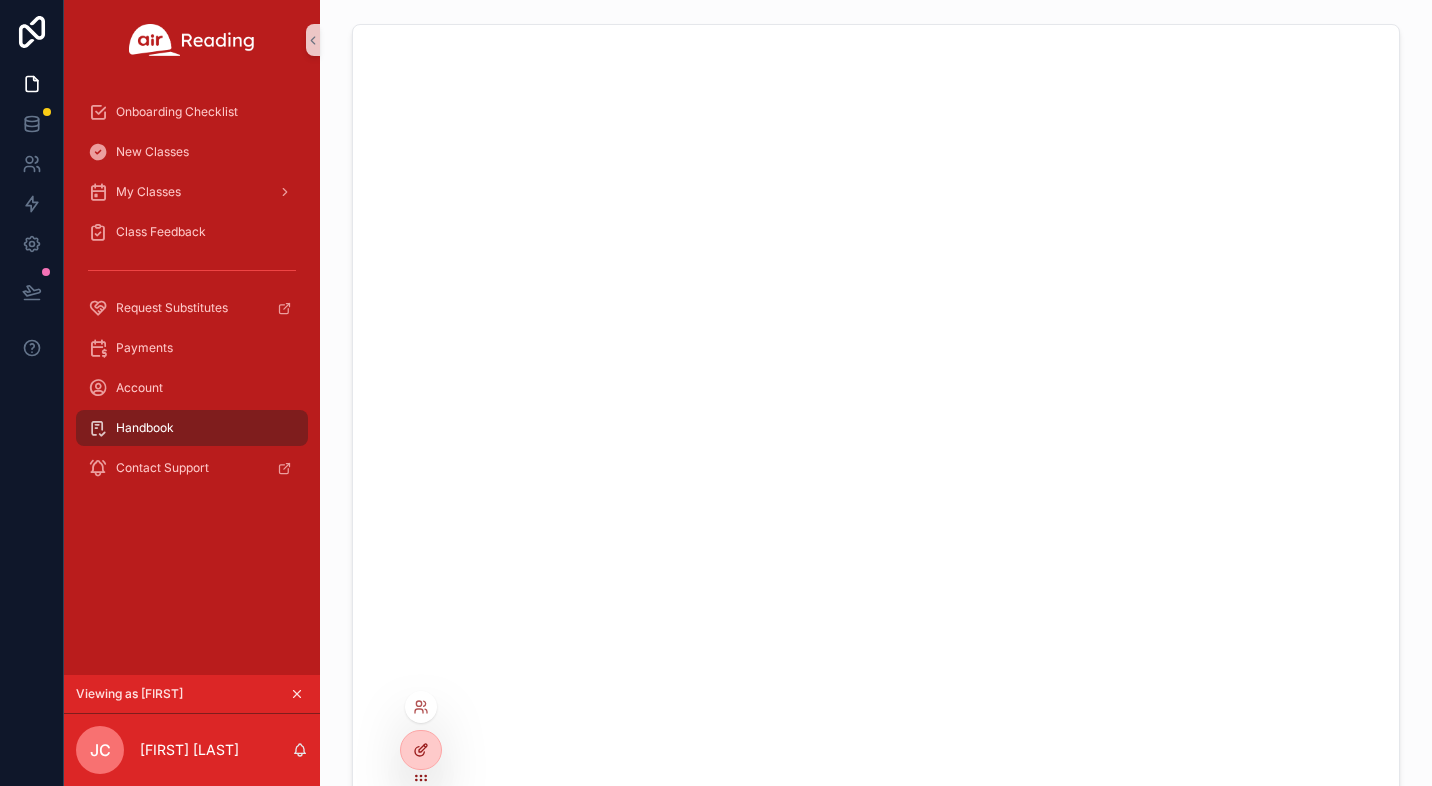 click 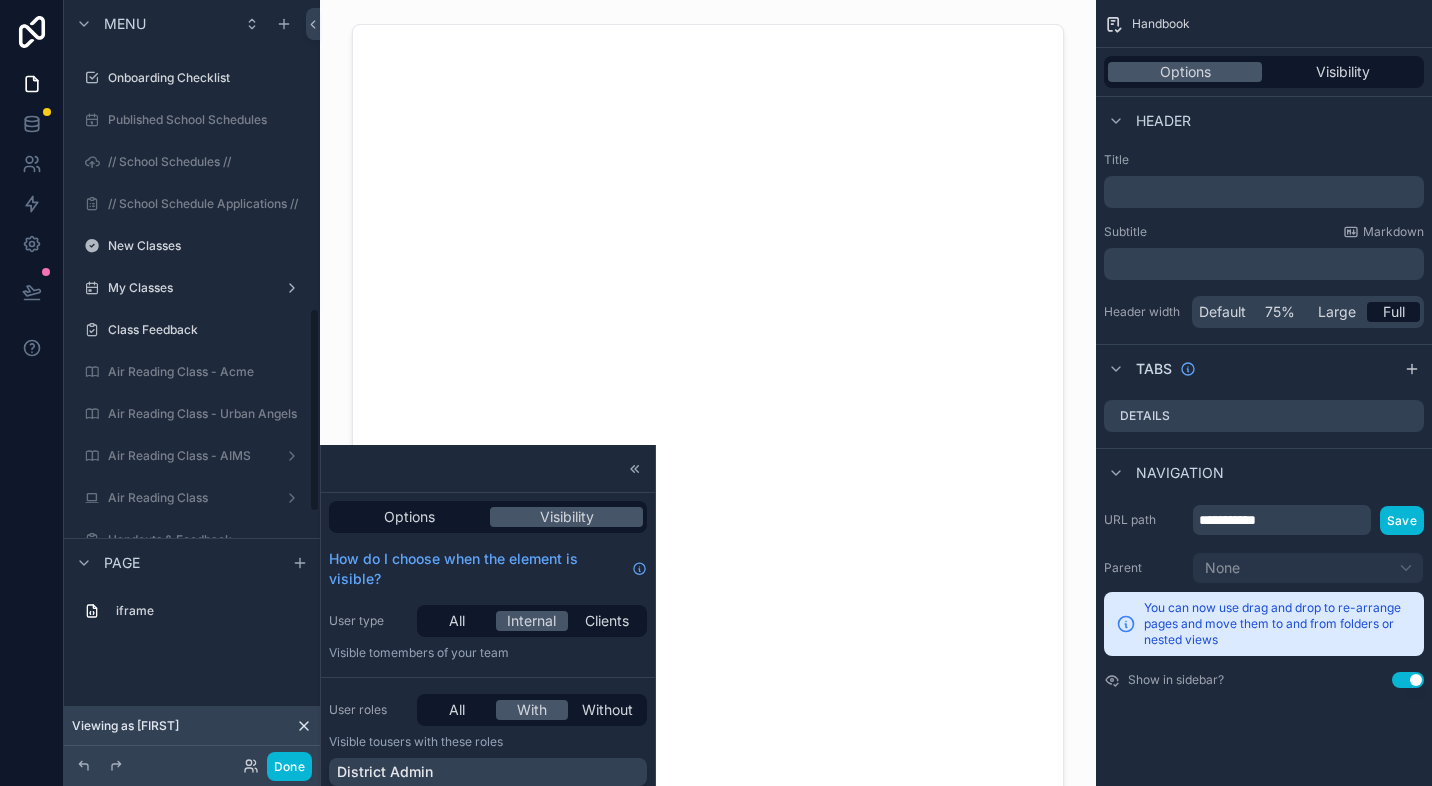 scroll, scrollTop: 1145, scrollLeft: 0, axis: vertical 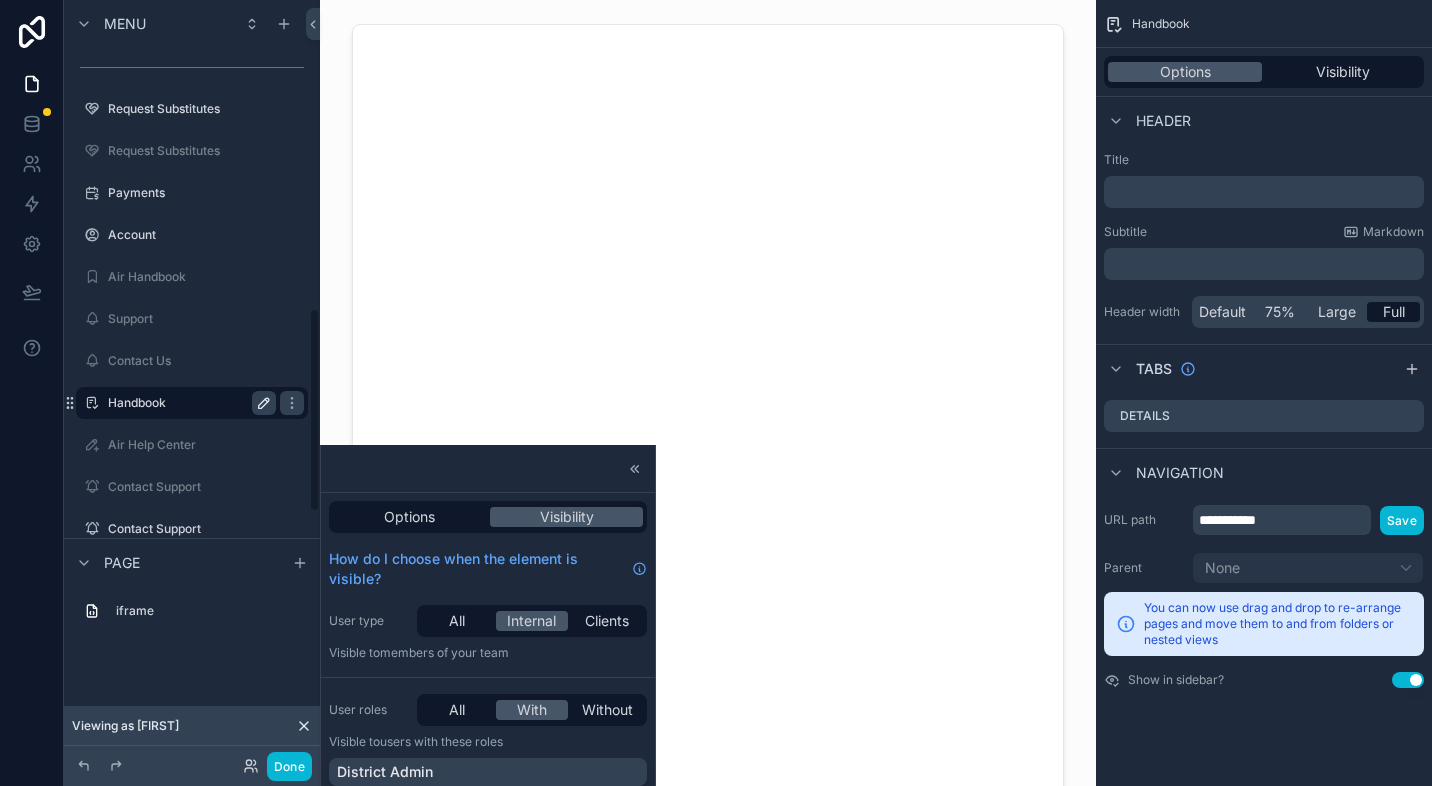 click 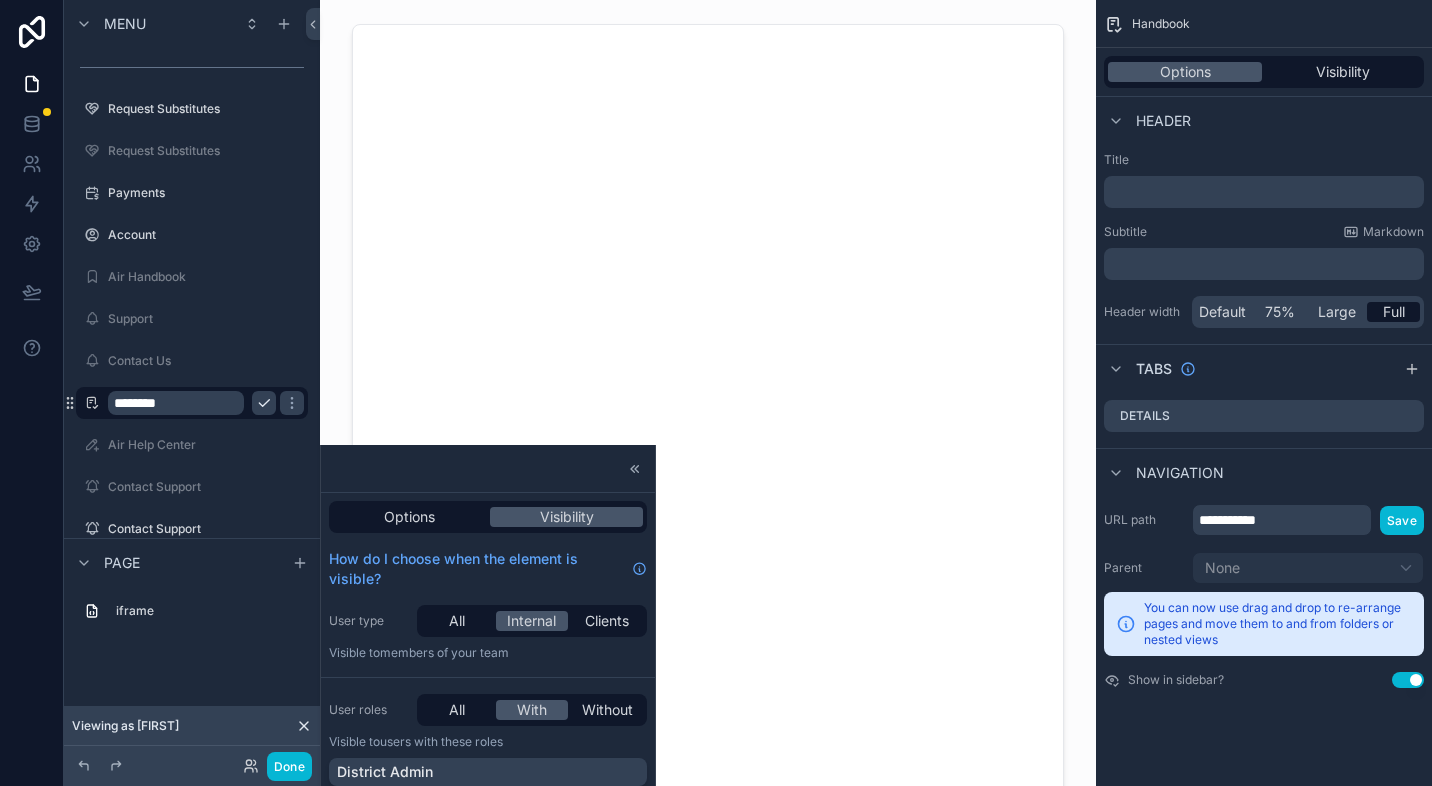drag, startPoint x: 258, startPoint y: 406, endPoint x: 274, endPoint y: 409, distance: 16.27882 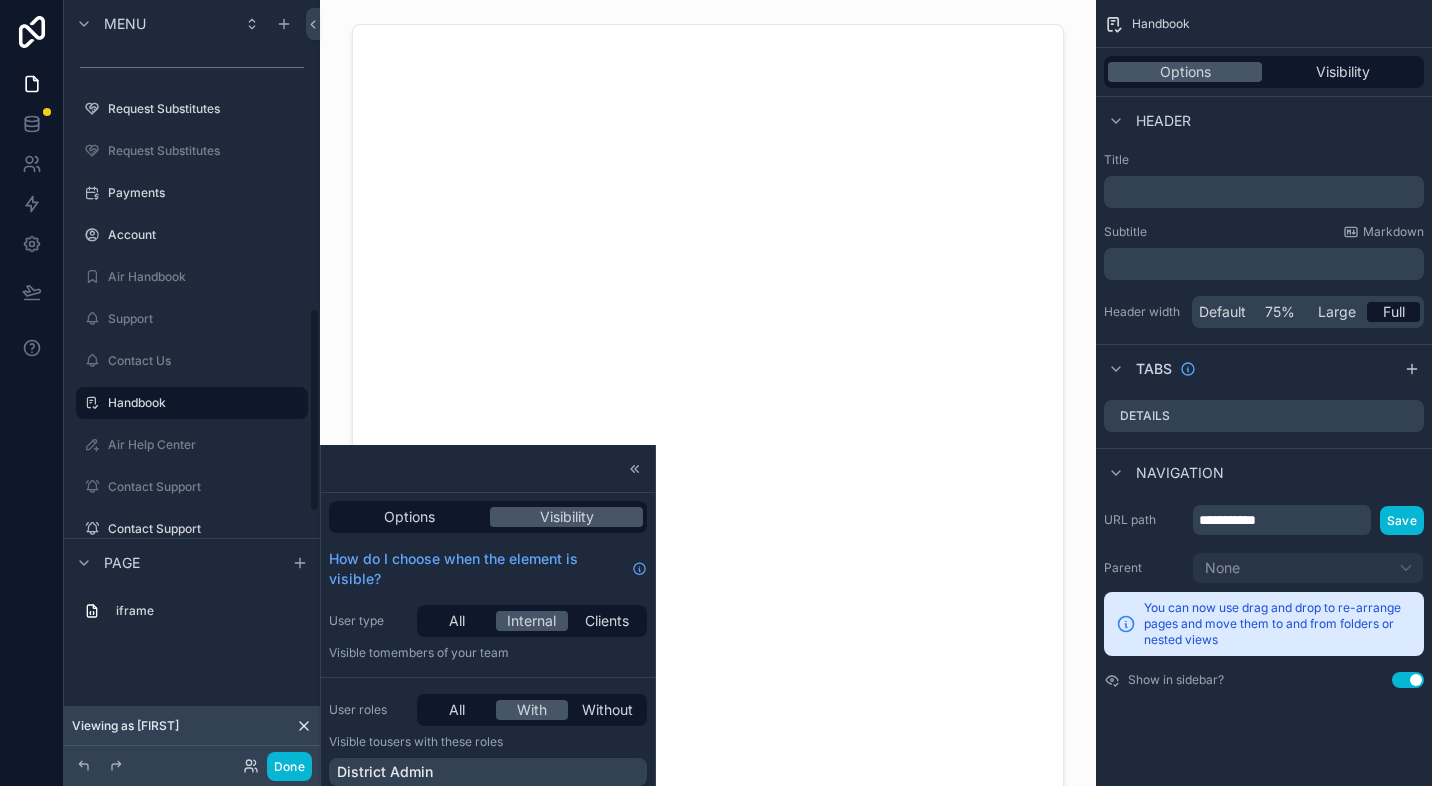 scroll, scrollTop: 60, scrollLeft: 0, axis: vertical 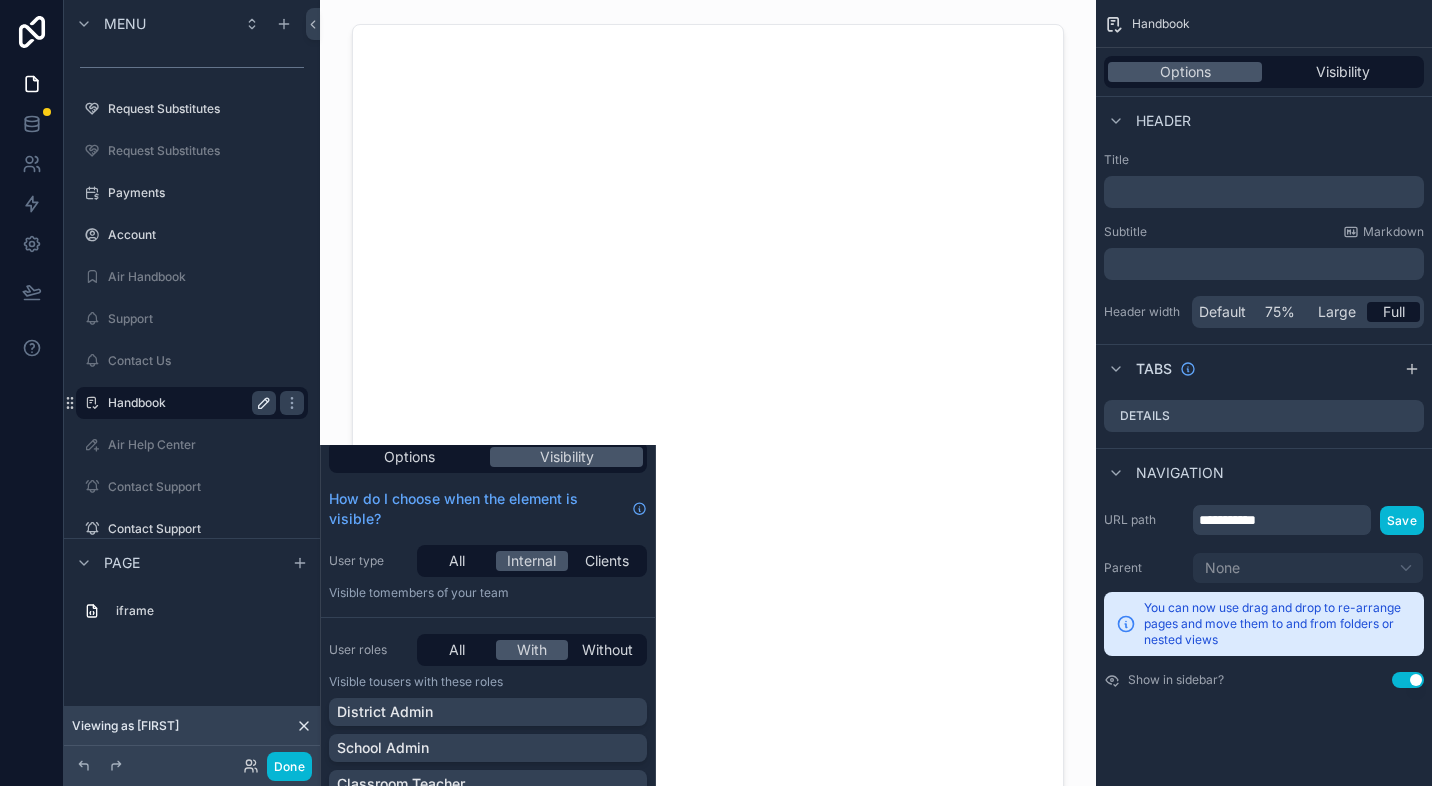 click 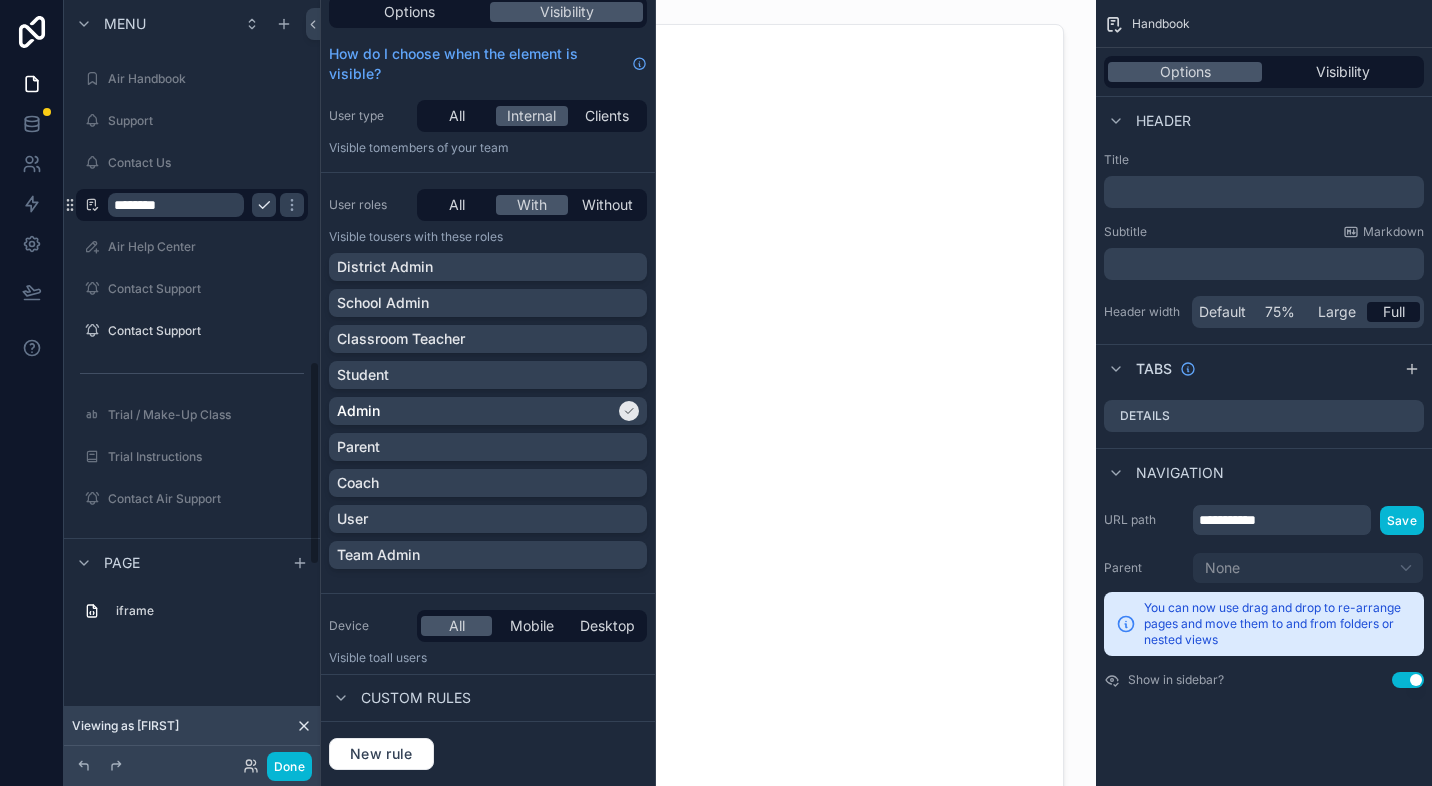 scroll, scrollTop: 1342, scrollLeft: 0, axis: vertical 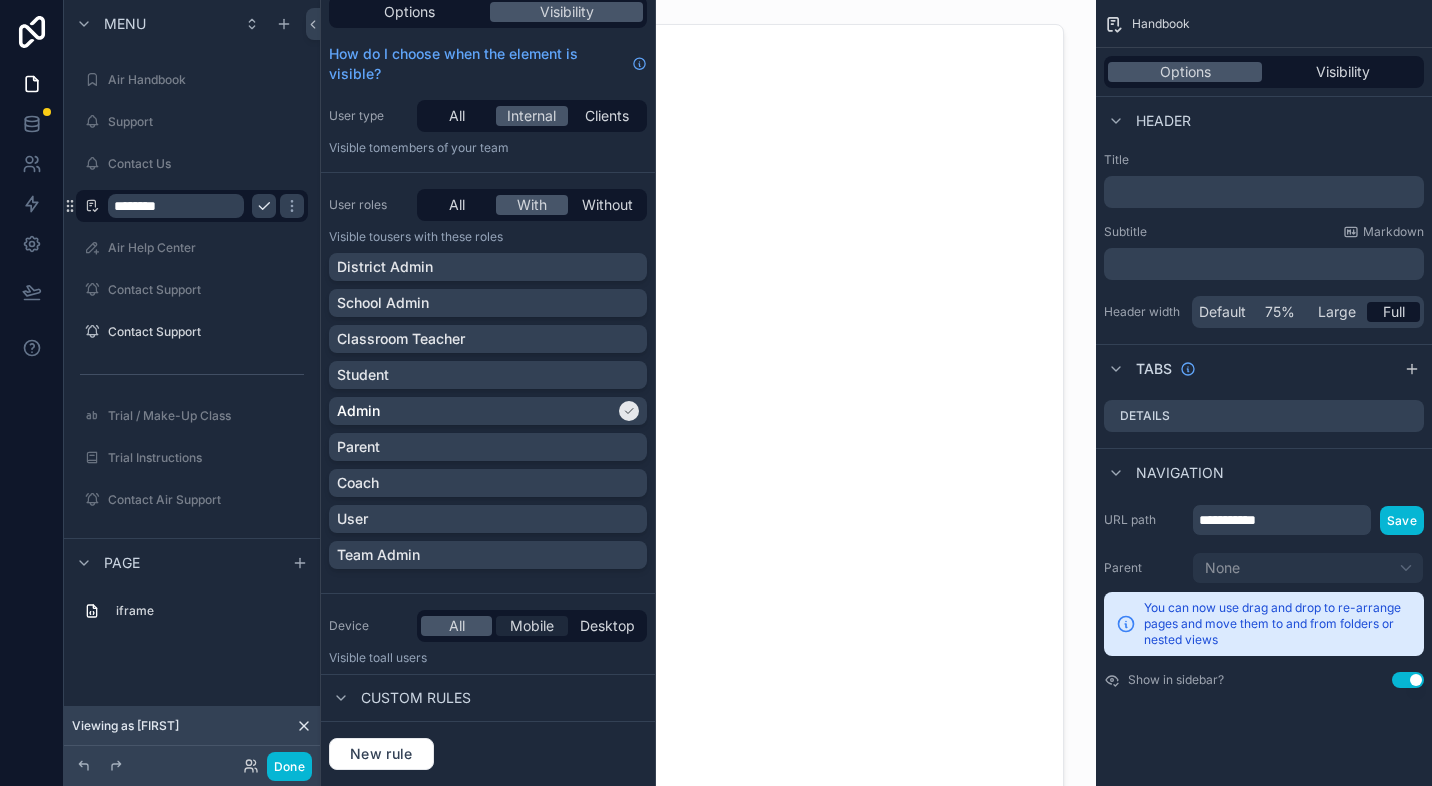 click on "Mobile" at bounding box center (532, 626) 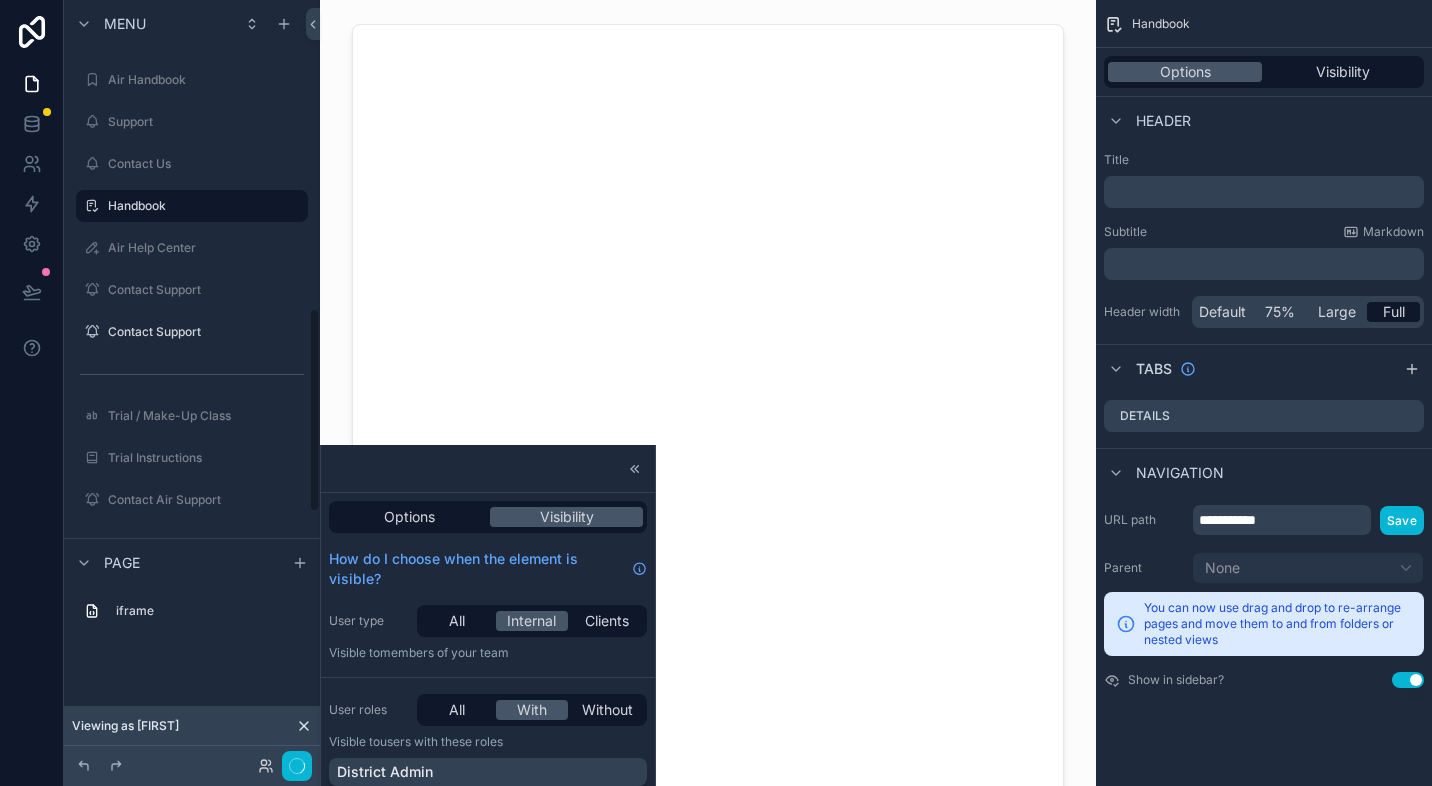 scroll, scrollTop: 1145, scrollLeft: 0, axis: vertical 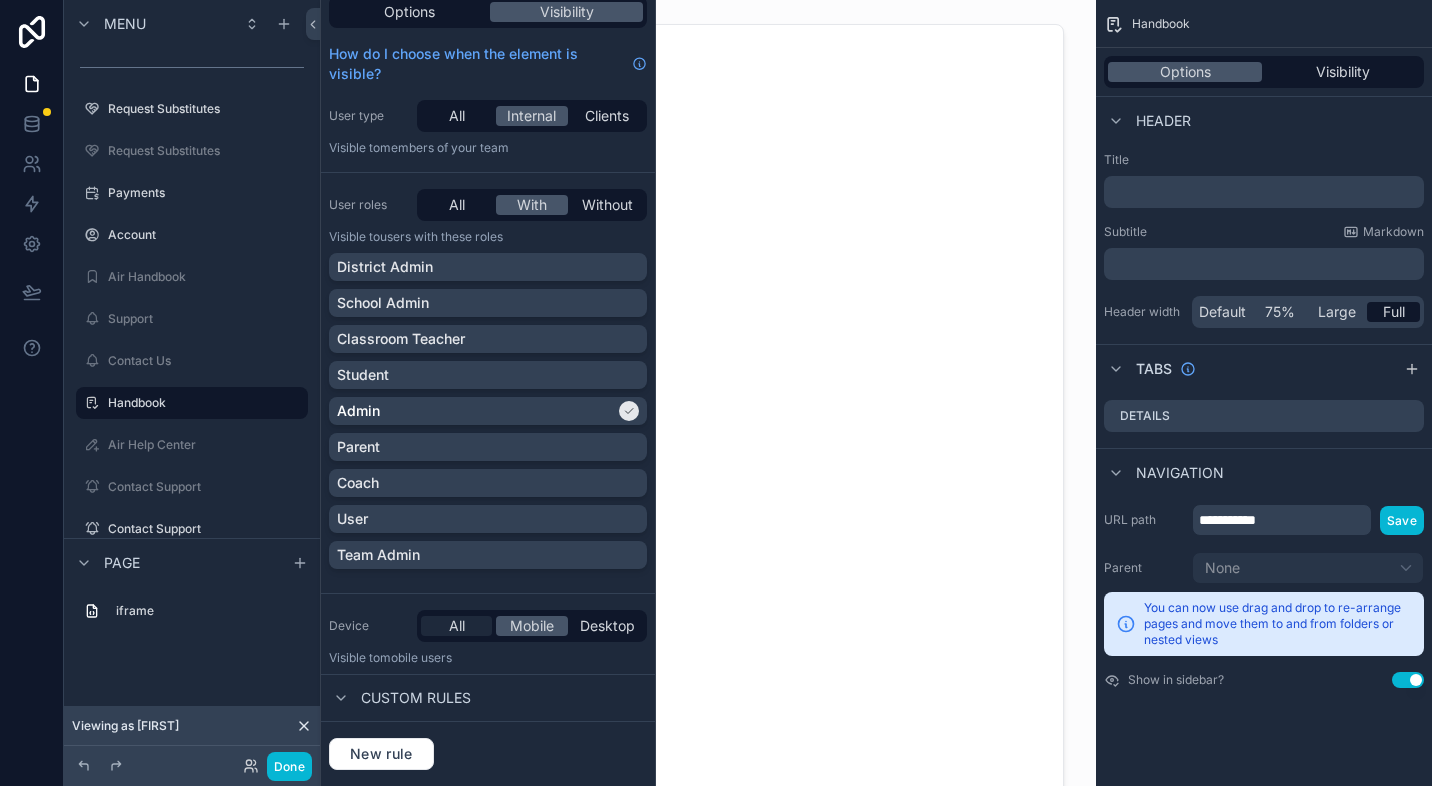 click on "All" at bounding box center (457, 626) 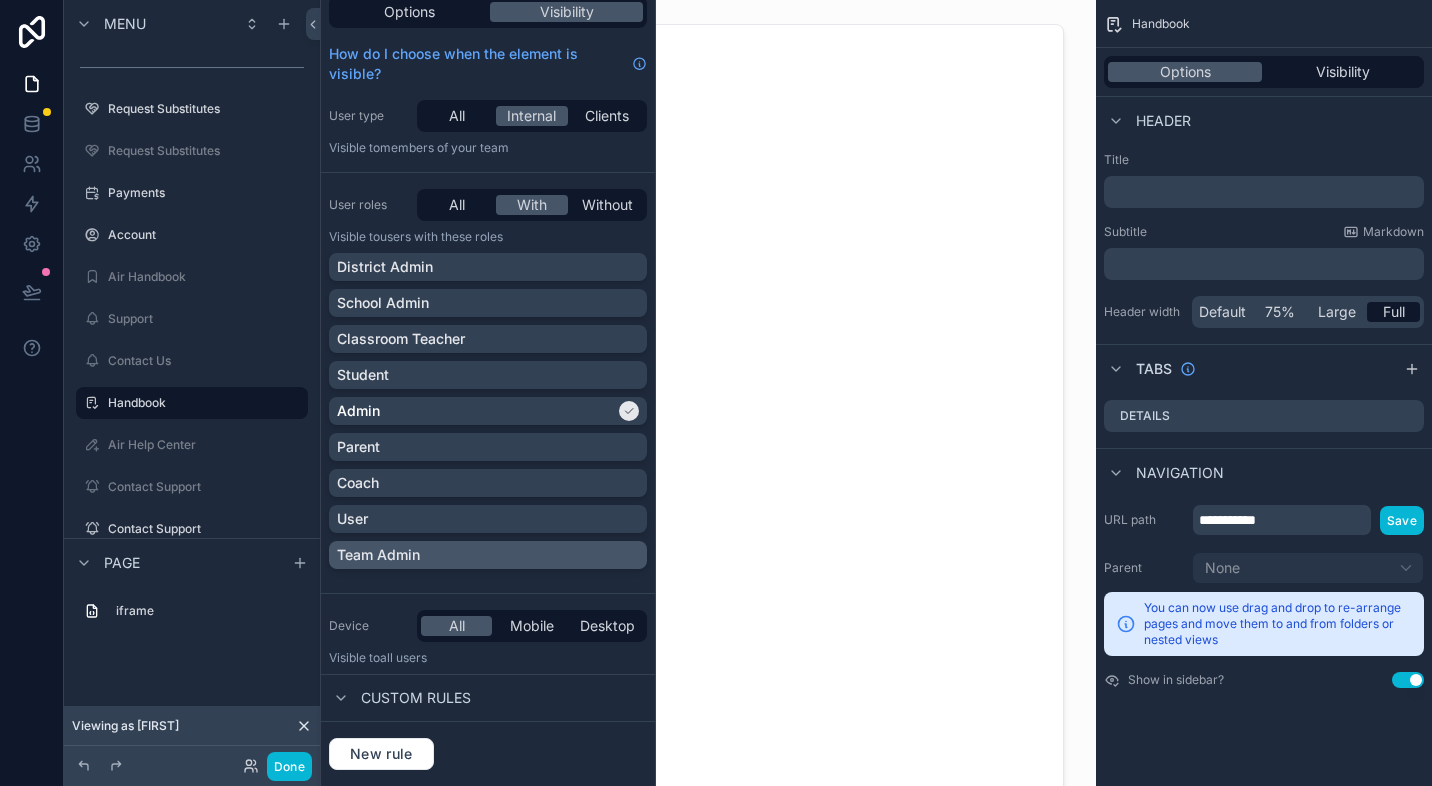 scroll, scrollTop: 0, scrollLeft: 0, axis: both 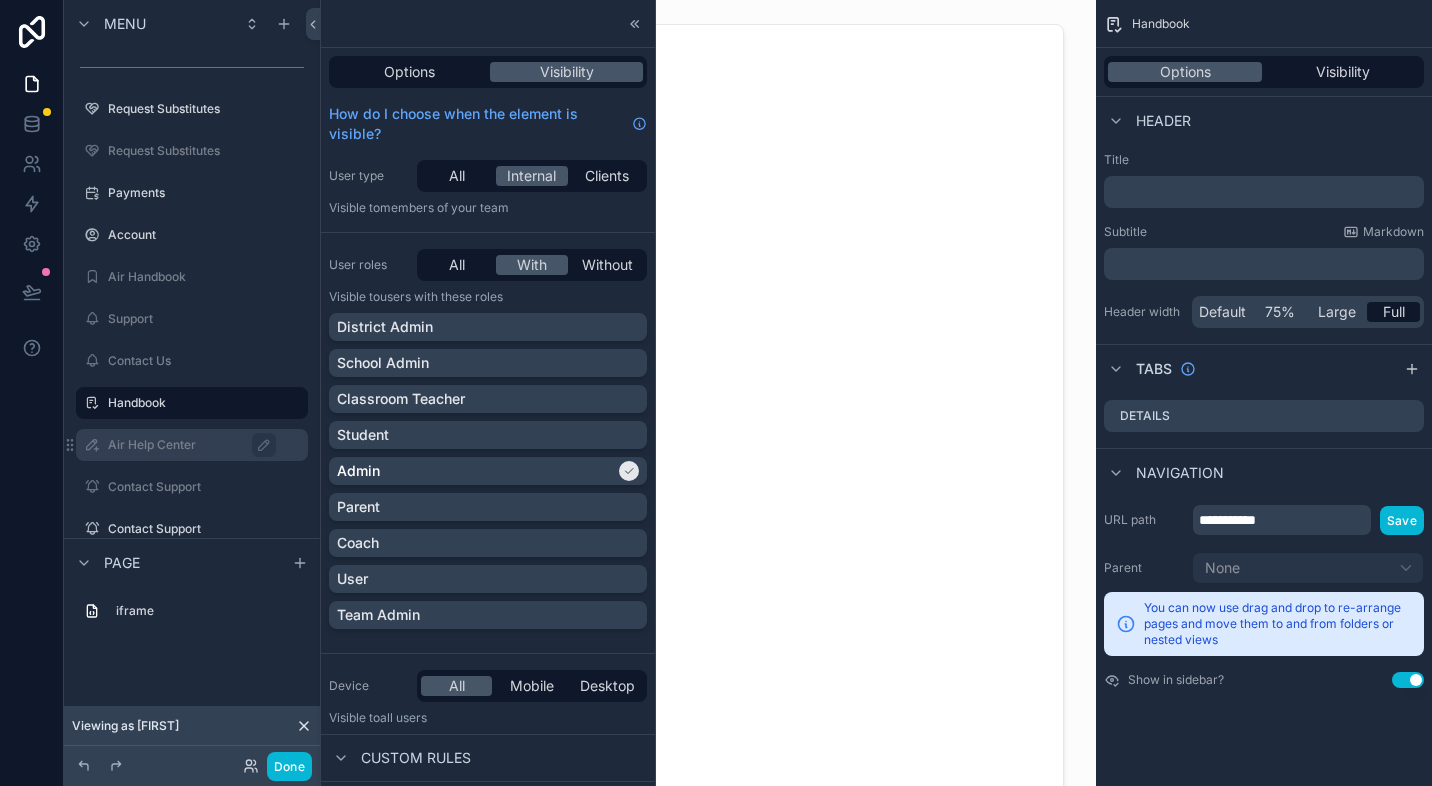 click on "Air Help Center" at bounding box center (202, 445) 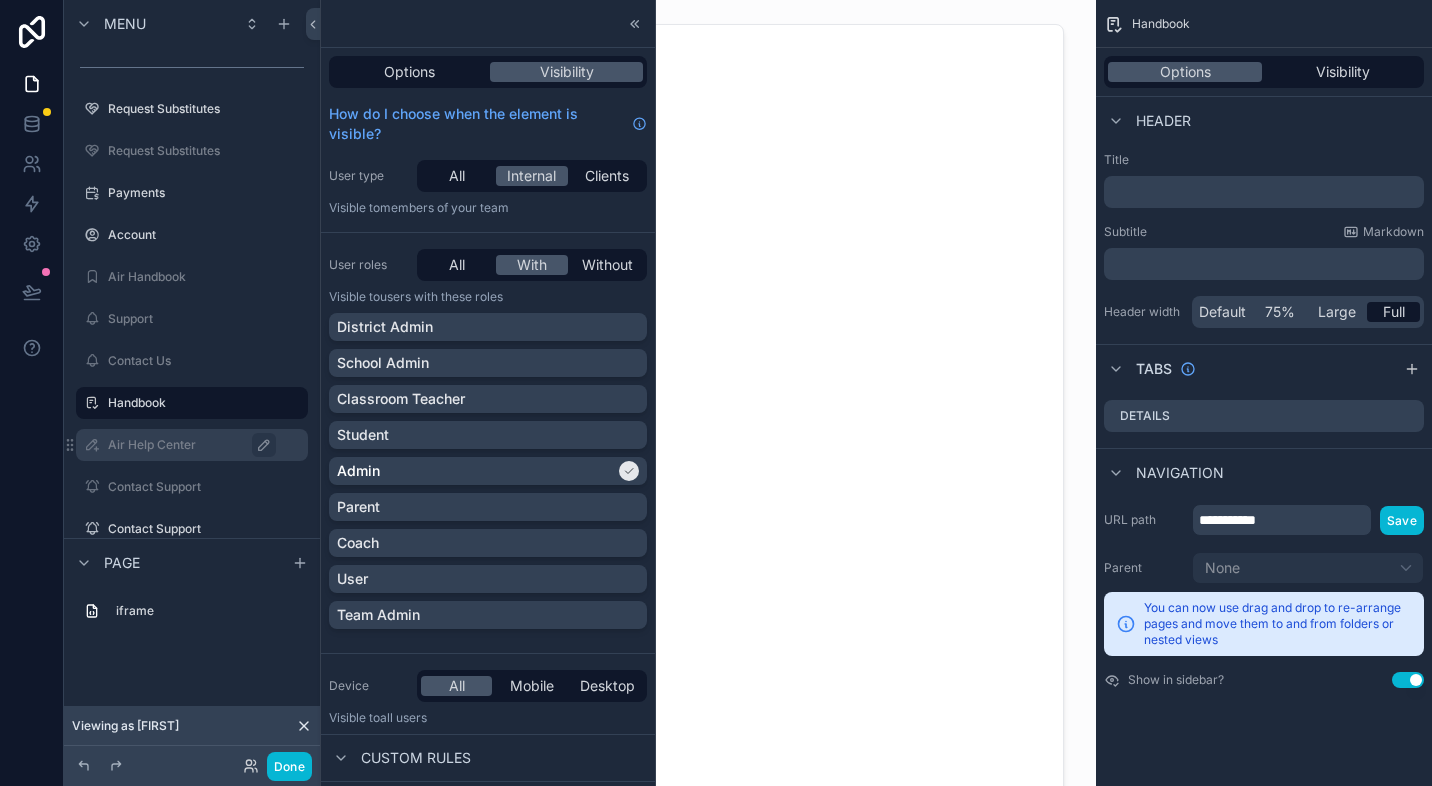 click 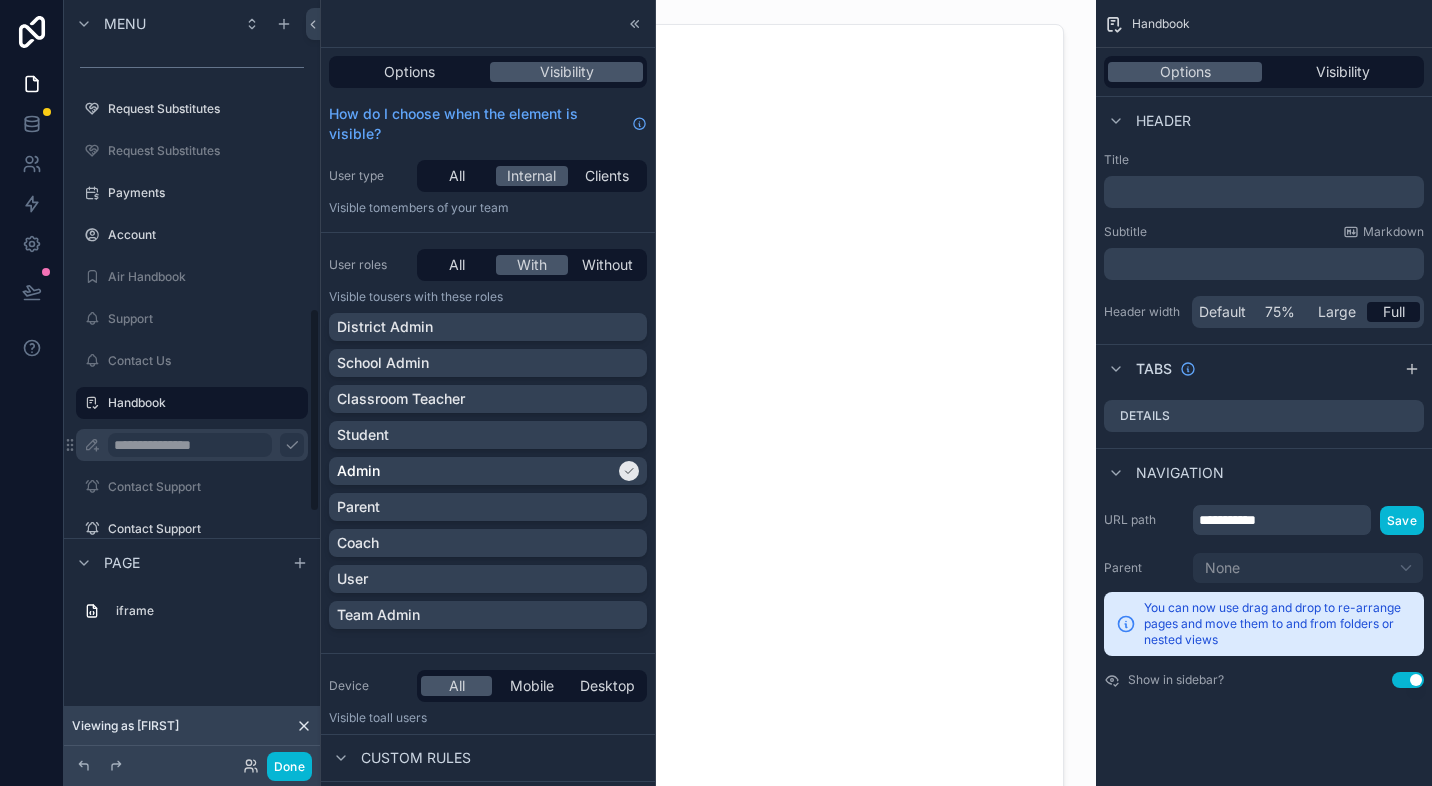 click at bounding box center (292, 445) 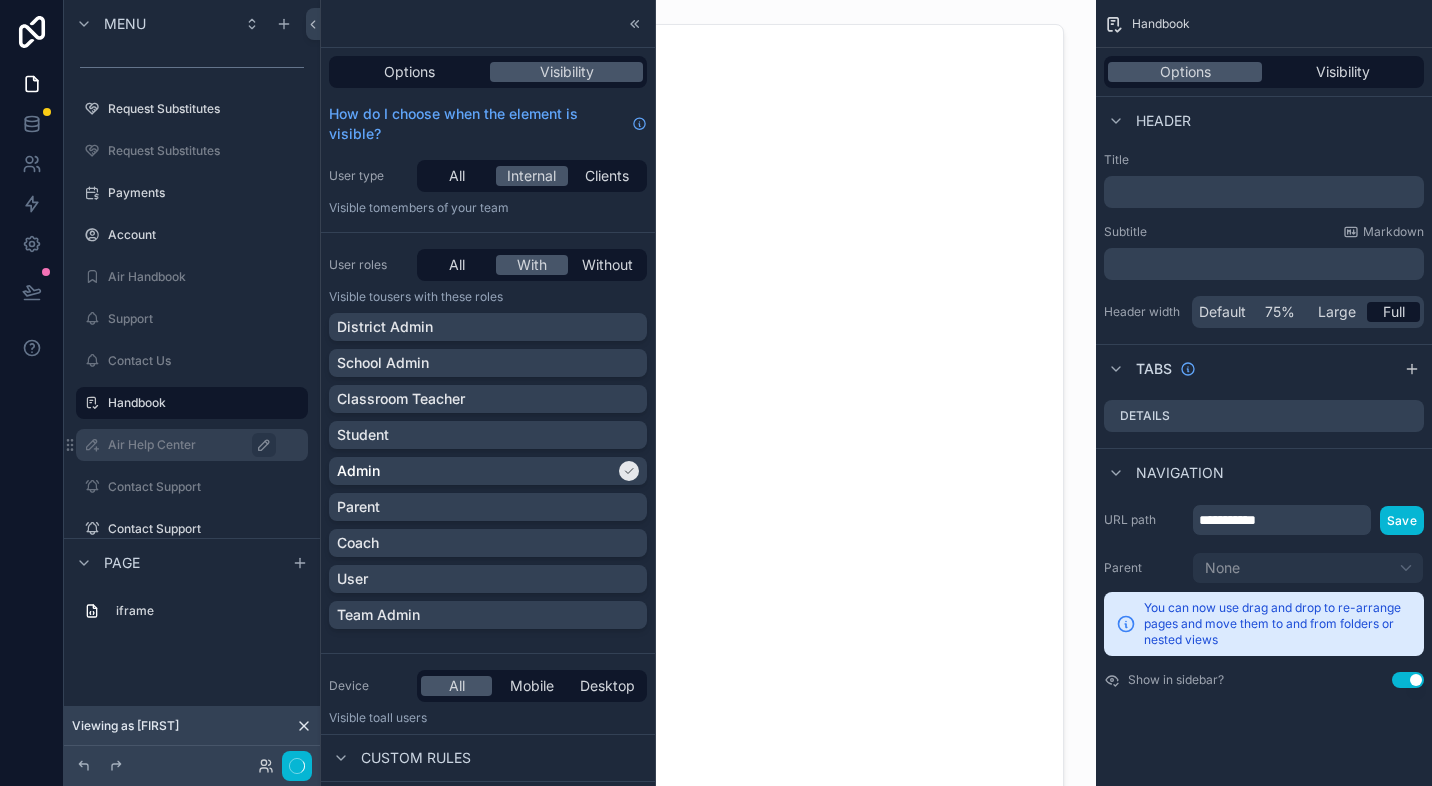 click 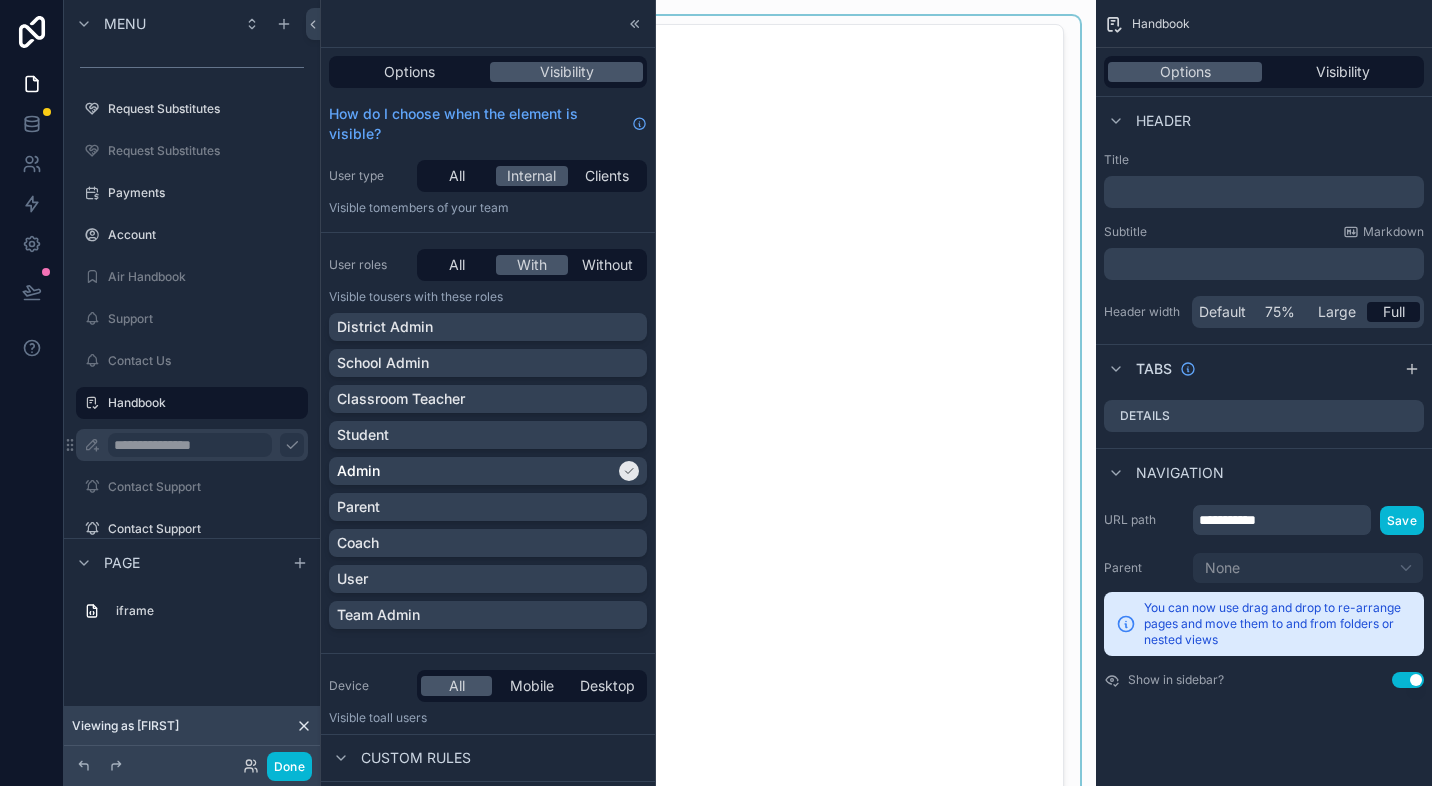 drag, startPoint x: 631, startPoint y: 28, endPoint x: 592, endPoint y: 50, distance: 44.777225 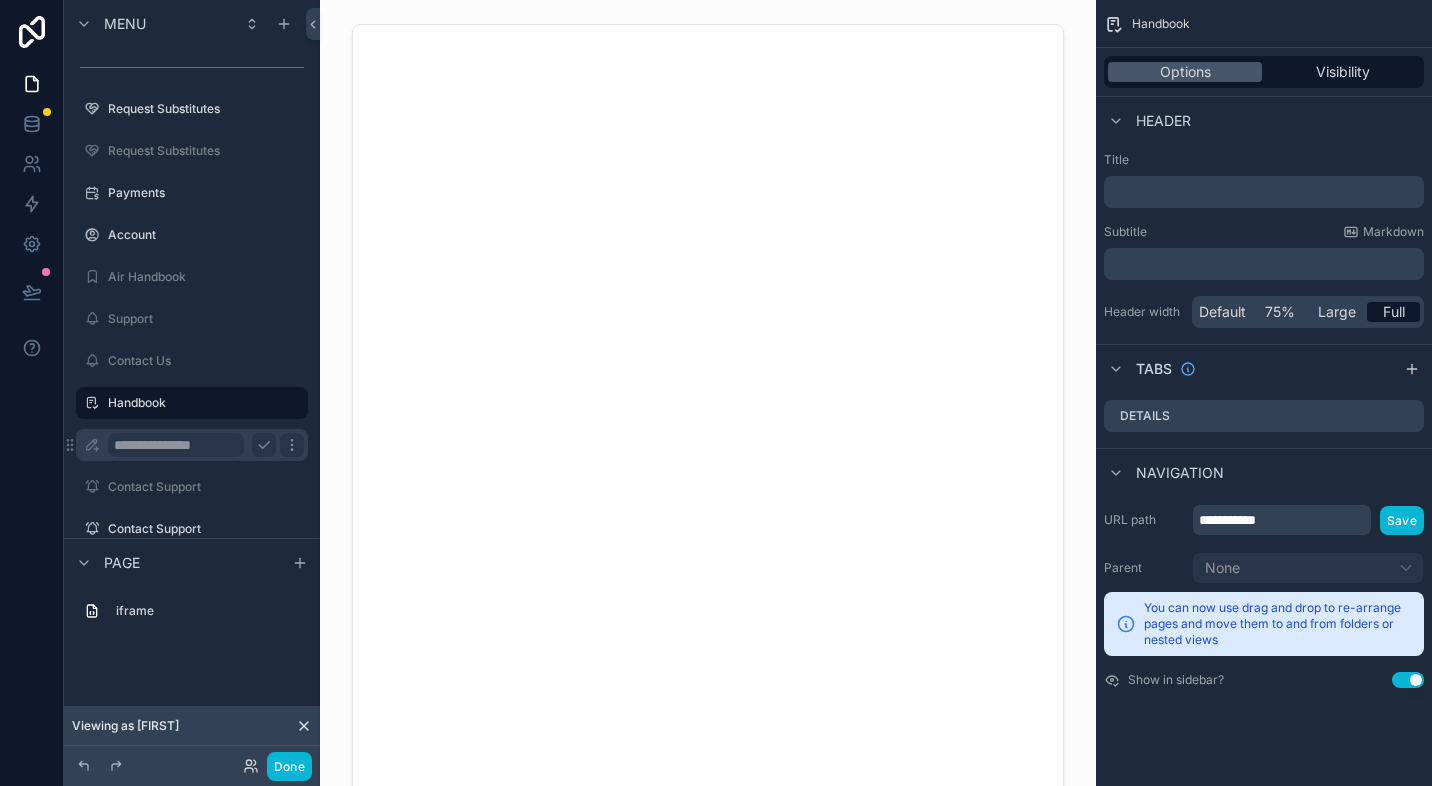 click 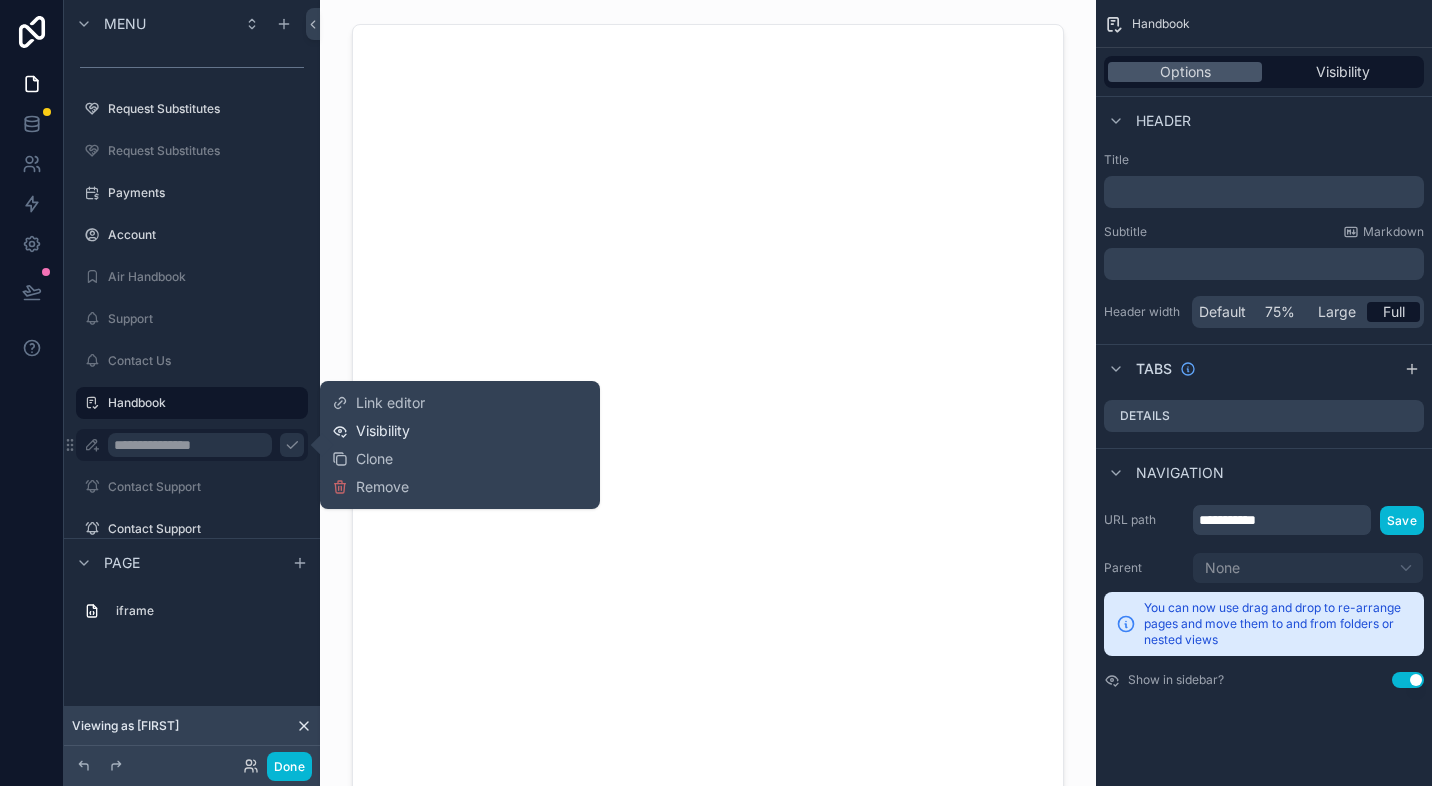 click on "Visibility" at bounding box center [383, 431] 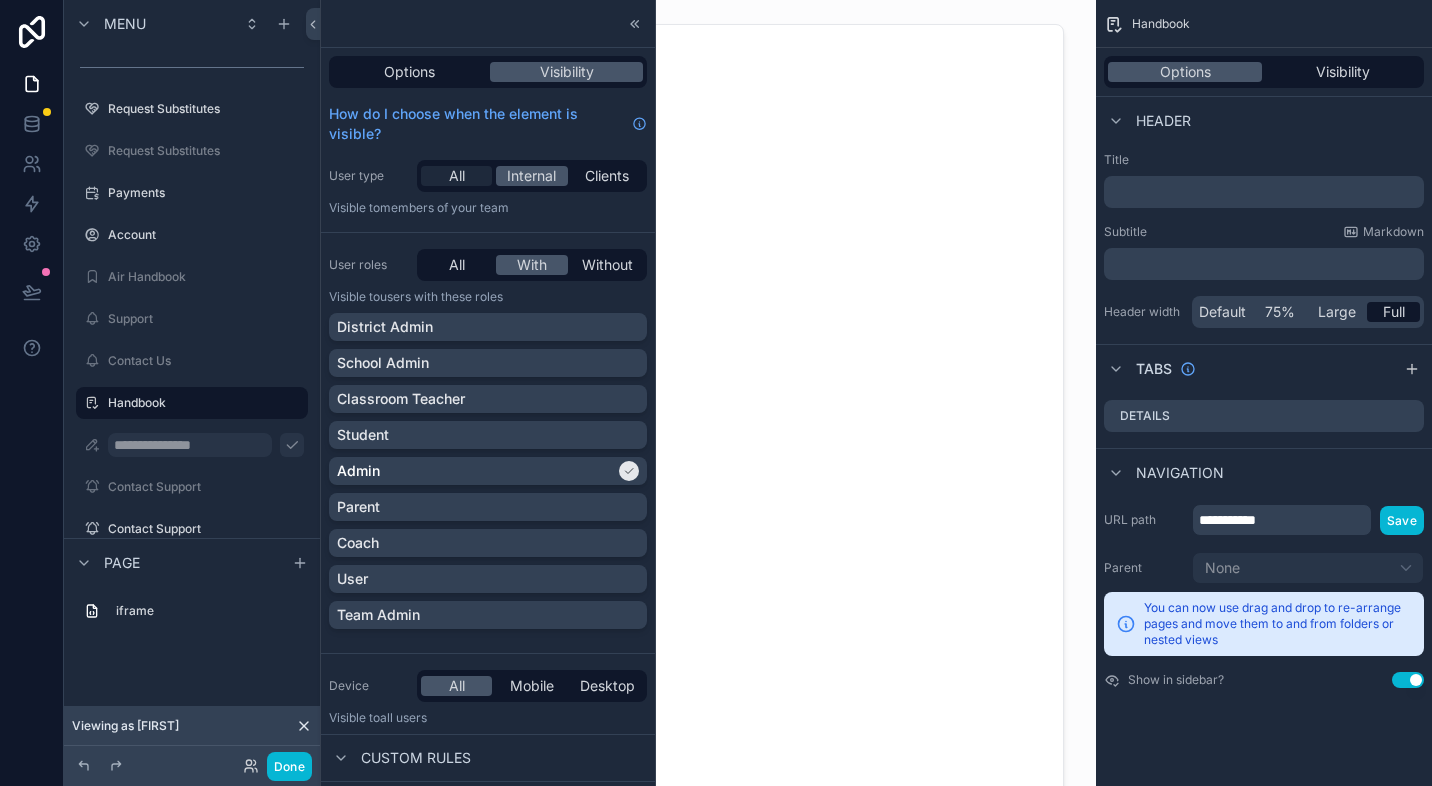 click on "All" at bounding box center [457, 176] 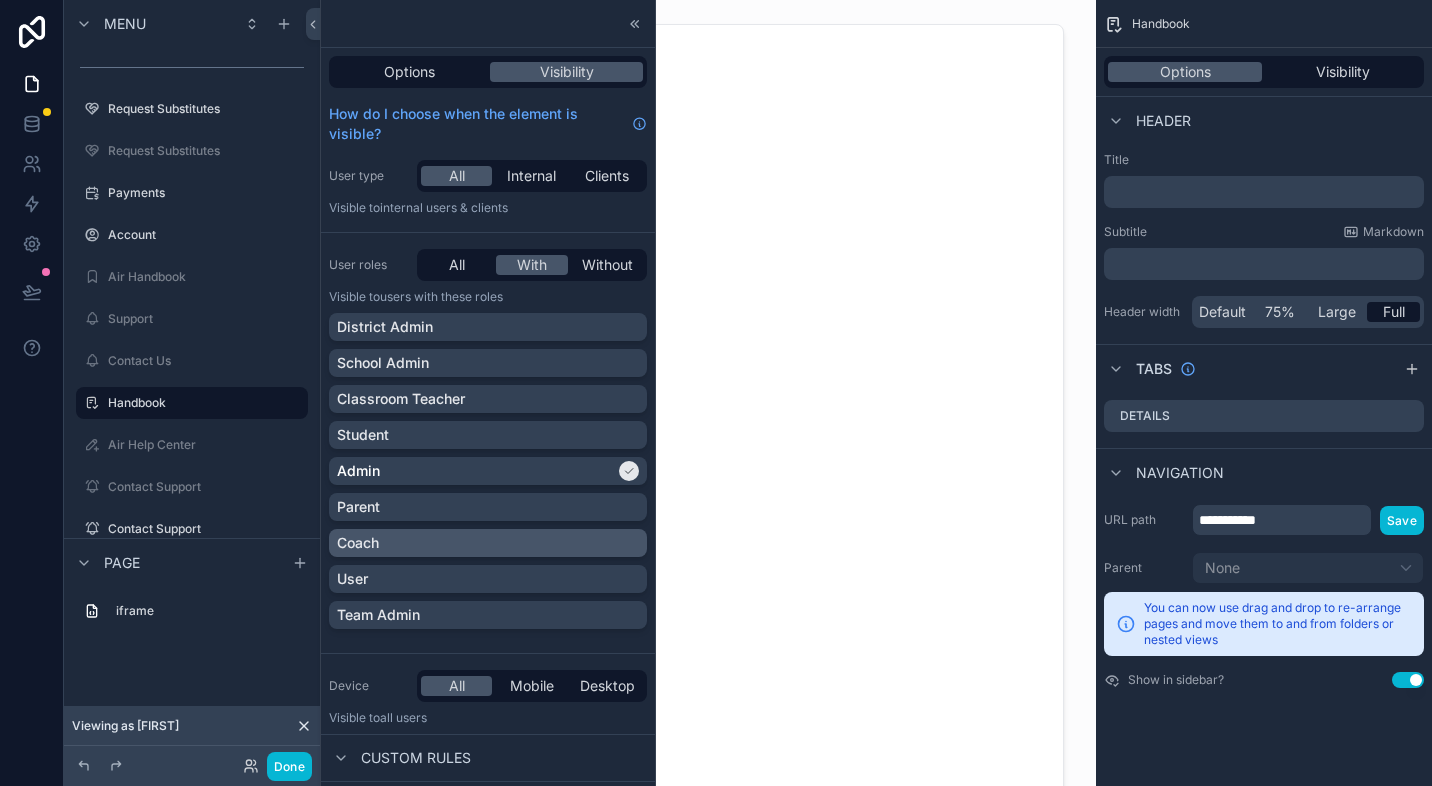 click on "Coach" at bounding box center (488, 543) 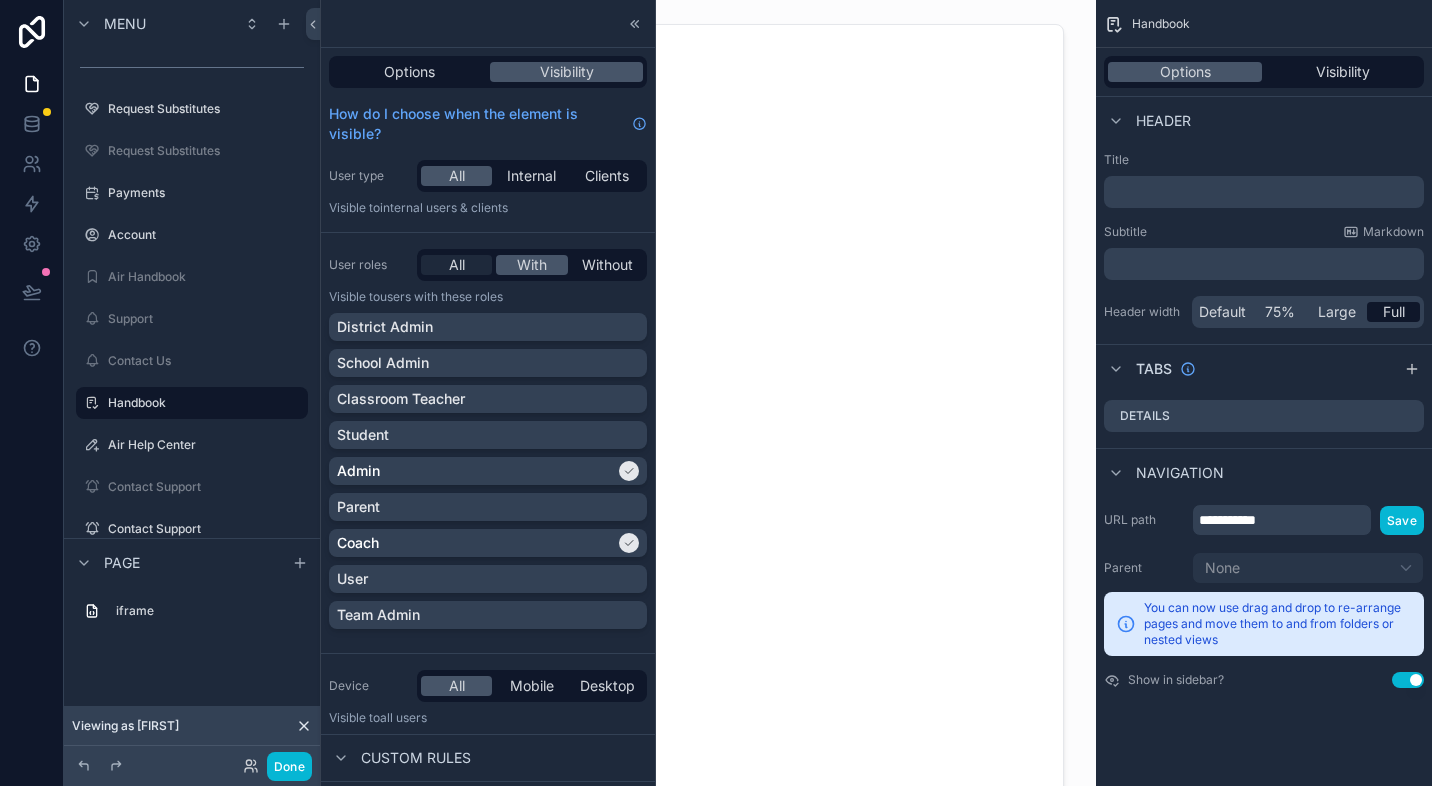 click on "All" at bounding box center (456, 265) 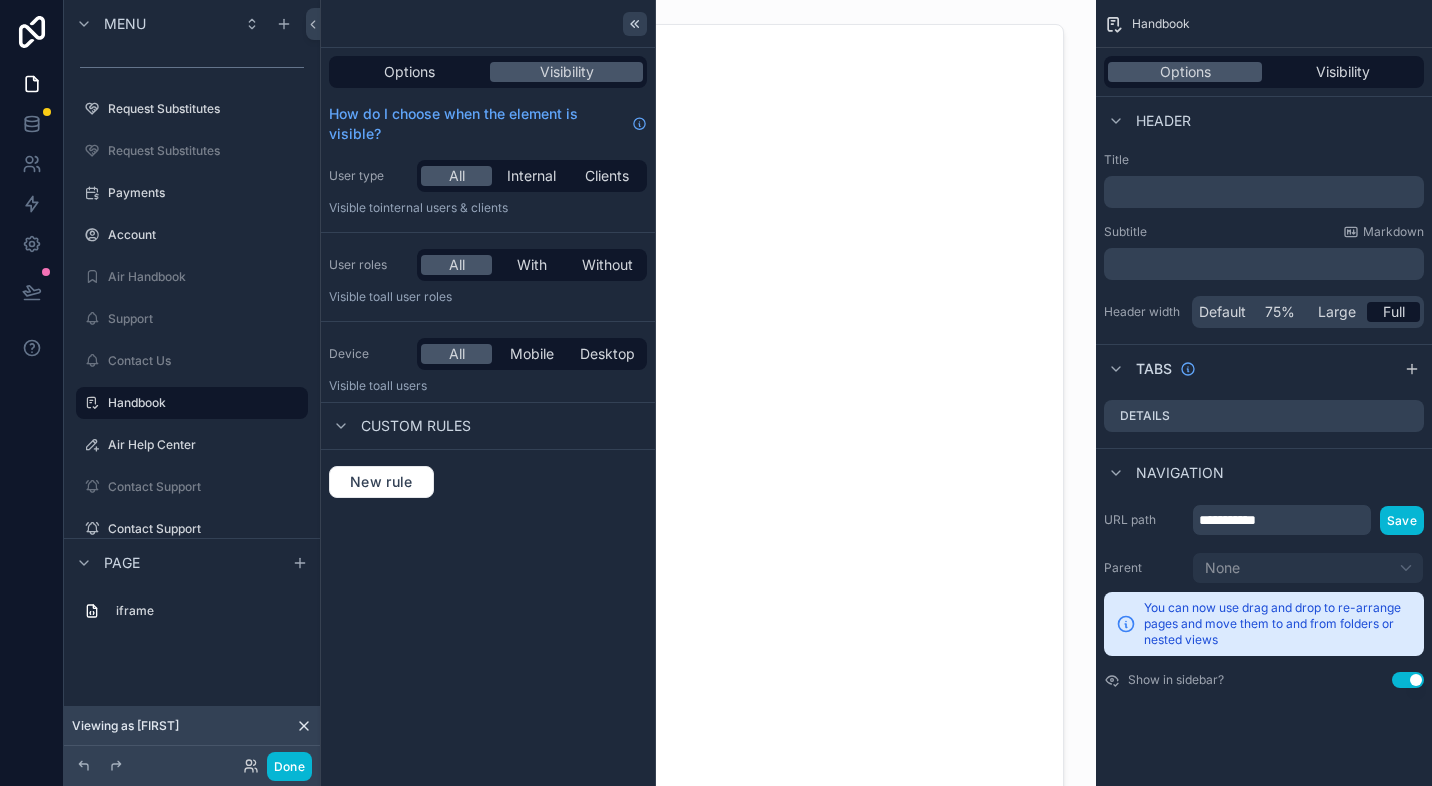 click 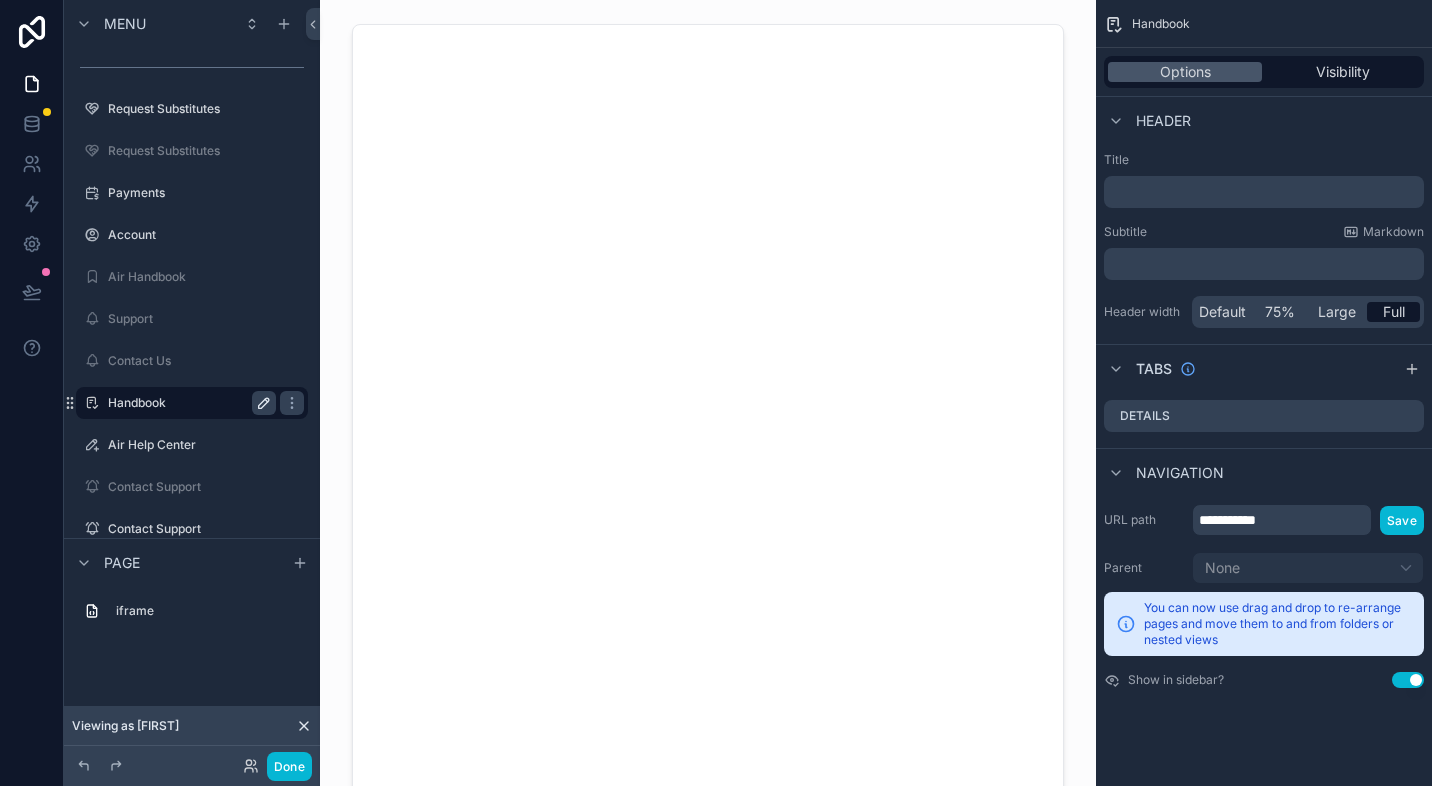 click 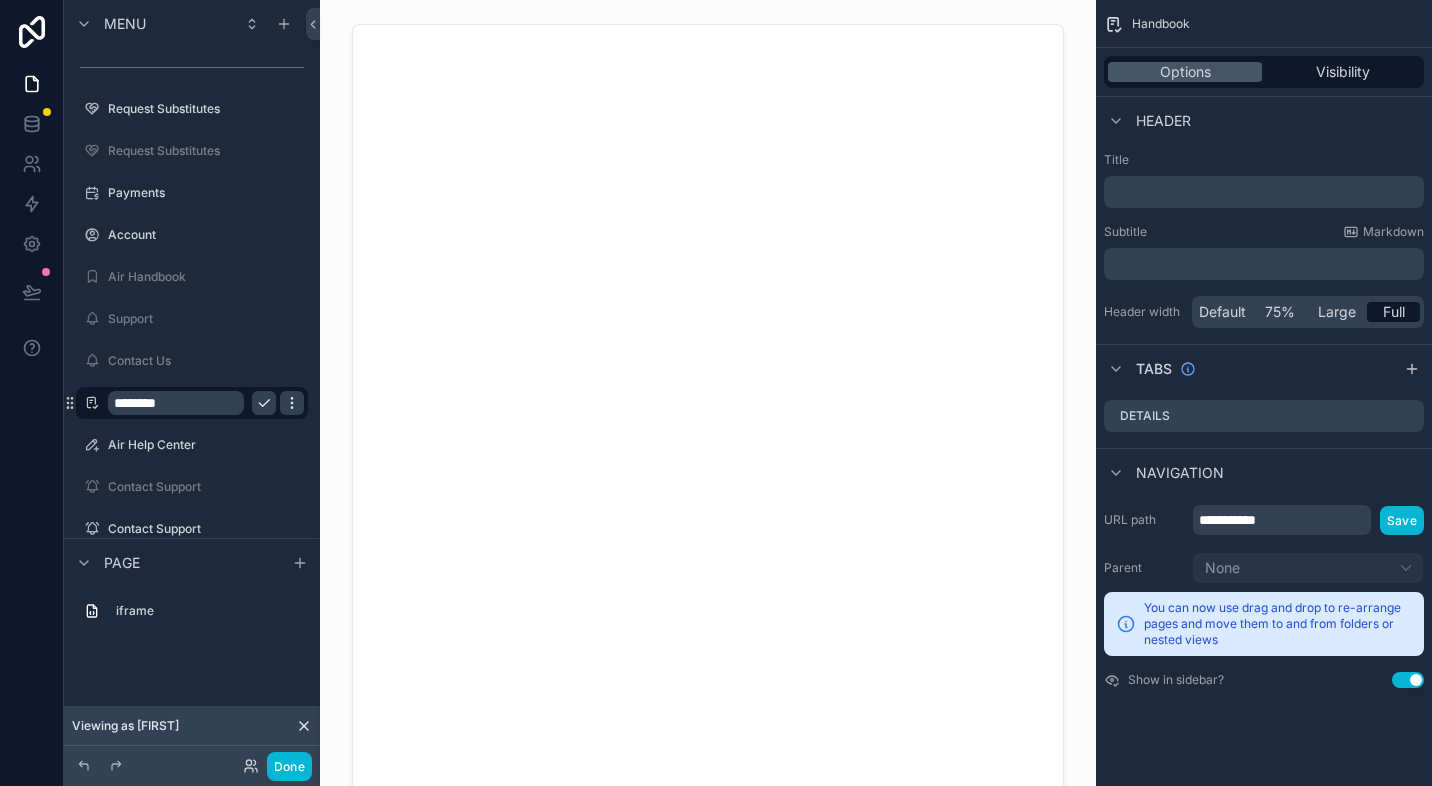 click 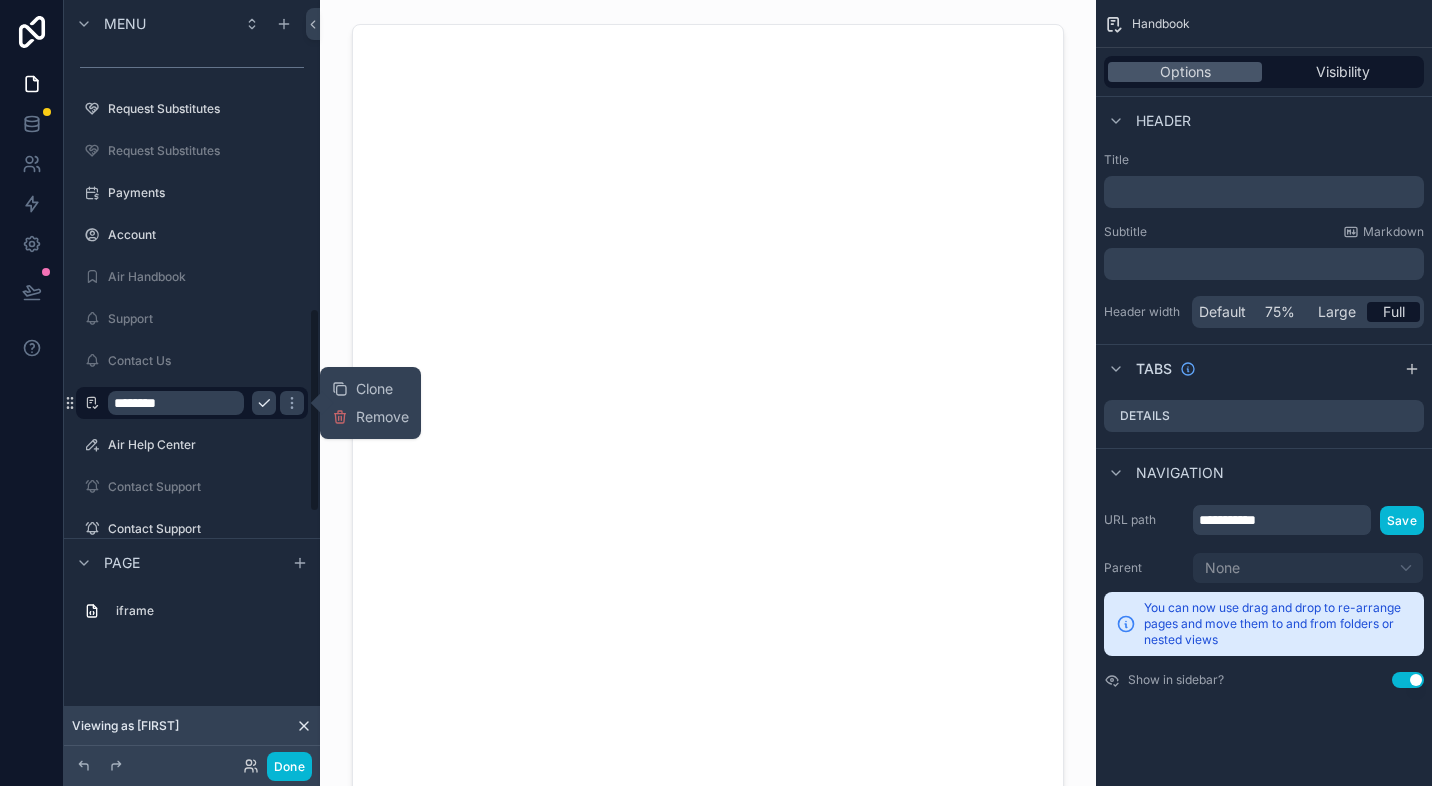 click 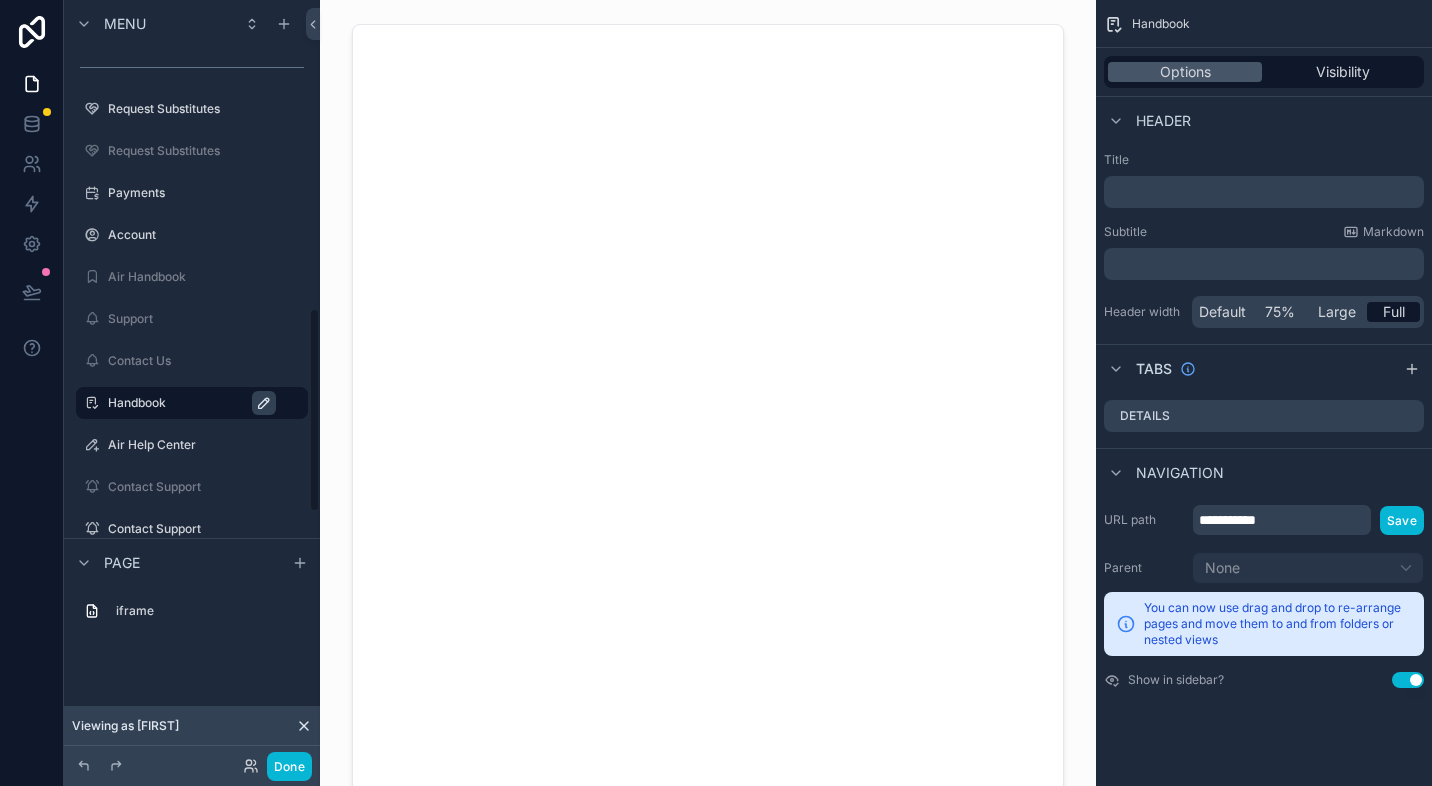 click at bounding box center (264, 403) 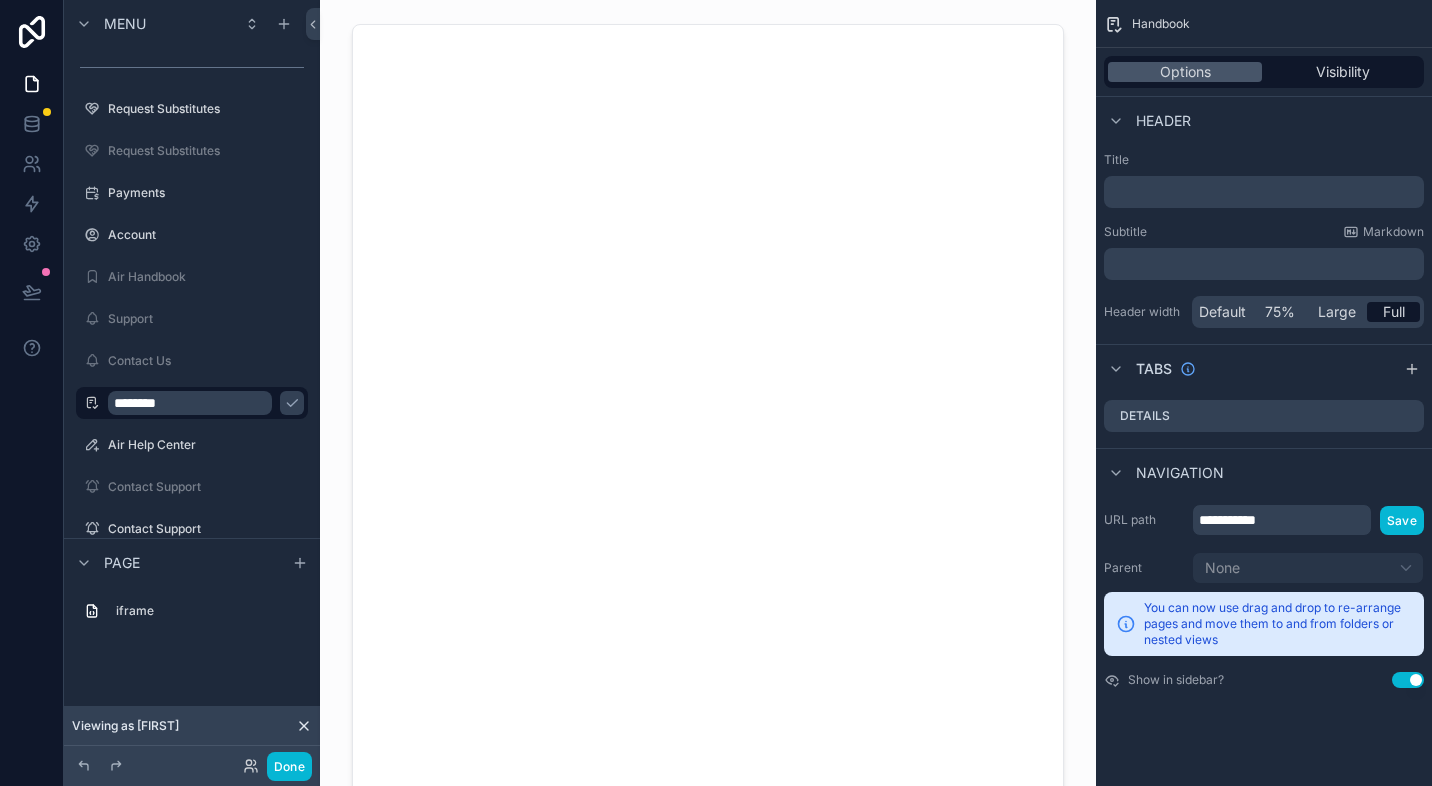 click at bounding box center [292, 403] 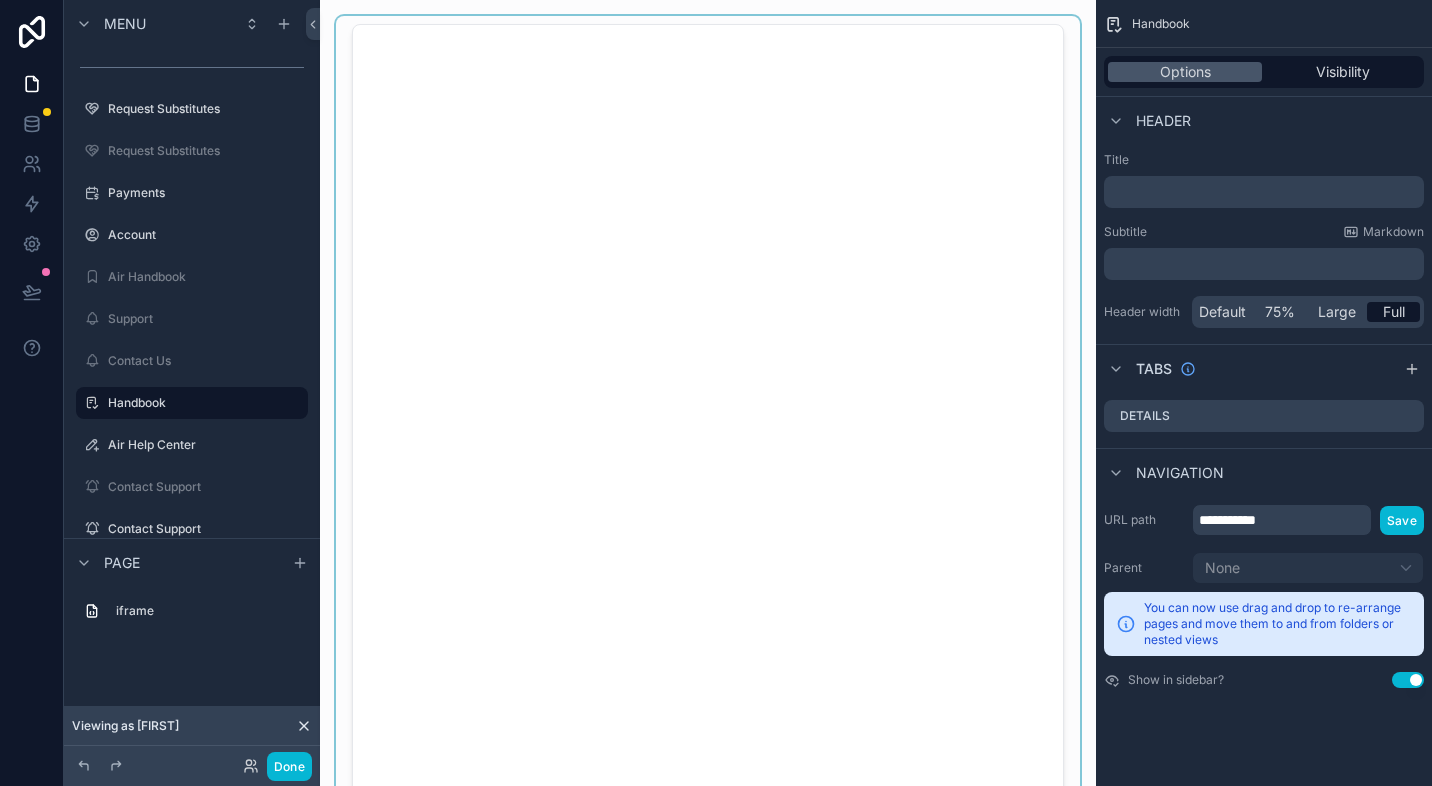 click at bounding box center (708, 418) 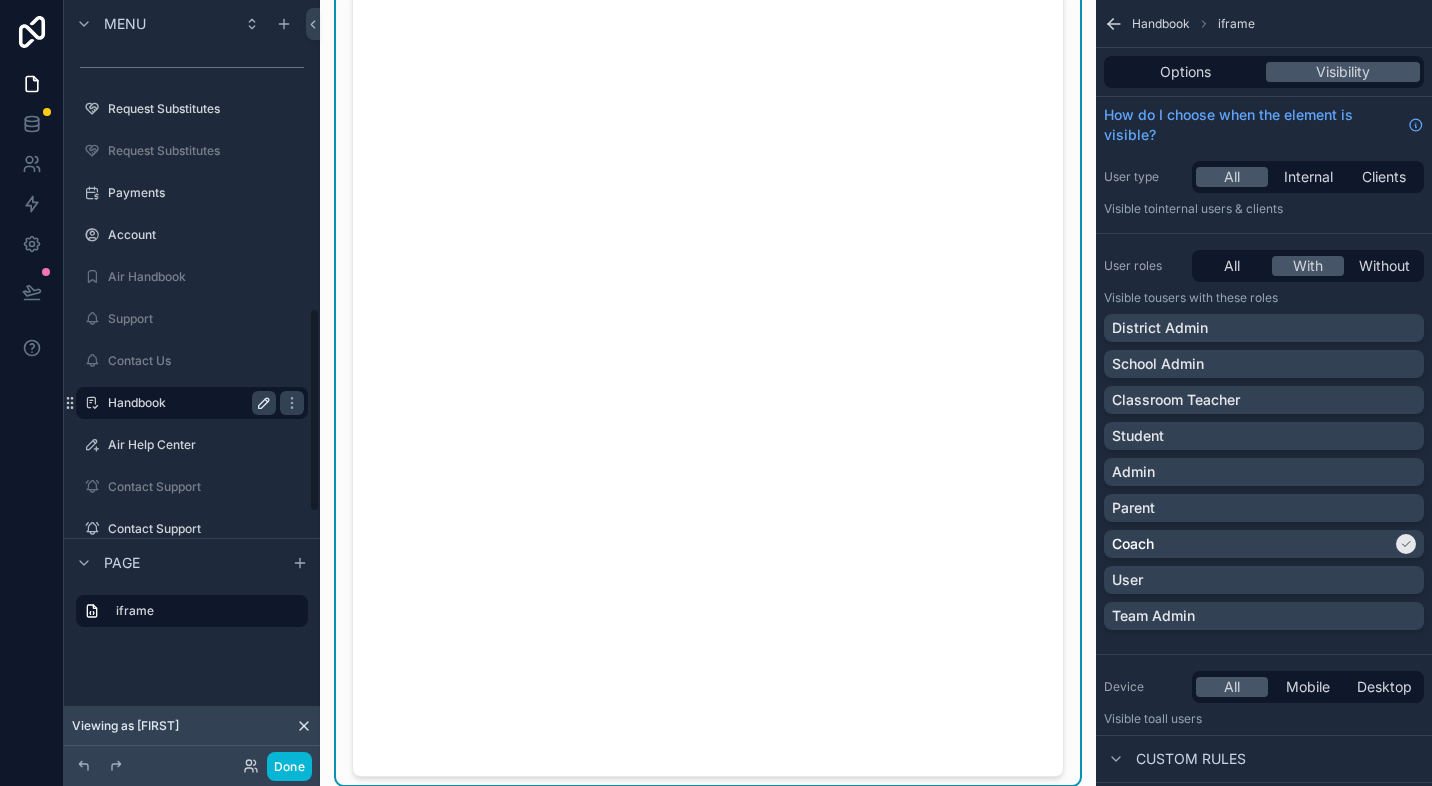 scroll, scrollTop: 0, scrollLeft: 0, axis: both 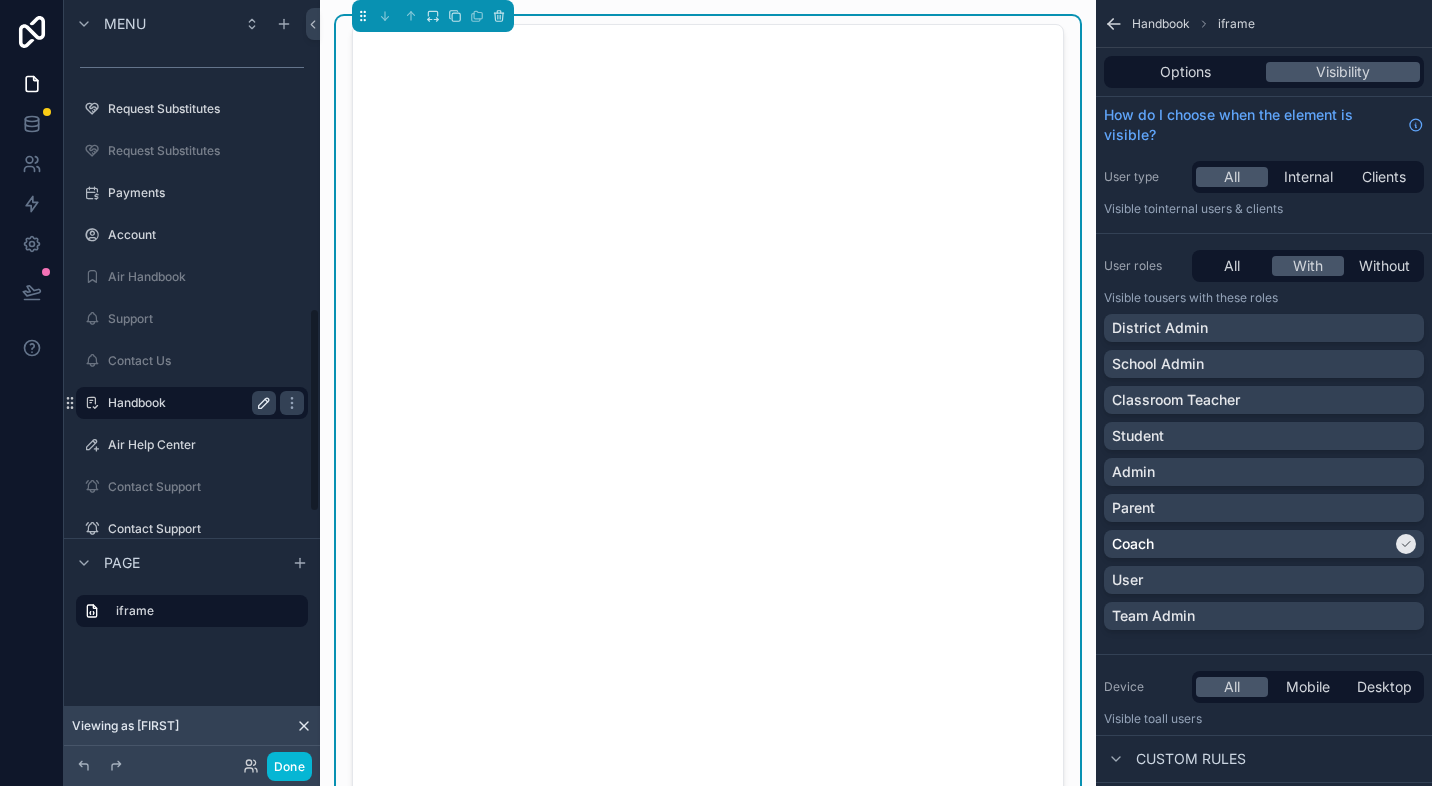 click 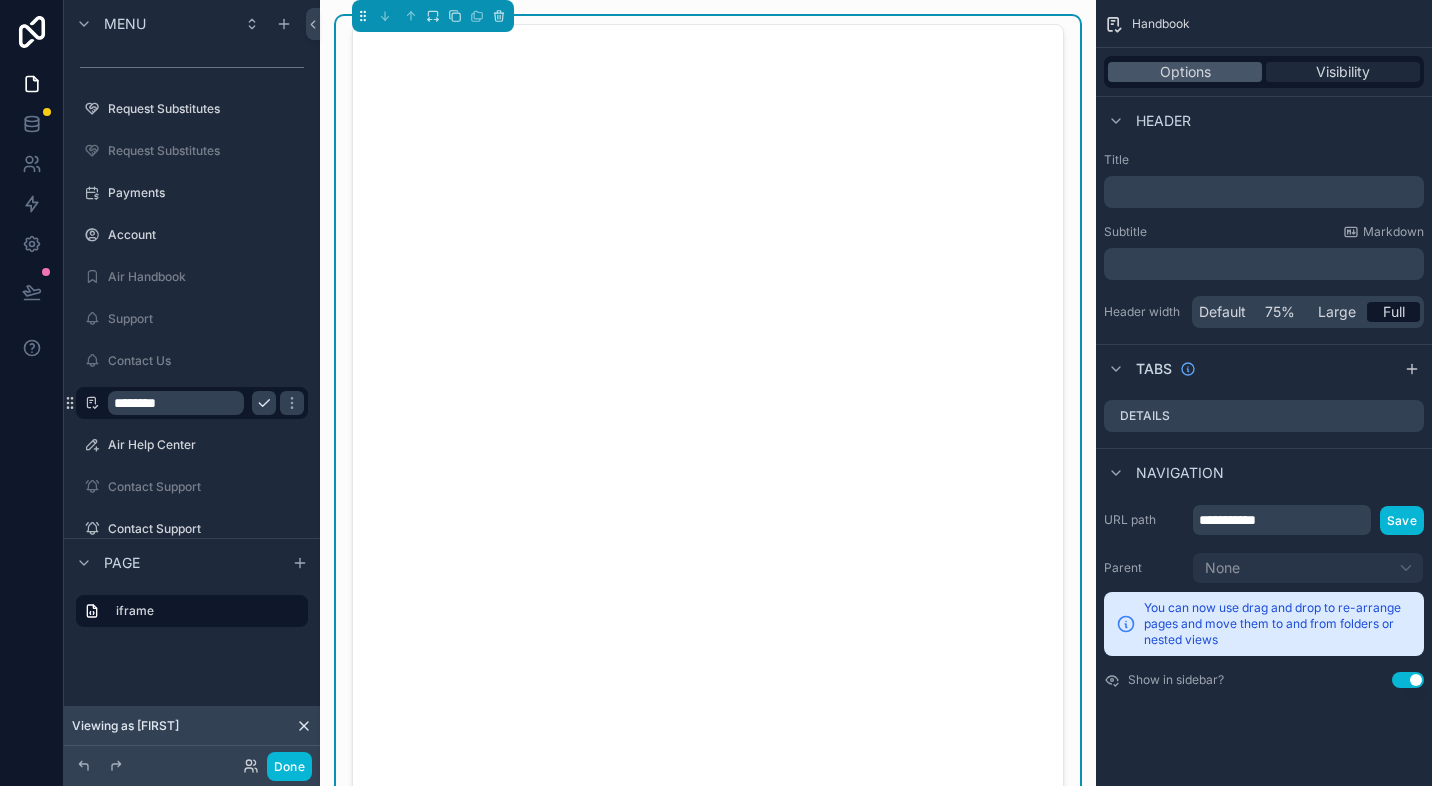 click on "Visibility" at bounding box center [1343, 72] 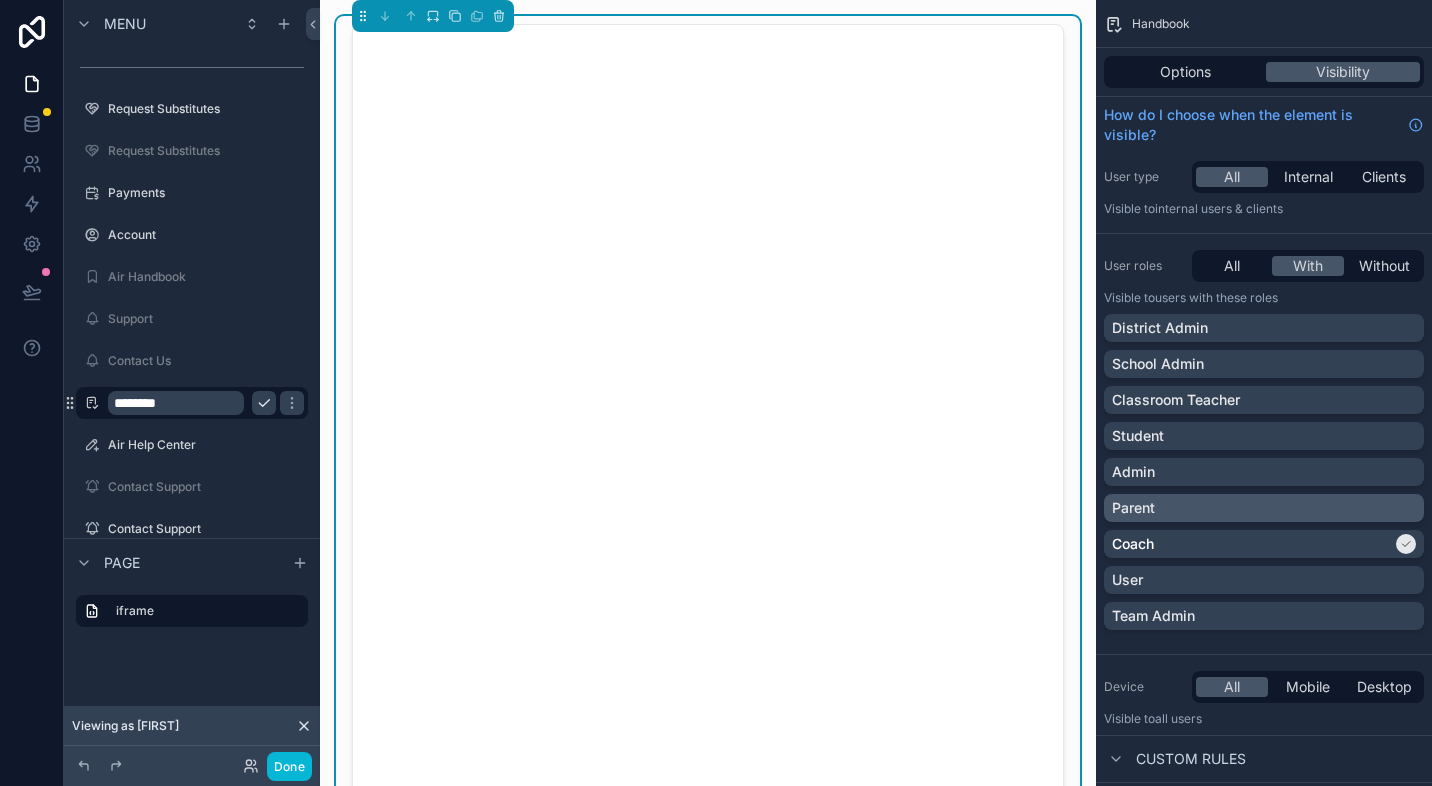 drag, startPoint x: 1255, startPoint y: 467, endPoint x: 1257, endPoint y: 494, distance: 27.073973 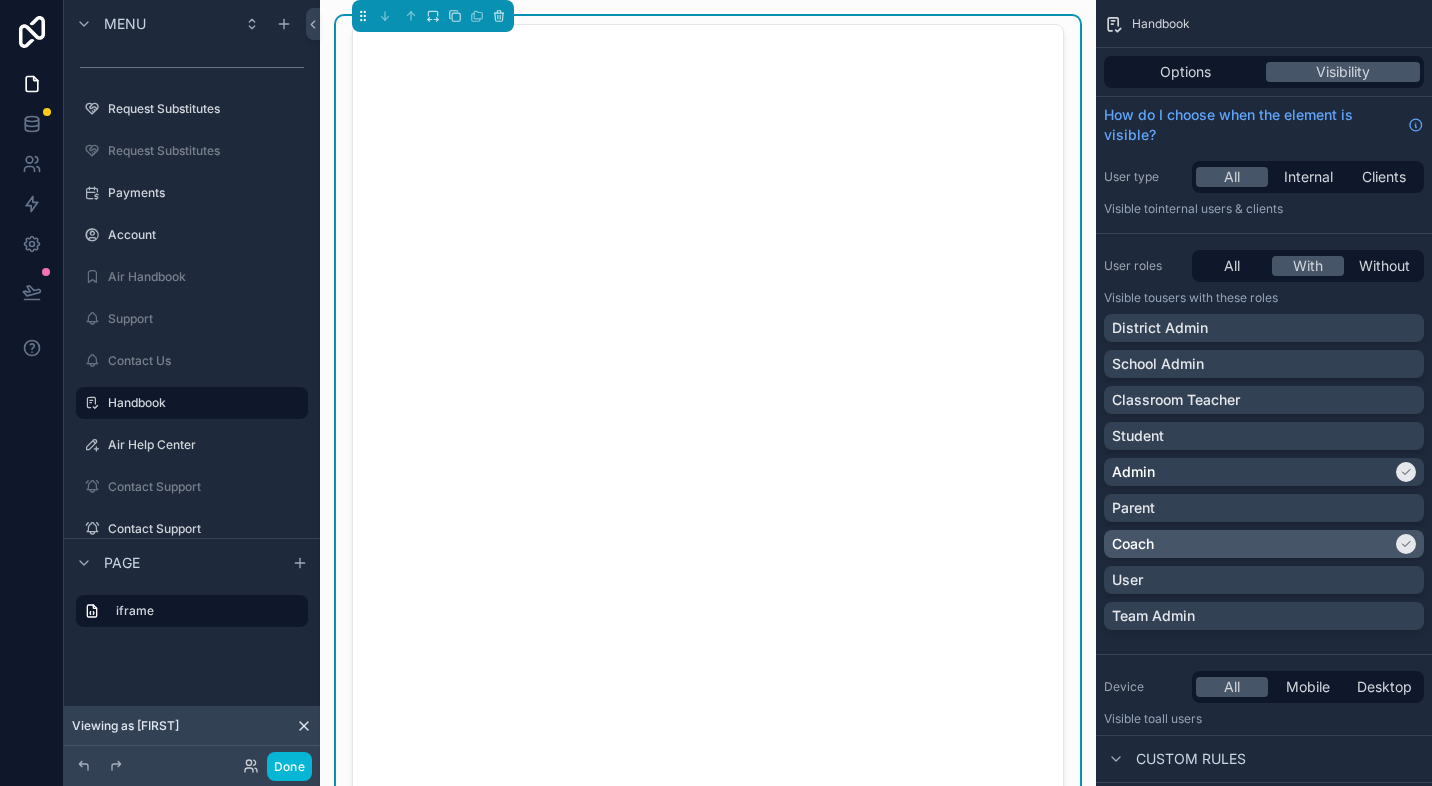 click on "Coach" at bounding box center [1252, 544] 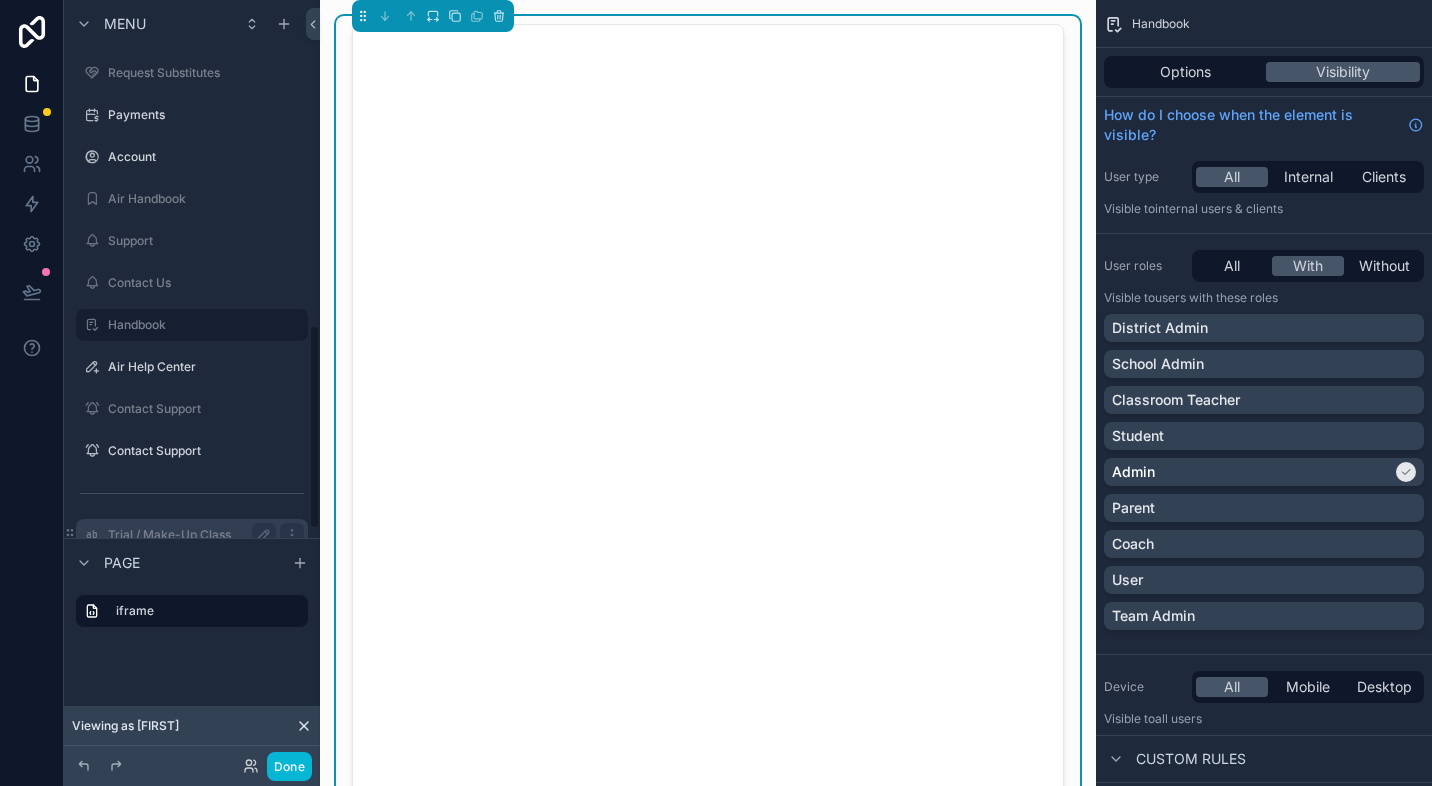 scroll, scrollTop: 1247, scrollLeft: 0, axis: vertical 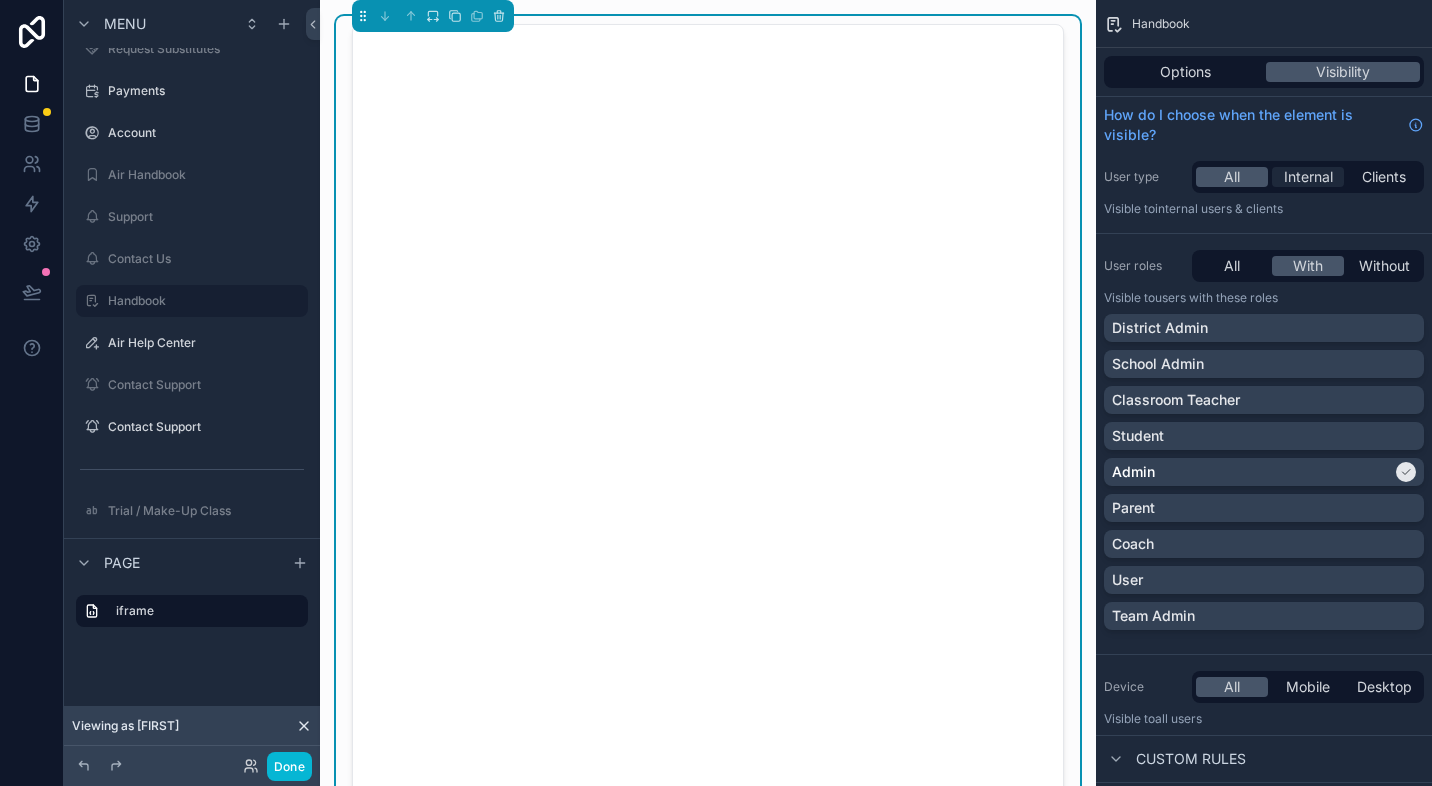 click on "Internal" at bounding box center [1308, 177] 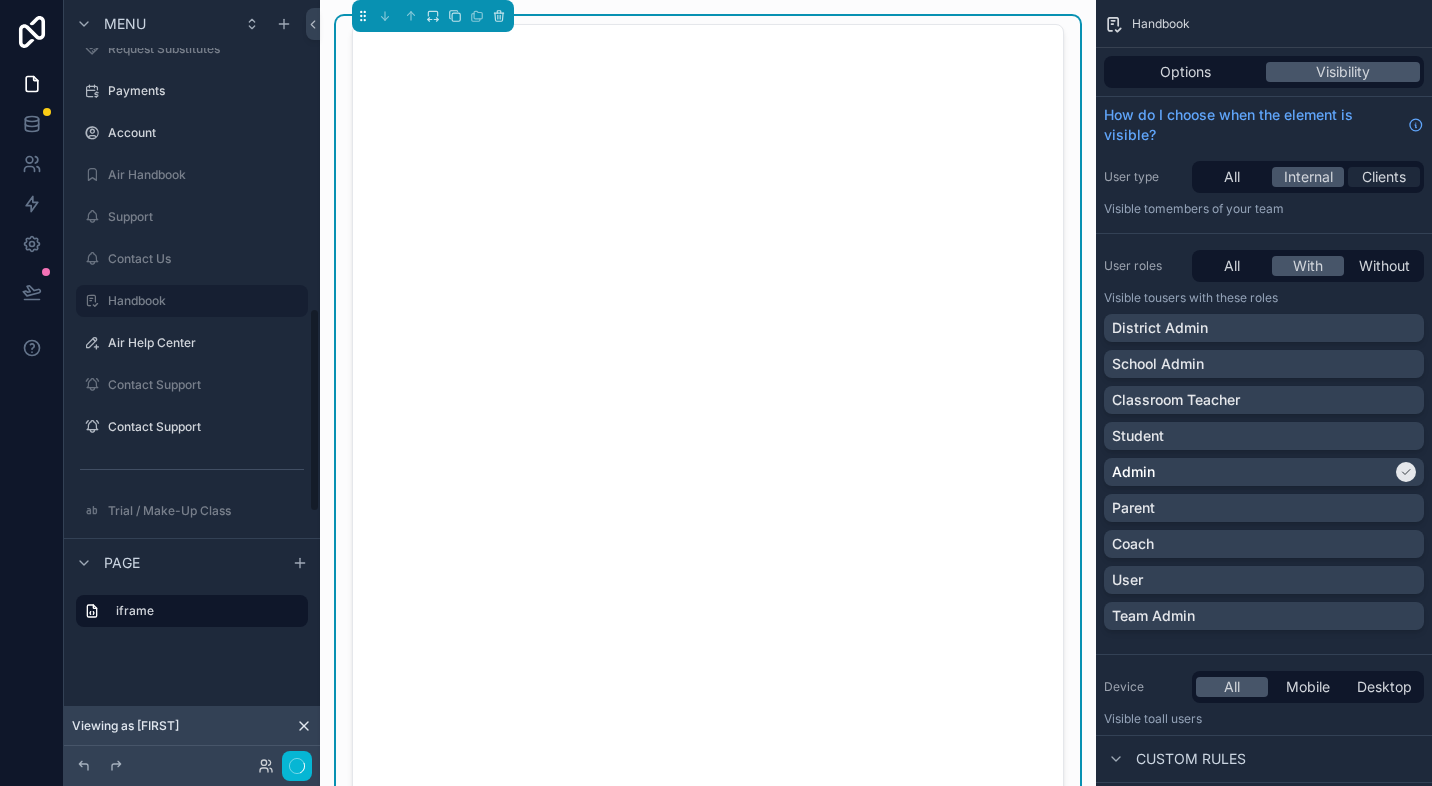 scroll, scrollTop: 1145, scrollLeft: 0, axis: vertical 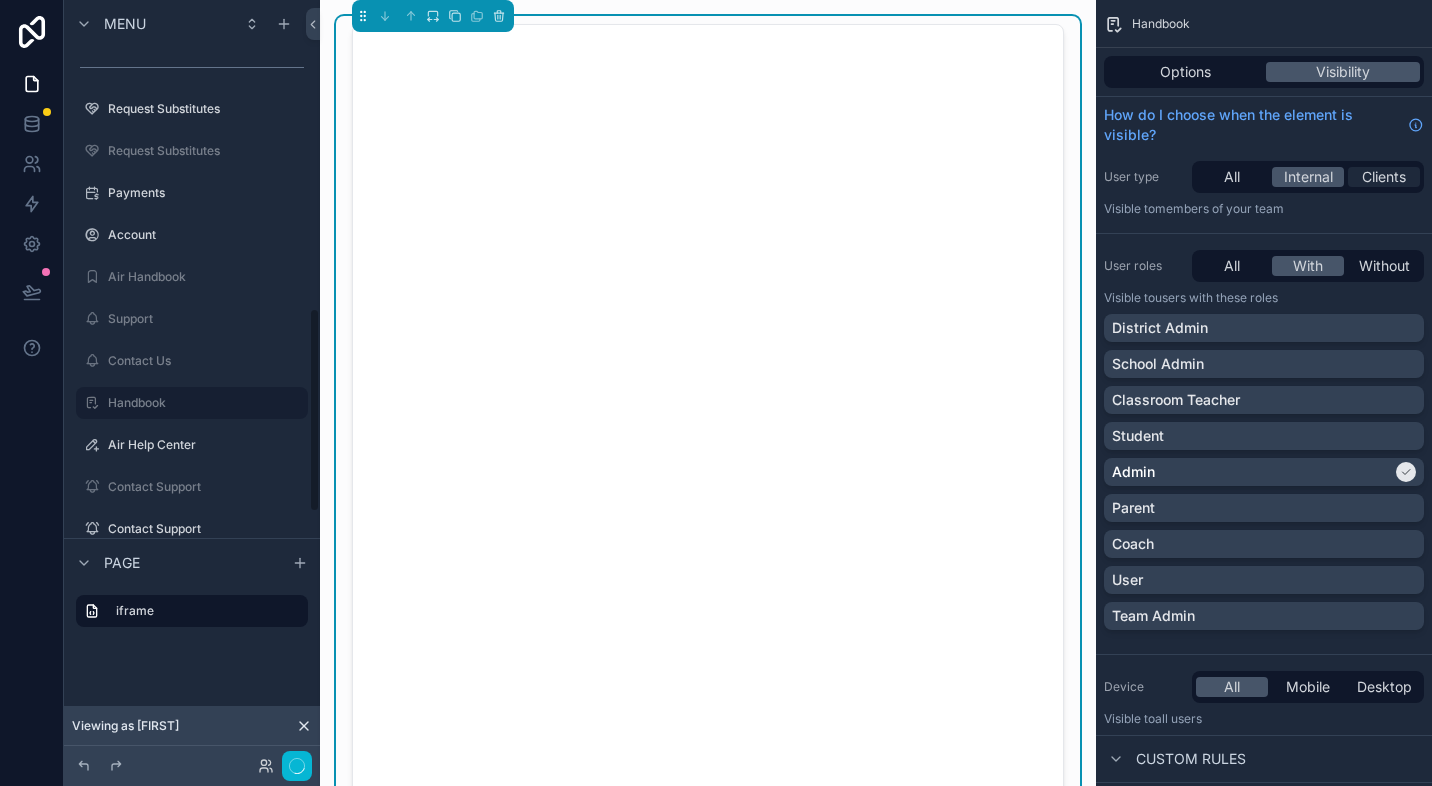 click on "Clients" at bounding box center (1384, 177) 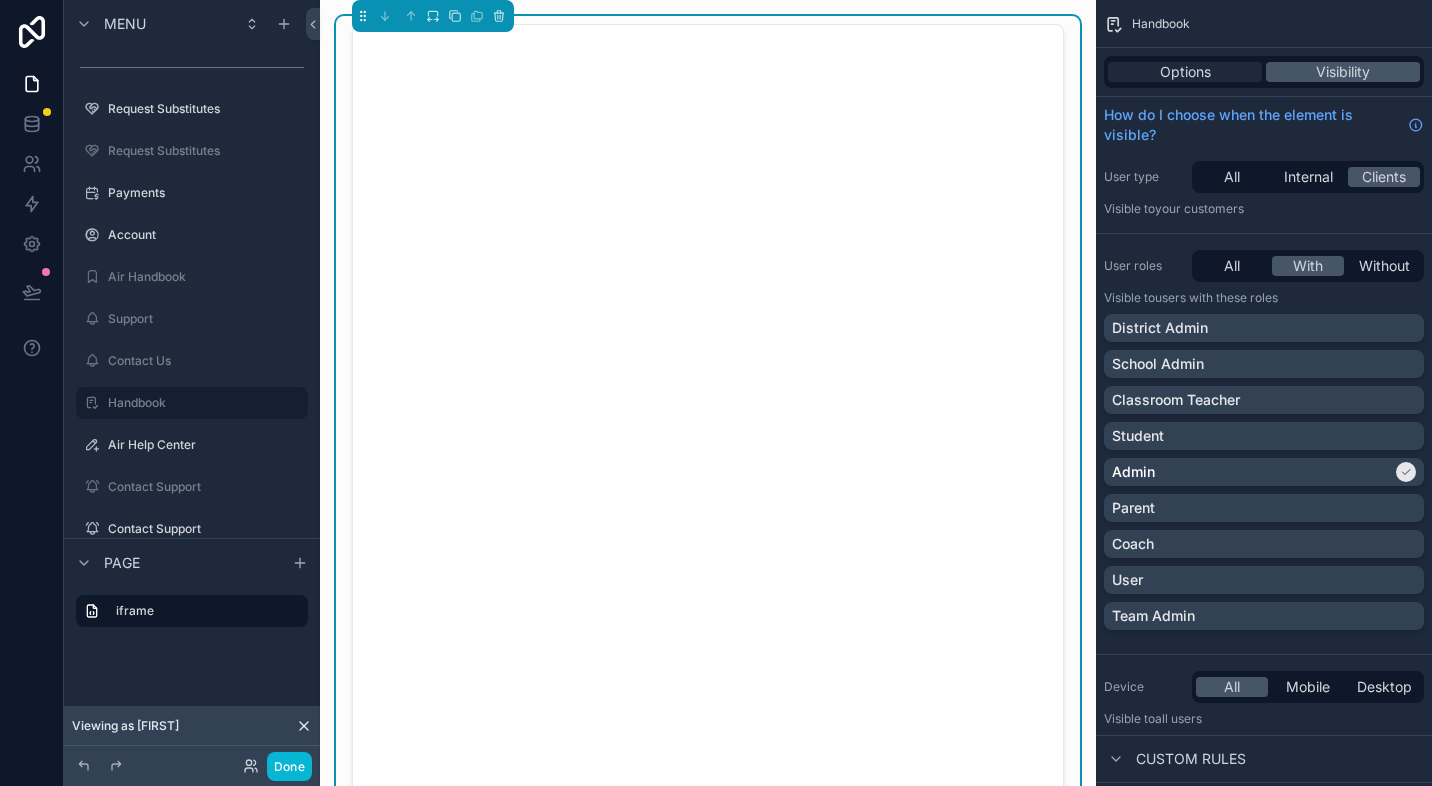 click on "Options" at bounding box center (1185, 72) 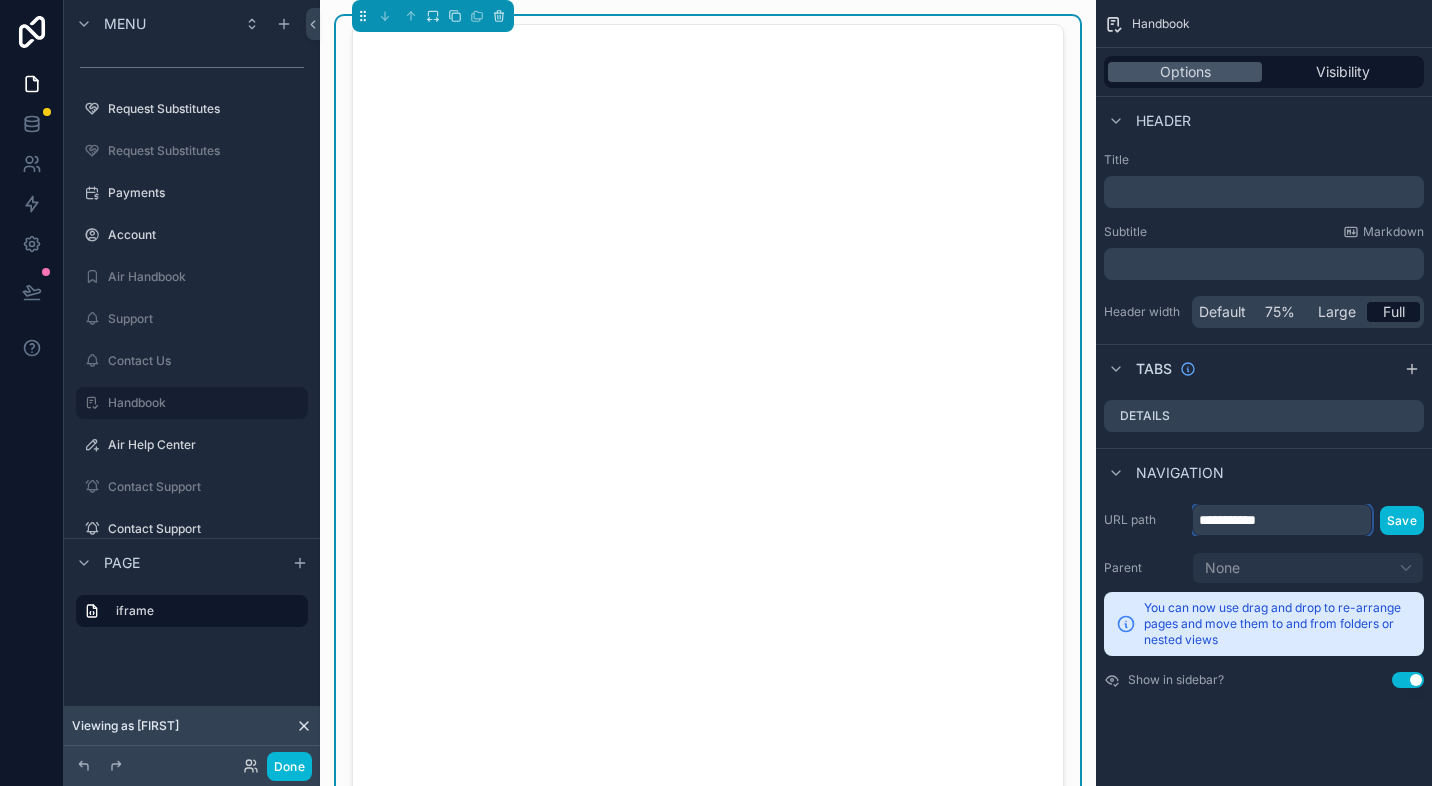 click on "**********" at bounding box center [1282, 520] 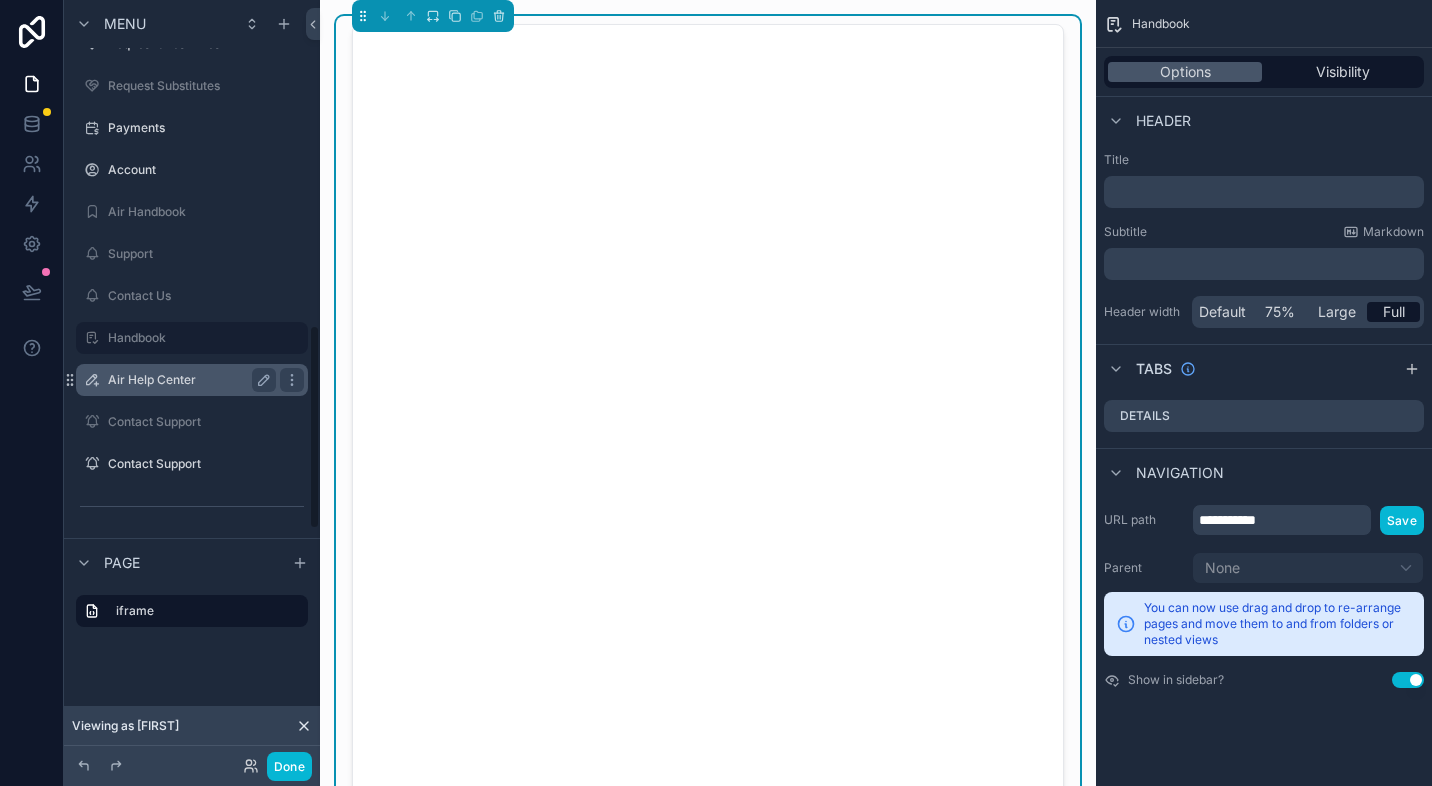 scroll, scrollTop: 1212, scrollLeft: 0, axis: vertical 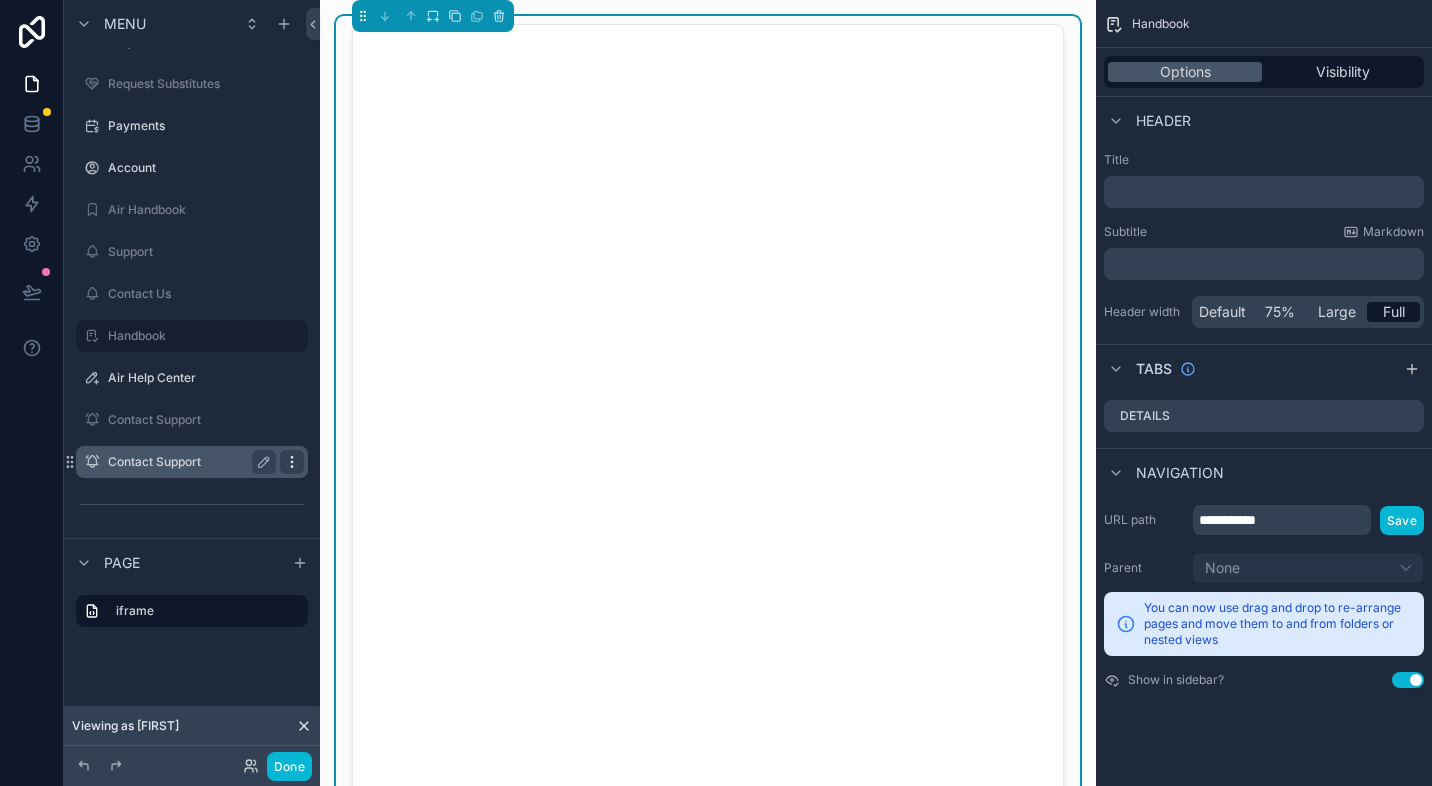 click 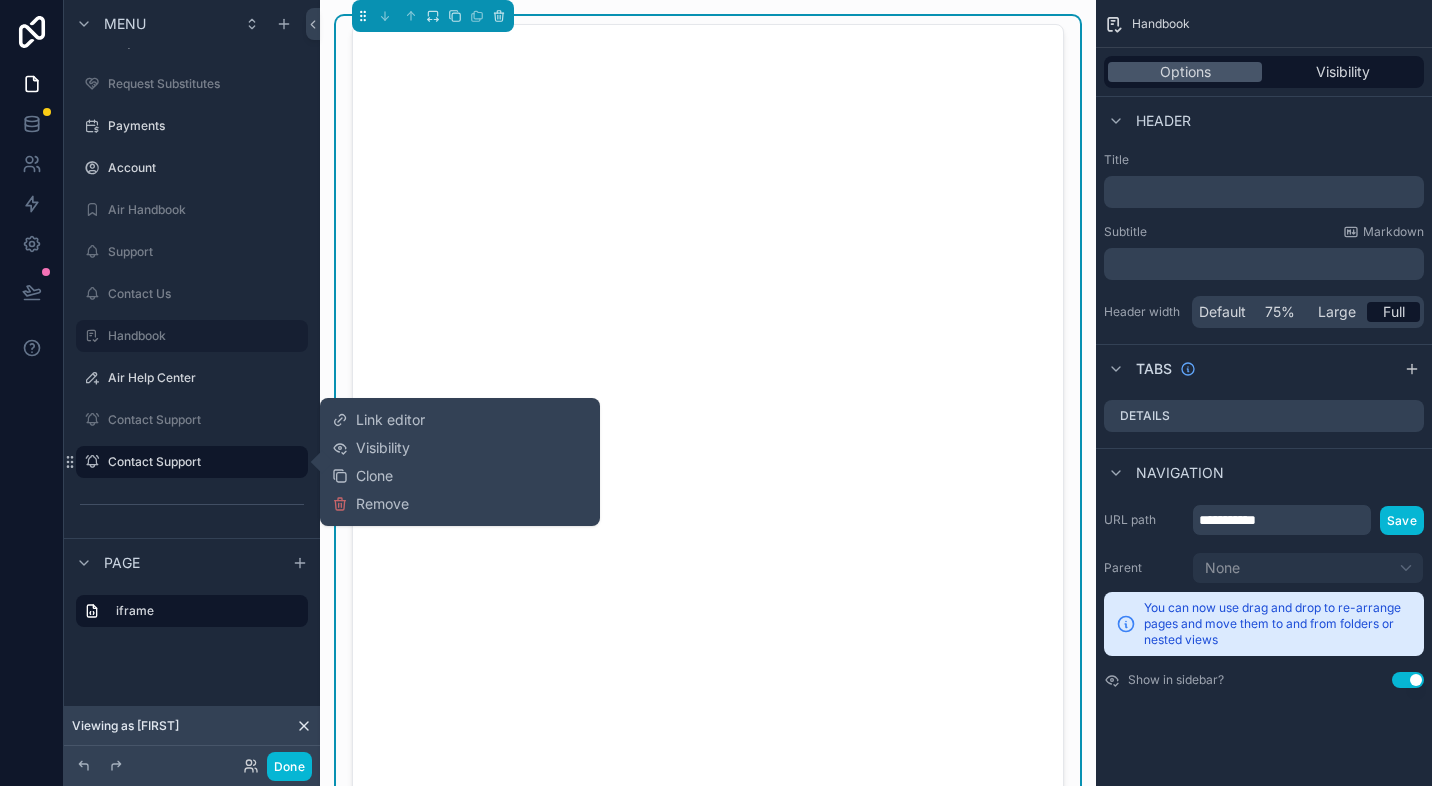 click on "Visibility" at bounding box center [383, 448] 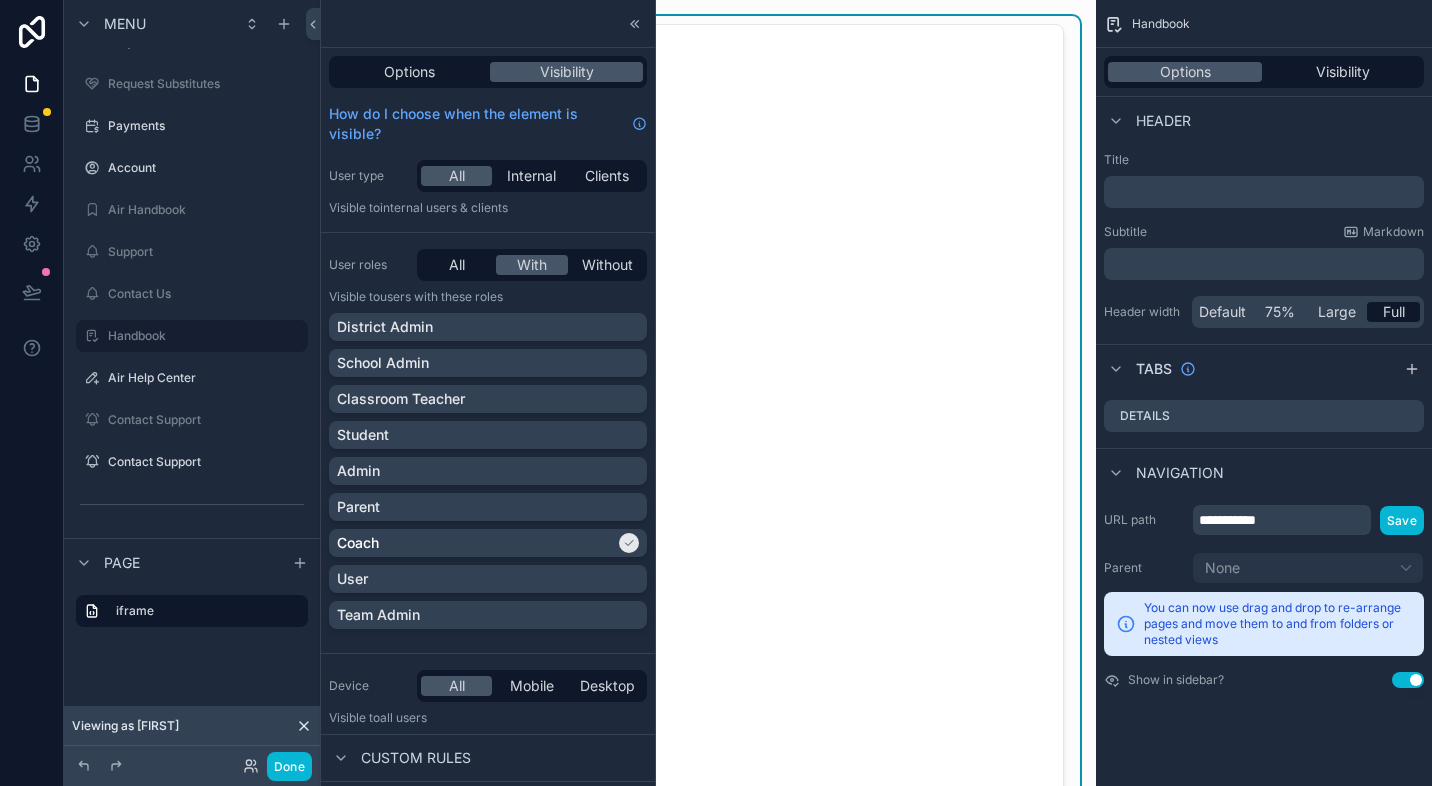 click on "District Admin School Admin Classroom Teacher Student Admin Parent Coach User Team Admin" at bounding box center (488, 475) 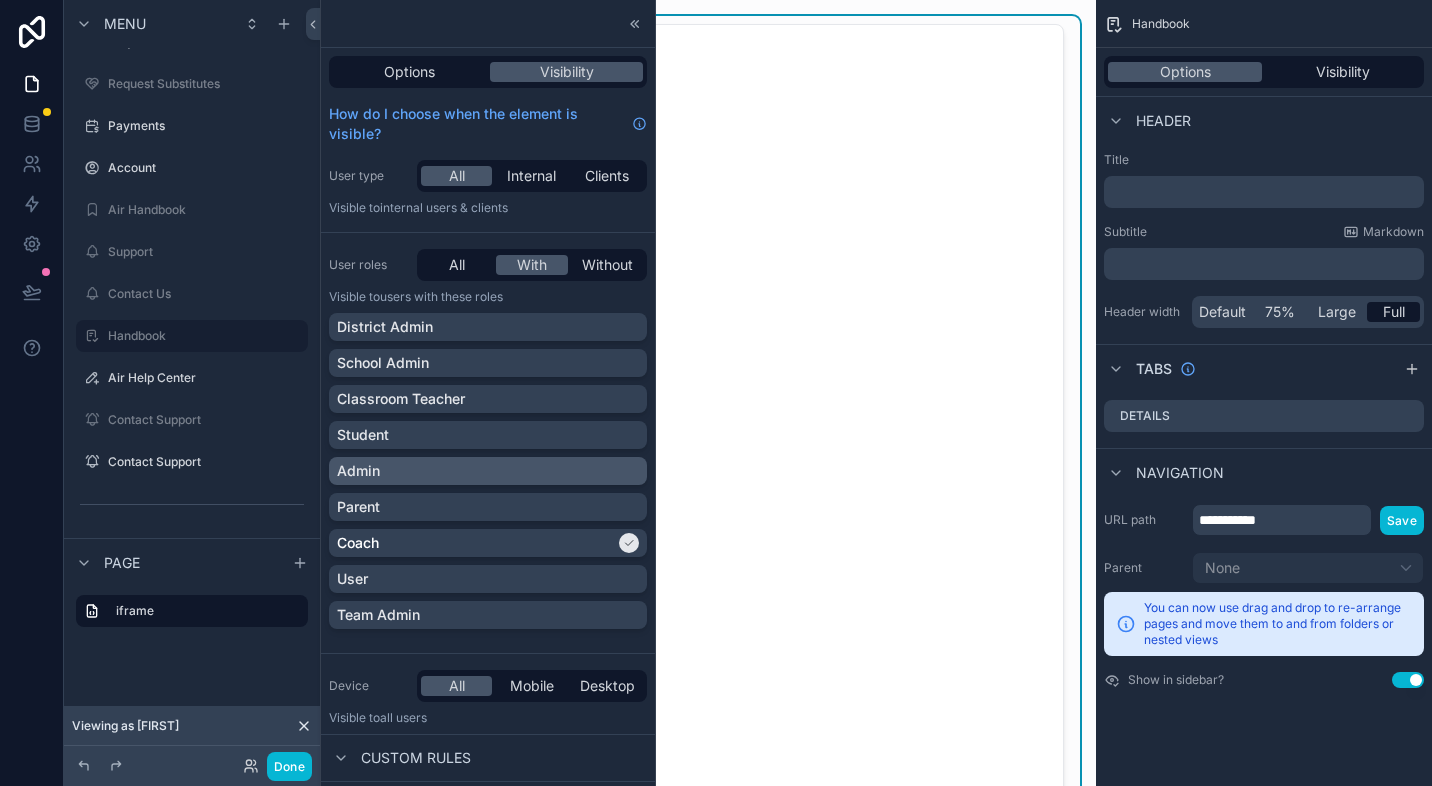 click on "Admin" at bounding box center [488, 471] 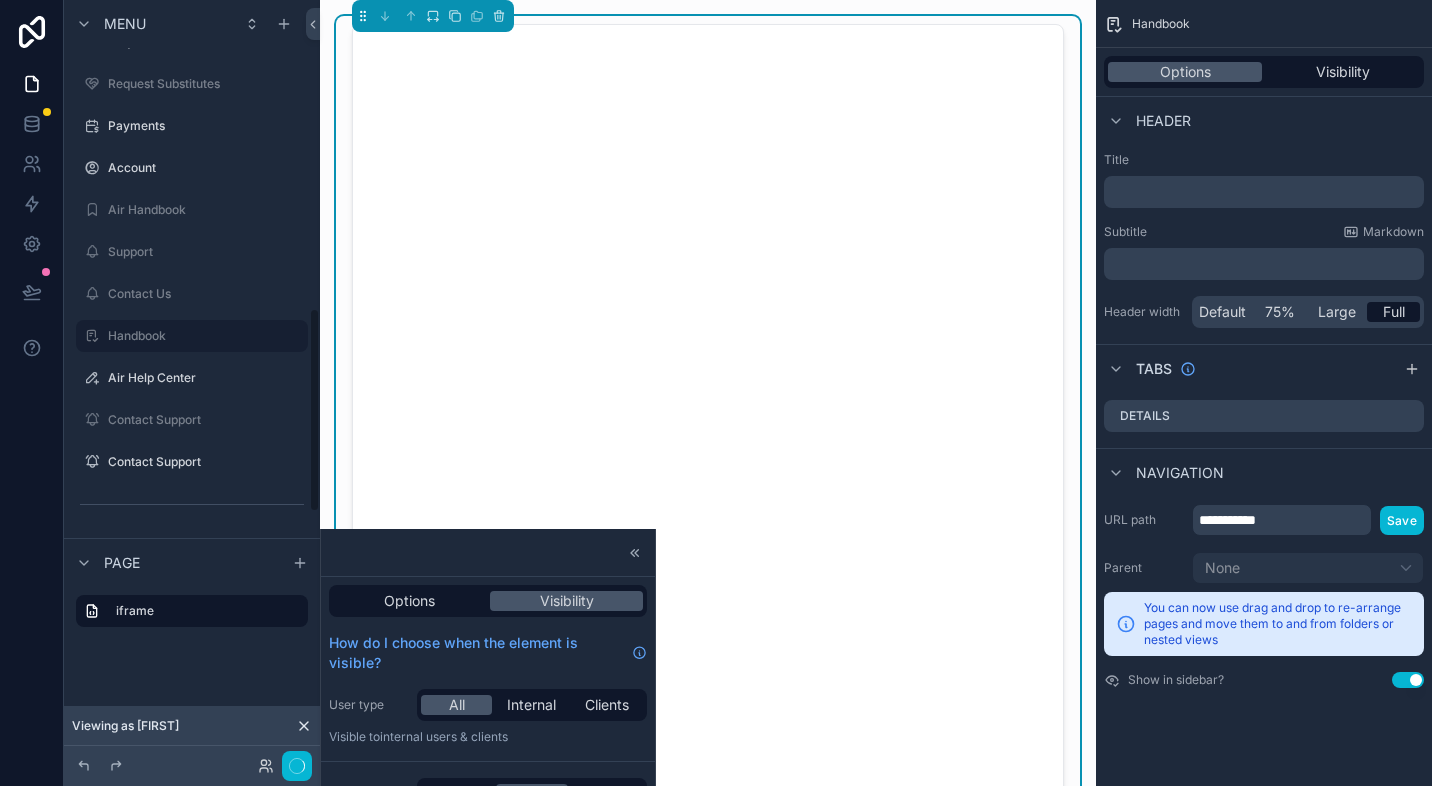 scroll, scrollTop: 1145, scrollLeft: 0, axis: vertical 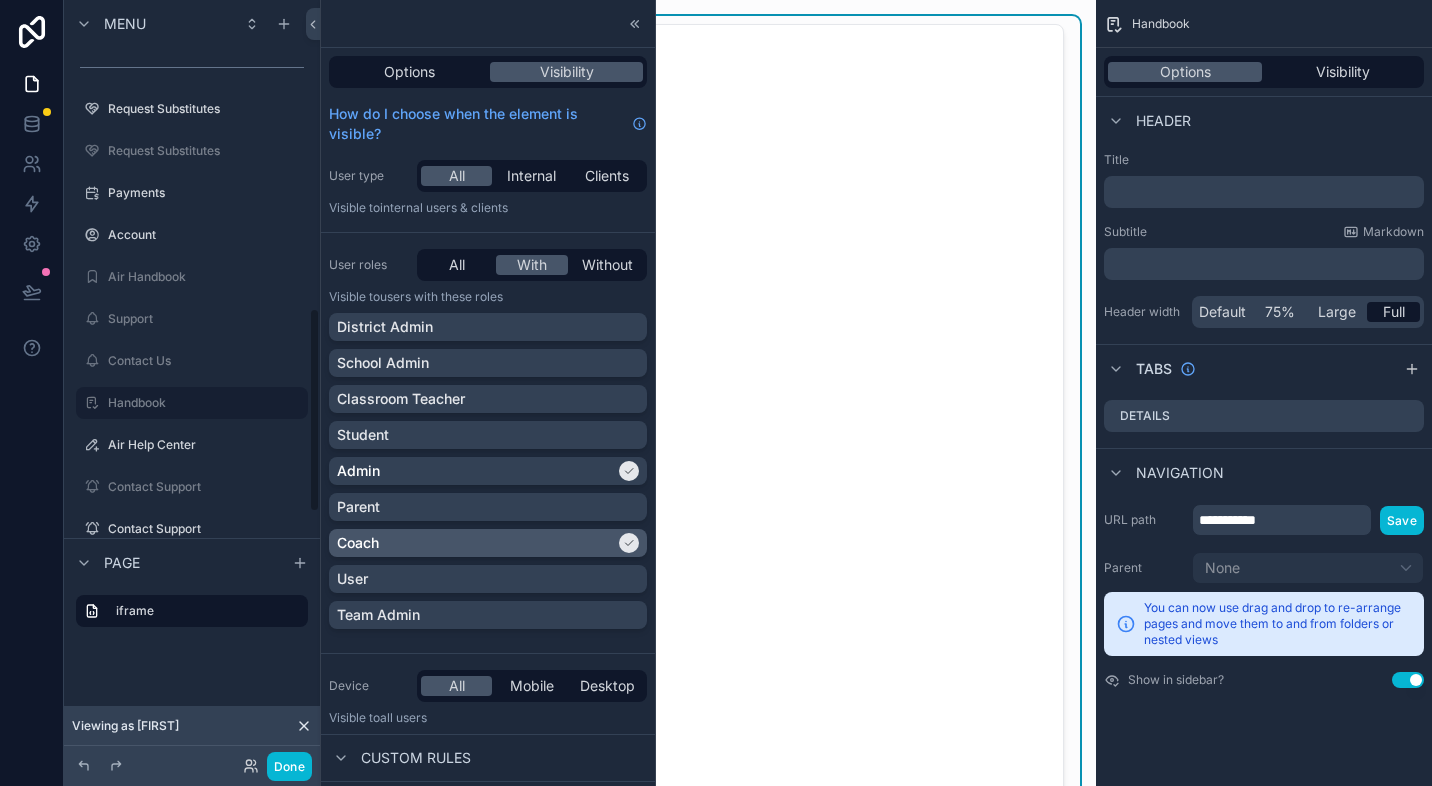 click on "Coach" at bounding box center (476, 543) 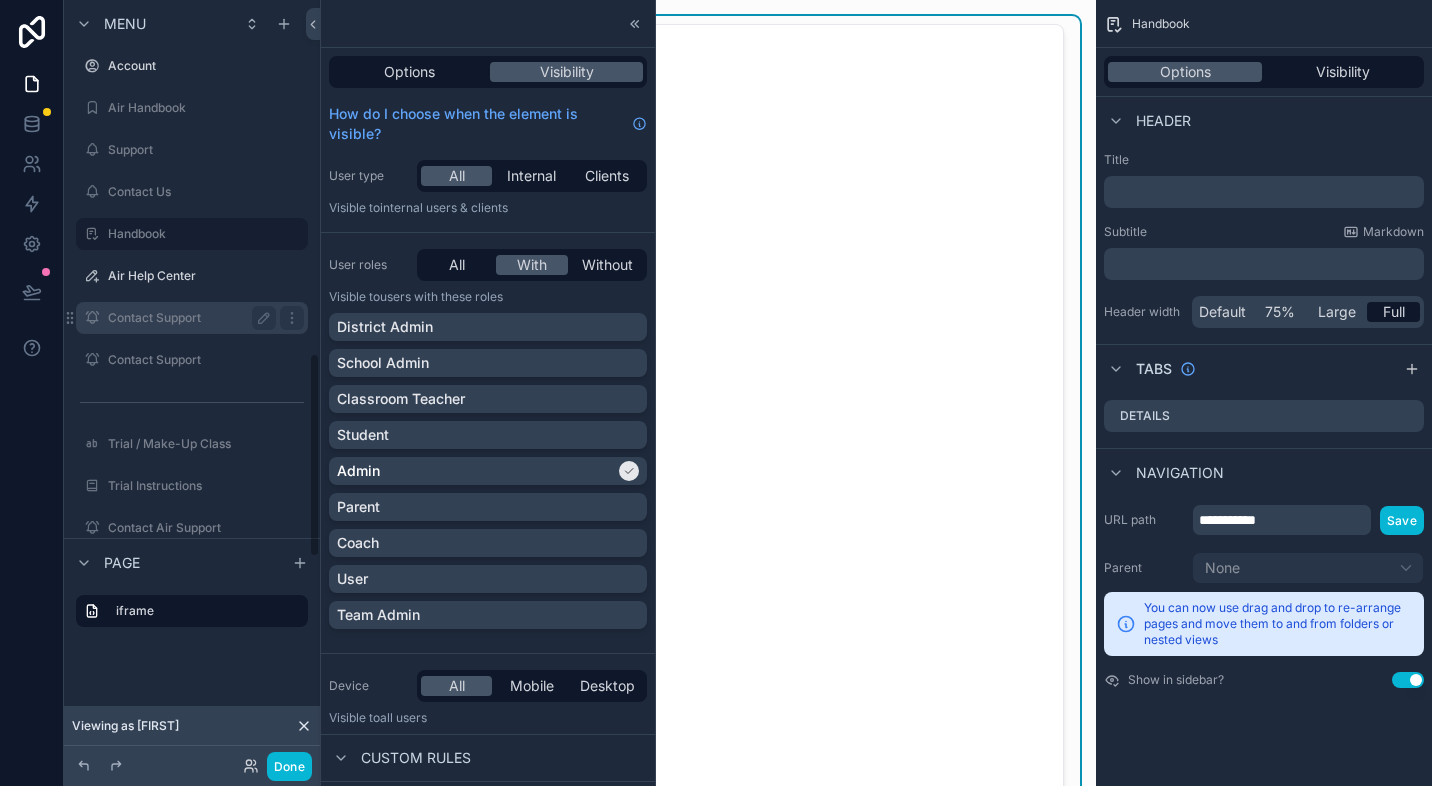 scroll, scrollTop: 1301, scrollLeft: 0, axis: vertical 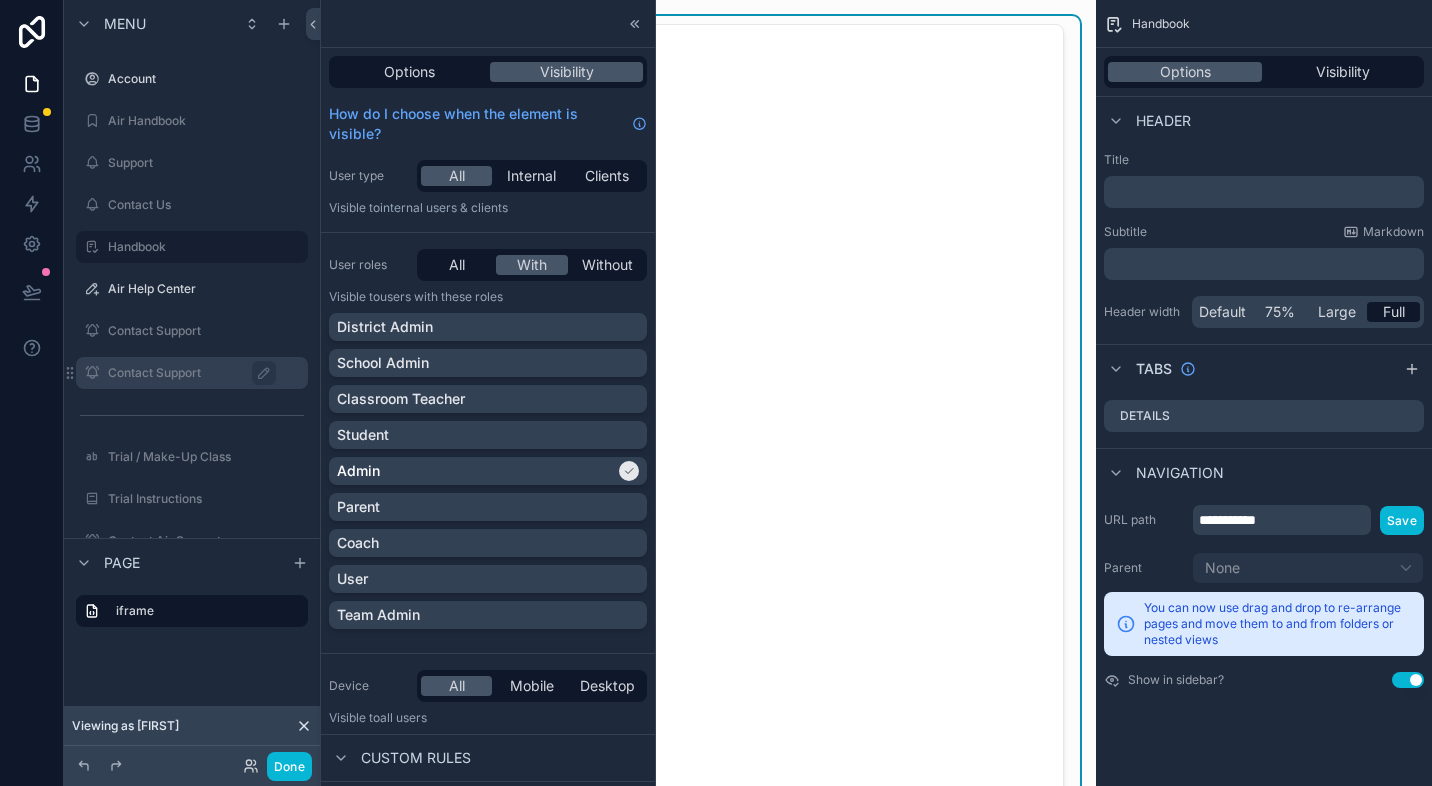 click on "Contact Support" at bounding box center (202, 373) 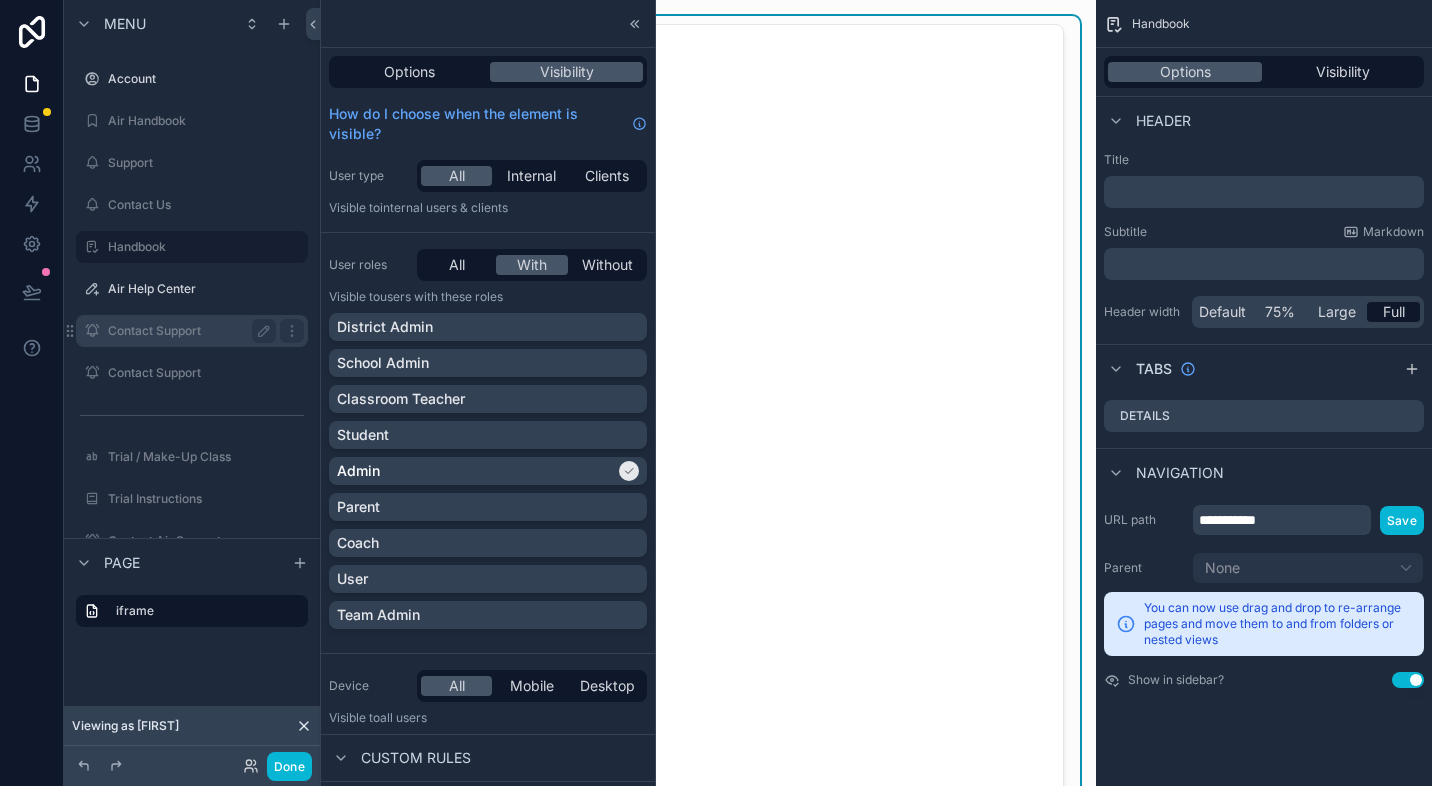 click on "Contact Support" at bounding box center (188, 331) 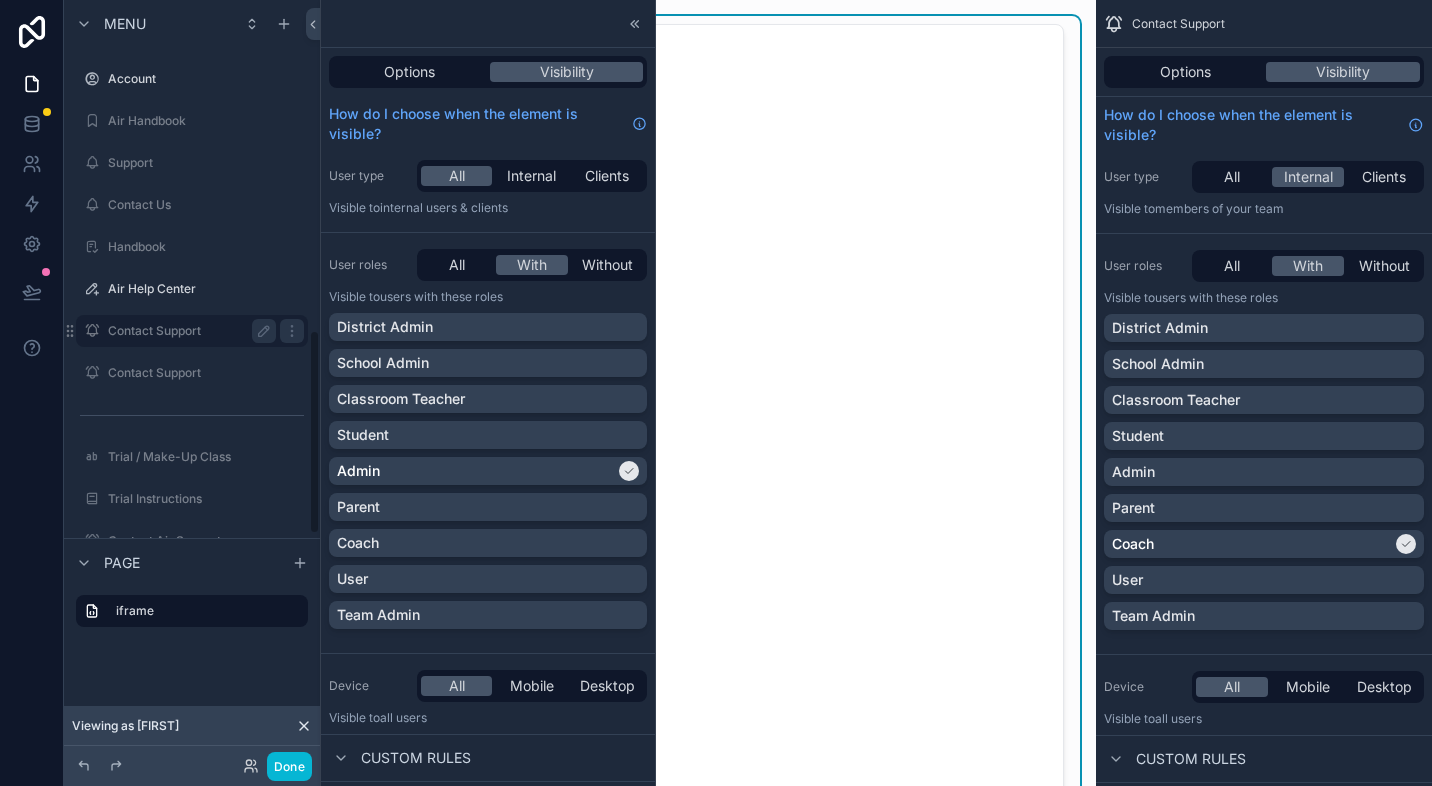 scroll, scrollTop: 1229, scrollLeft: 0, axis: vertical 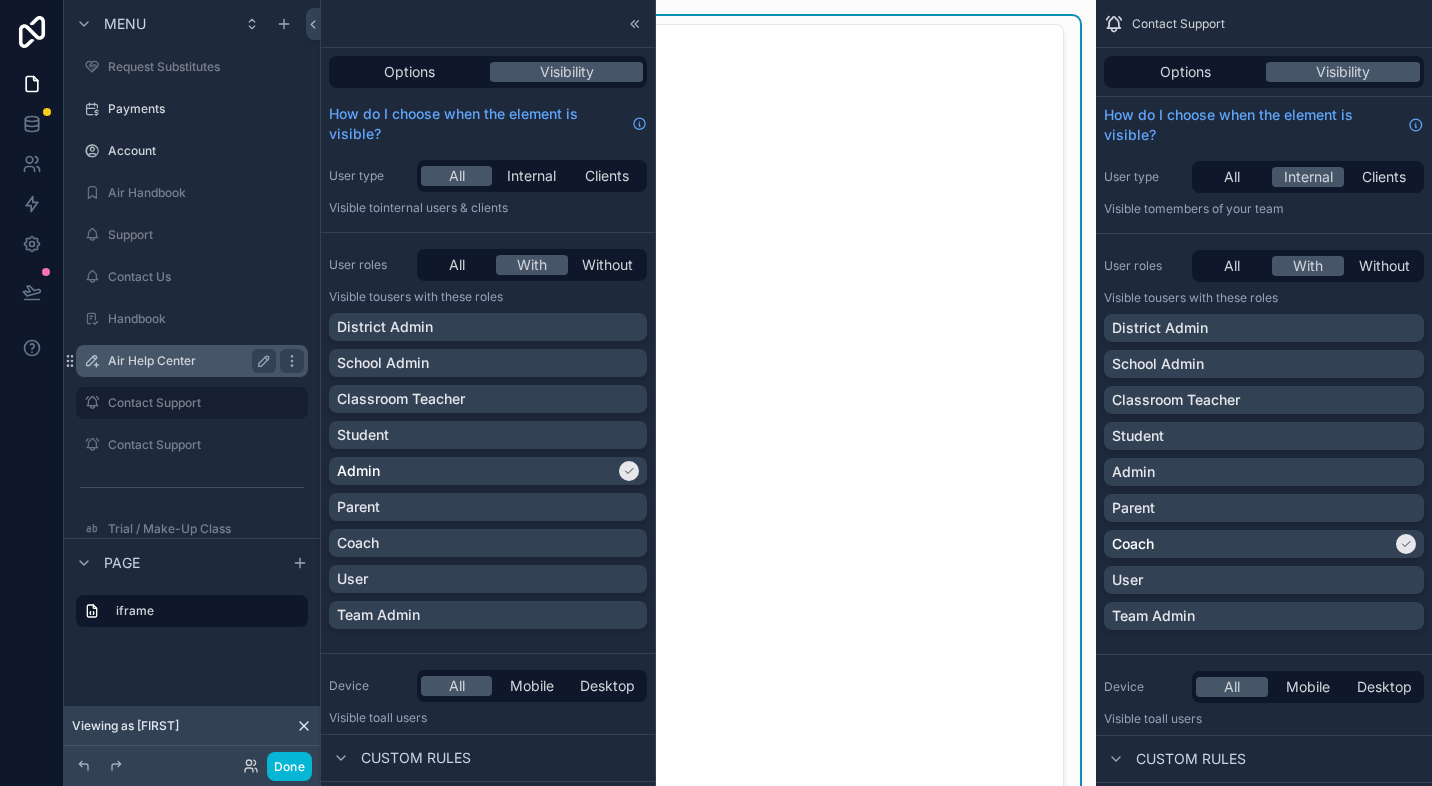 click on "Air Help Center" at bounding box center [188, 361] 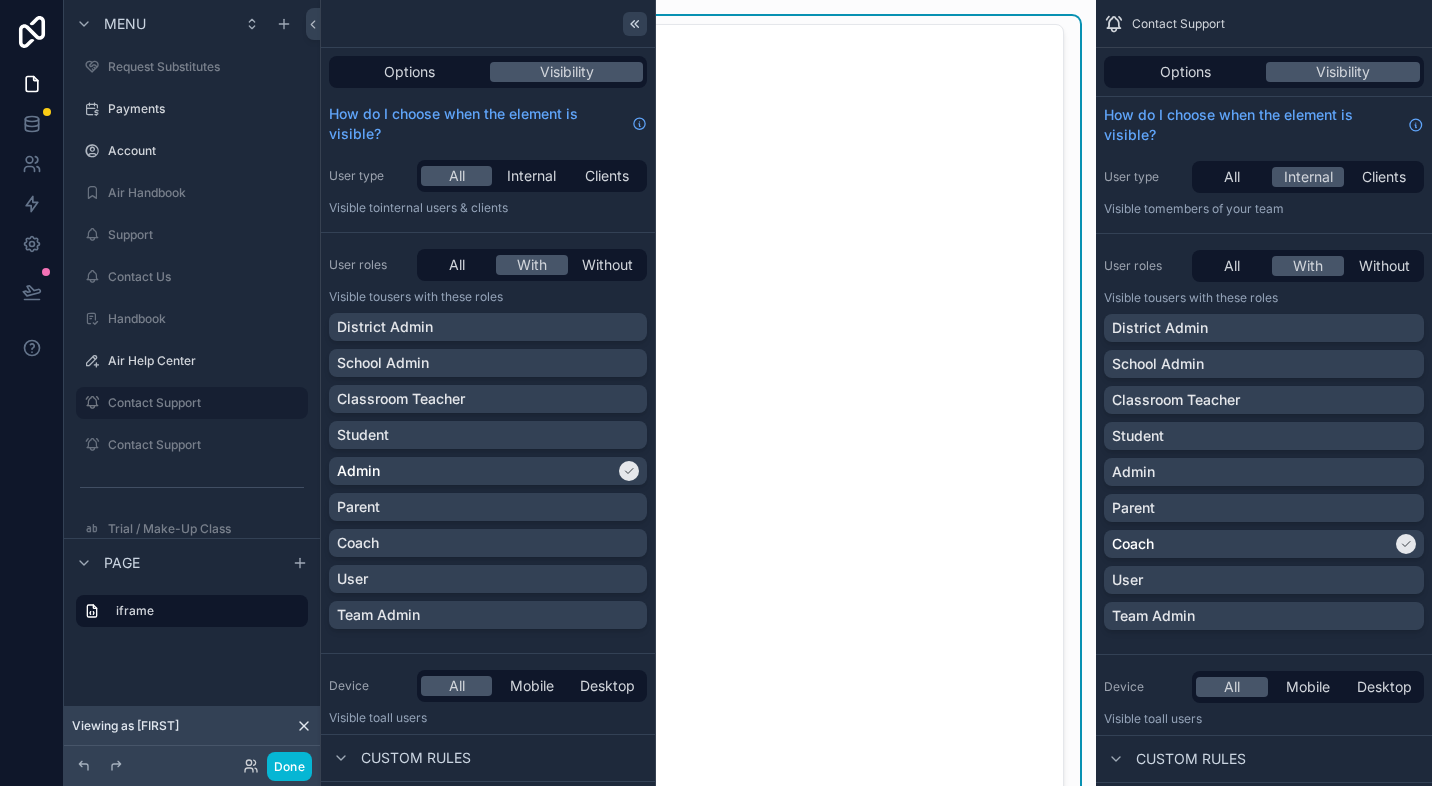click 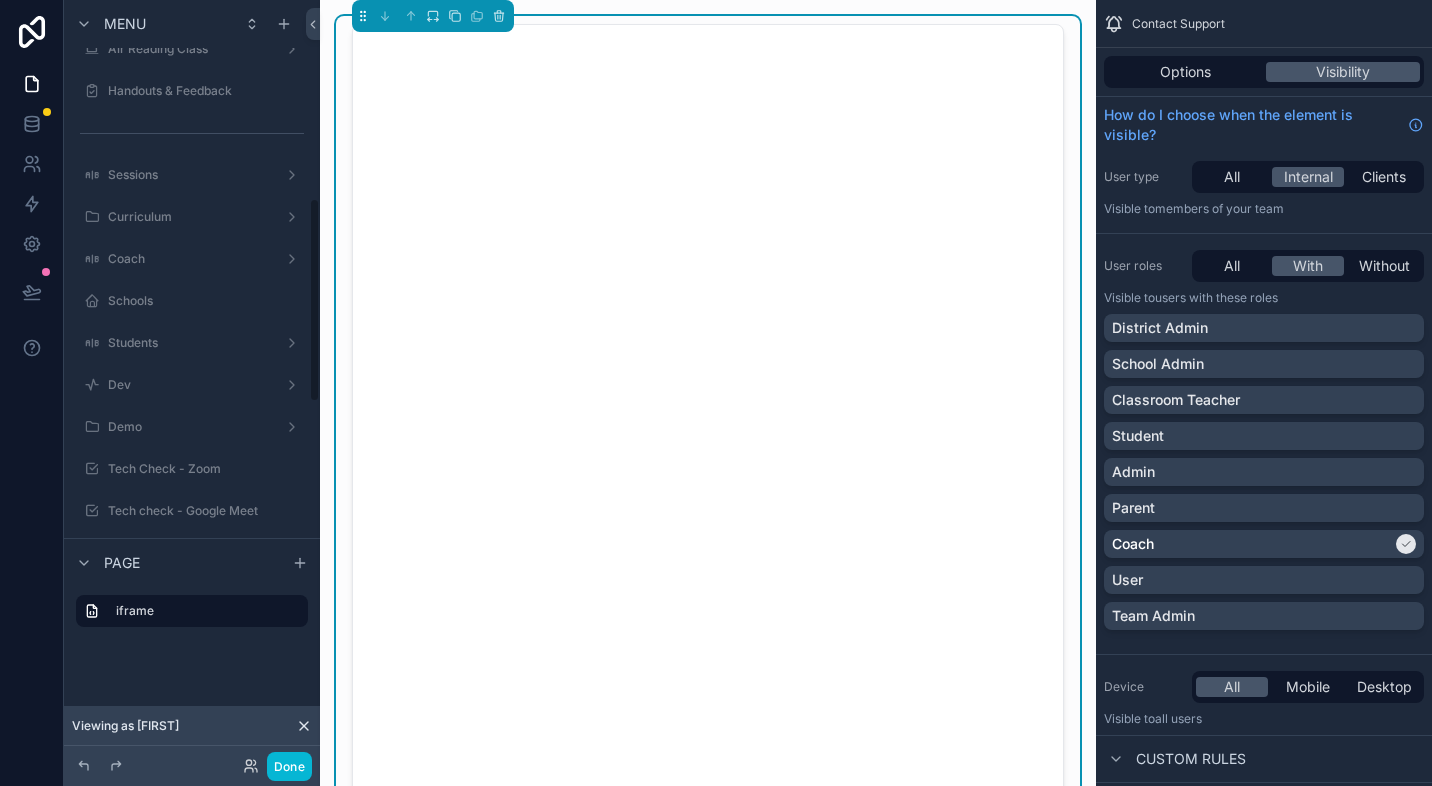 scroll, scrollTop: 0, scrollLeft: 0, axis: both 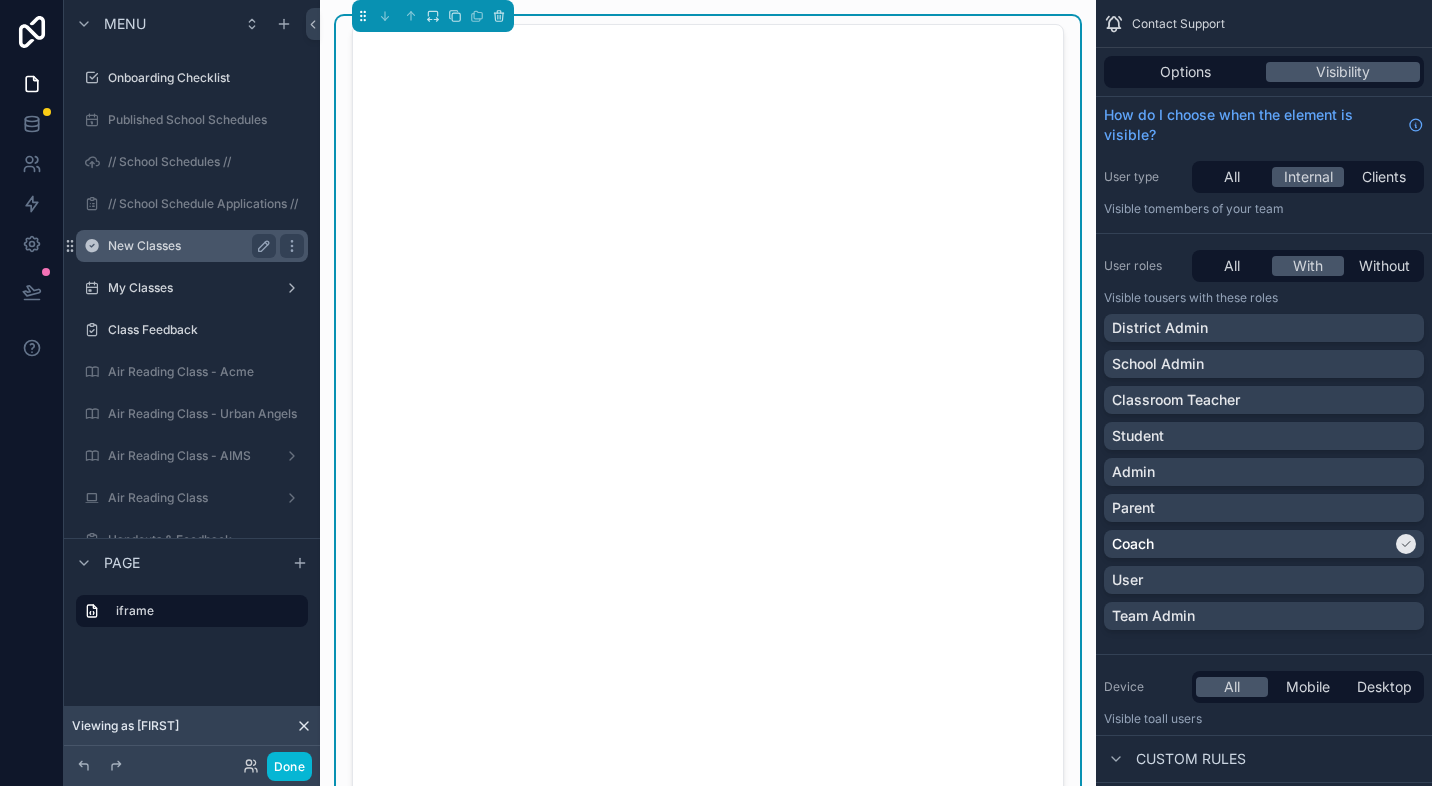 click on "New Classes" at bounding box center (188, 246) 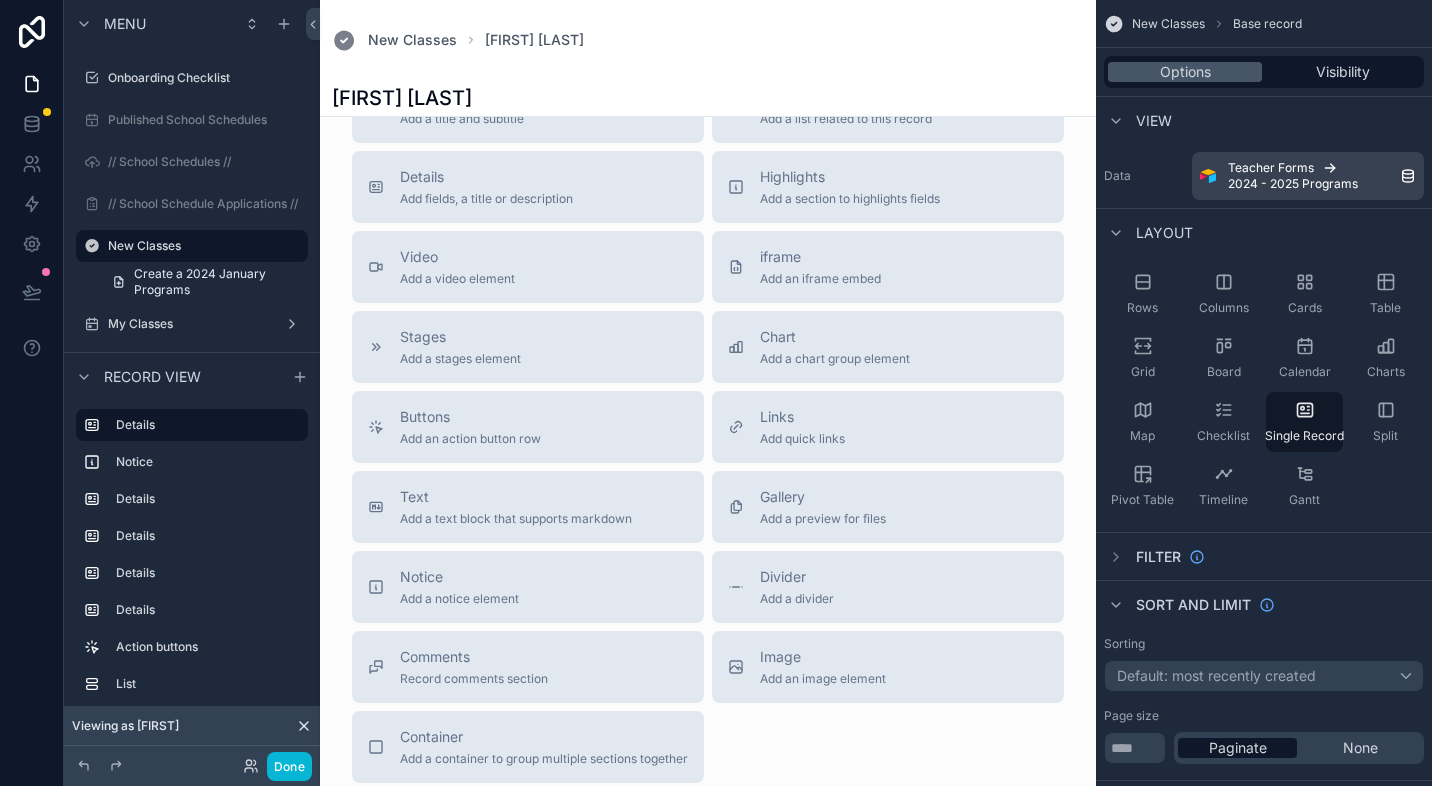 scroll, scrollTop: 3674, scrollLeft: 0, axis: vertical 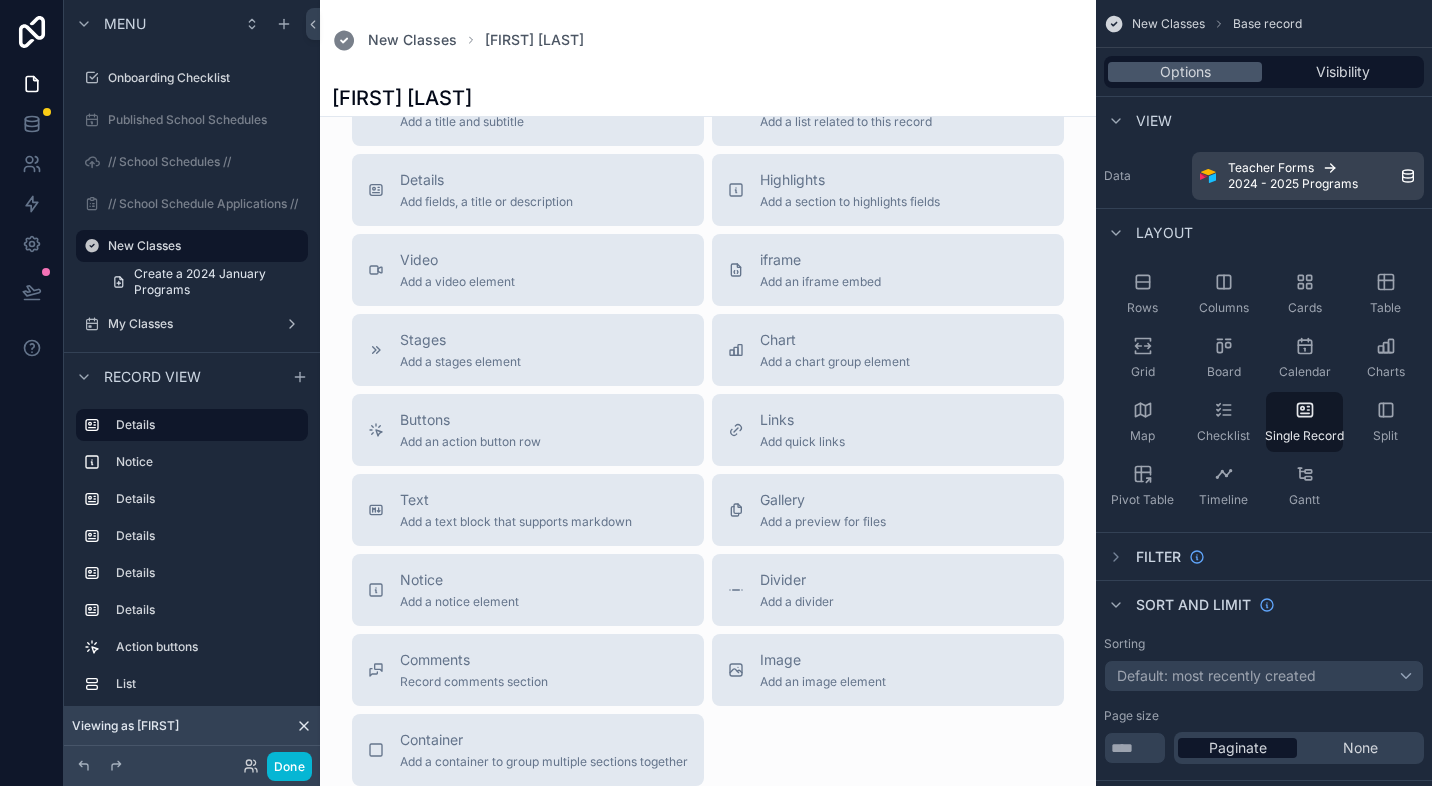 click at bounding box center [708, -1364] 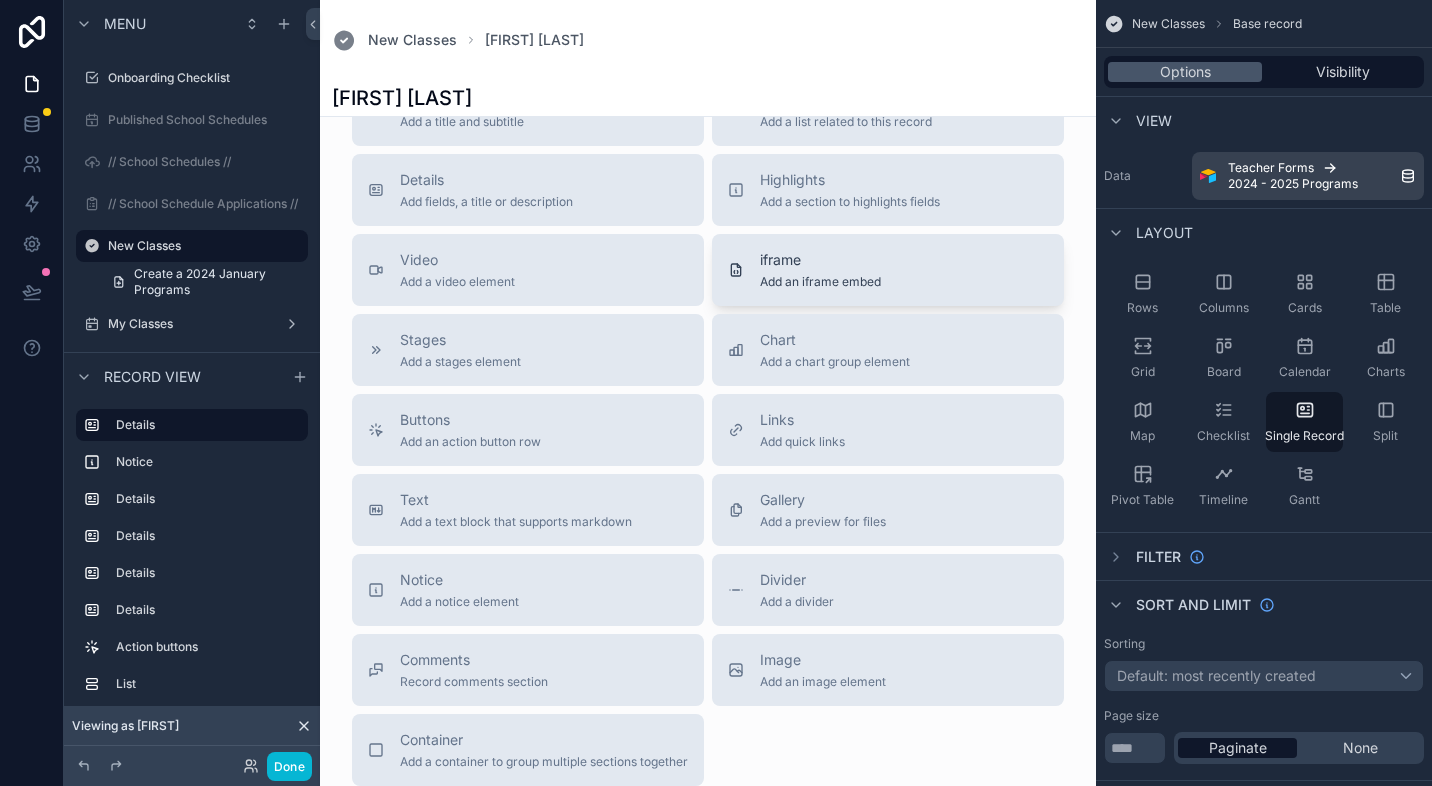 click on "Add an iframe embed" at bounding box center (820, 282) 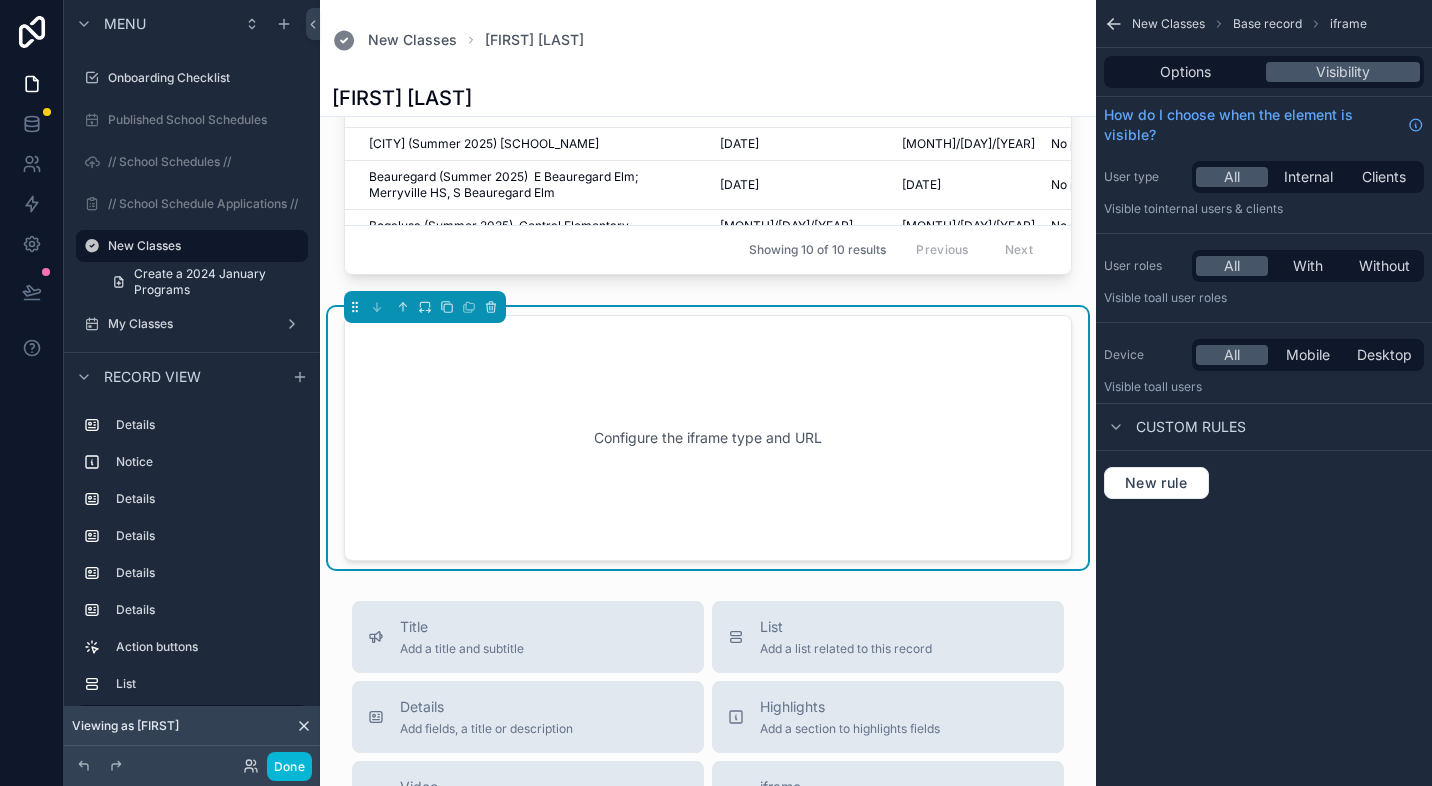 scroll, scrollTop: 3398, scrollLeft: 0, axis: vertical 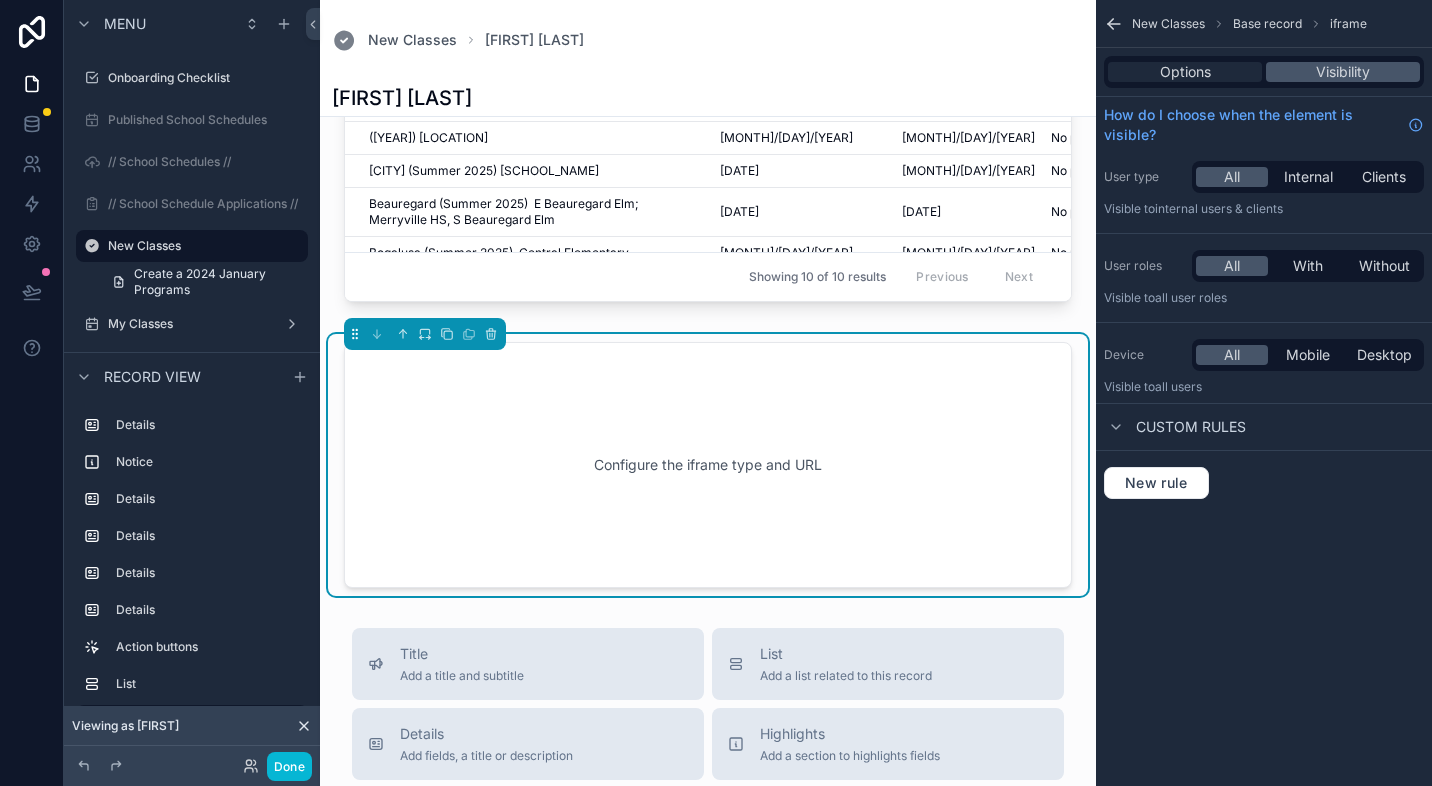click on "Options" at bounding box center (1185, 72) 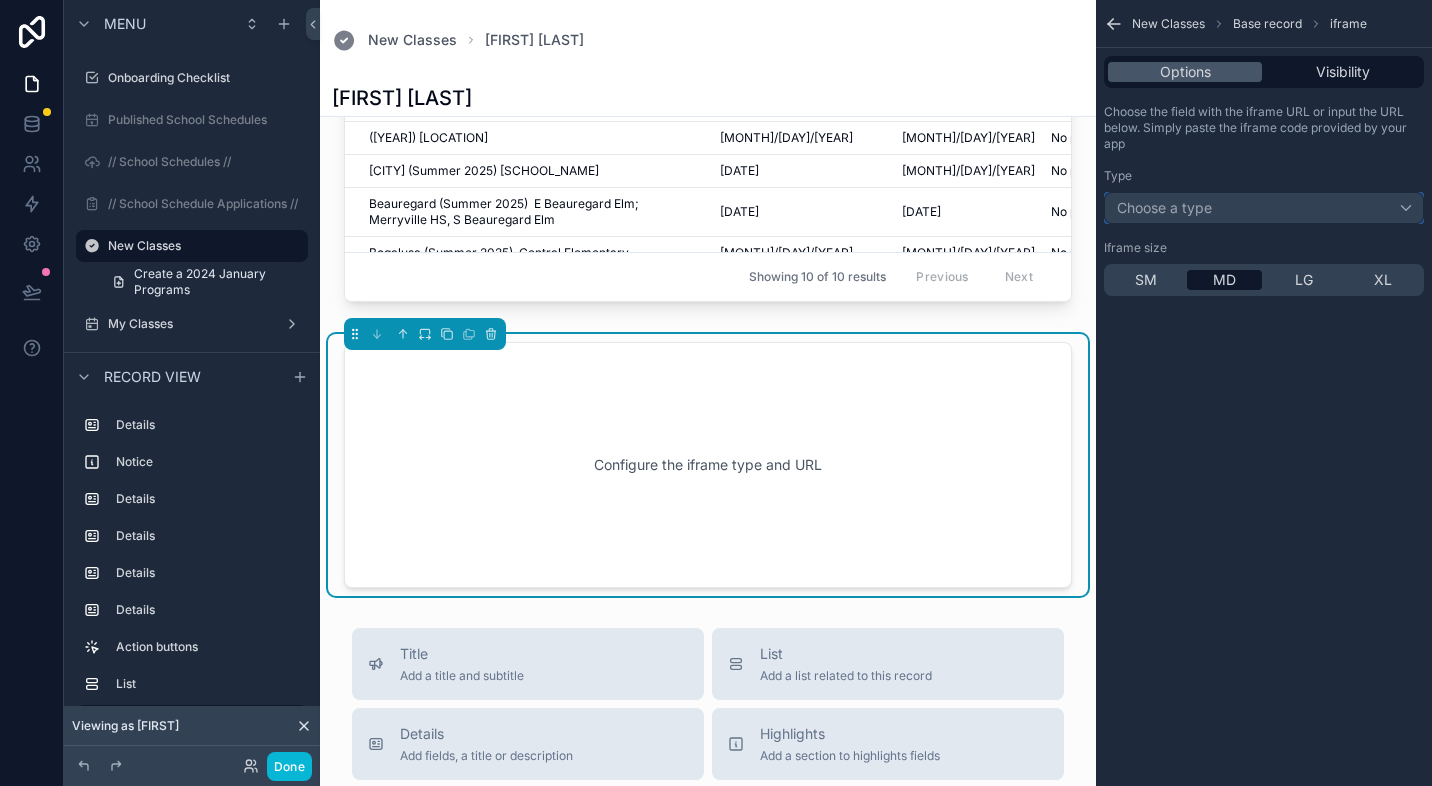 click on "Choose a type" at bounding box center (1264, 208) 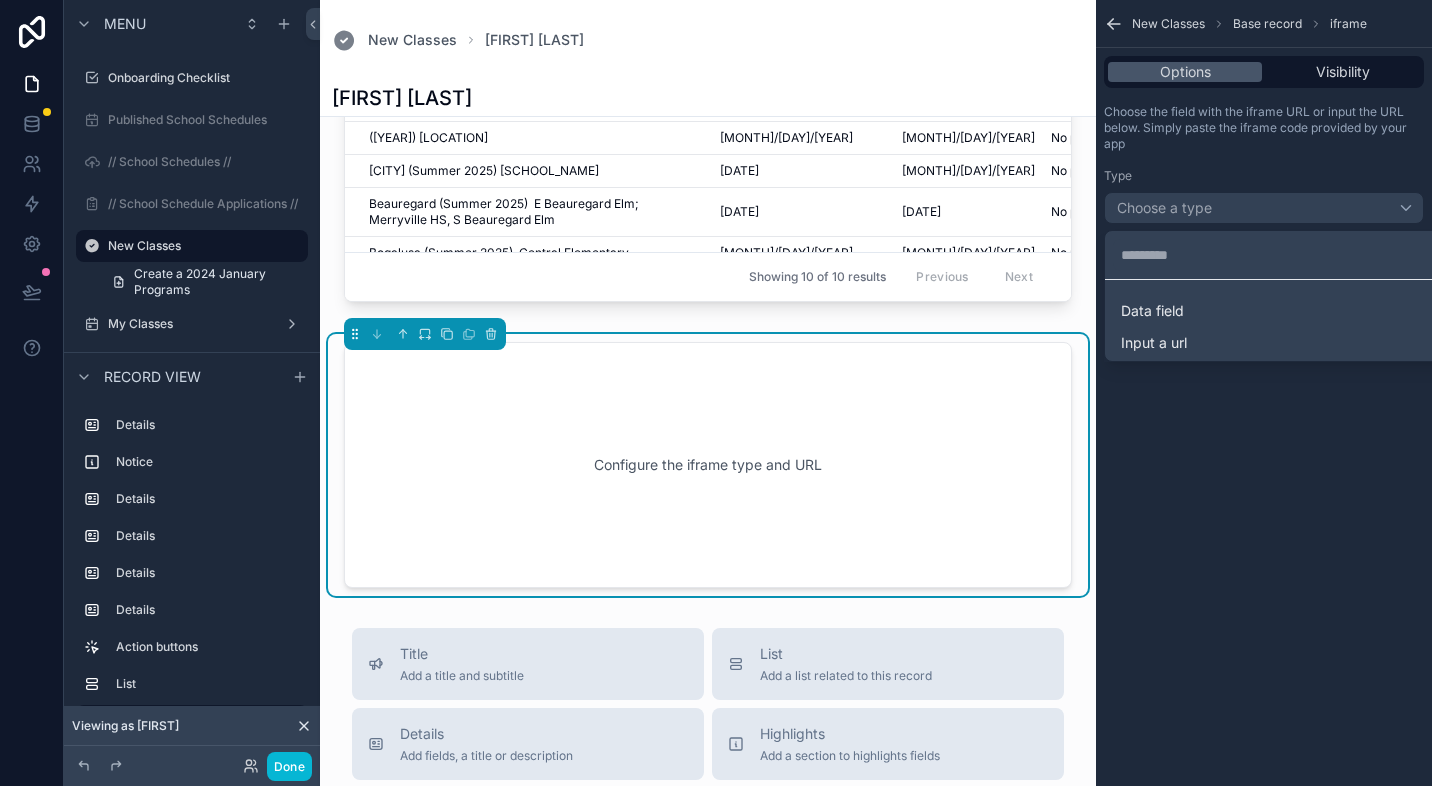 click on "Input a url" at bounding box center [1288, 343] 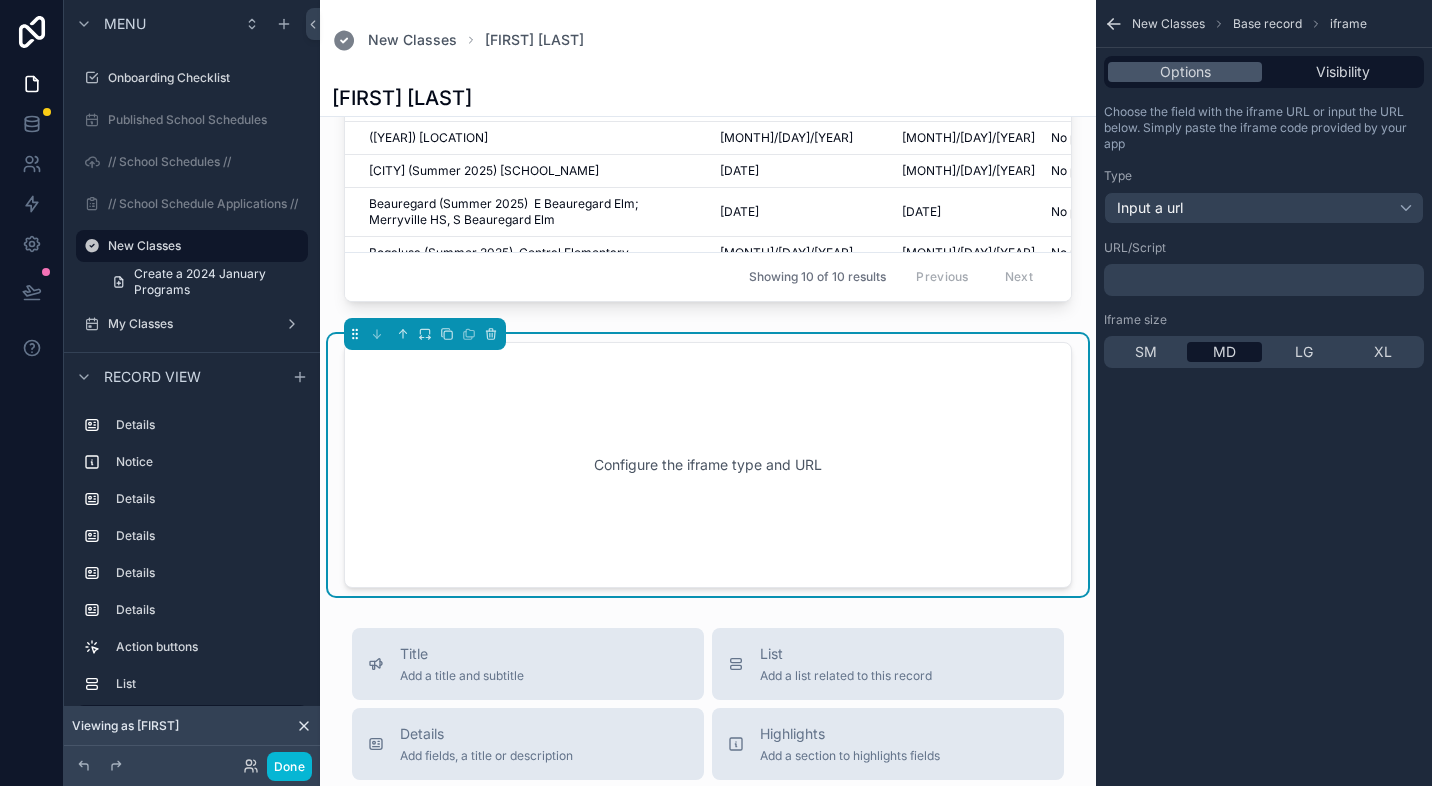 click on "﻿" at bounding box center [1266, 280] 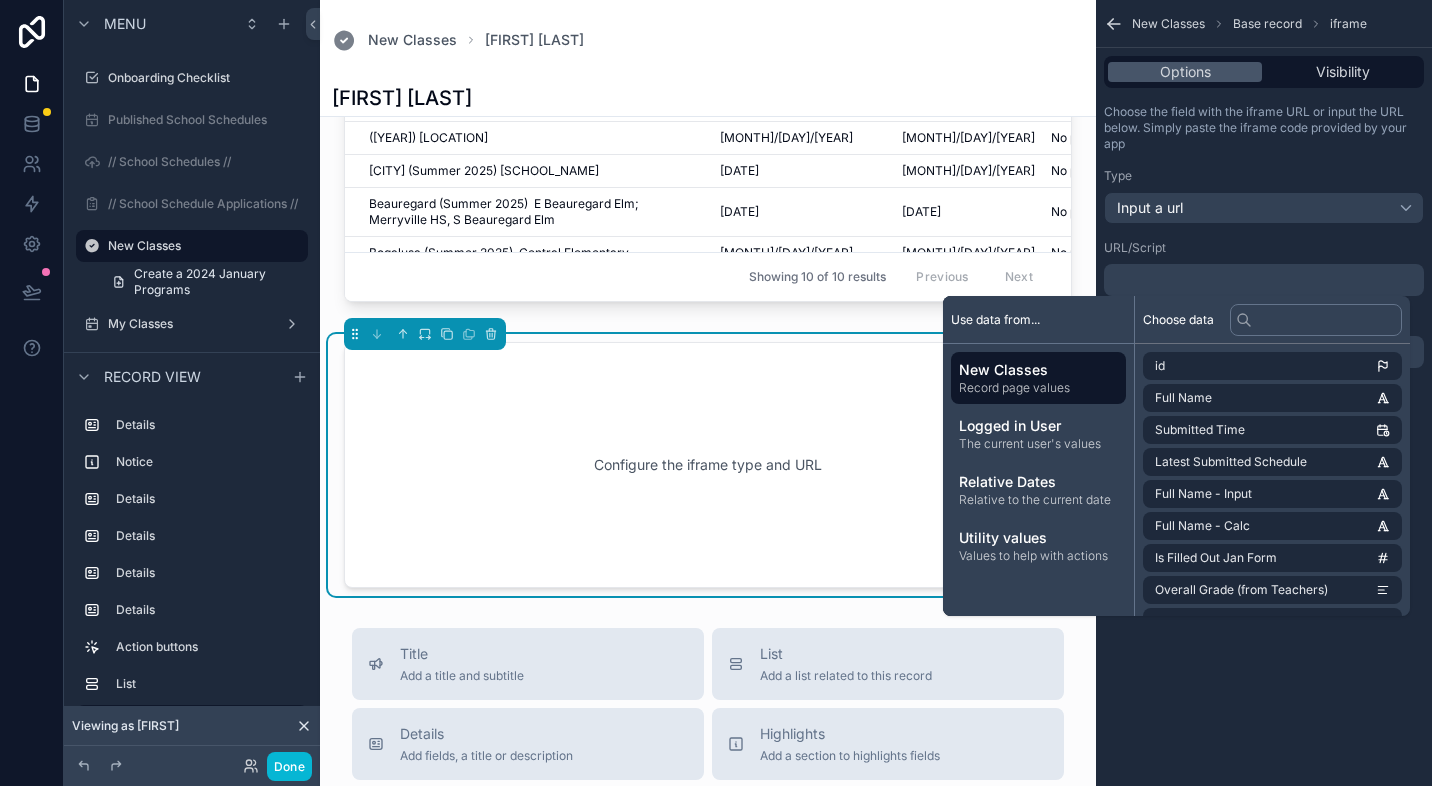 scroll, scrollTop: 0, scrollLeft: 0, axis: both 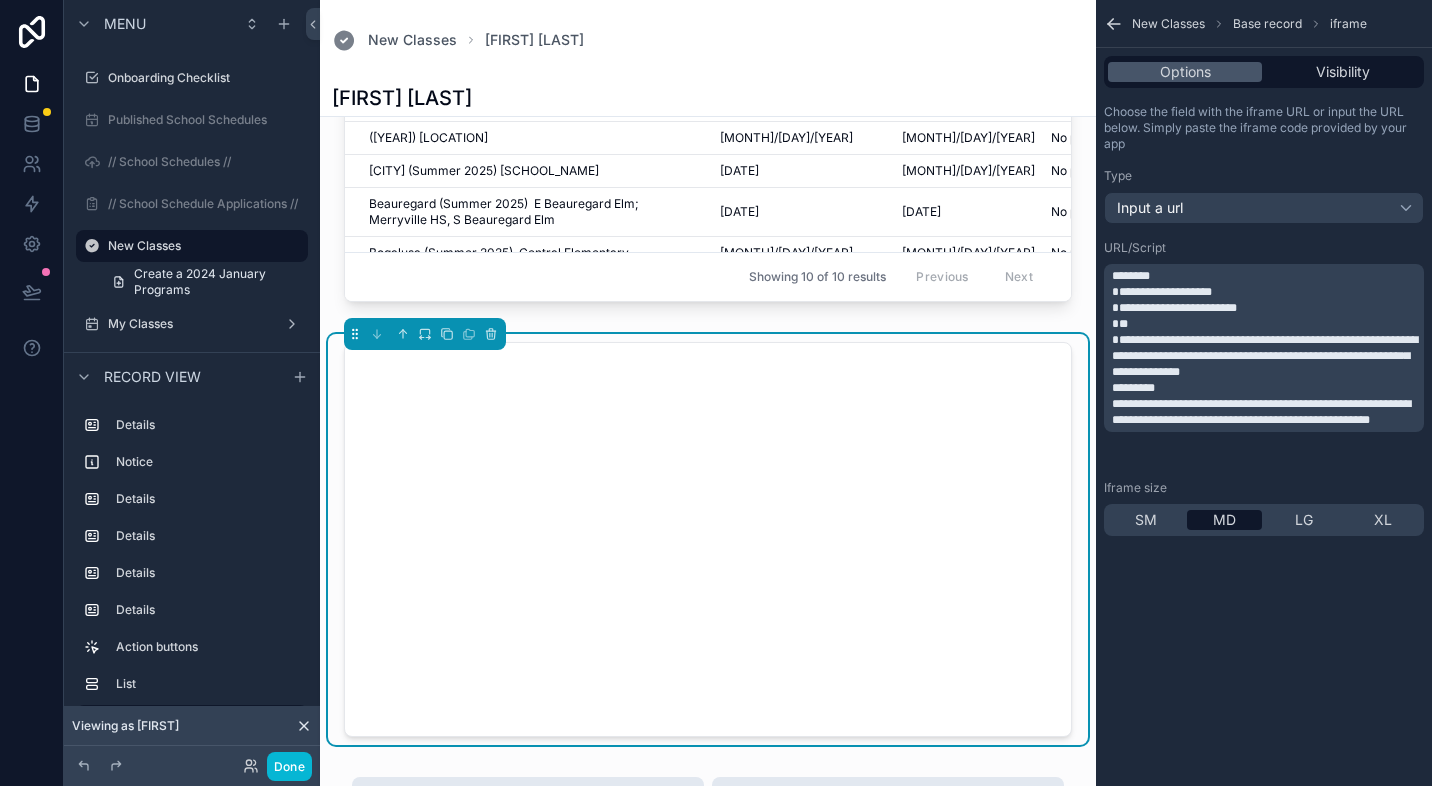 drag, startPoint x: 1183, startPoint y: 670, endPoint x: 1092, endPoint y: 616, distance: 105.81588 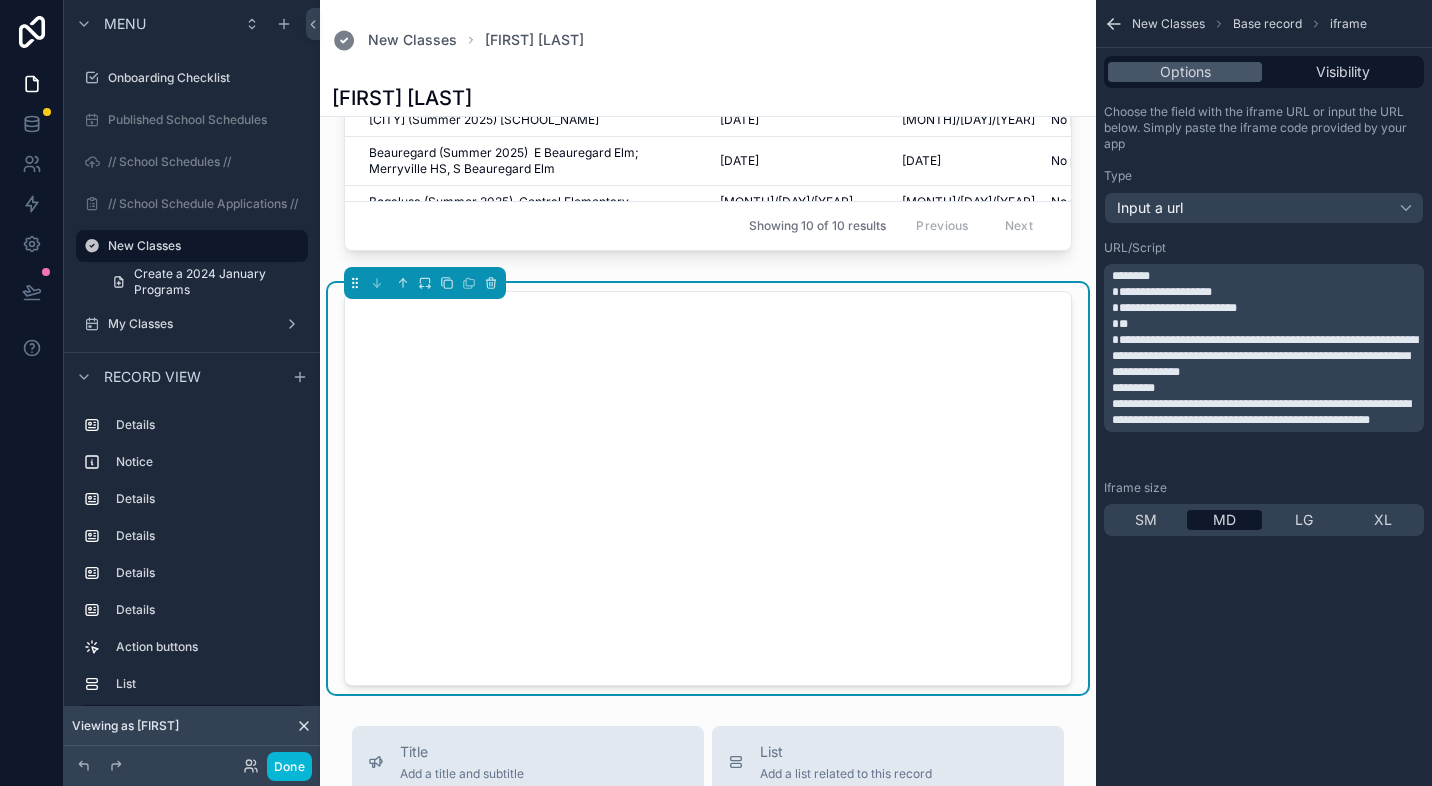 scroll, scrollTop: 3439, scrollLeft: 0, axis: vertical 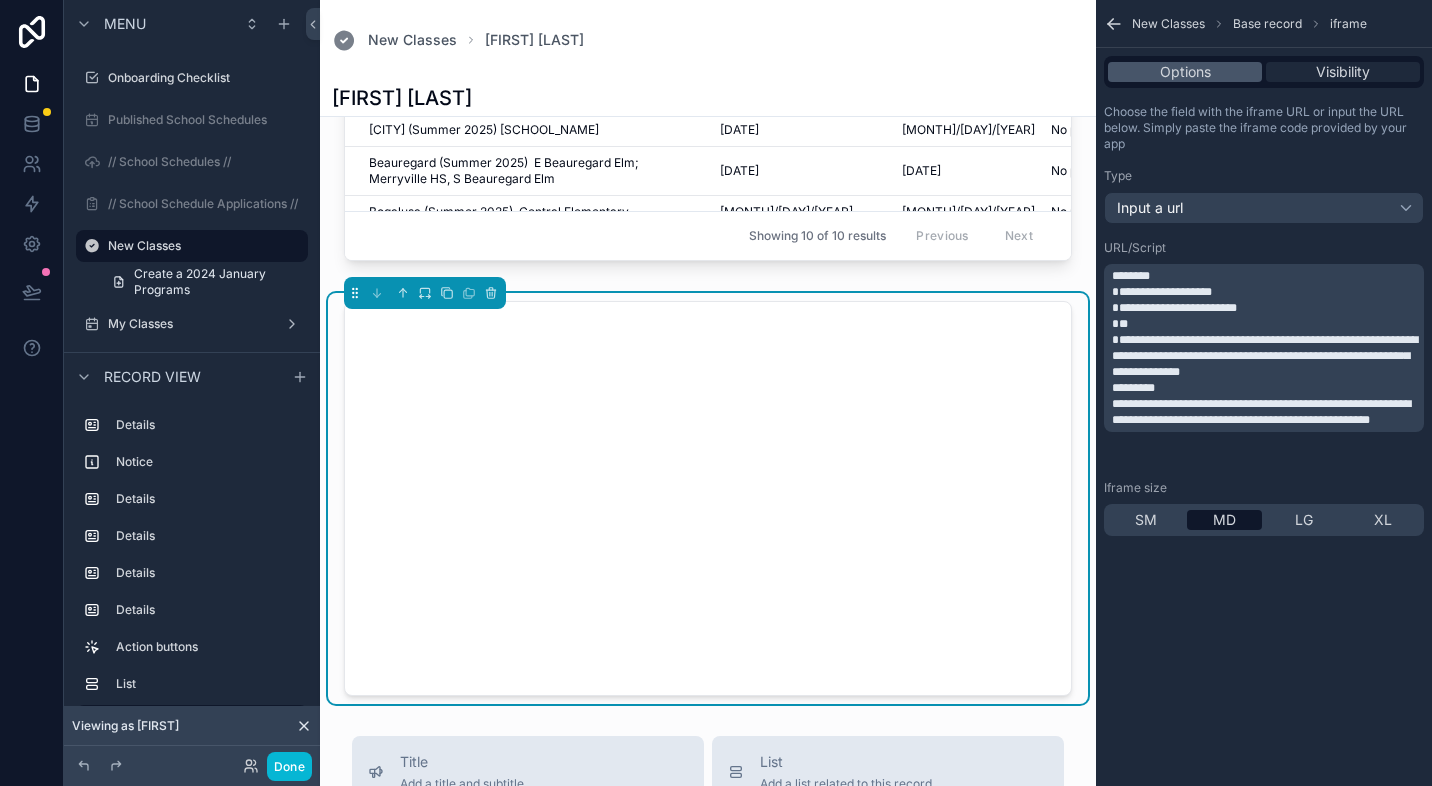 click on "Visibility" at bounding box center [1343, 72] 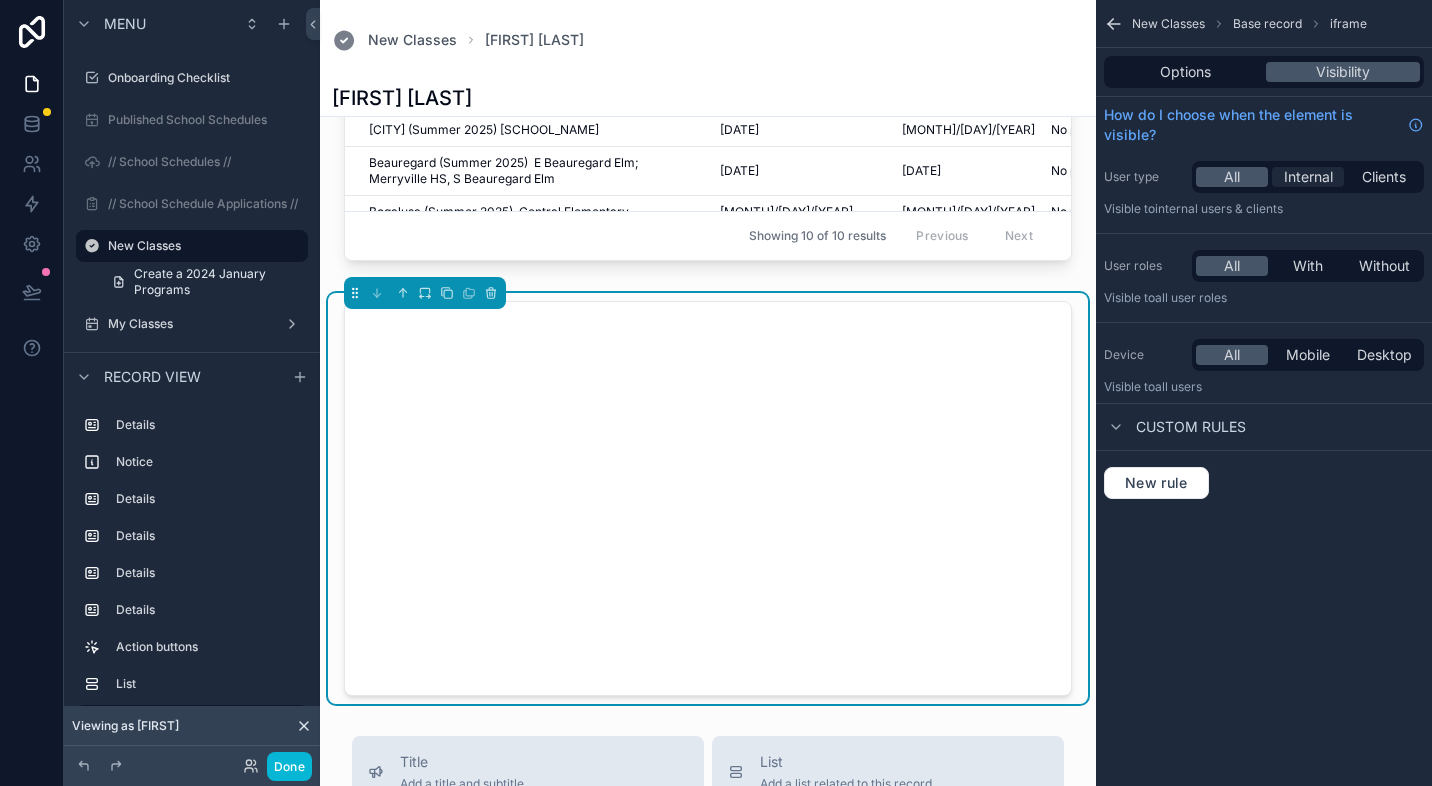 click on "Internal" at bounding box center (1308, 177) 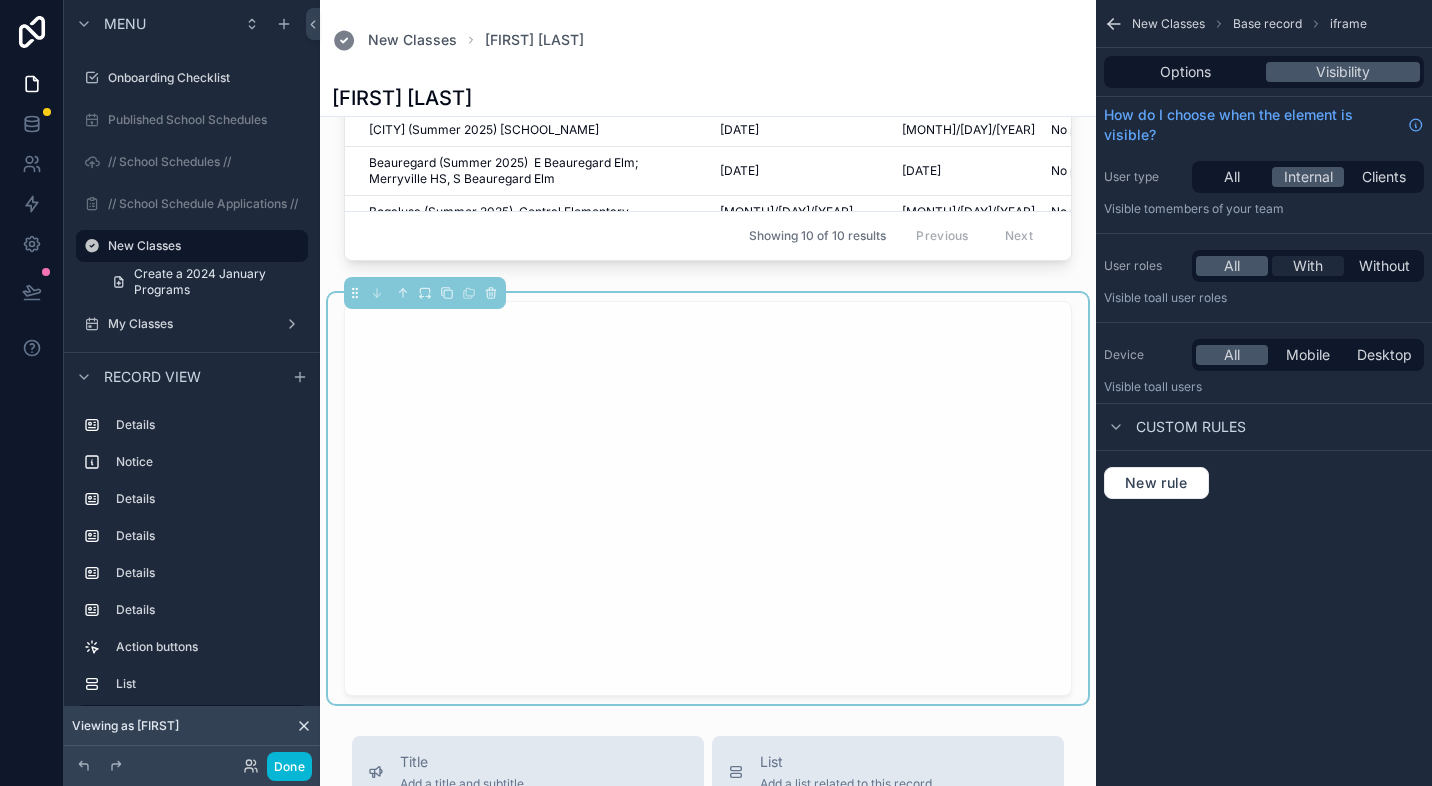 click on "With" at bounding box center [1308, 266] 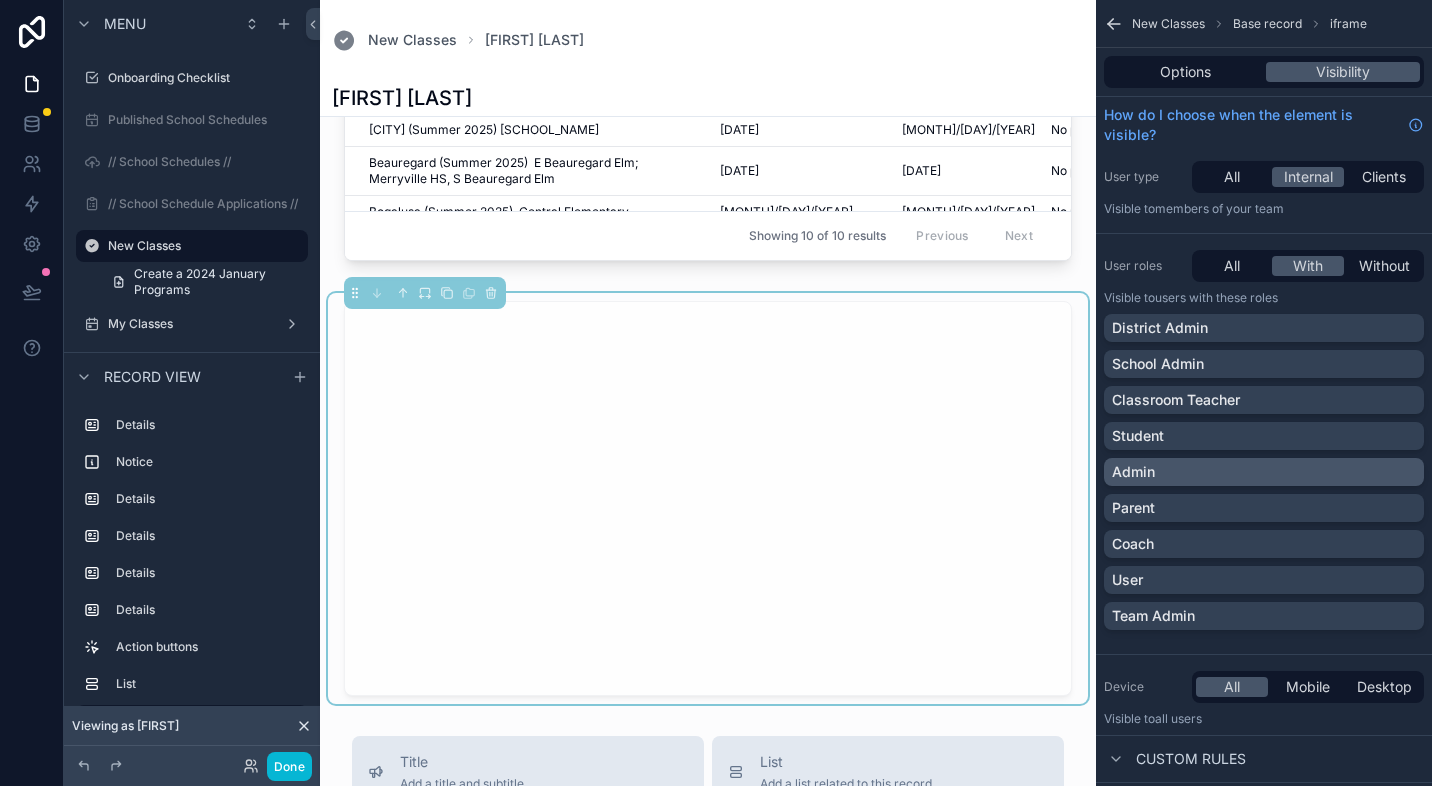 click on "Admin" at bounding box center (1264, 472) 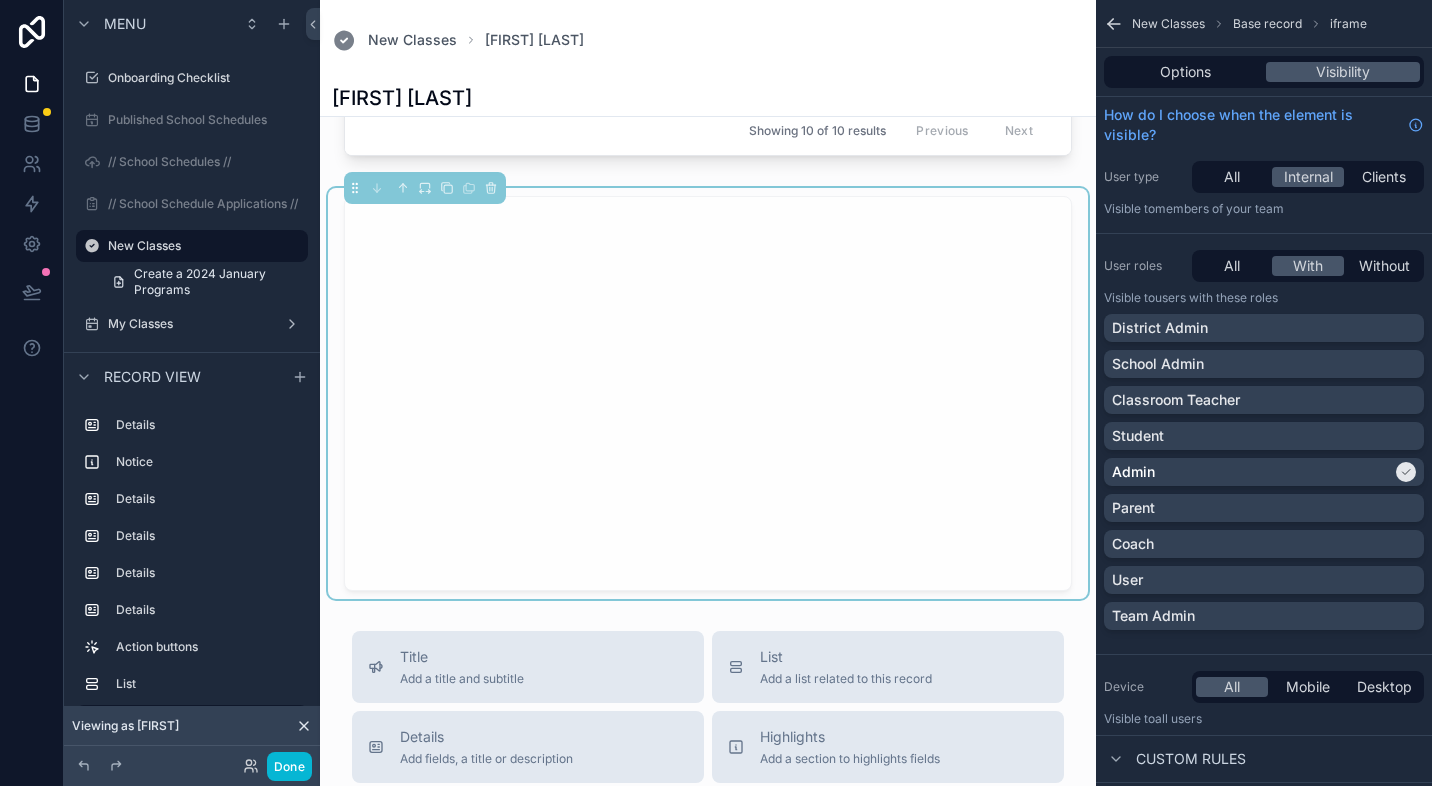 scroll, scrollTop: 3517, scrollLeft: 0, axis: vertical 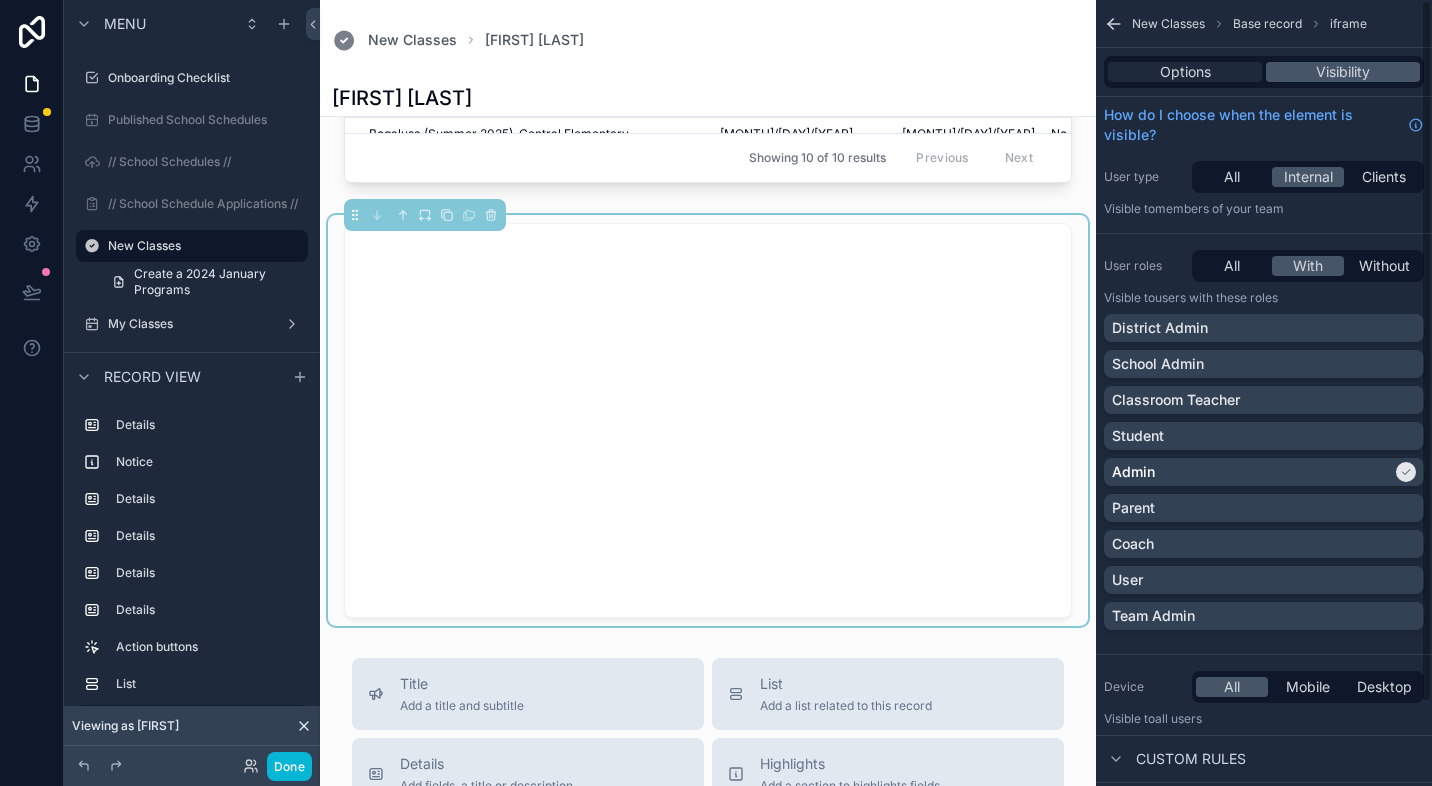 click on "Options" at bounding box center [1185, 72] 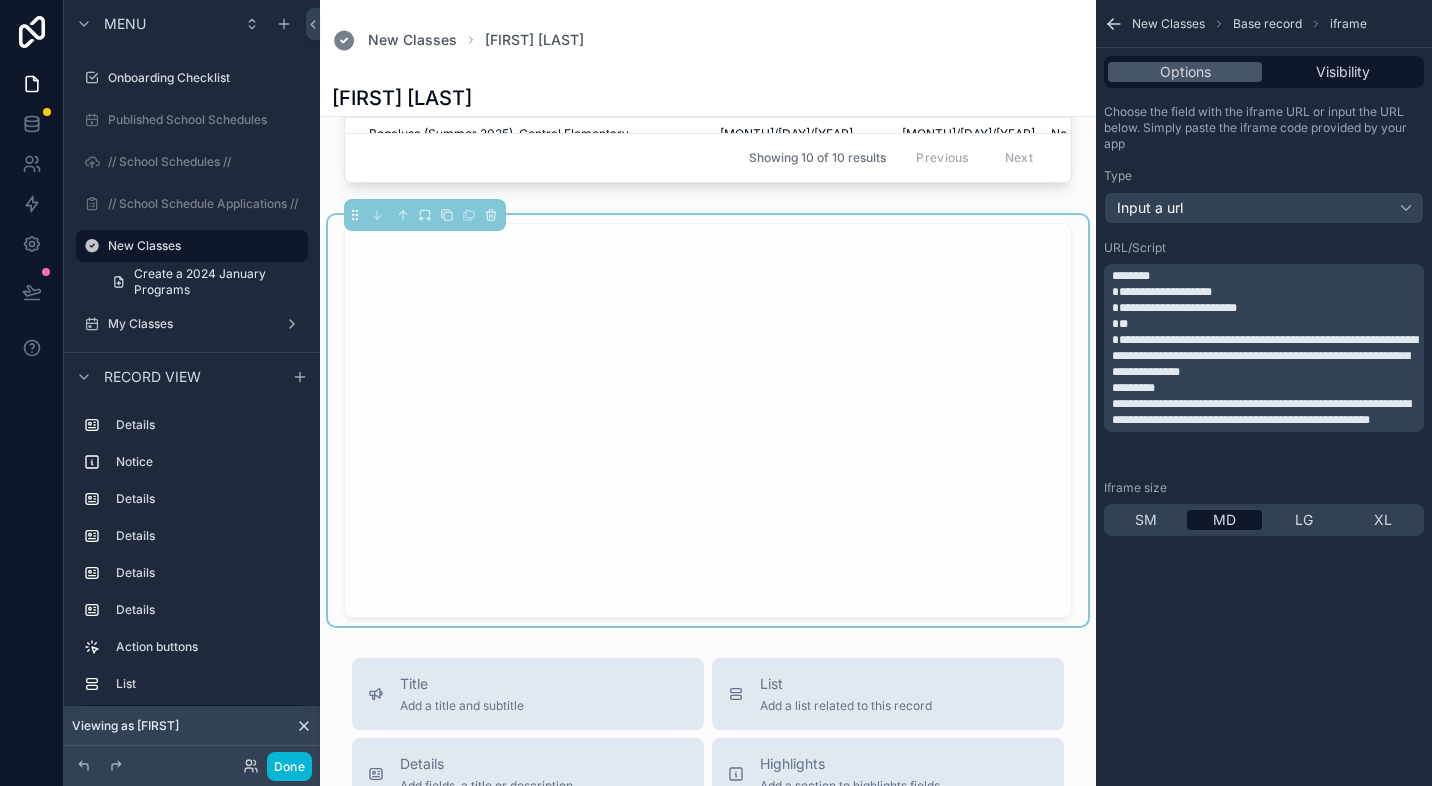 click on "**********" at bounding box center [1265, 356] 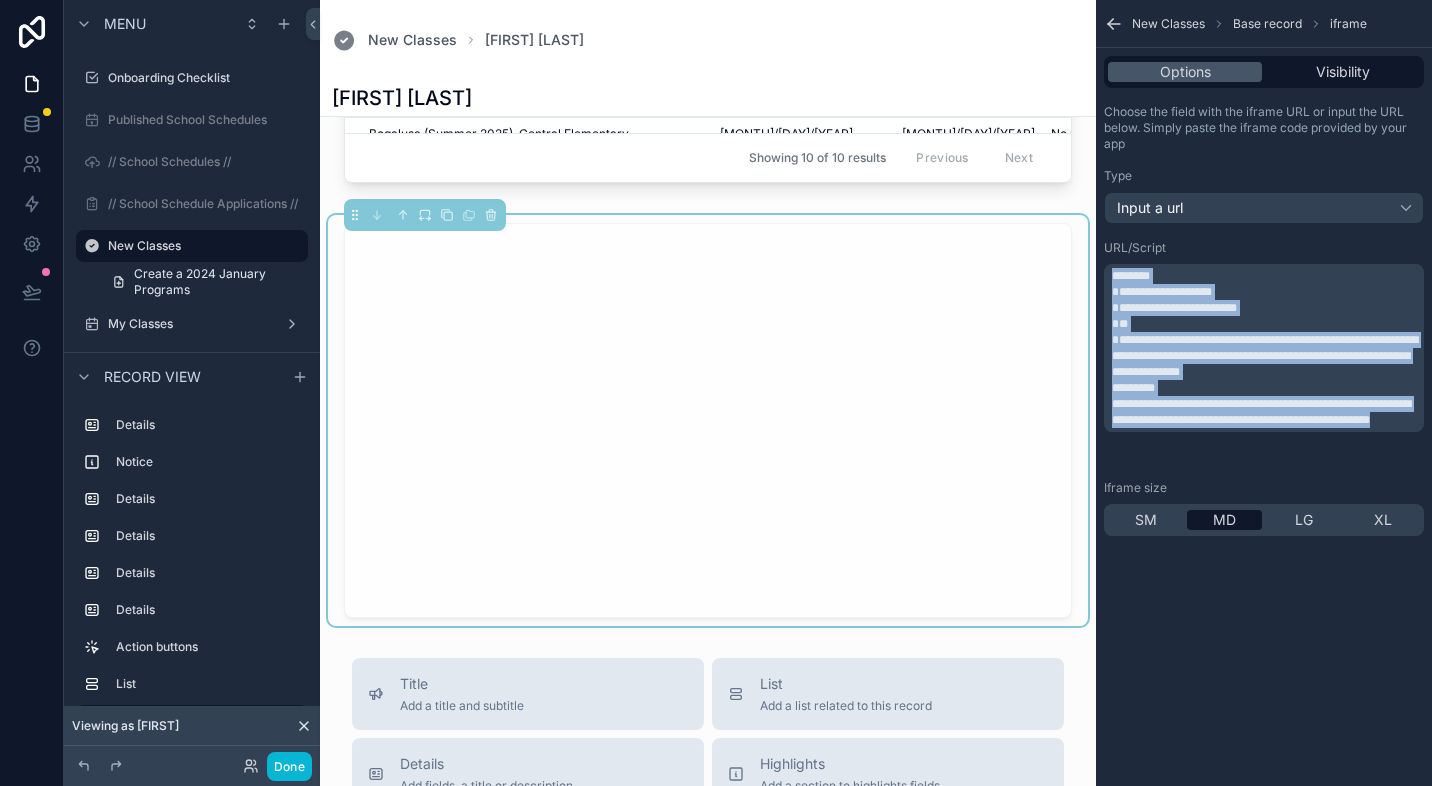 drag, startPoint x: 1278, startPoint y: 430, endPoint x: 1104, endPoint y: 235, distance: 261.3446 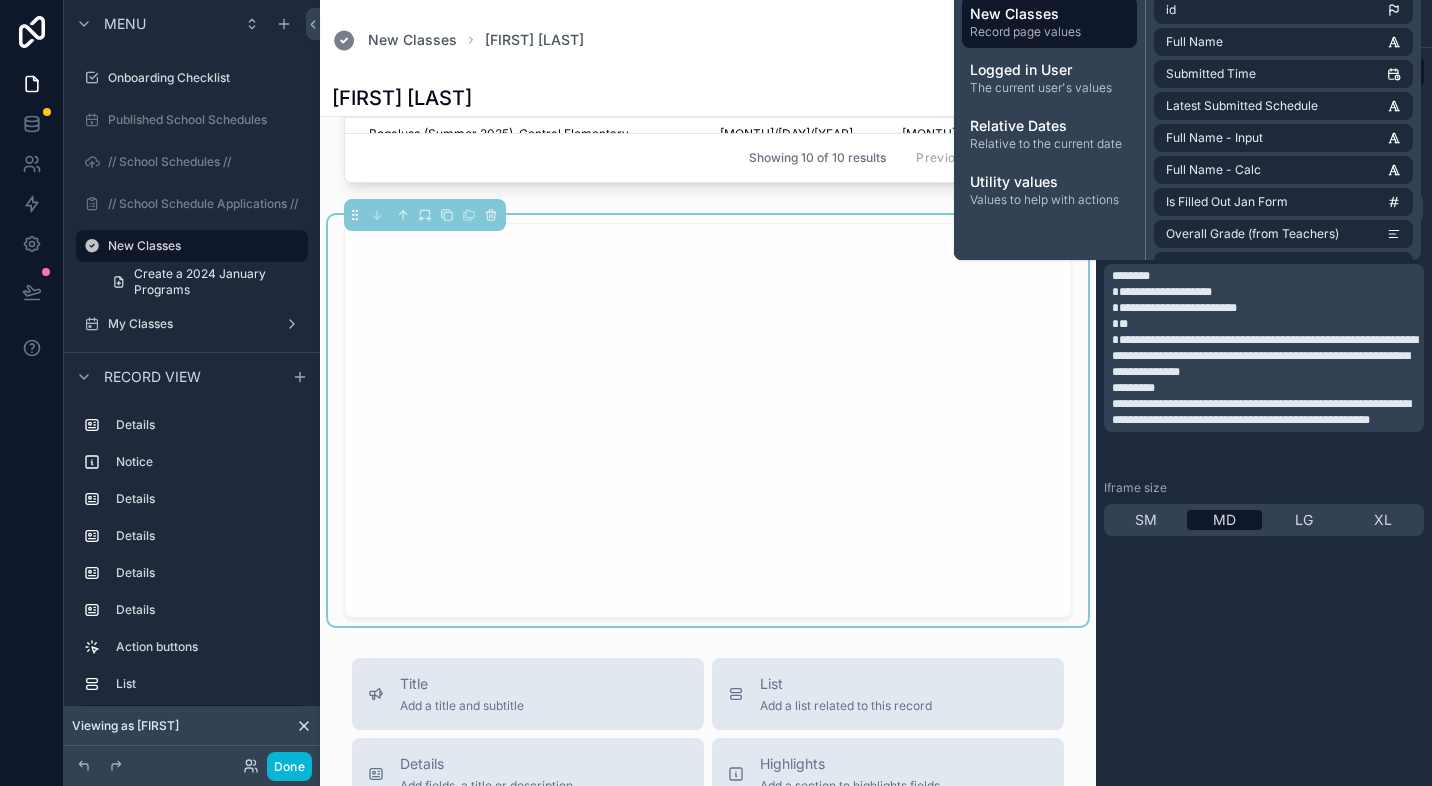 click on "**********" at bounding box center (1265, 356) 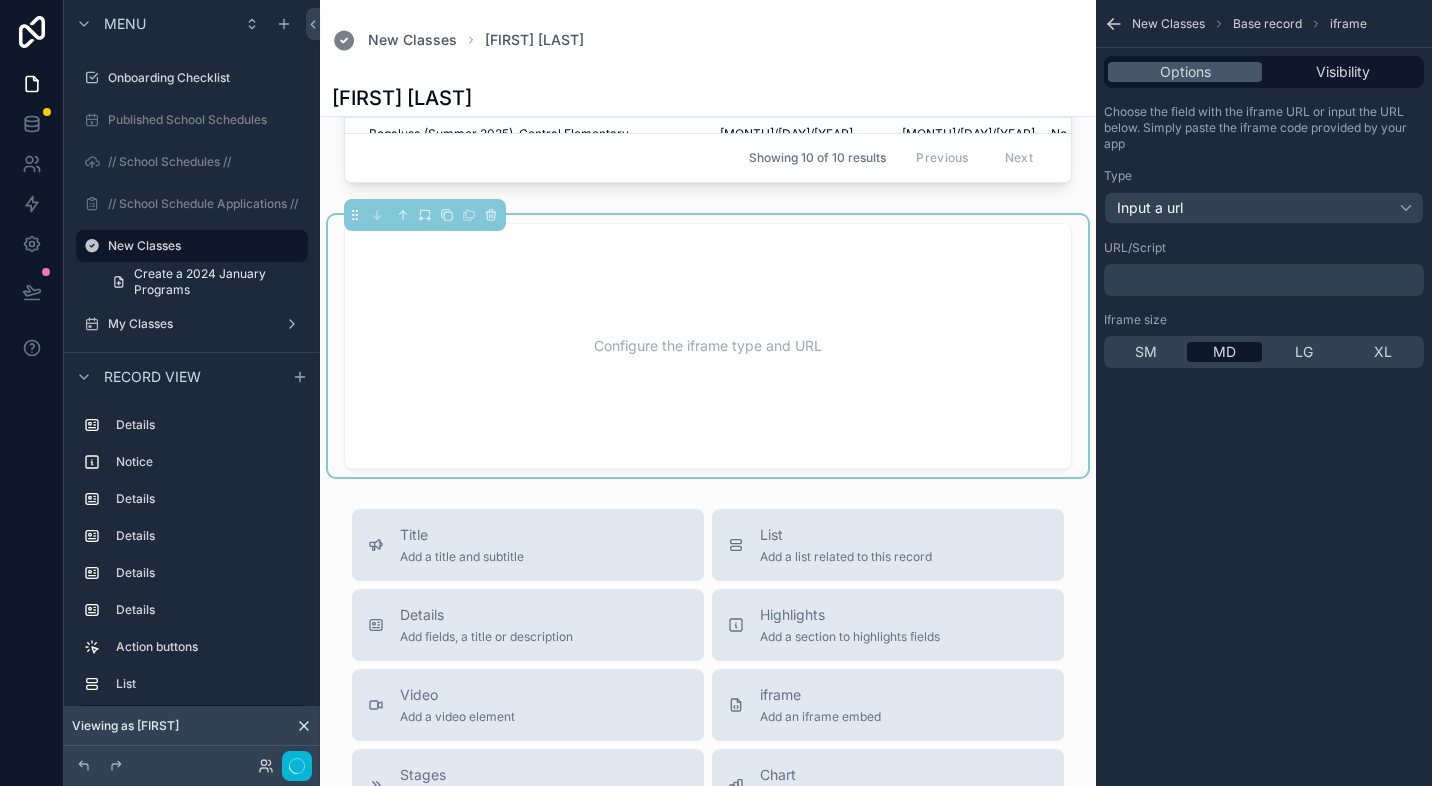 drag, startPoint x: 1310, startPoint y: 456, endPoint x: 1071, endPoint y: 251, distance: 314.87457 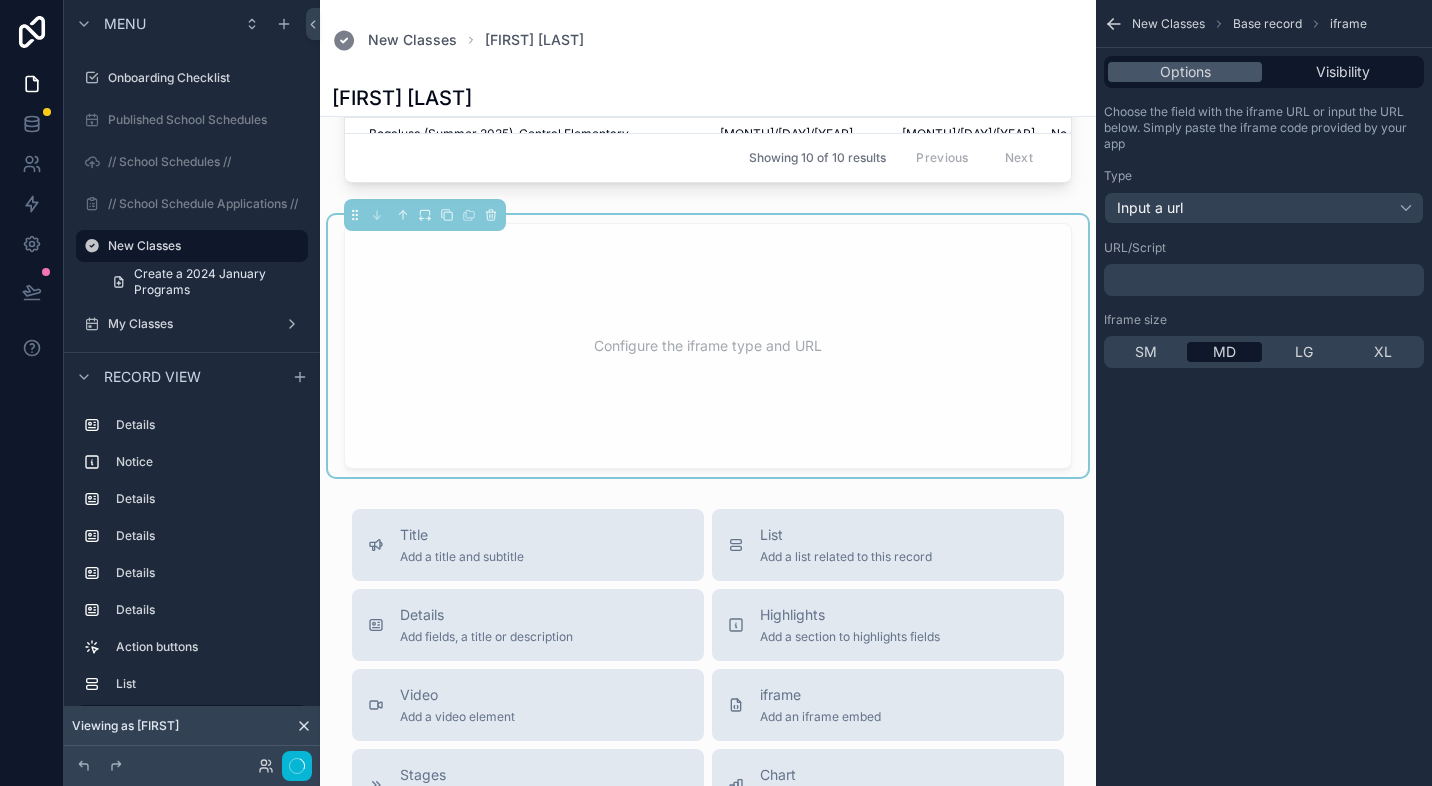 click on "Configure the iframe type and URL" at bounding box center [708, 346] 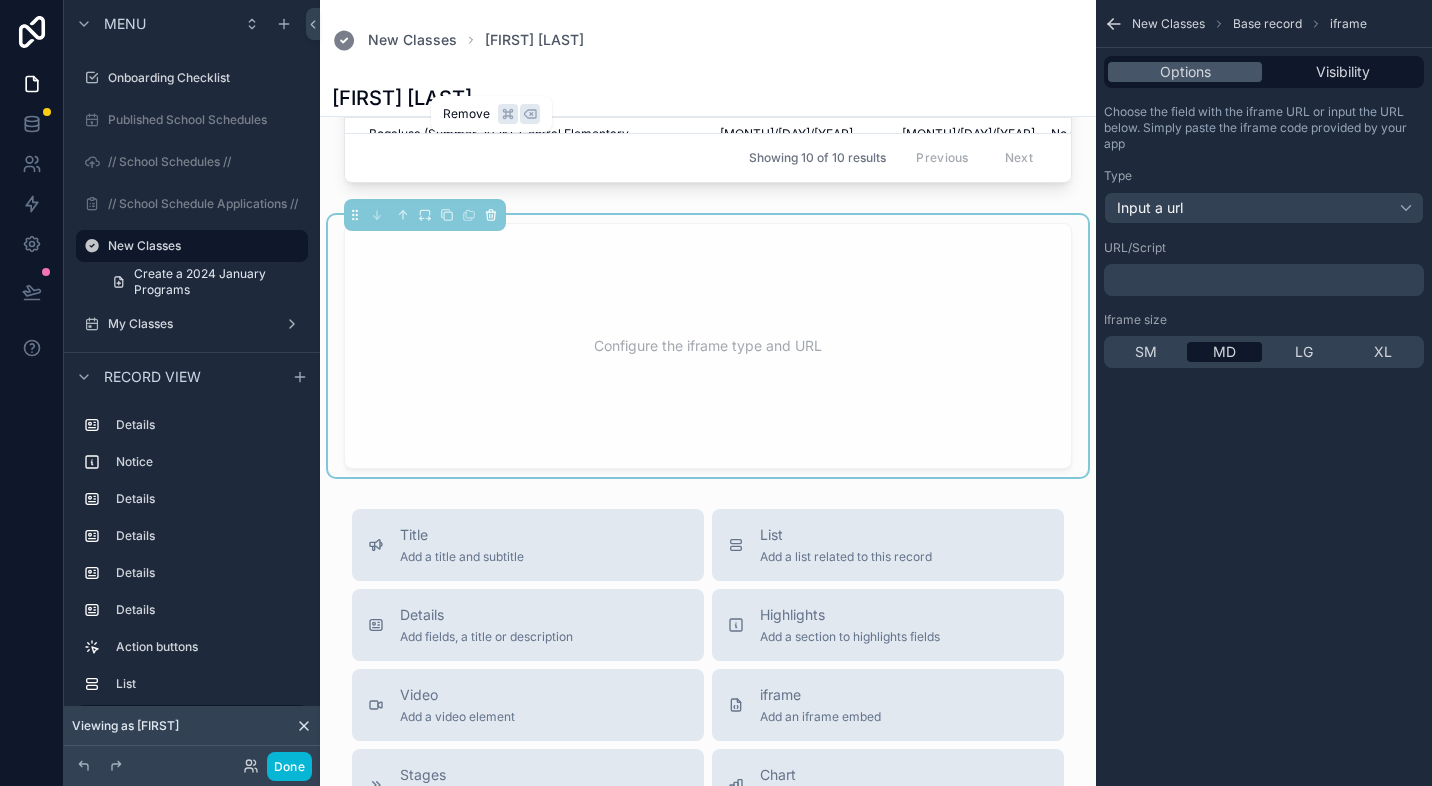 click 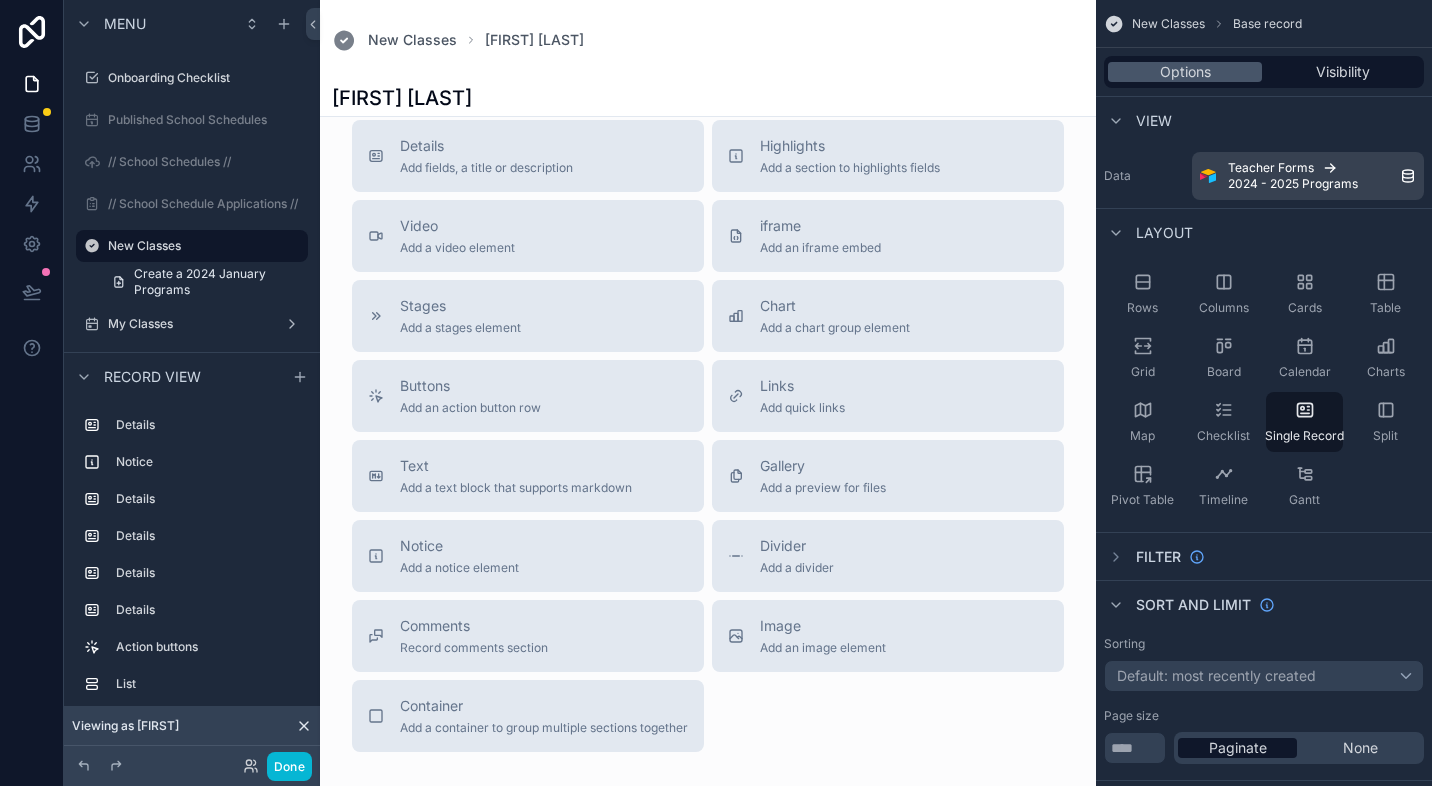 scroll, scrollTop: 3762, scrollLeft: 0, axis: vertical 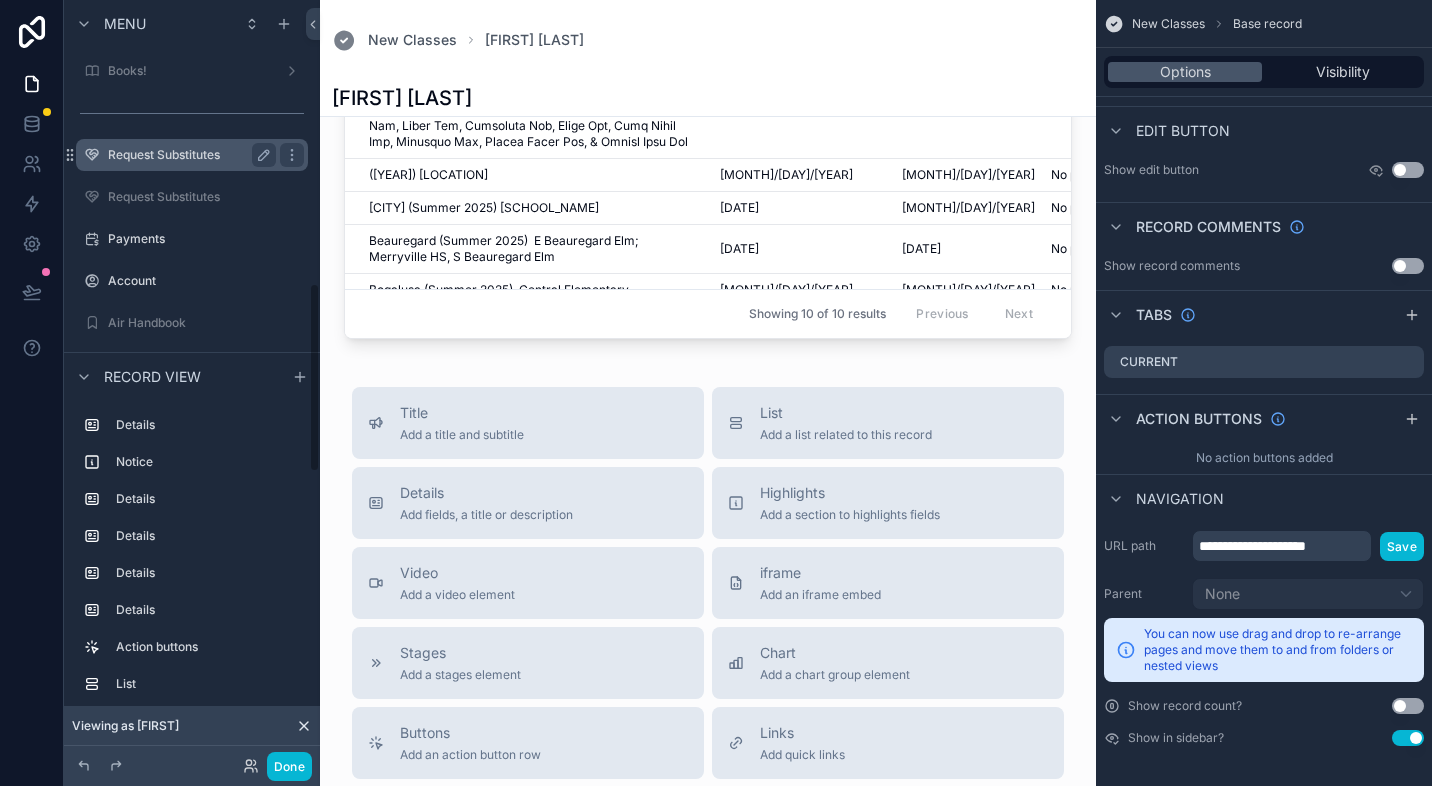 click on "Request Substitutes" at bounding box center (188, 155) 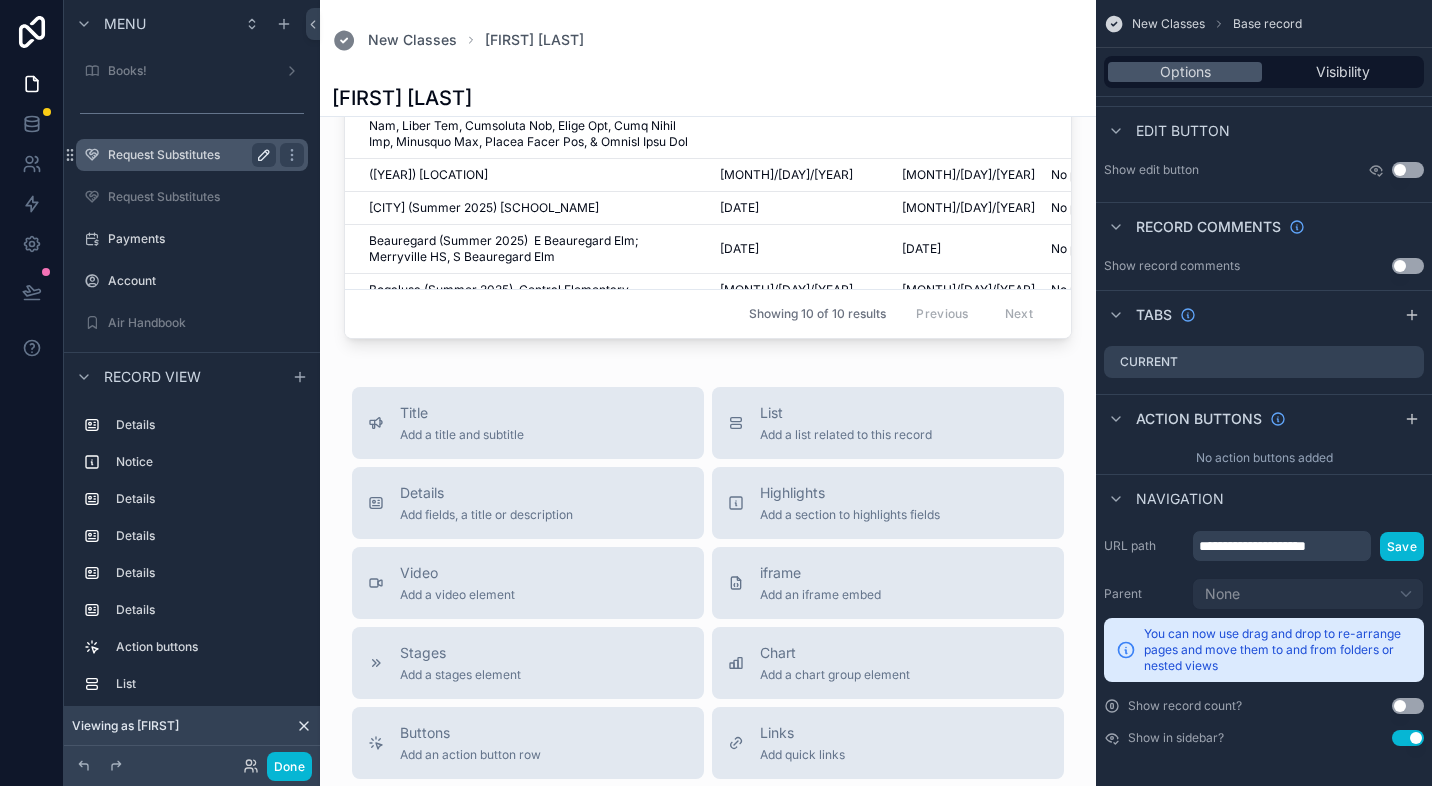 click 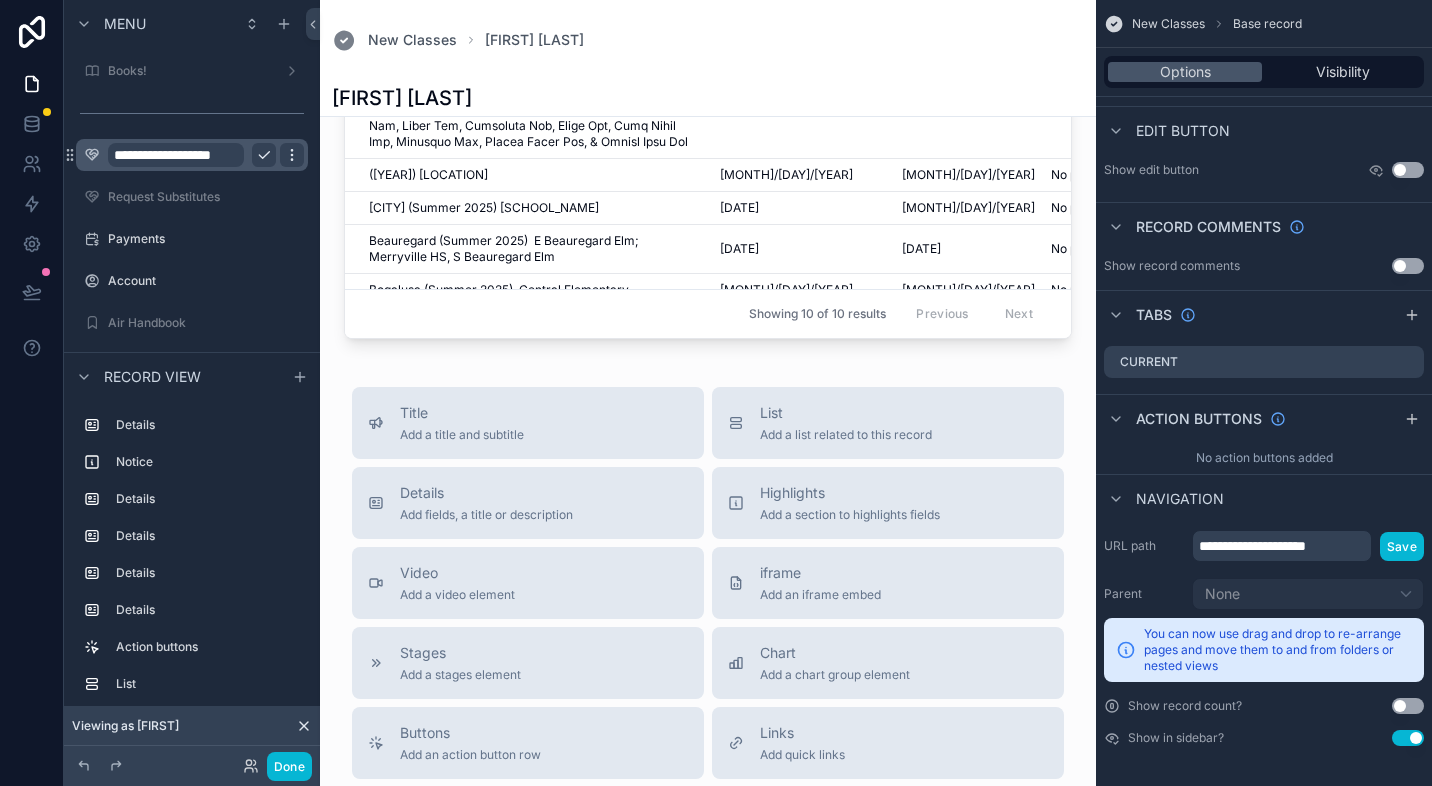 click 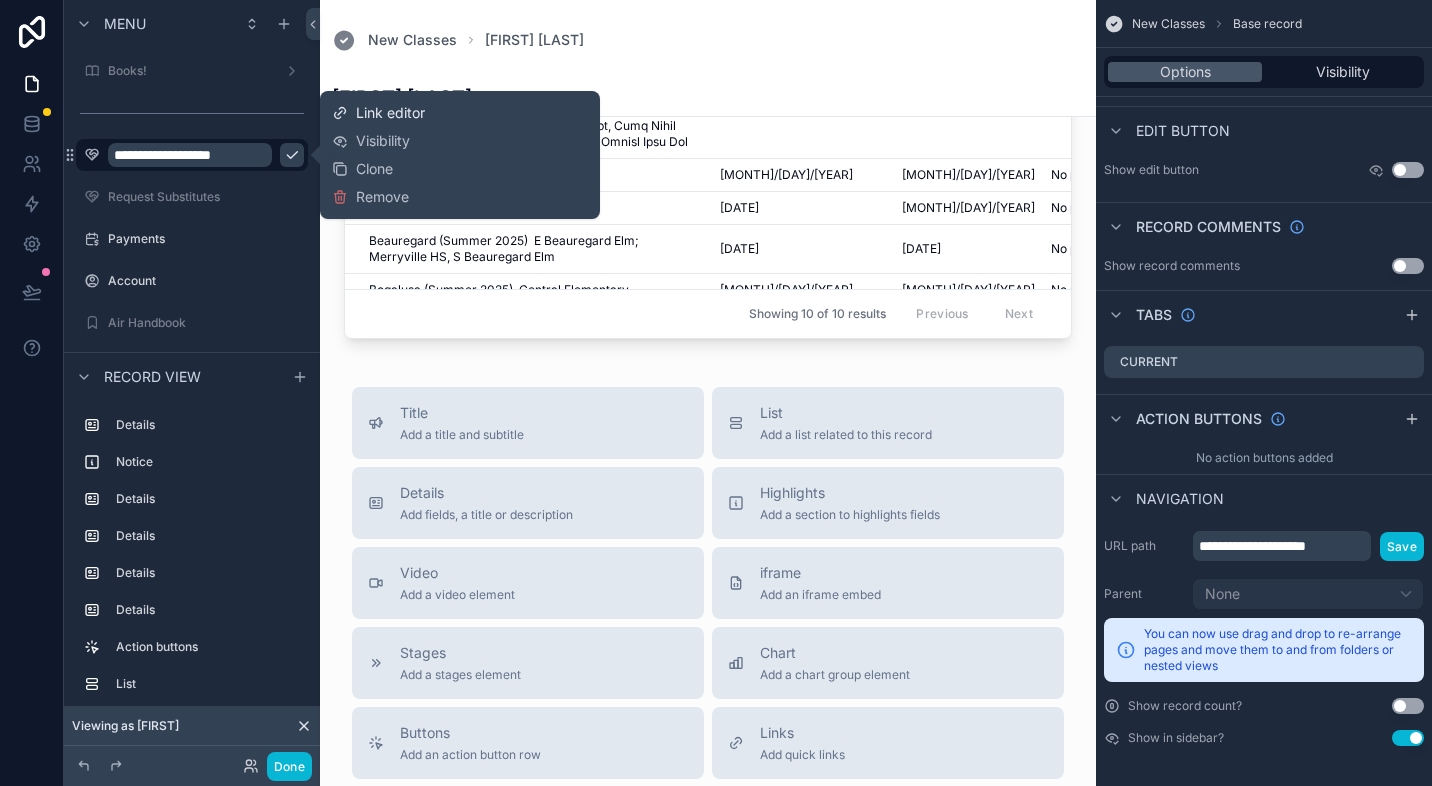 click on "Link editor" at bounding box center [390, 113] 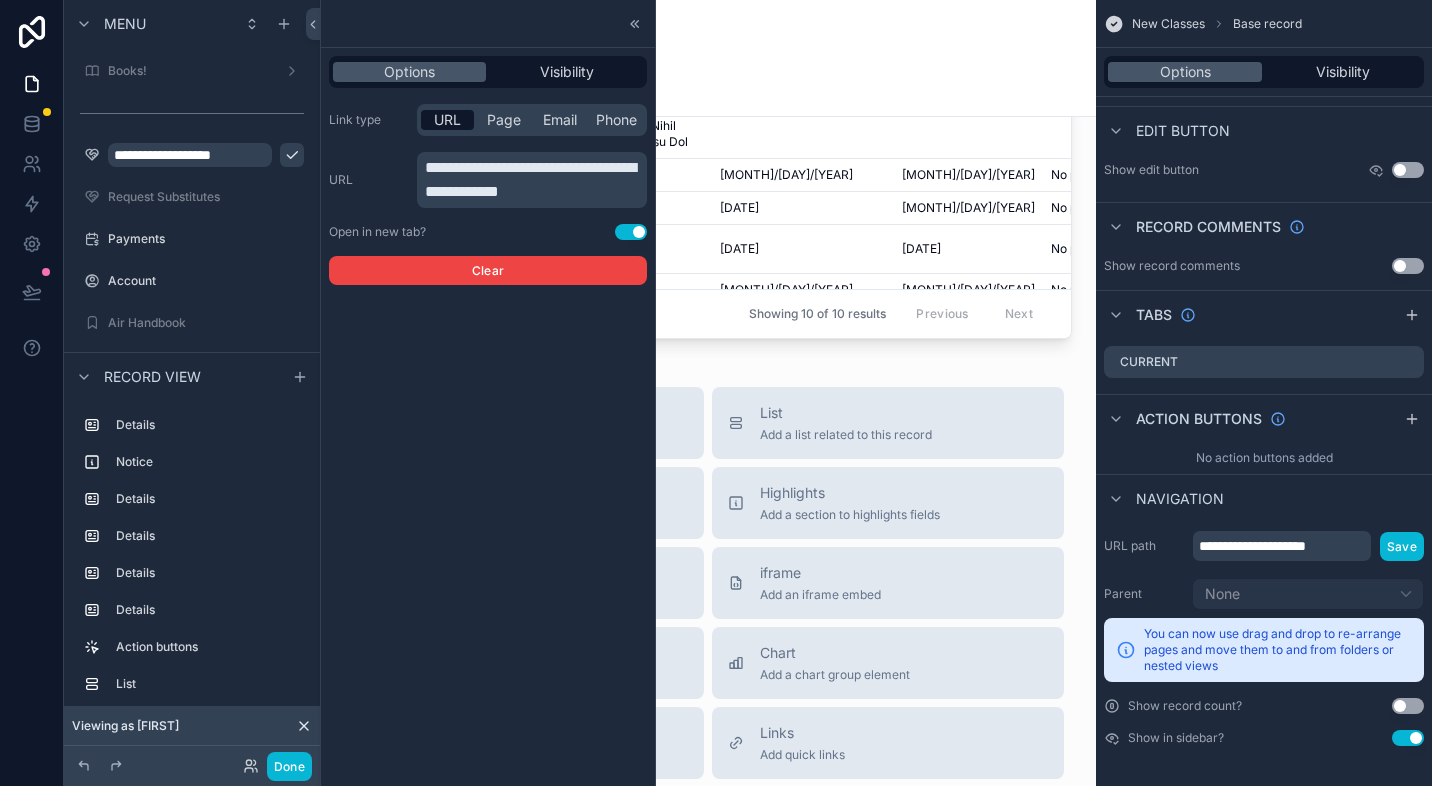 click on "Options Visibility" at bounding box center (488, 72) 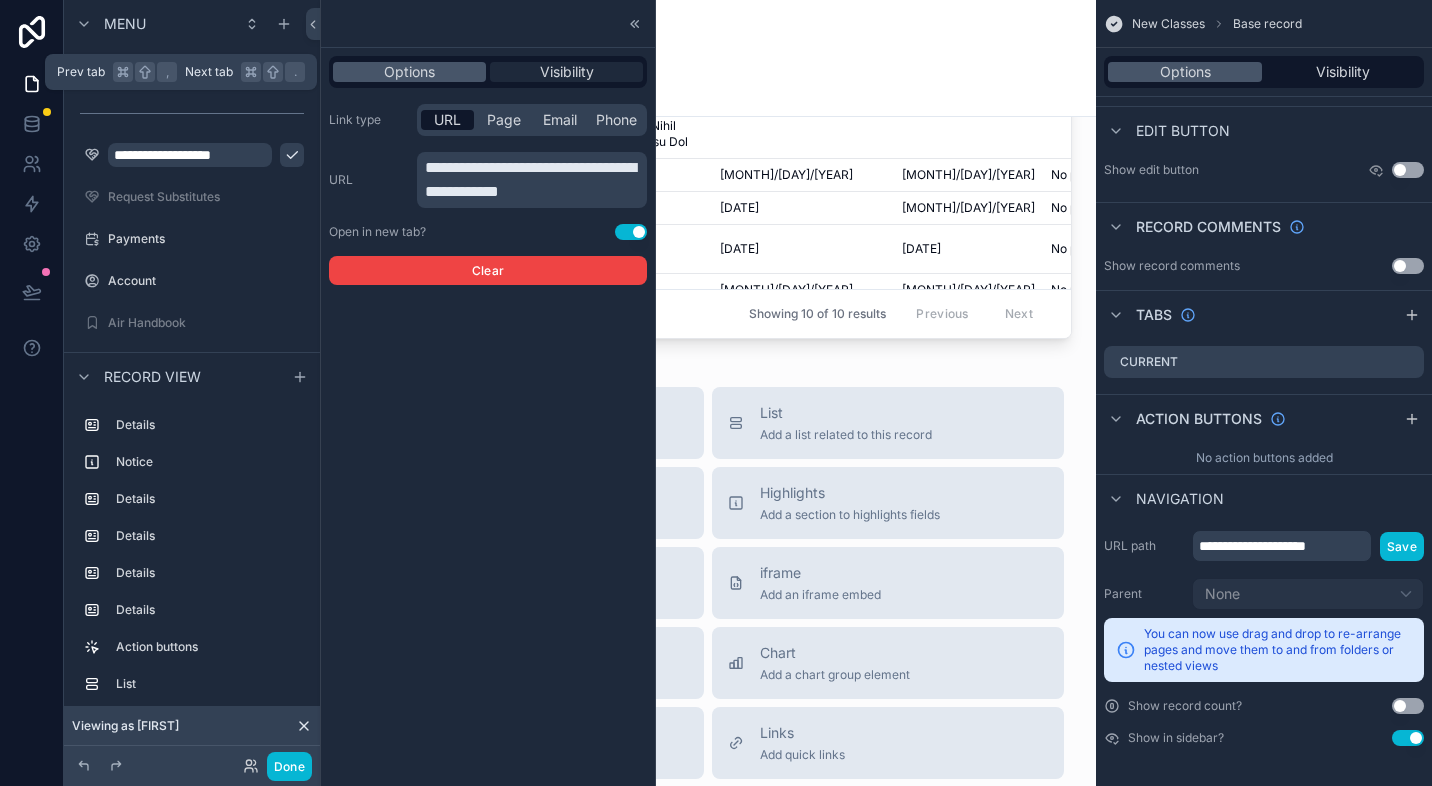 click on "Visibility" at bounding box center (567, 72) 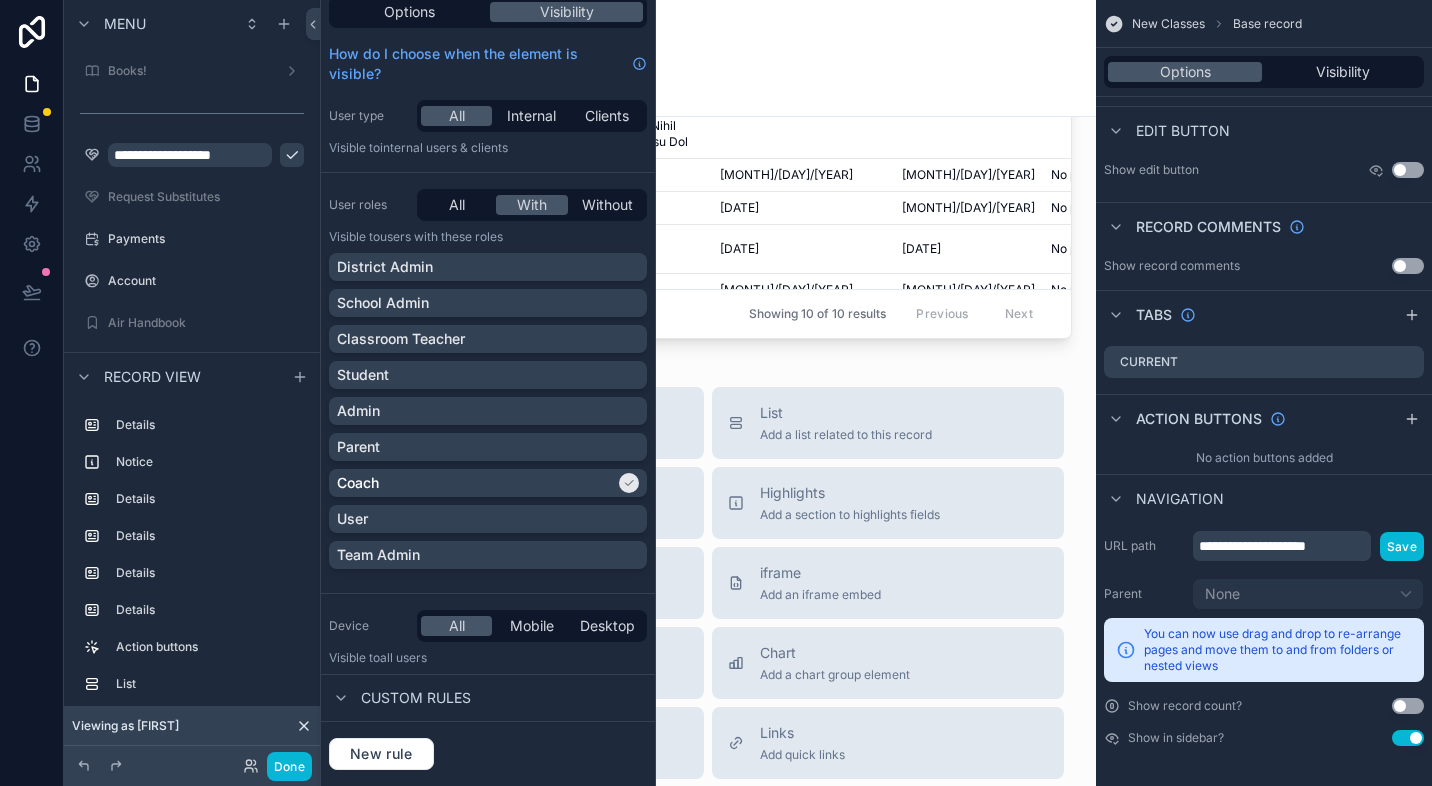 scroll, scrollTop: 0, scrollLeft: 0, axis: both 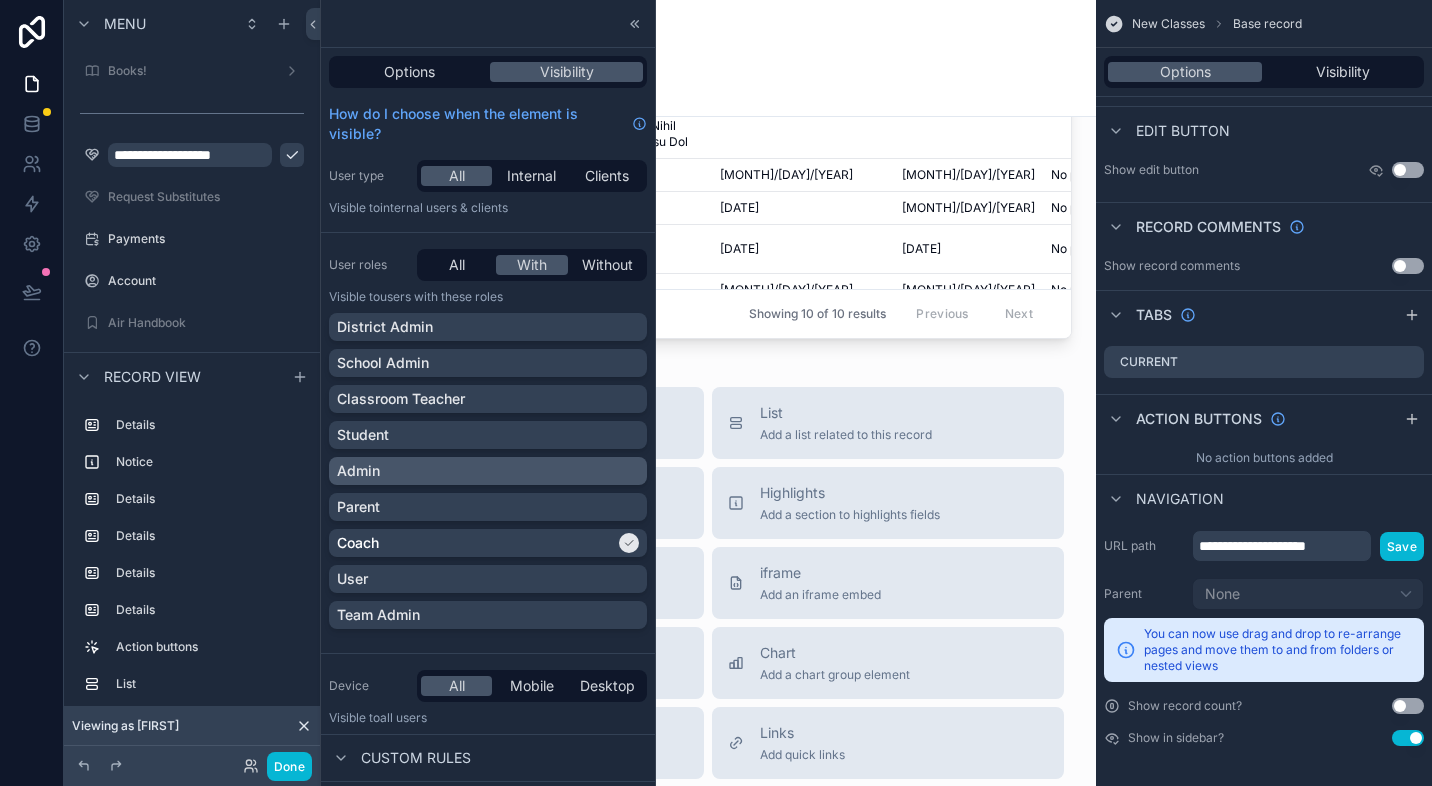 click on "Admin" at bounding box center [488, 471] 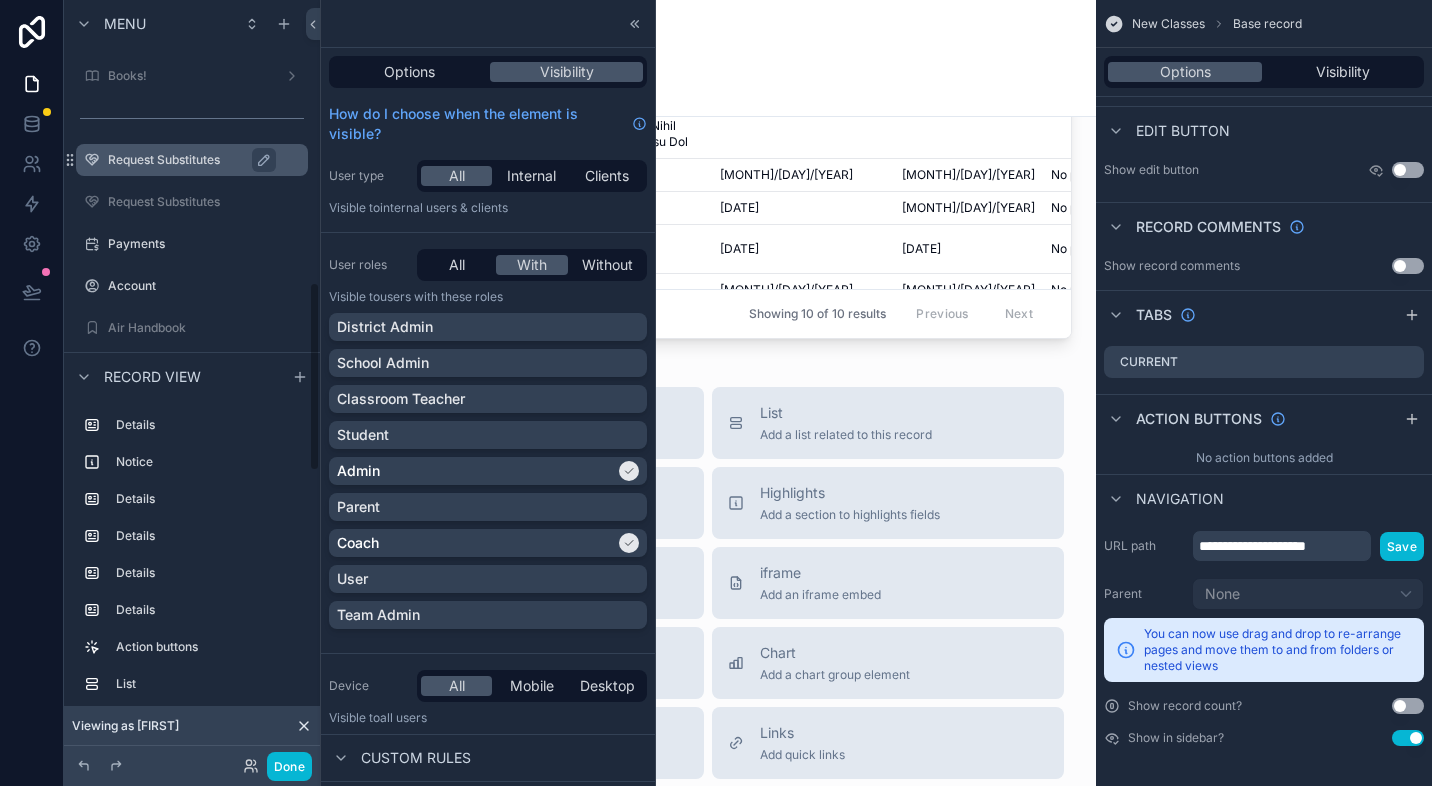 scroll, scrollTop: 1123, scrollLeft: 0, axis: vertical 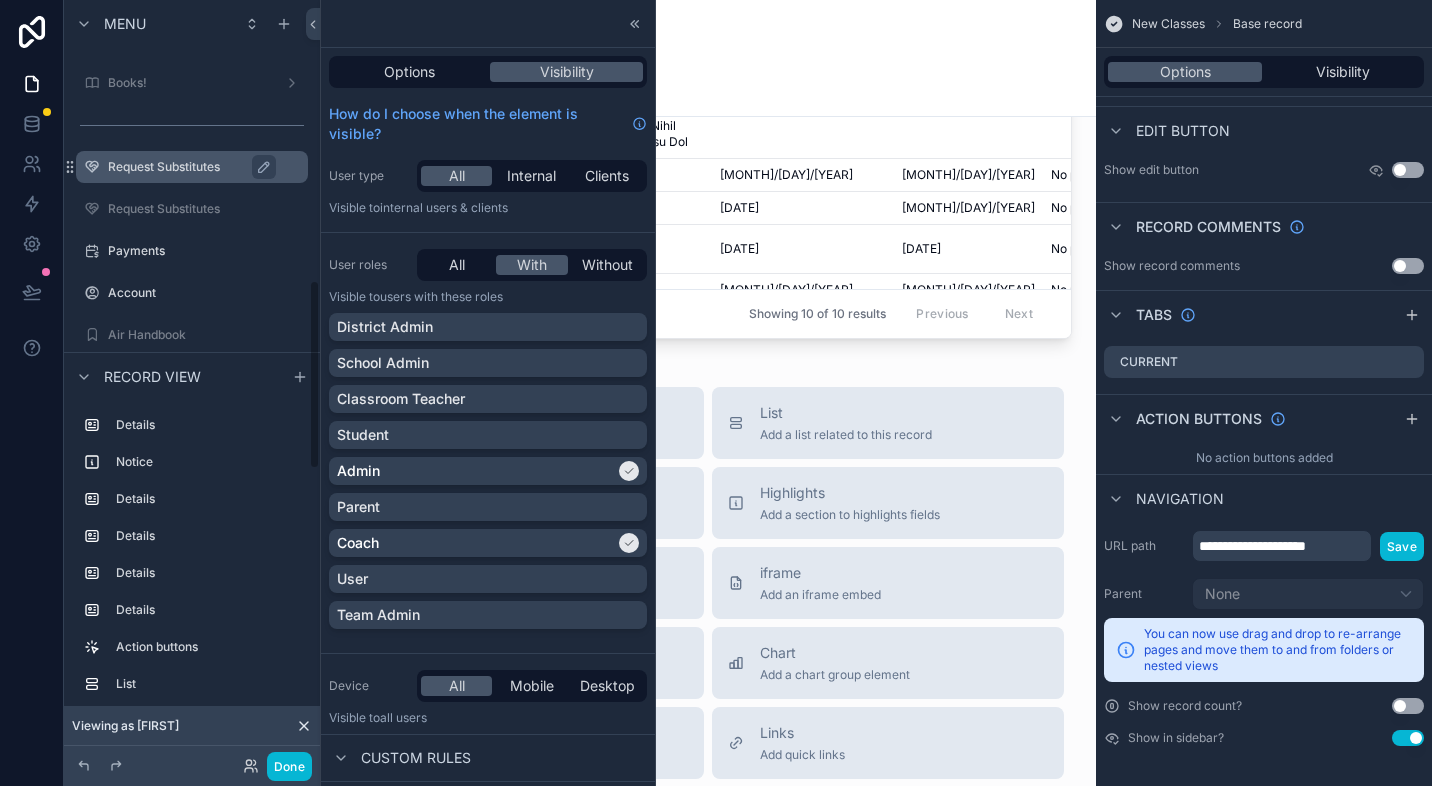 click on "Request Substitutes" at bounding box center [202, 167] 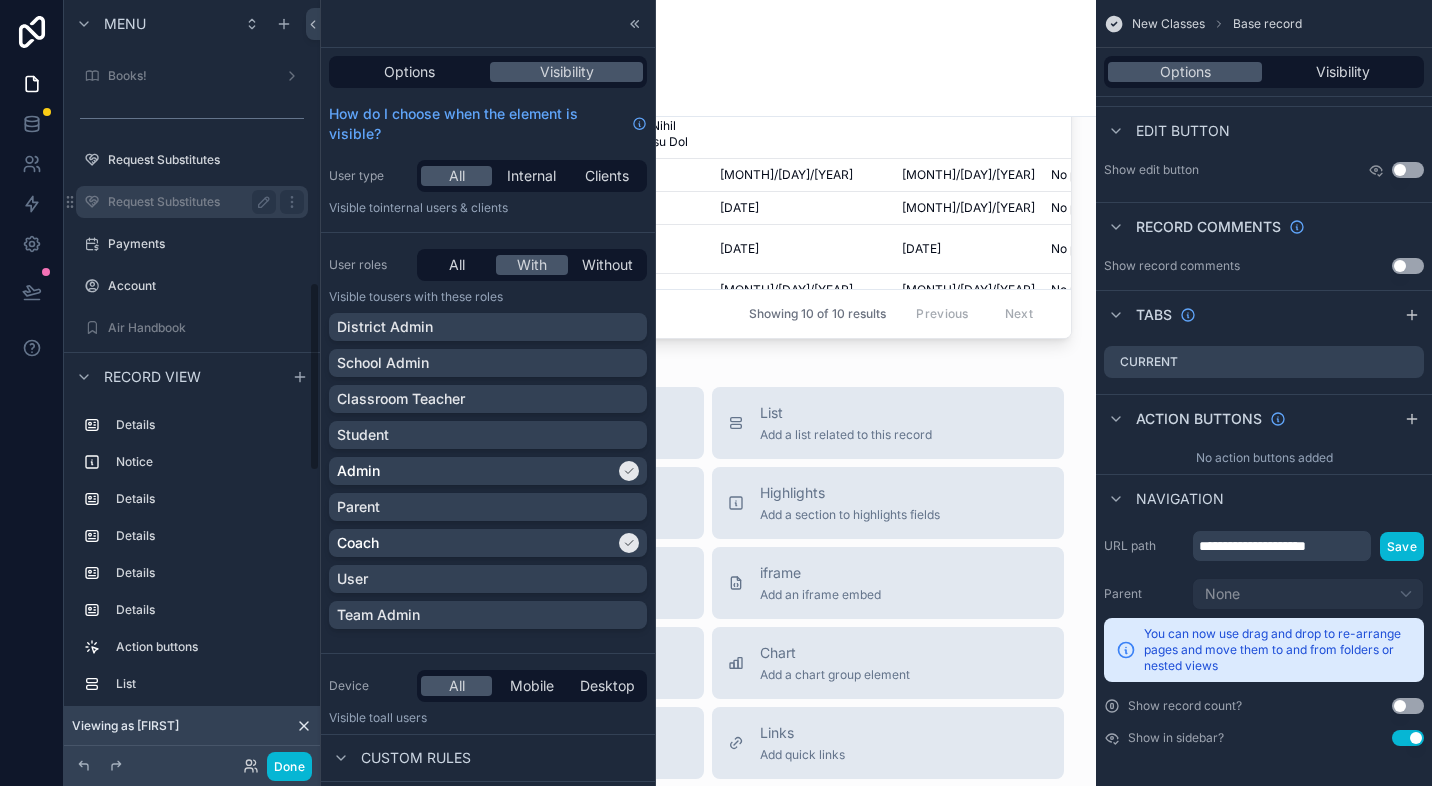 click on "Request Substitutes" at bounding box center (188, 202) 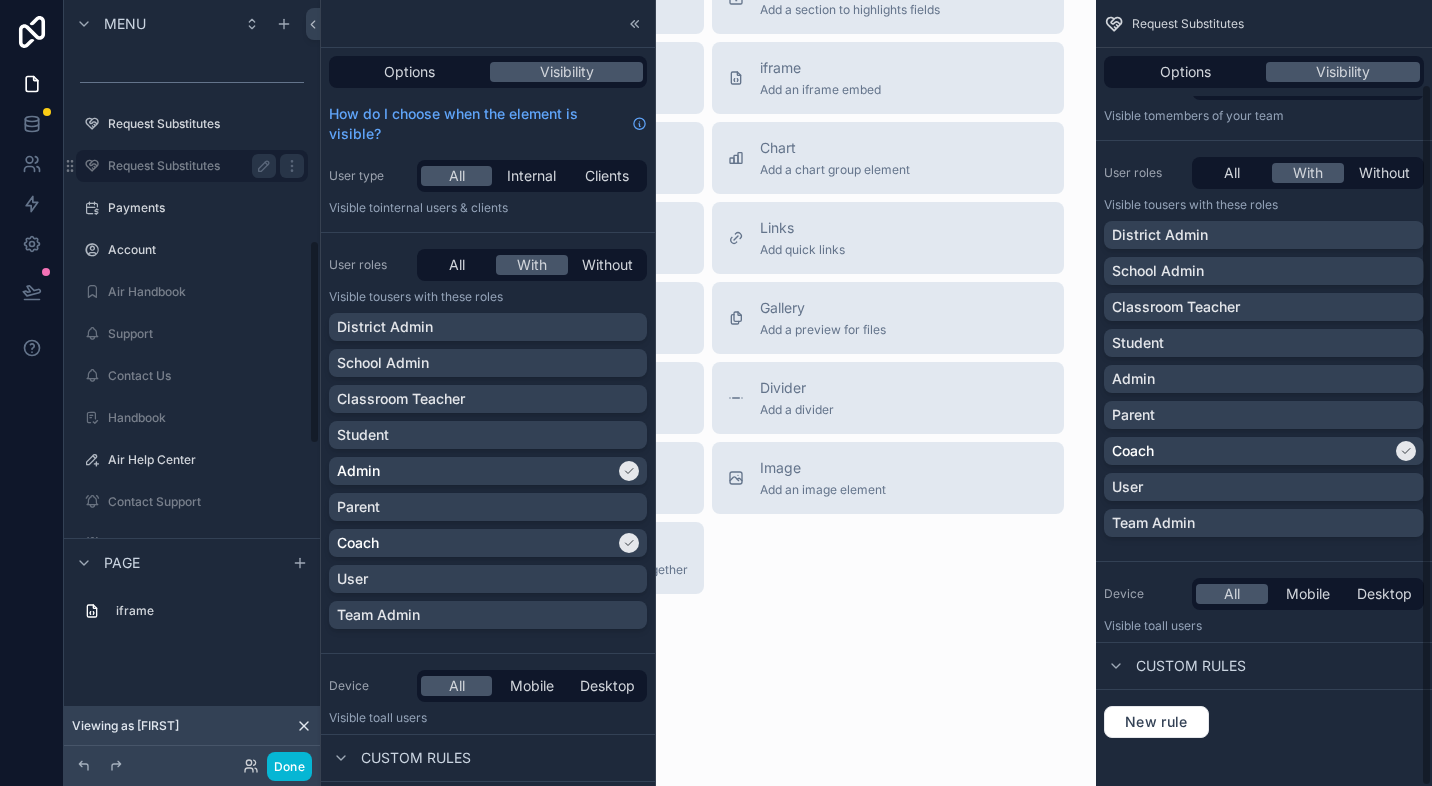 scroll, scrollTop: 893, scrollLeft: 0, axis: vertical 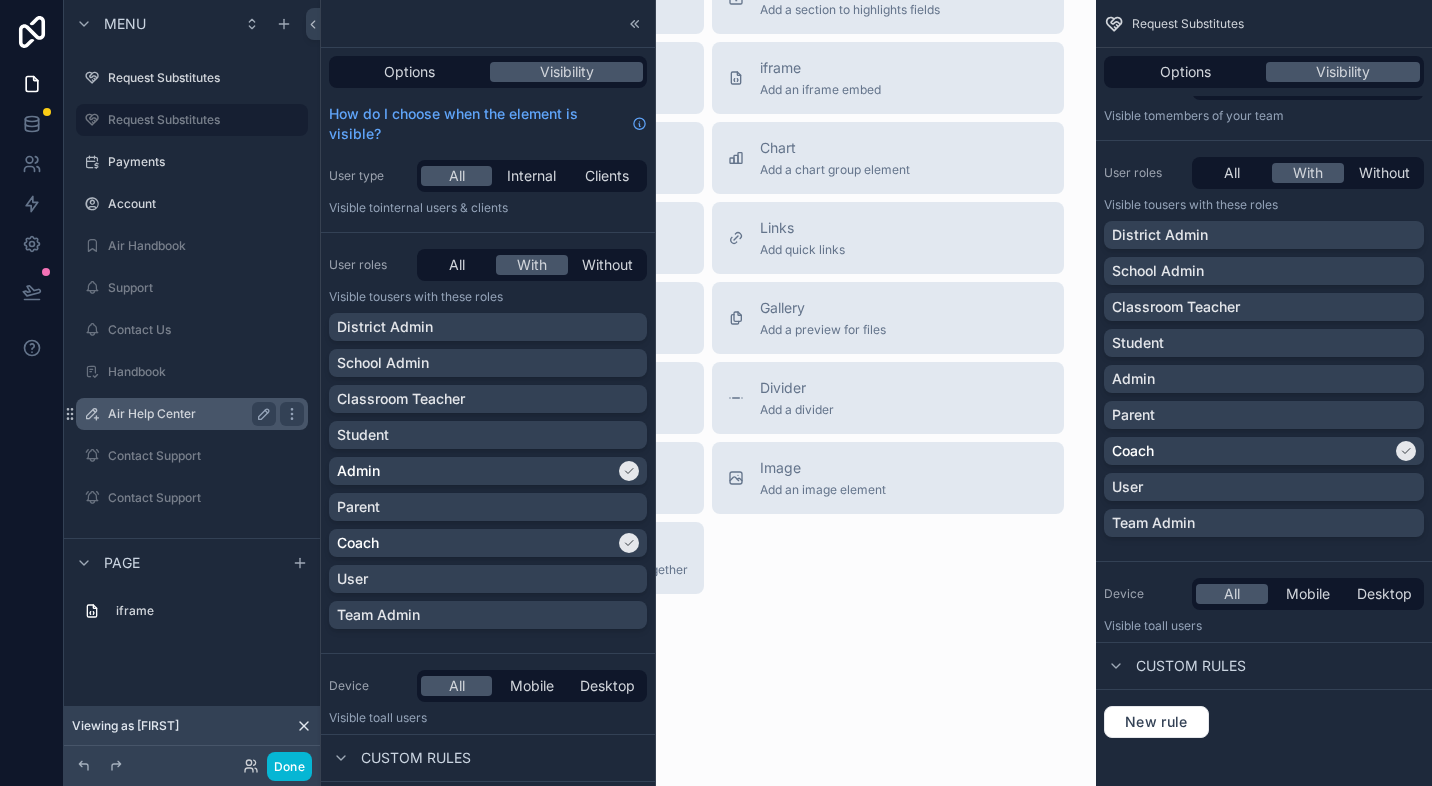 click on "Air Help Center" at bounding box center [188, 414] 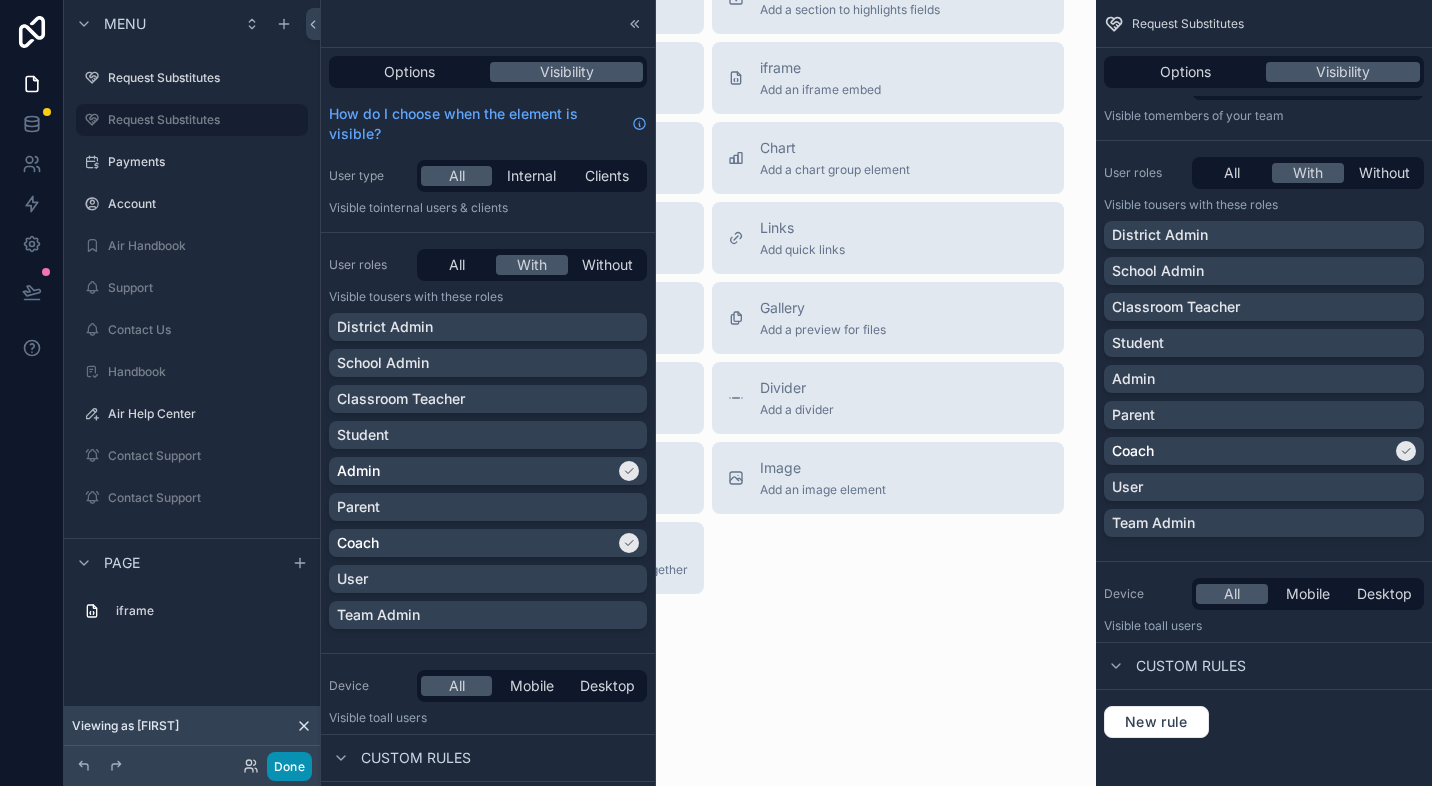 click on "Done" at bounding box center [289, 766] 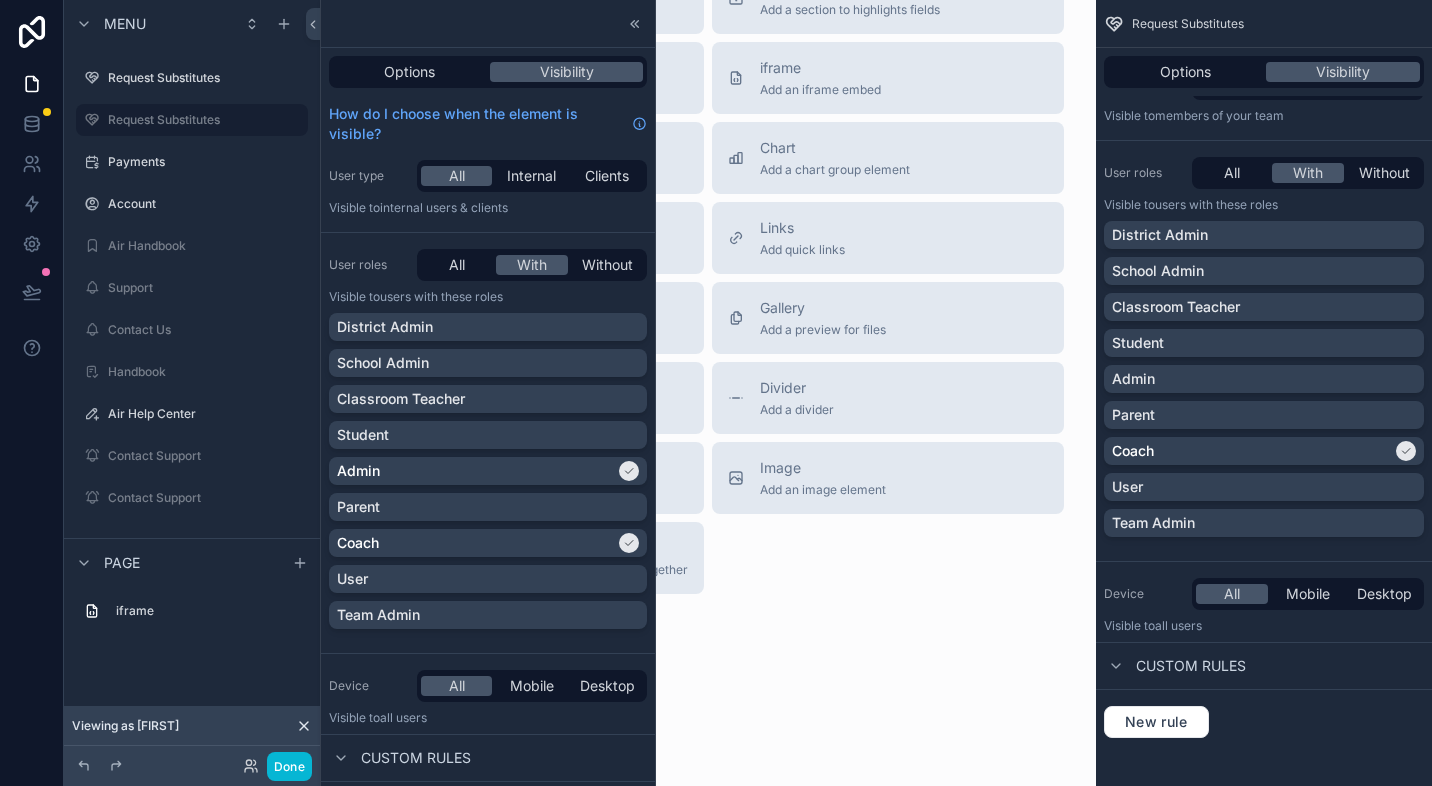 scroll, scrollTop: 0, scrollLeft: 0, axis: both 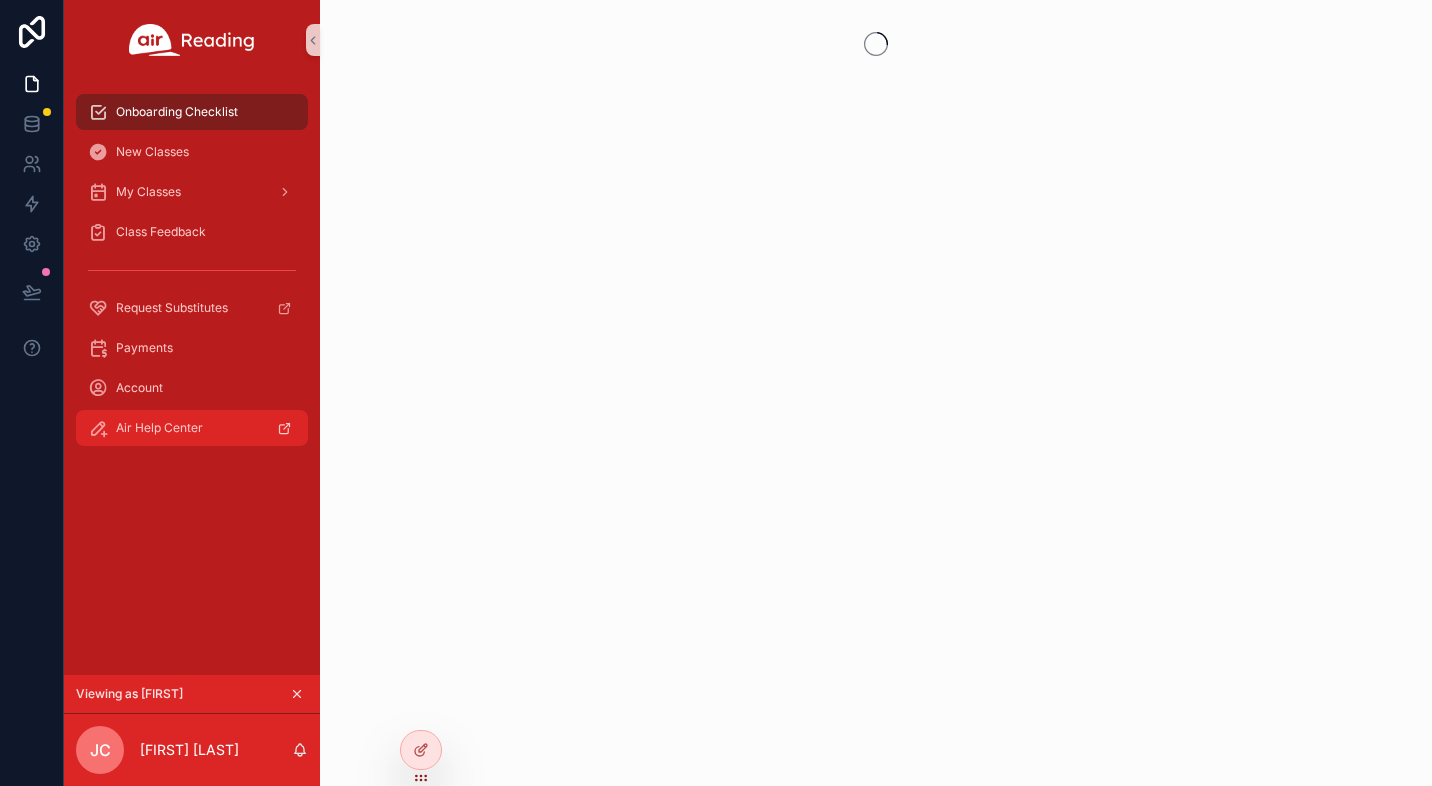 click on "Air Help Center" at bounding box center (159, 428) 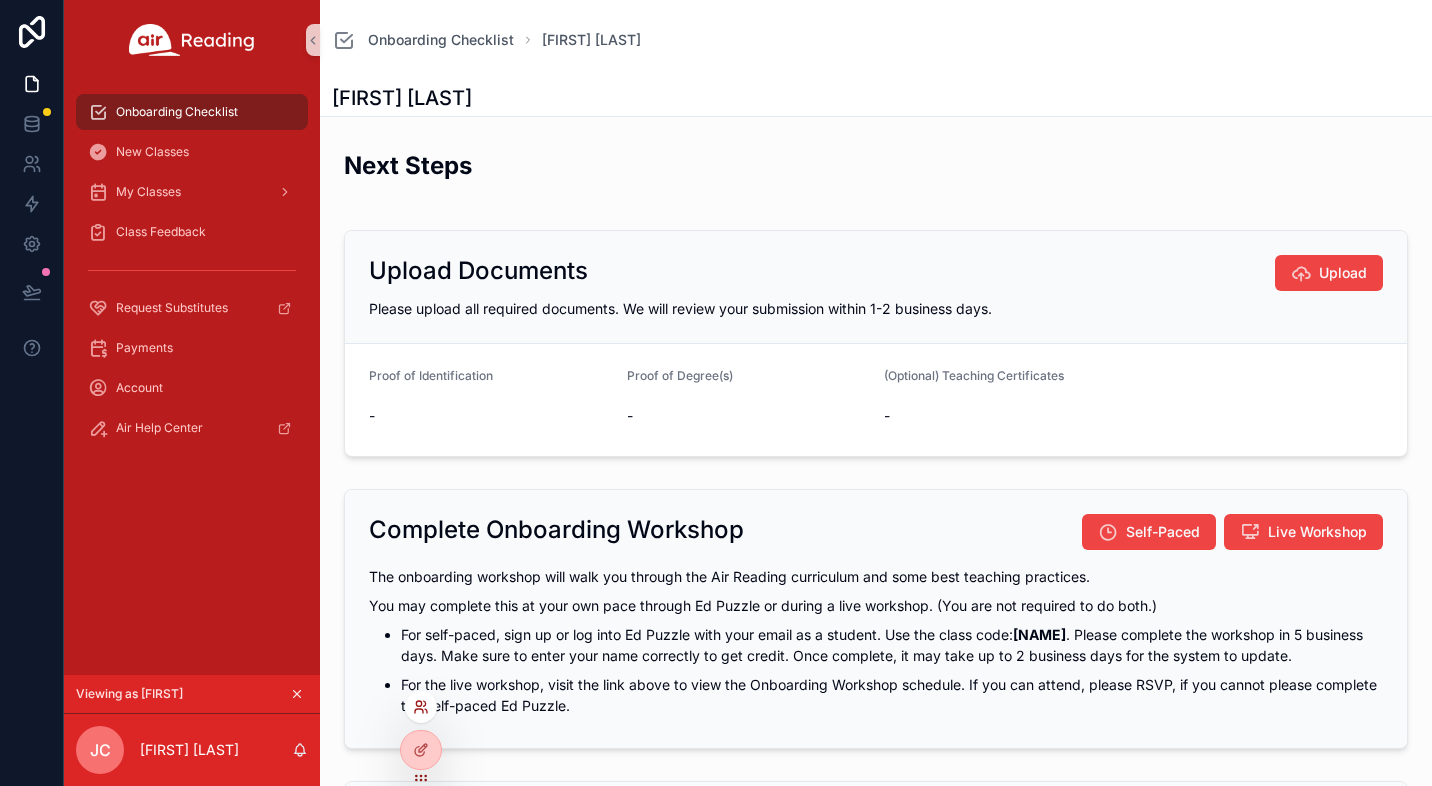 click 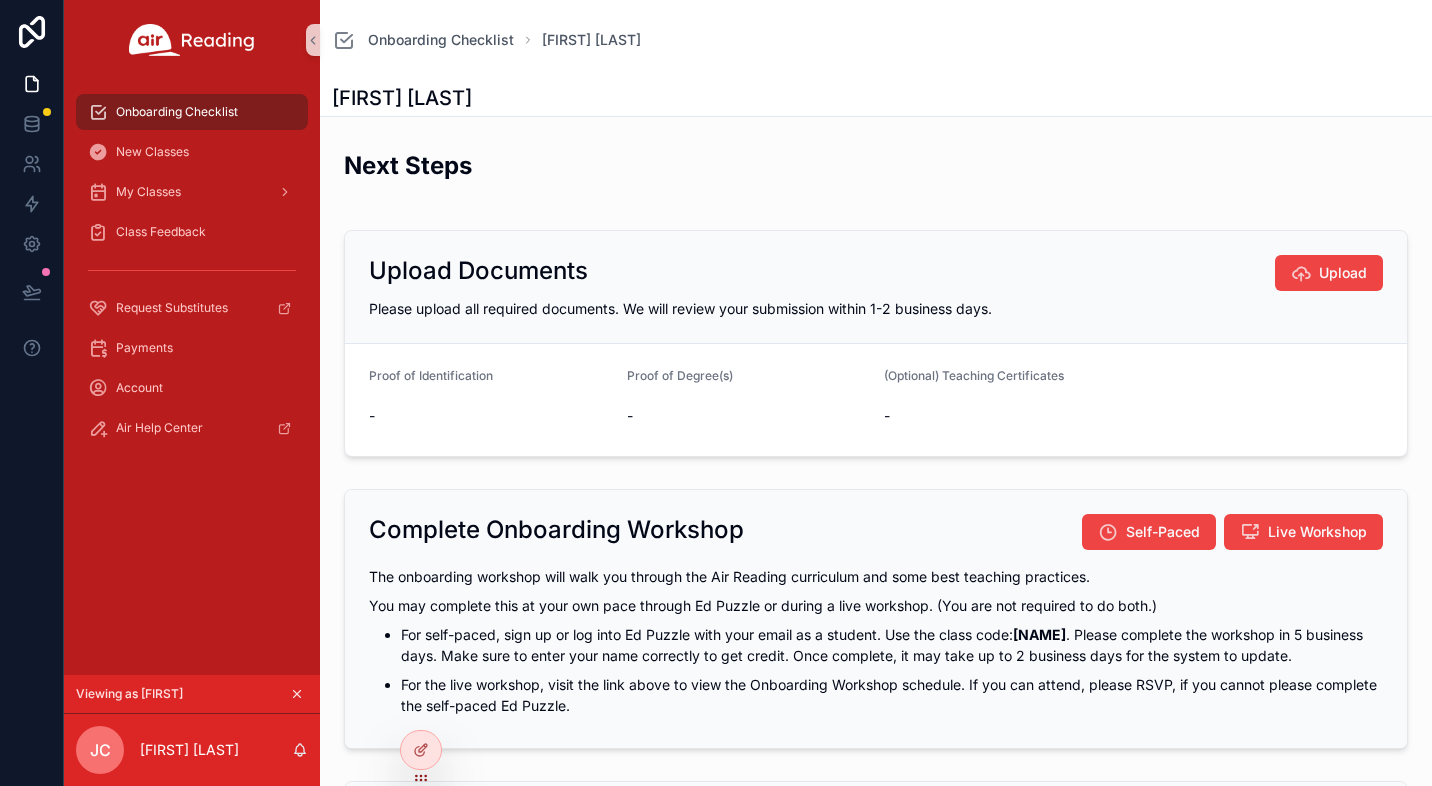 click on "Onboarding Checklist New Classes My Classes Class Feedback Request Substitutes Payments Account Air Help Center" at bounding box center [192, 377] 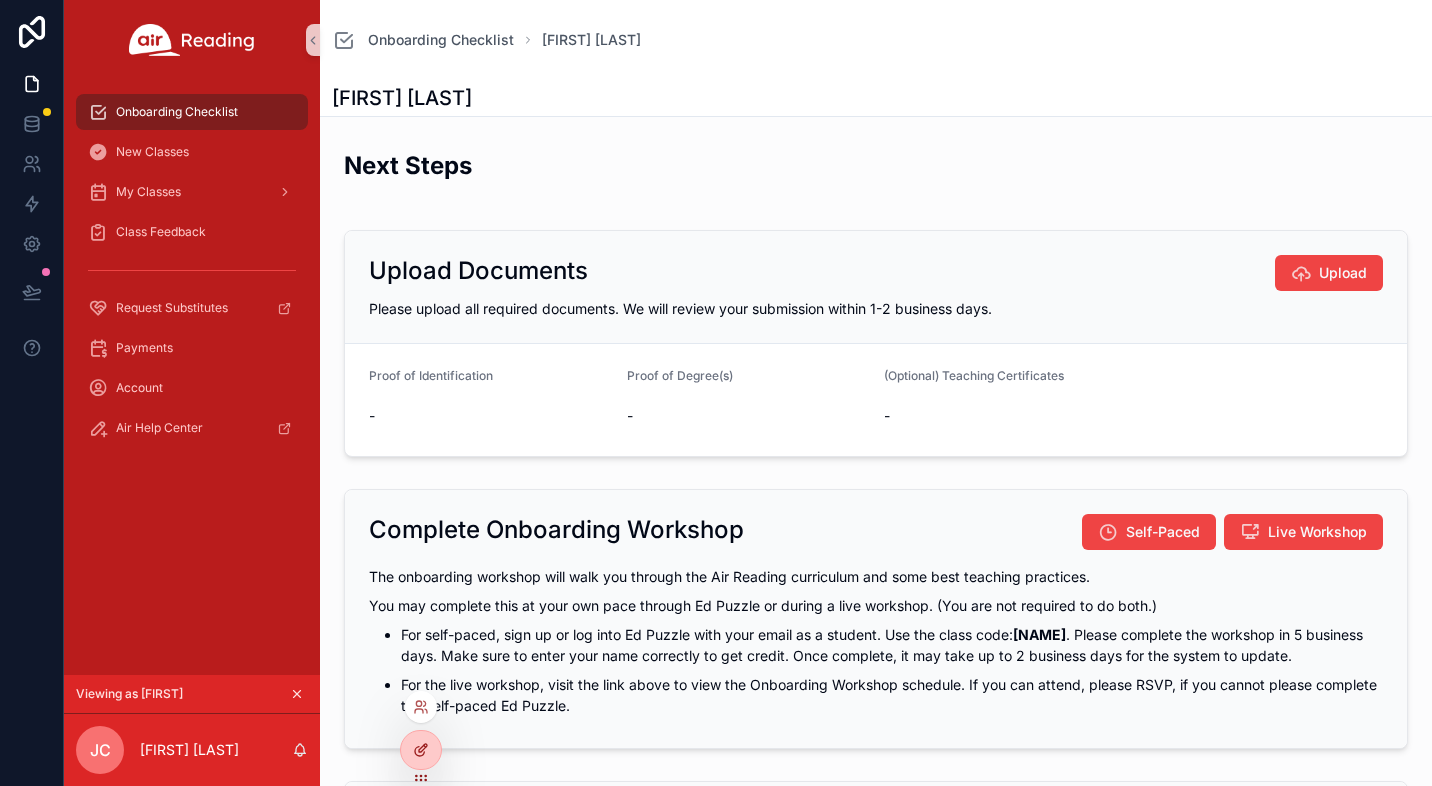 click 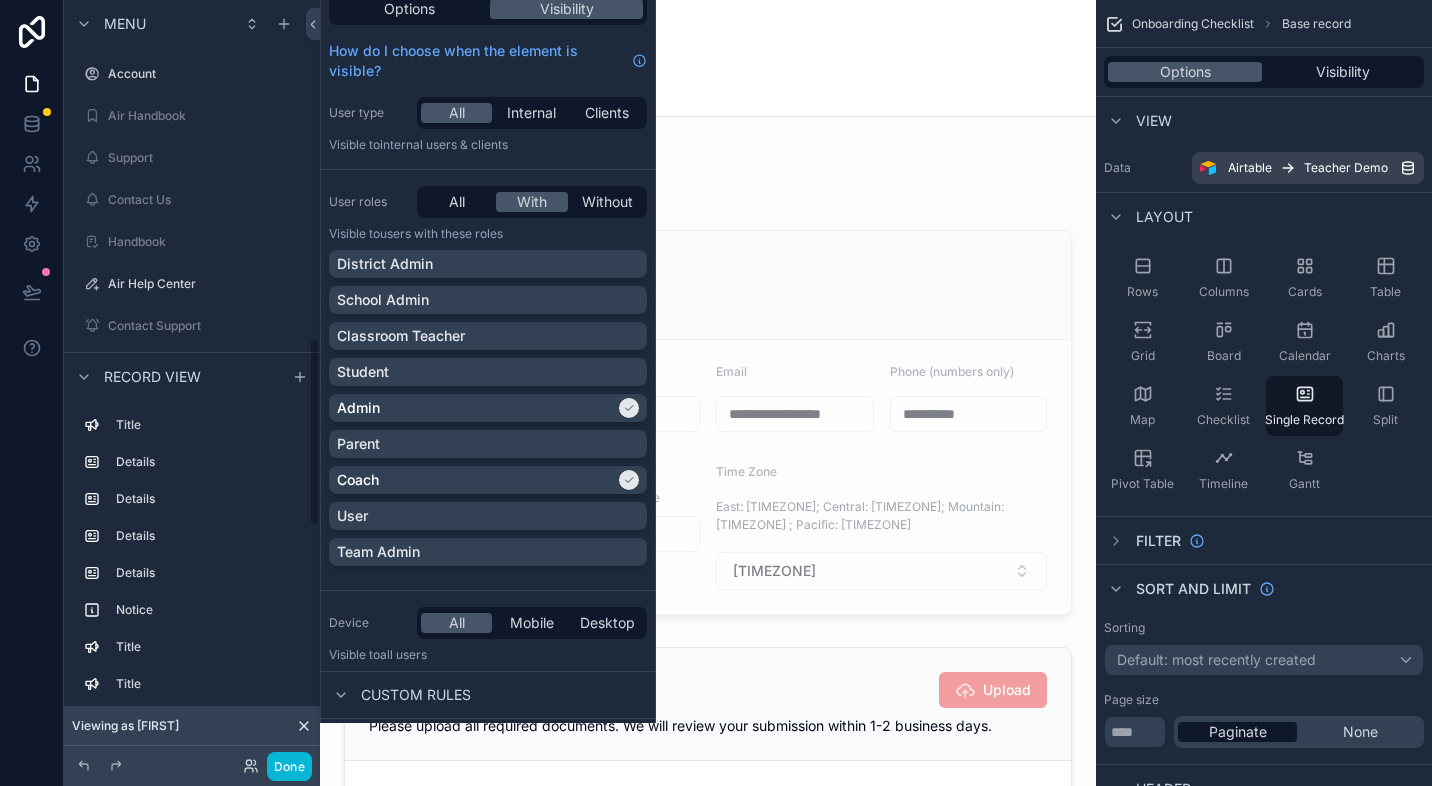 scroll, scrollTop: 1353, scrollLeft: 0, axis: vertical 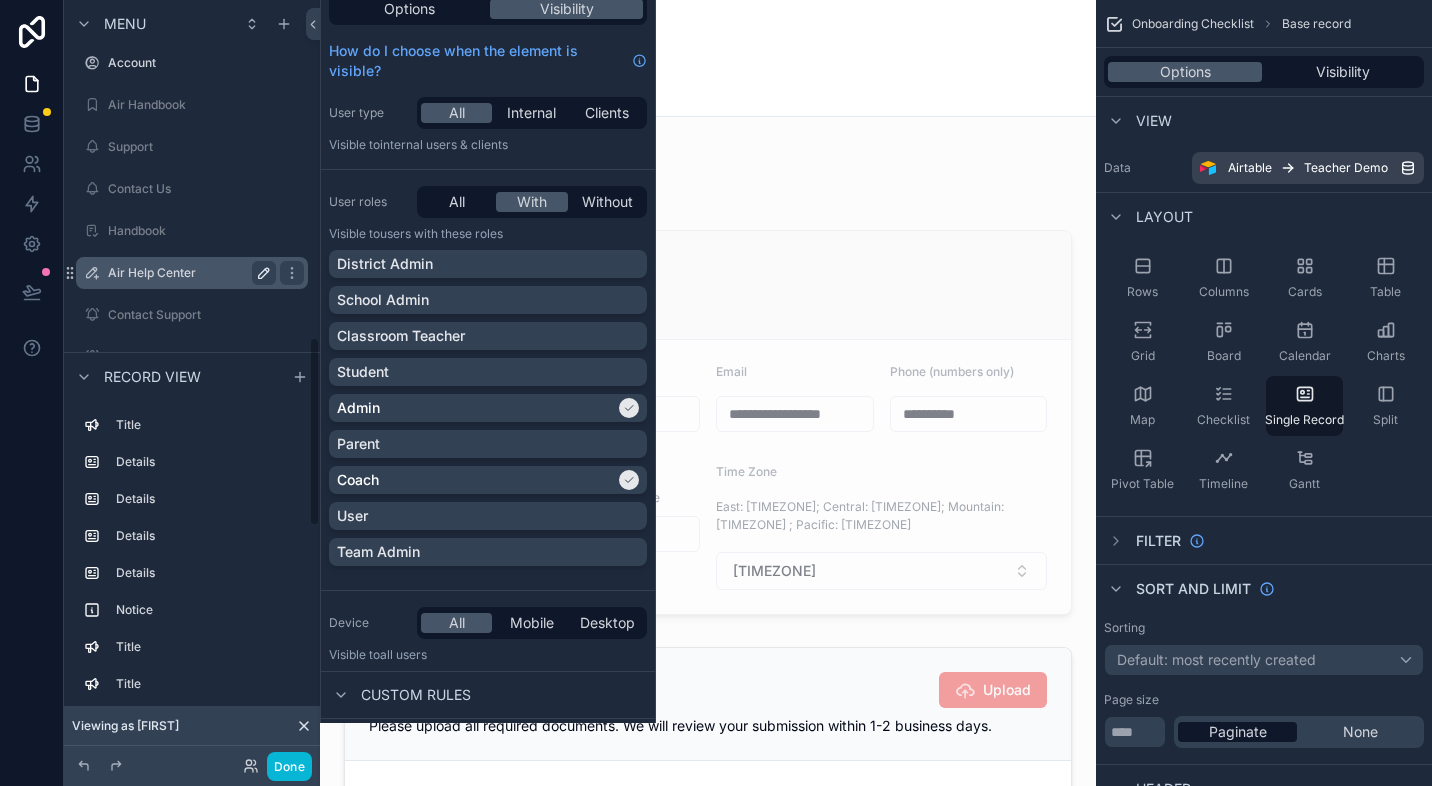 click 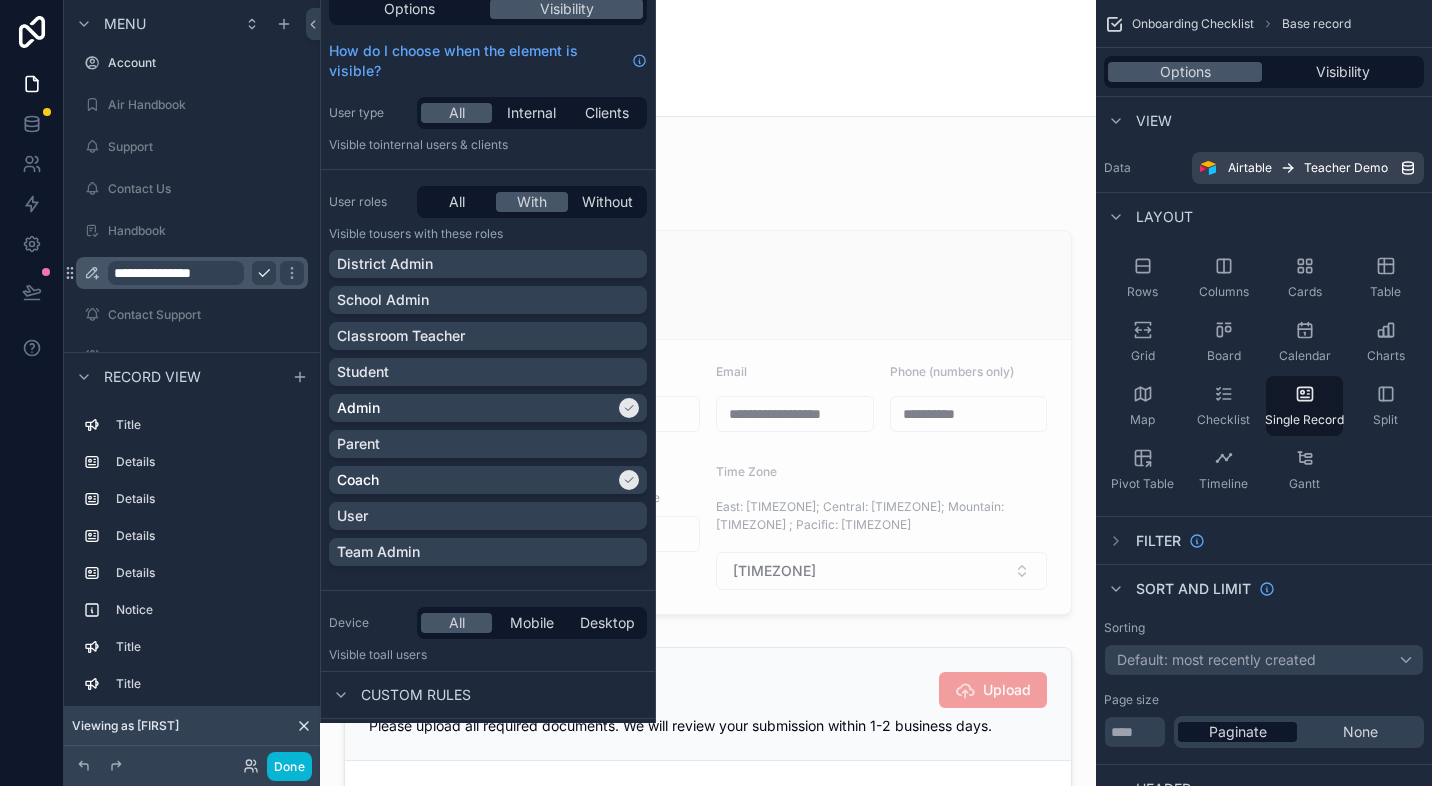 scroll, scrollTop: 1363, scrollLeft: 0, axis: vertical 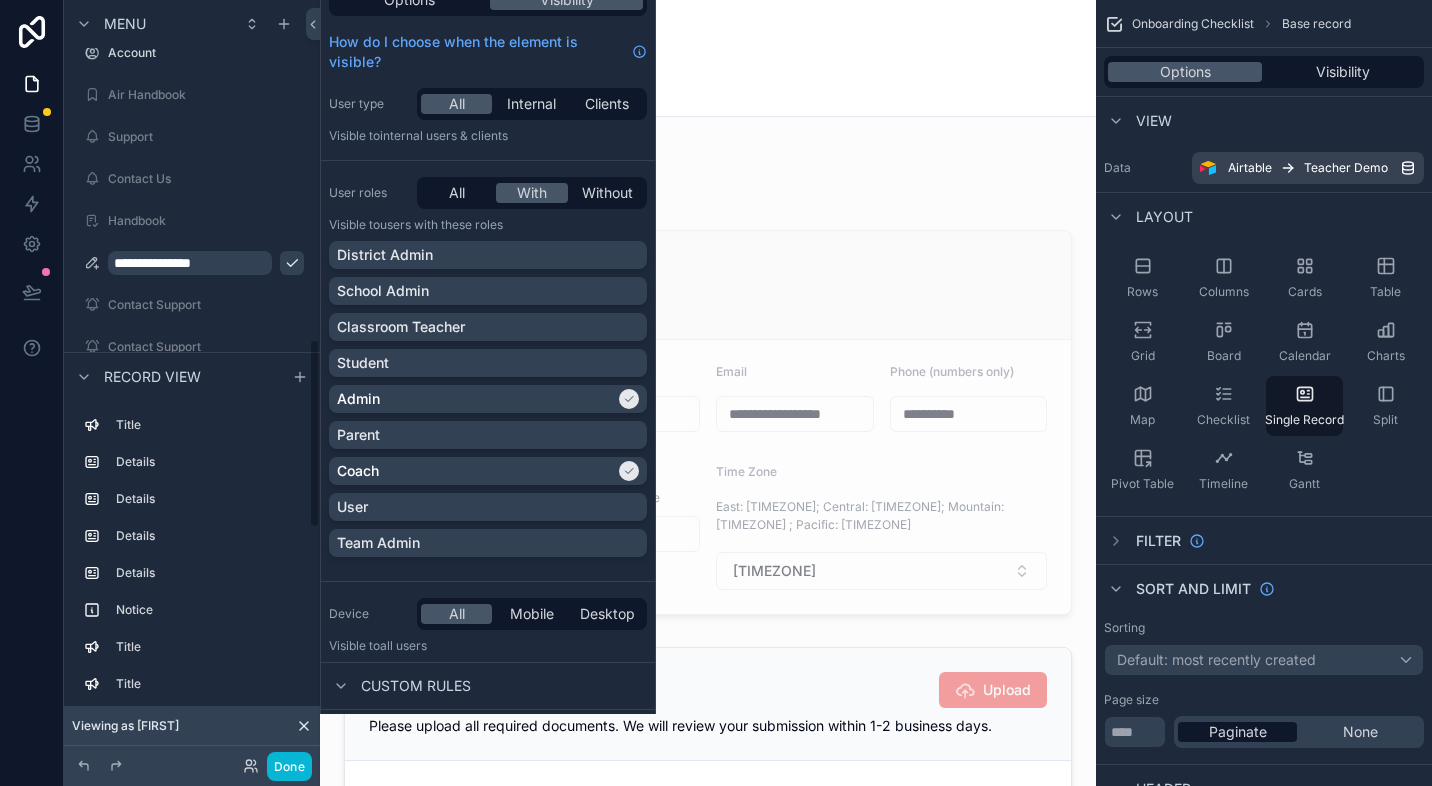 click 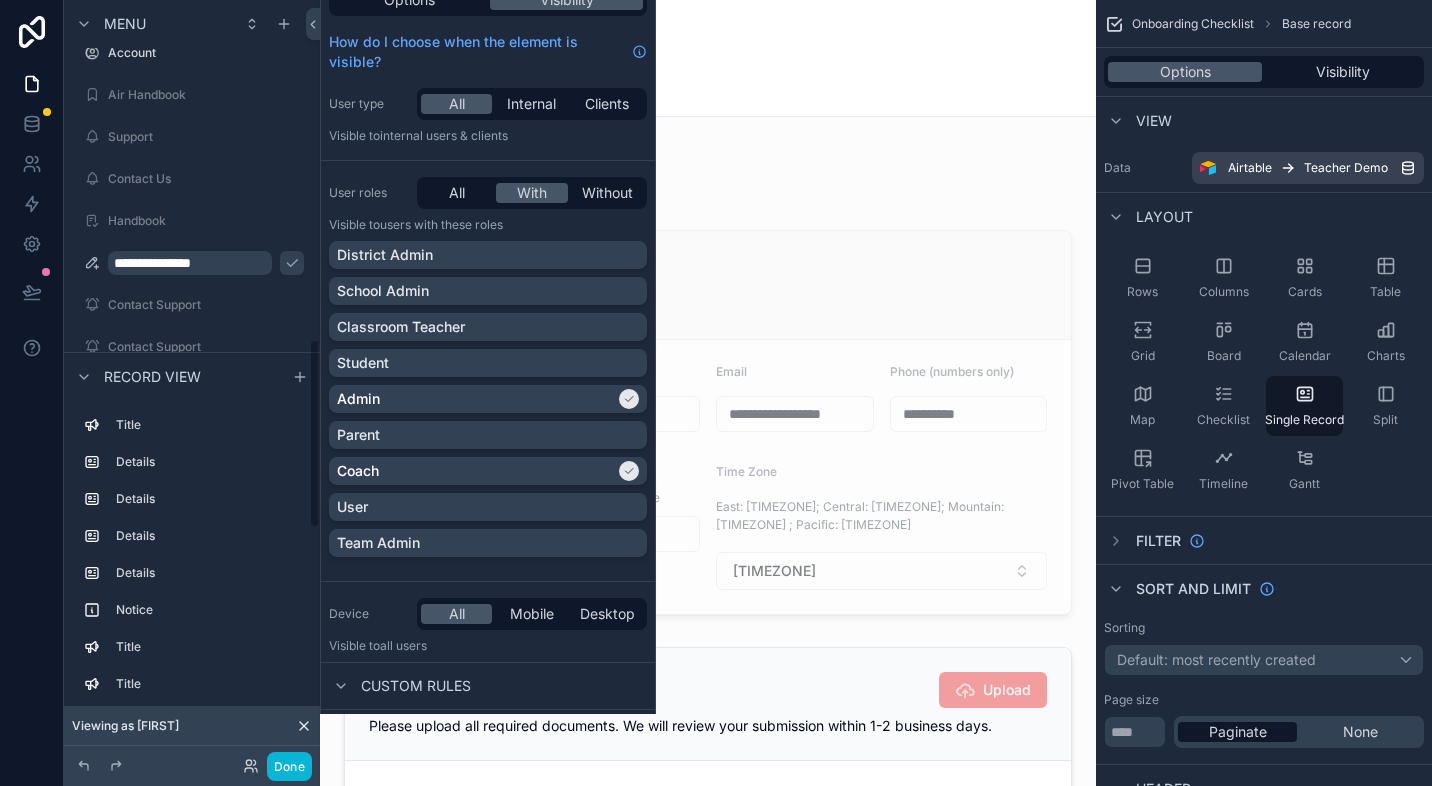 scroll, scrollTop: 1359, scrollLeft: 0, axis: vertical 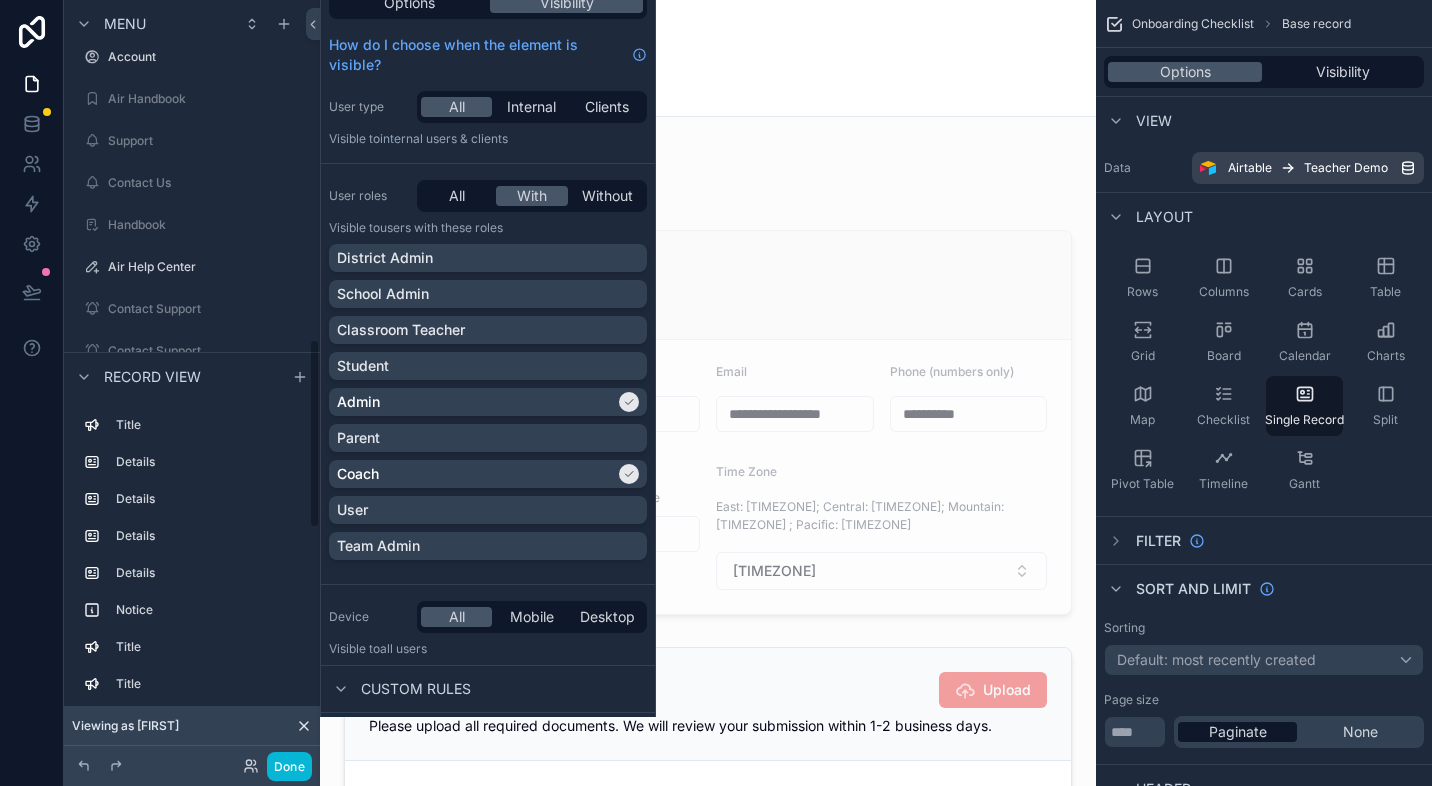 click 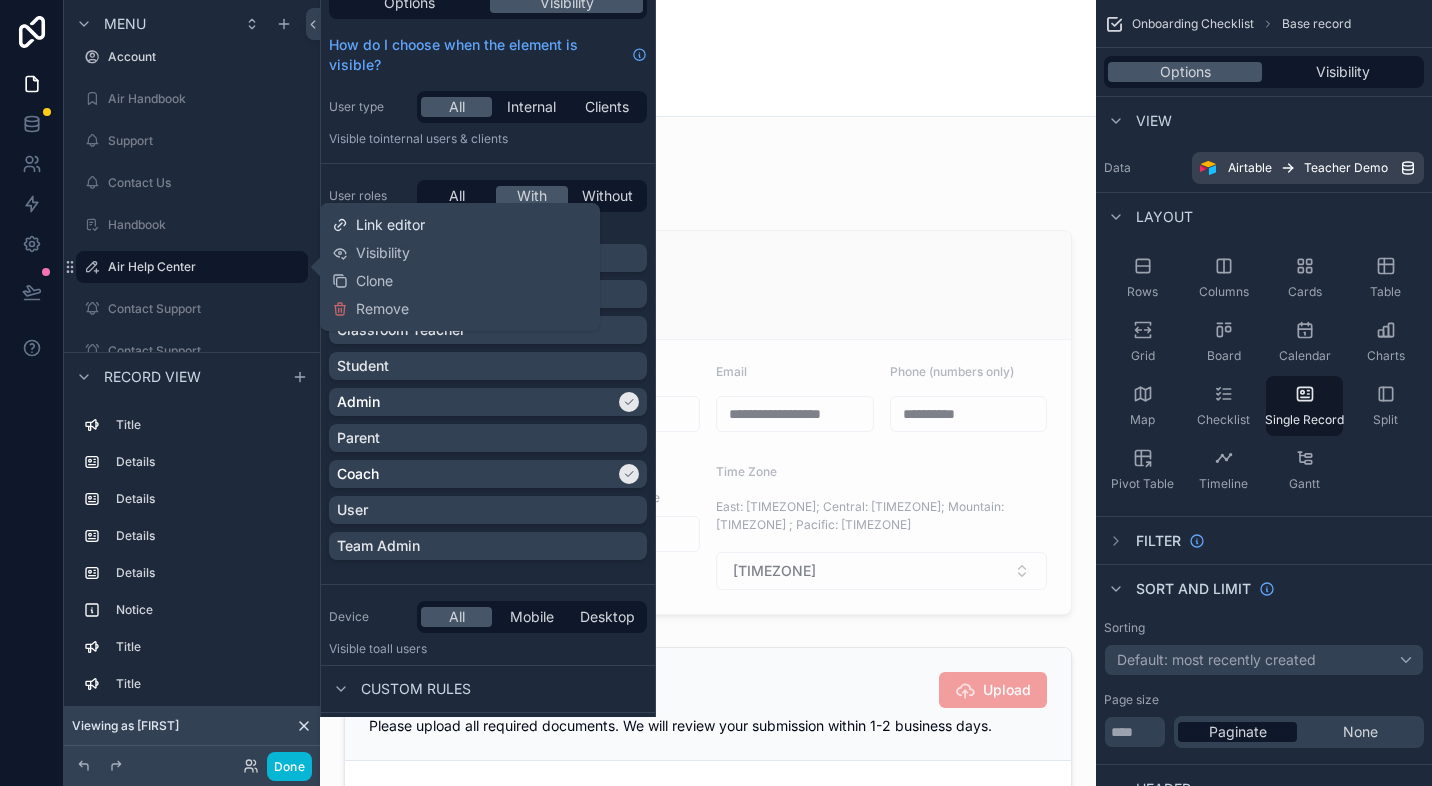click on "Link editor" at bounding box center (390, 225) 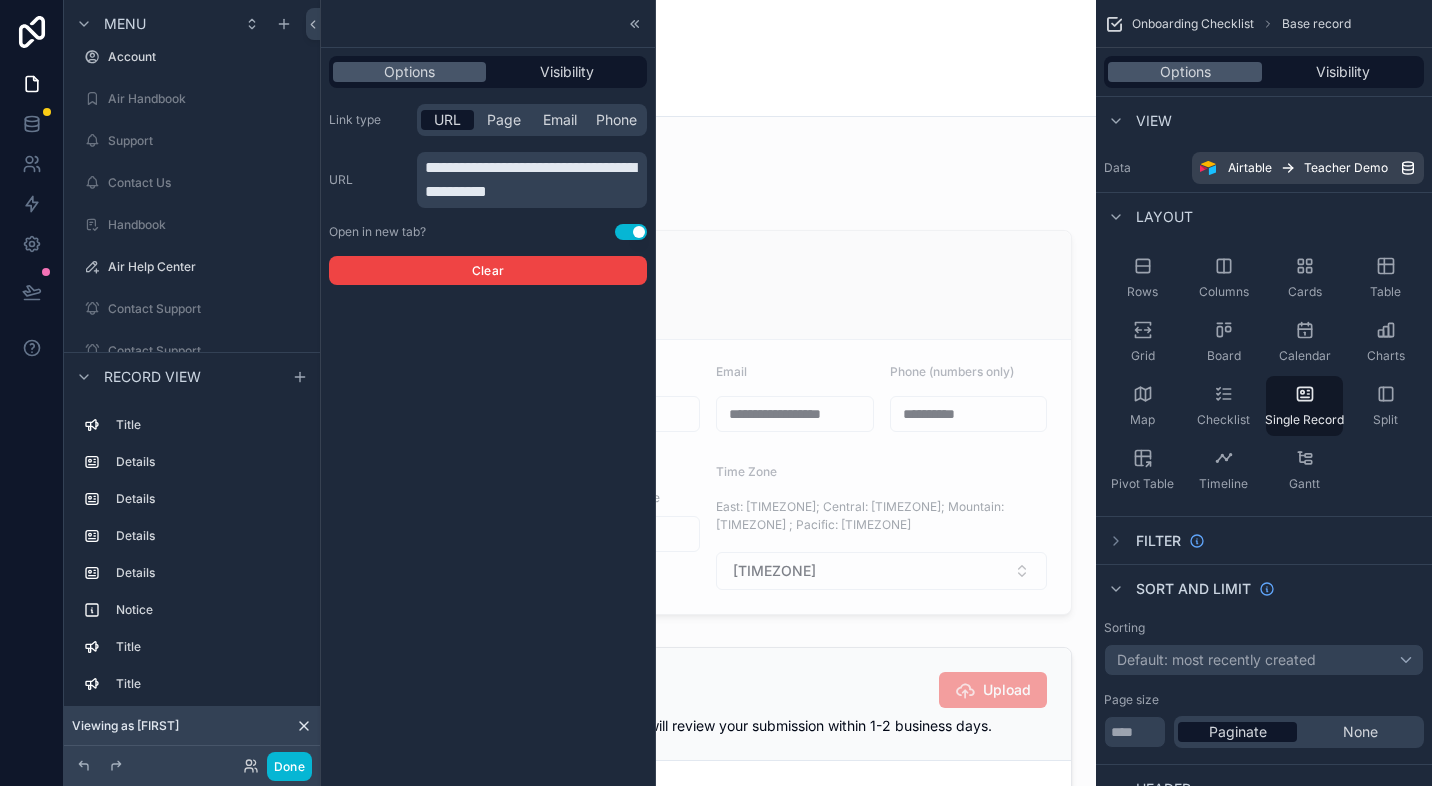 click on "**********" at bounding box center (530, 179) 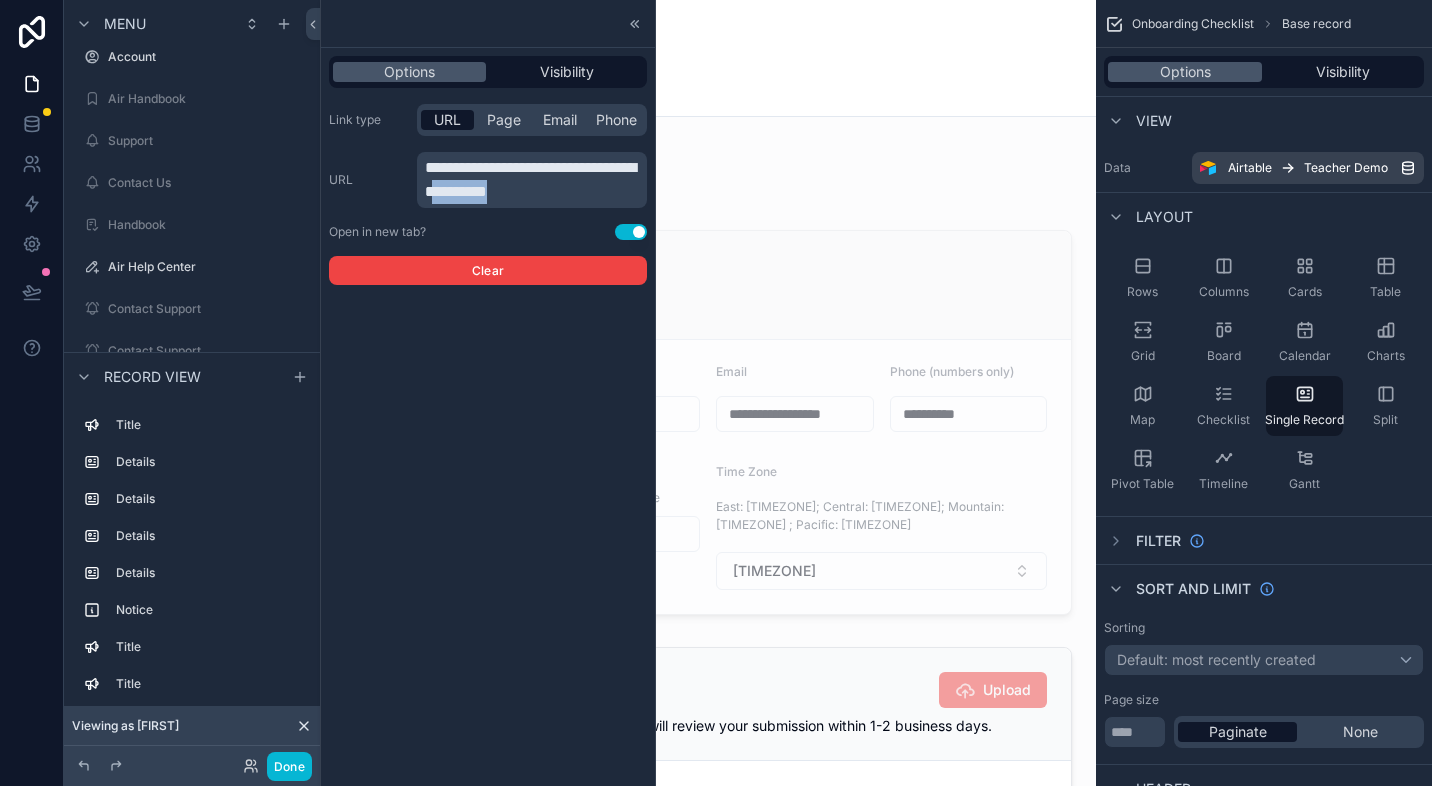 click on "**********" at bounding box center (530, 179) 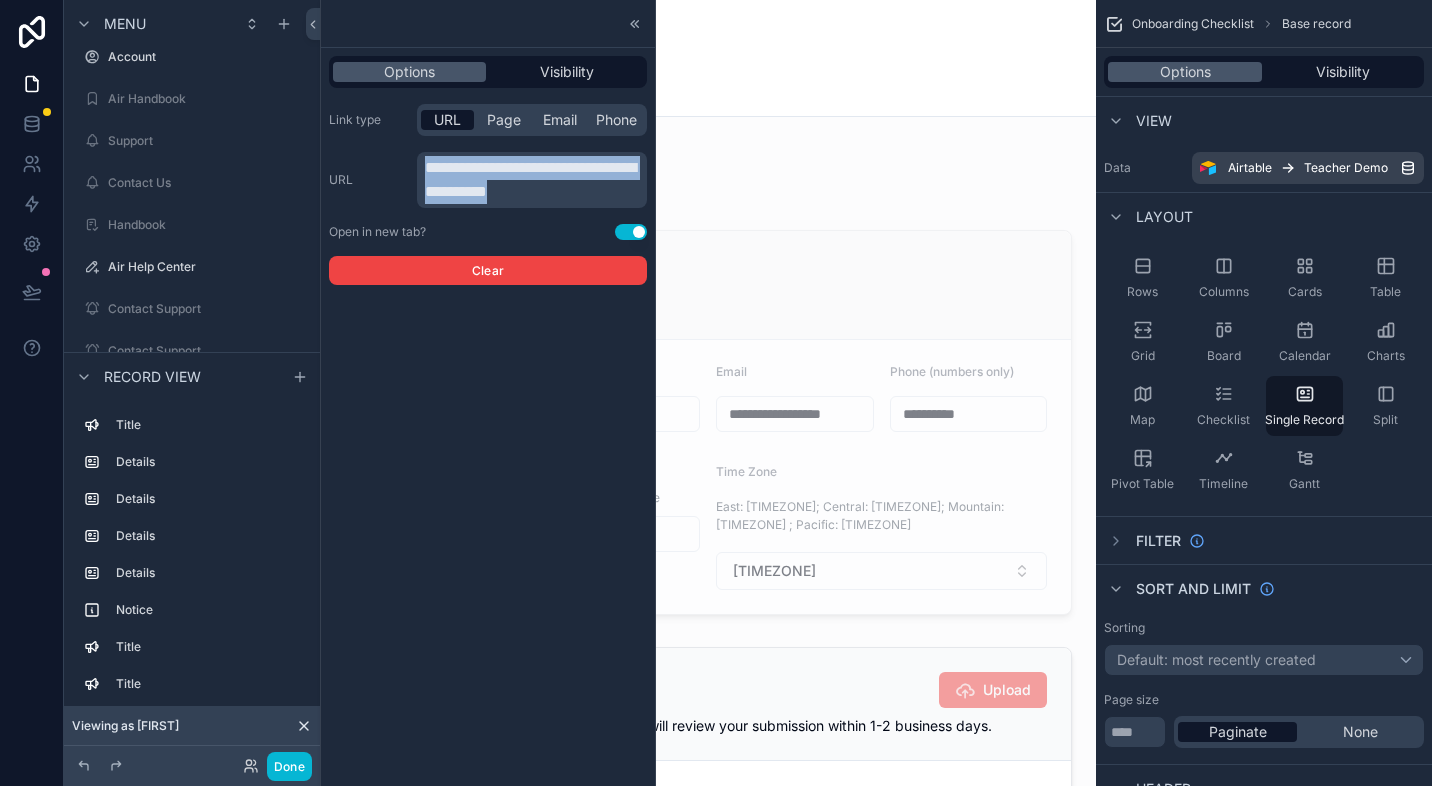 click on "**********" at bounding box center (530, 179) 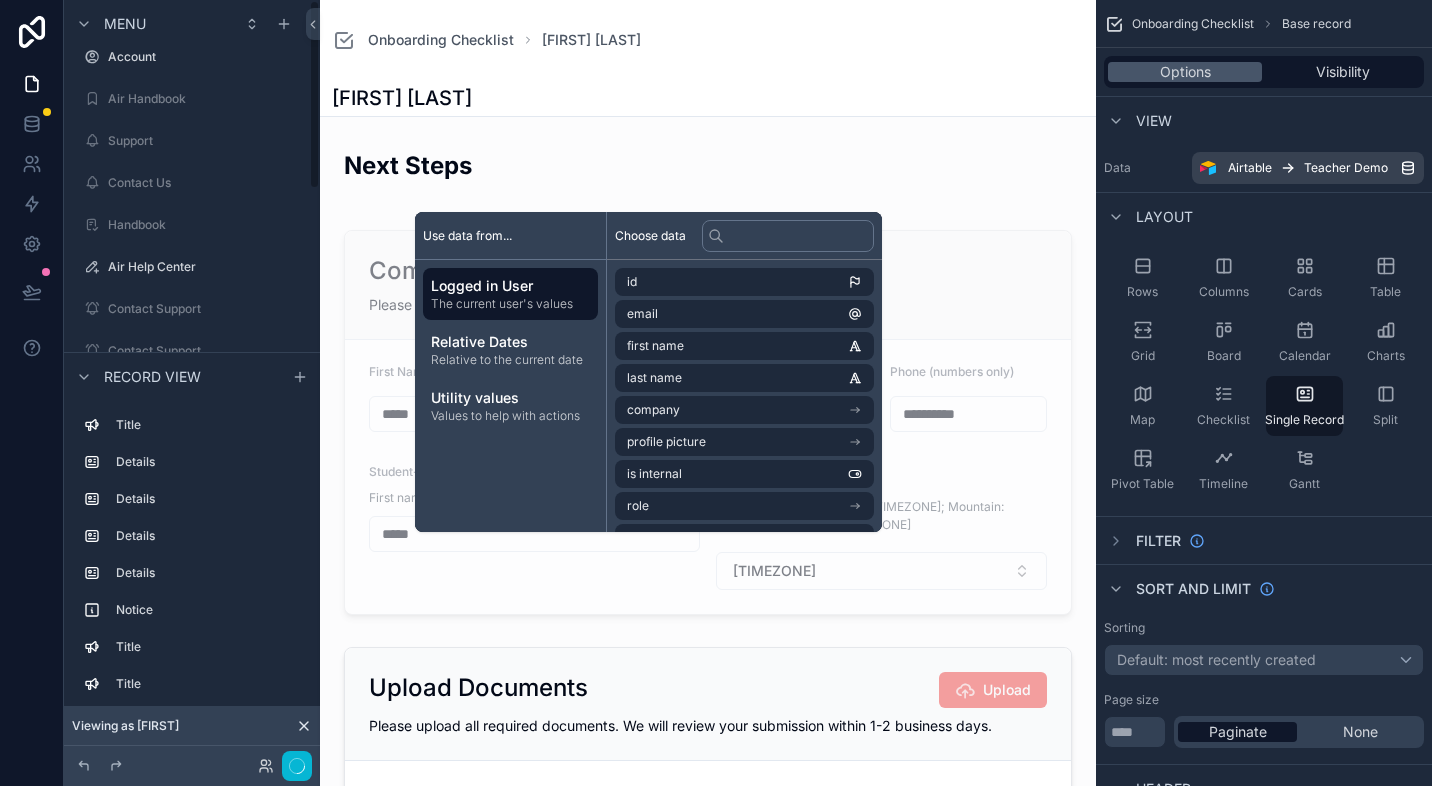 scroll, scrollTop: 0, scrollLeft: 0, axis: both 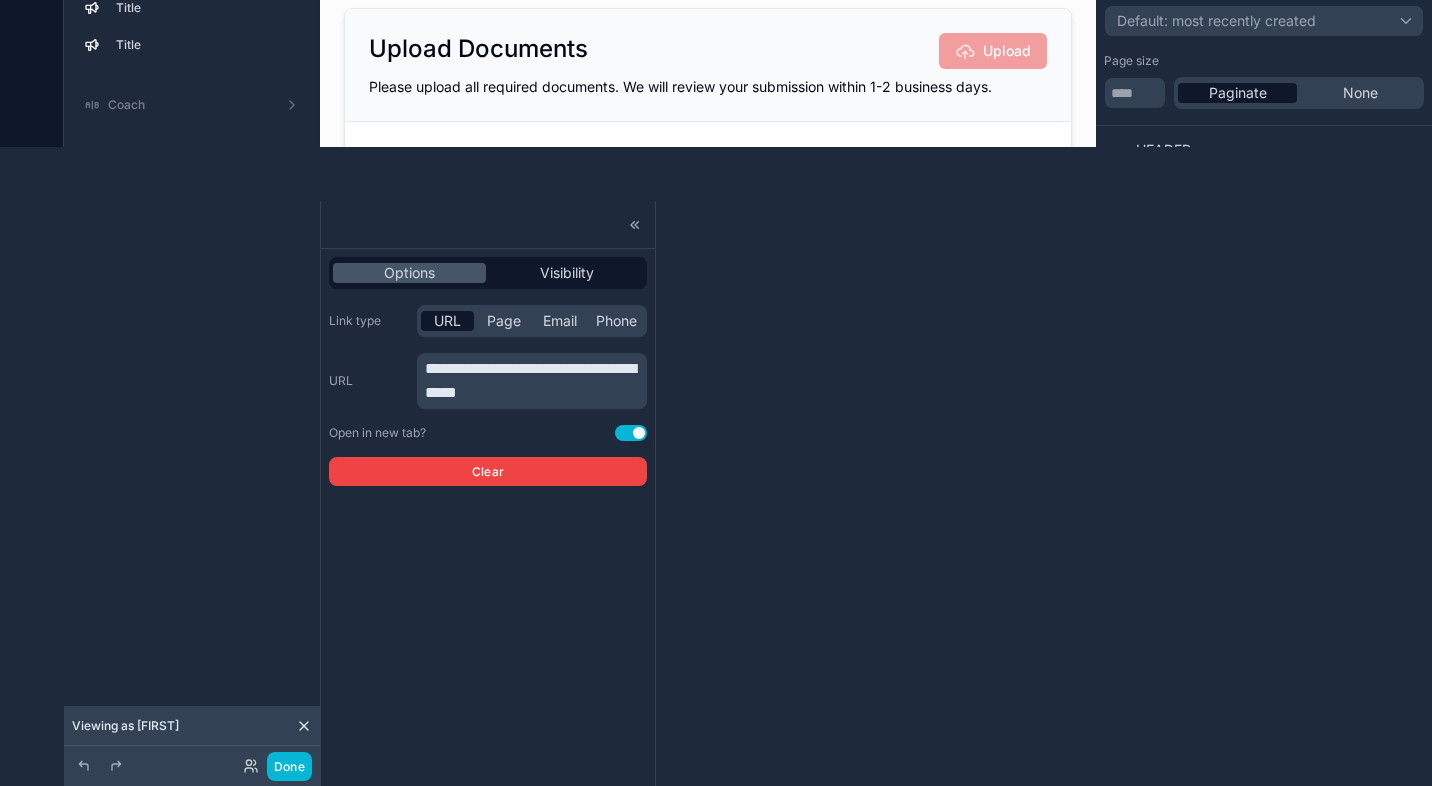 click on "Menu Onboarding Checklist Create a Teacher Demo Published School Schedules // School Schedules // // School Schedule Applications // New Classes My Classes Class Feedback Air Reading Class - Acme Air Reading Class - Urban Angels Air Reading Class - AIMS Air Reading Class Handouts & Feedback Sessions Curriculum Coach Schools Students Dev Demo Tech Check - Zoom Tech check - Google Meet Onboarding Workshop Check Development Internal Archive Books! Request Substitutes Request Substitutes Payments Account Air Handbook Support Contact Us Handbook Air Help Center Contact Support Contact Support Trial / Make-Up Class Trial Instructions Contact Air Support Substitute Applications Substitution Dashboard Sub Requests Waiting Approval New Contact Support Button User Assement End Times School Ops Tasks Hidden pages Published School Schedules List Past Feedback Dexter Assessment Reports [FIRST] Working Teacher Documents Substitute Requests // Section Holidays // Record view Title Details Details Details Details Notice Dev" at bounding box center (716, 393) 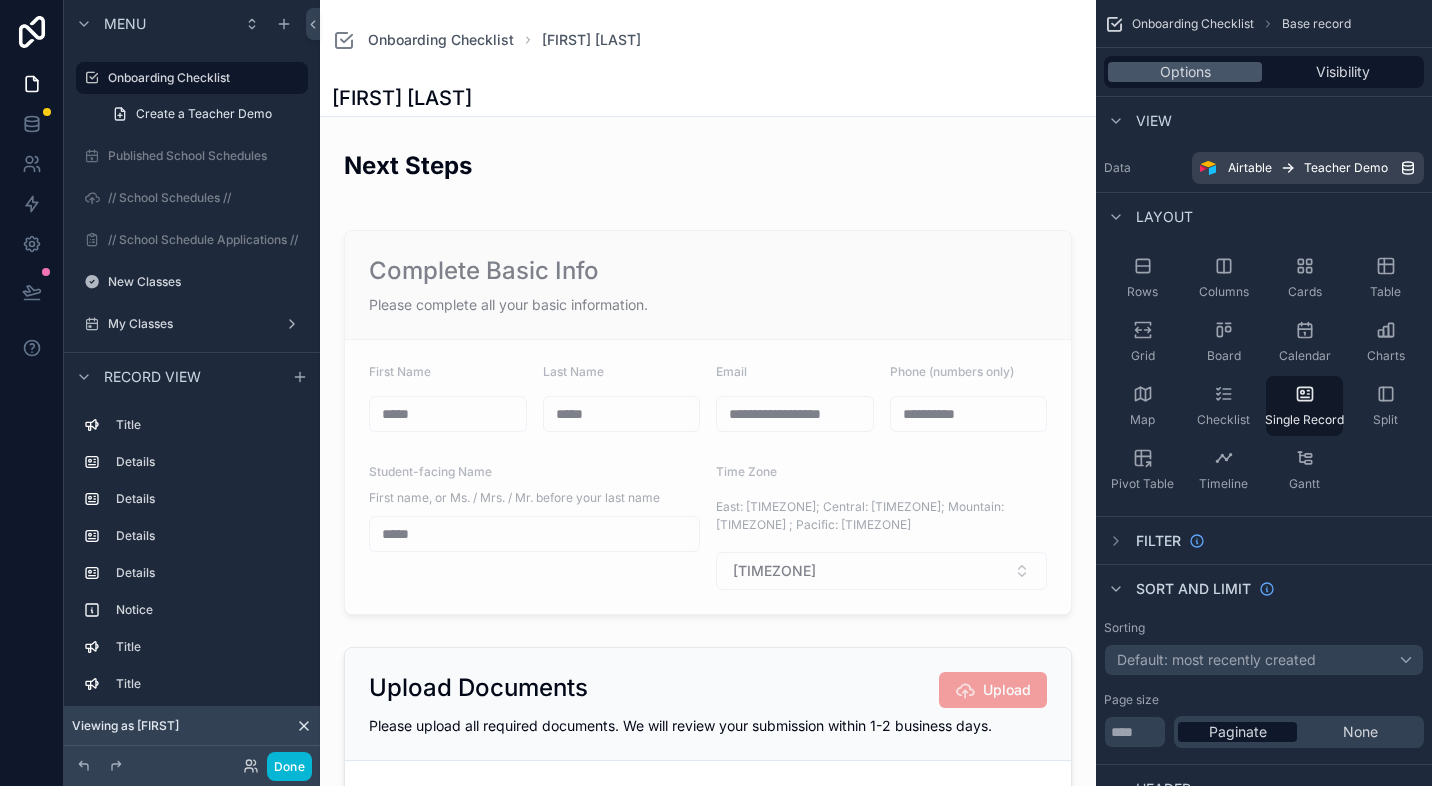 scroll, scrollTop: 0, scrollLeft: 0, axis: both 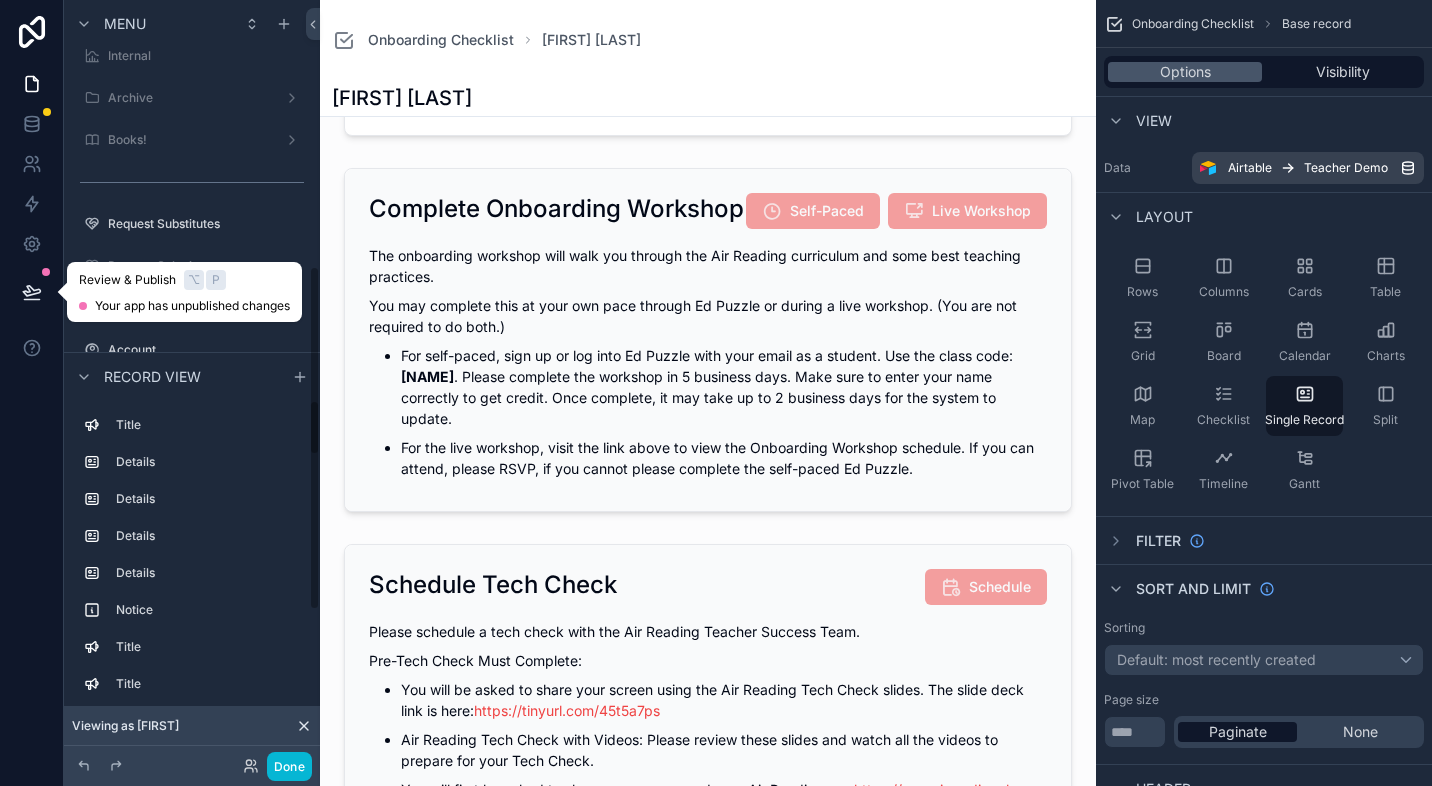 click at bounding box center [32, 292] 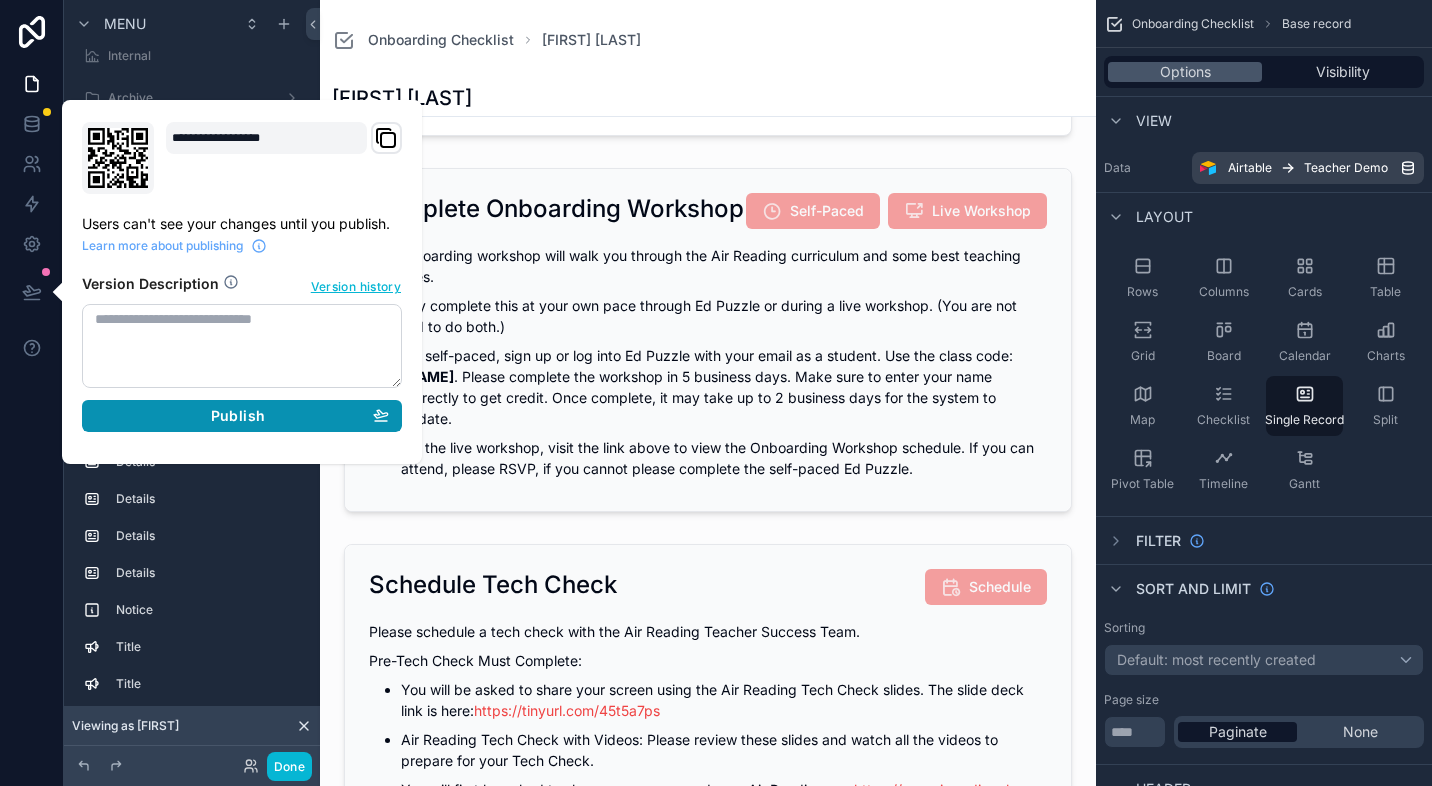 click on "Publish" at bounding box center [242, 416] 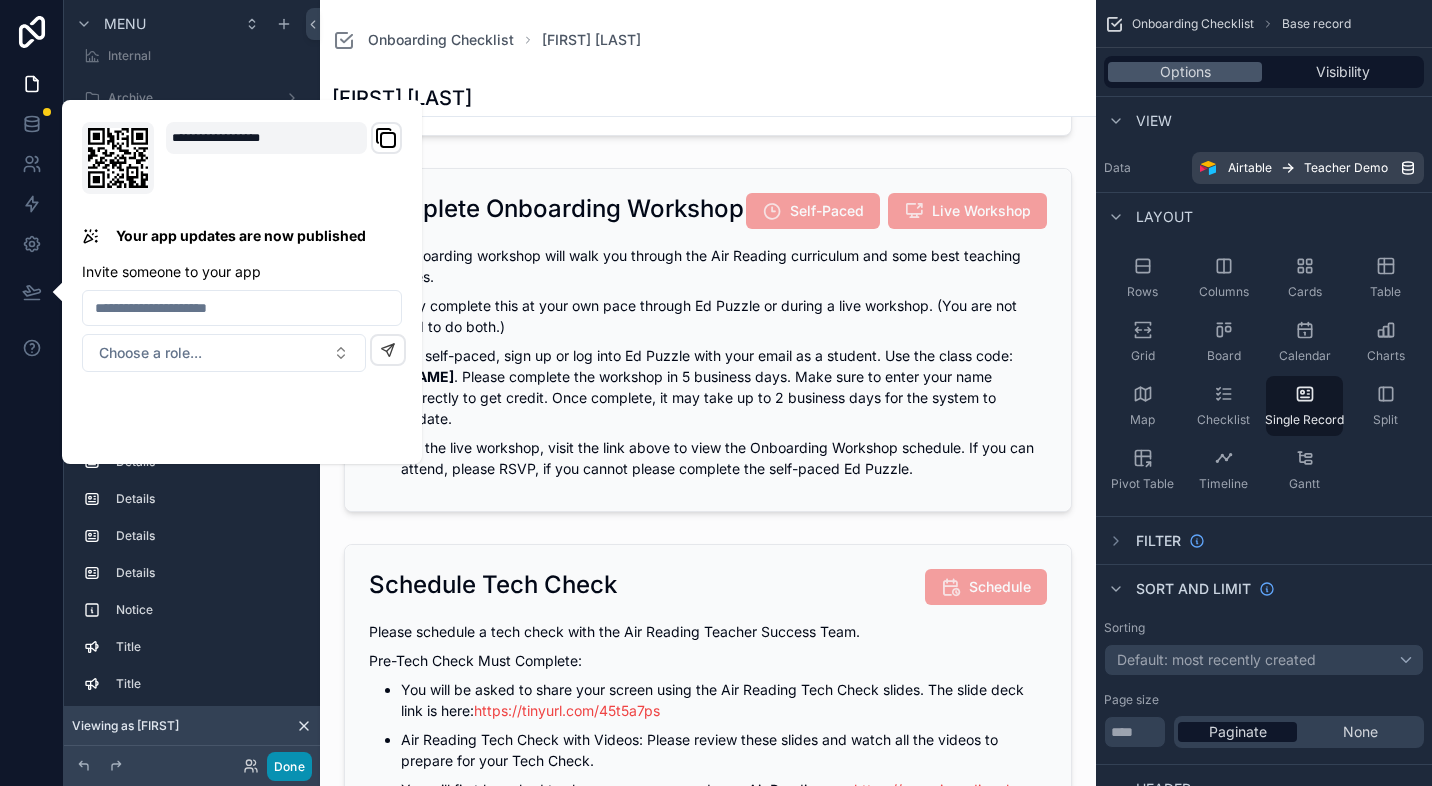 click on "Done" at bounding box center (289, 766) 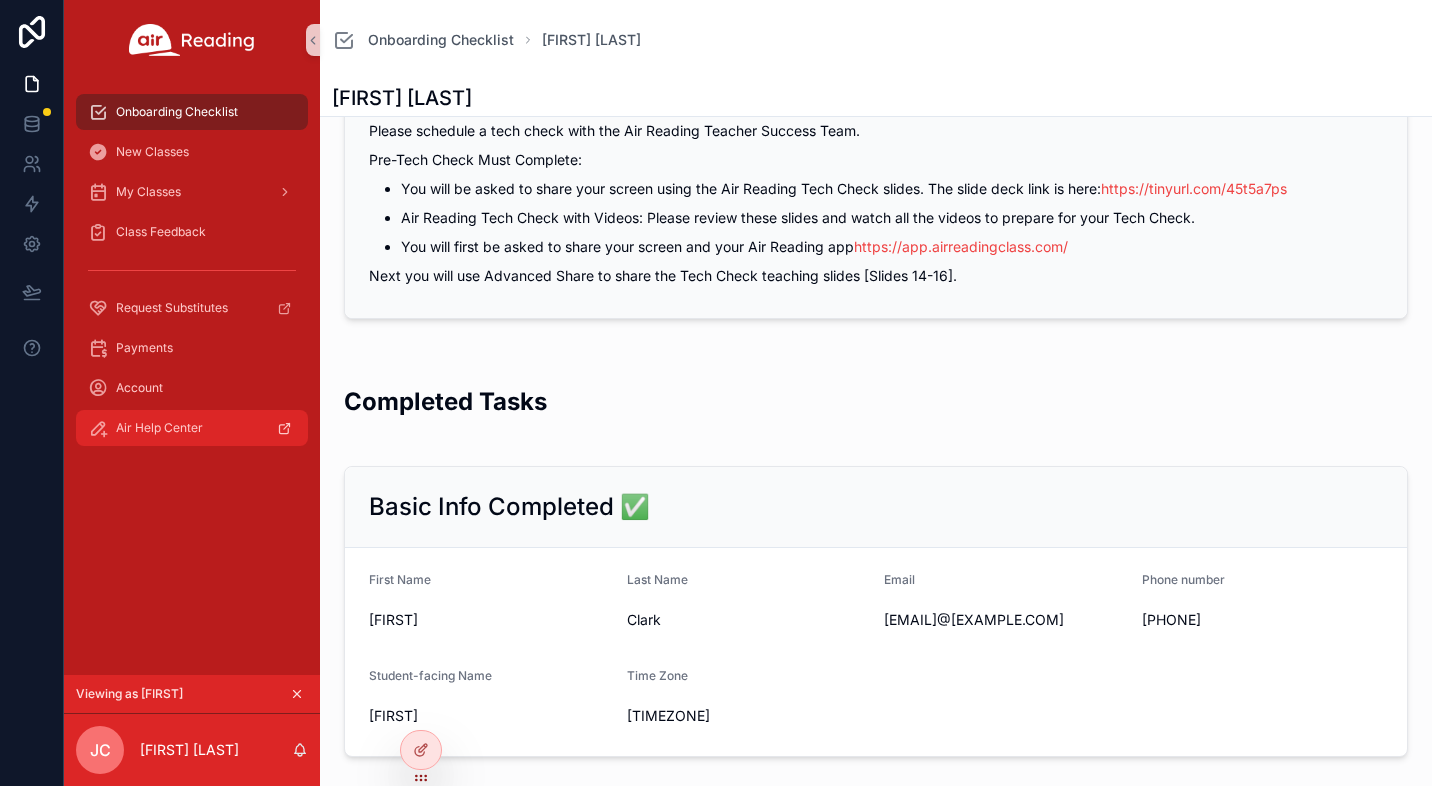 click on "Air Help Center" at bounding box center [192, 428] 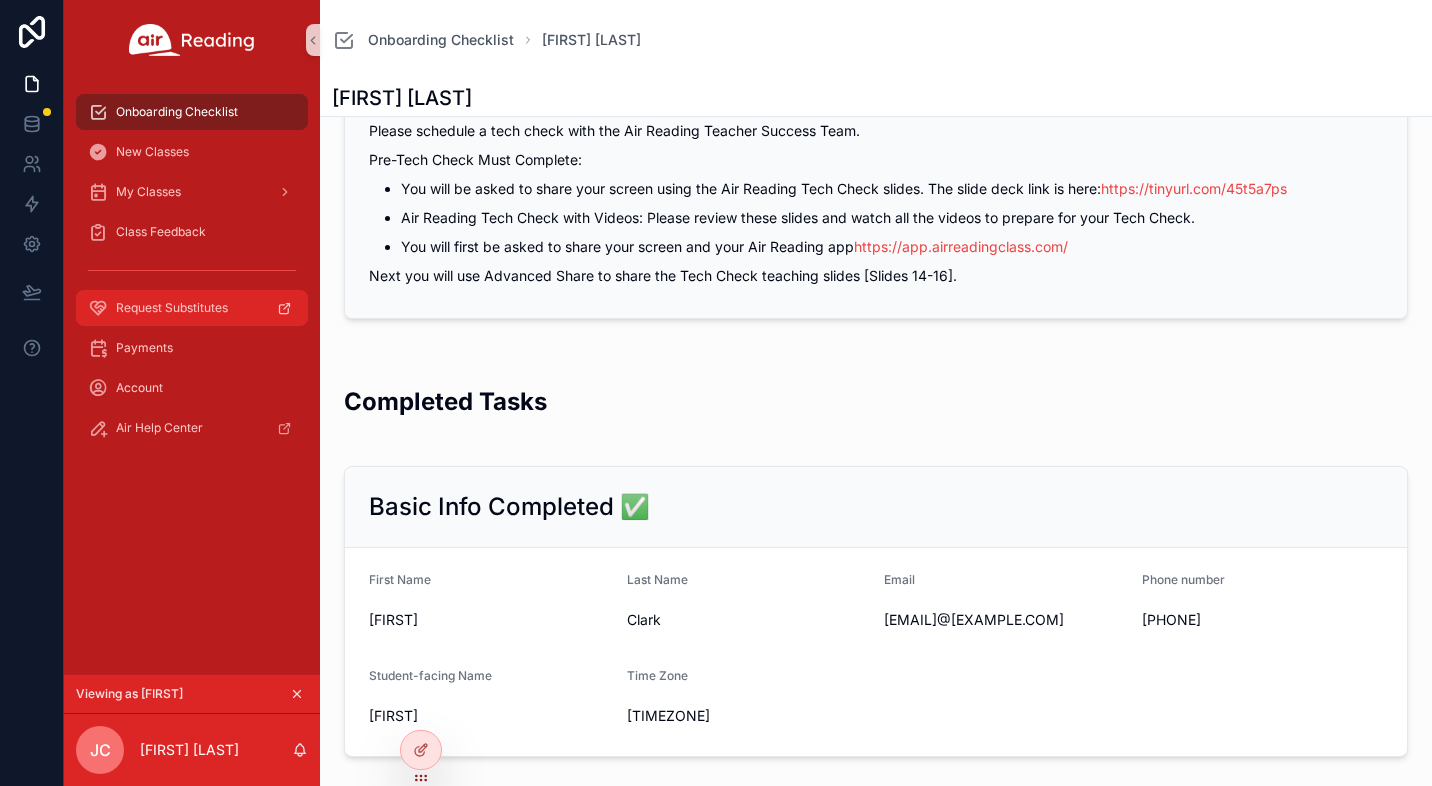click on "Request Substitutes" at bounding box center (172, 308) 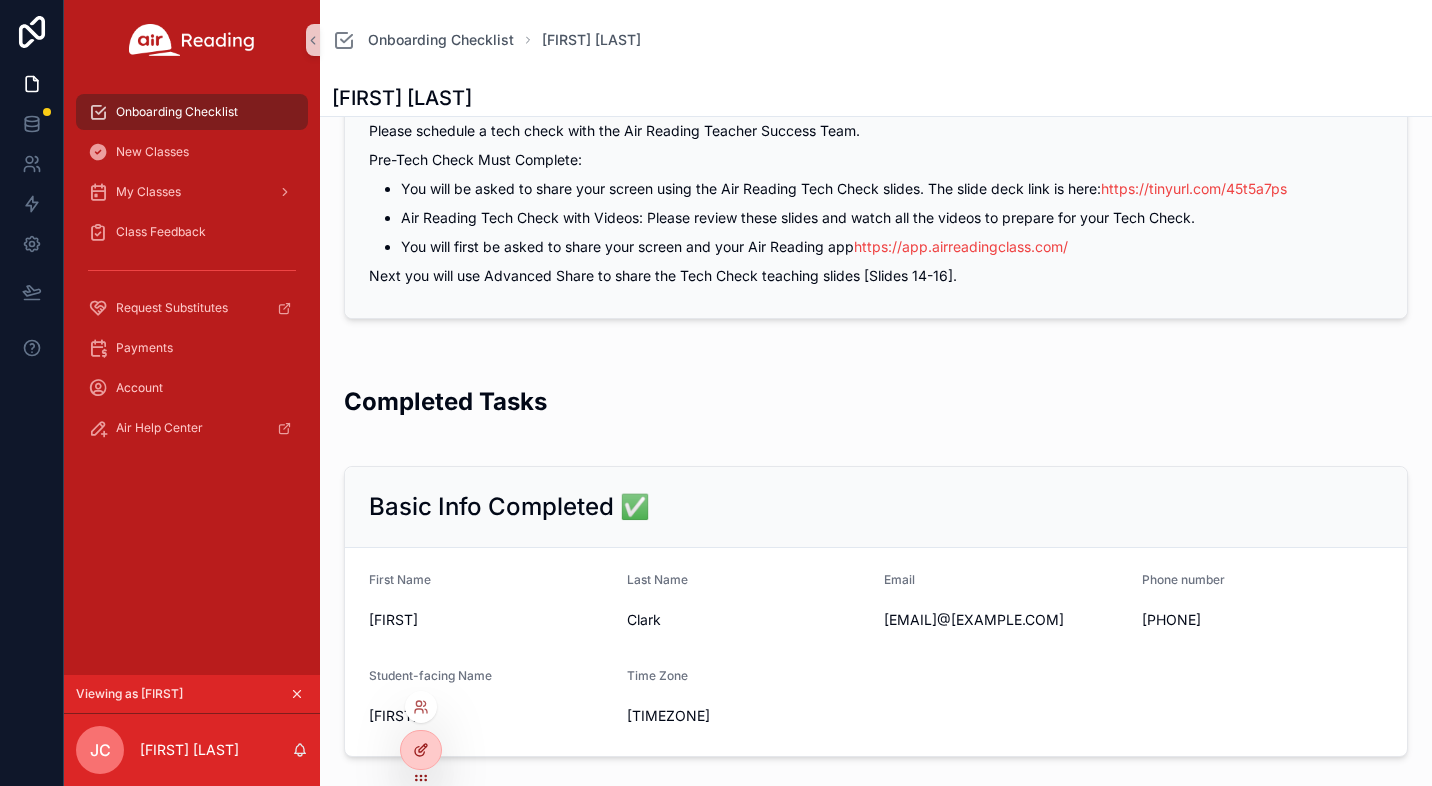 click 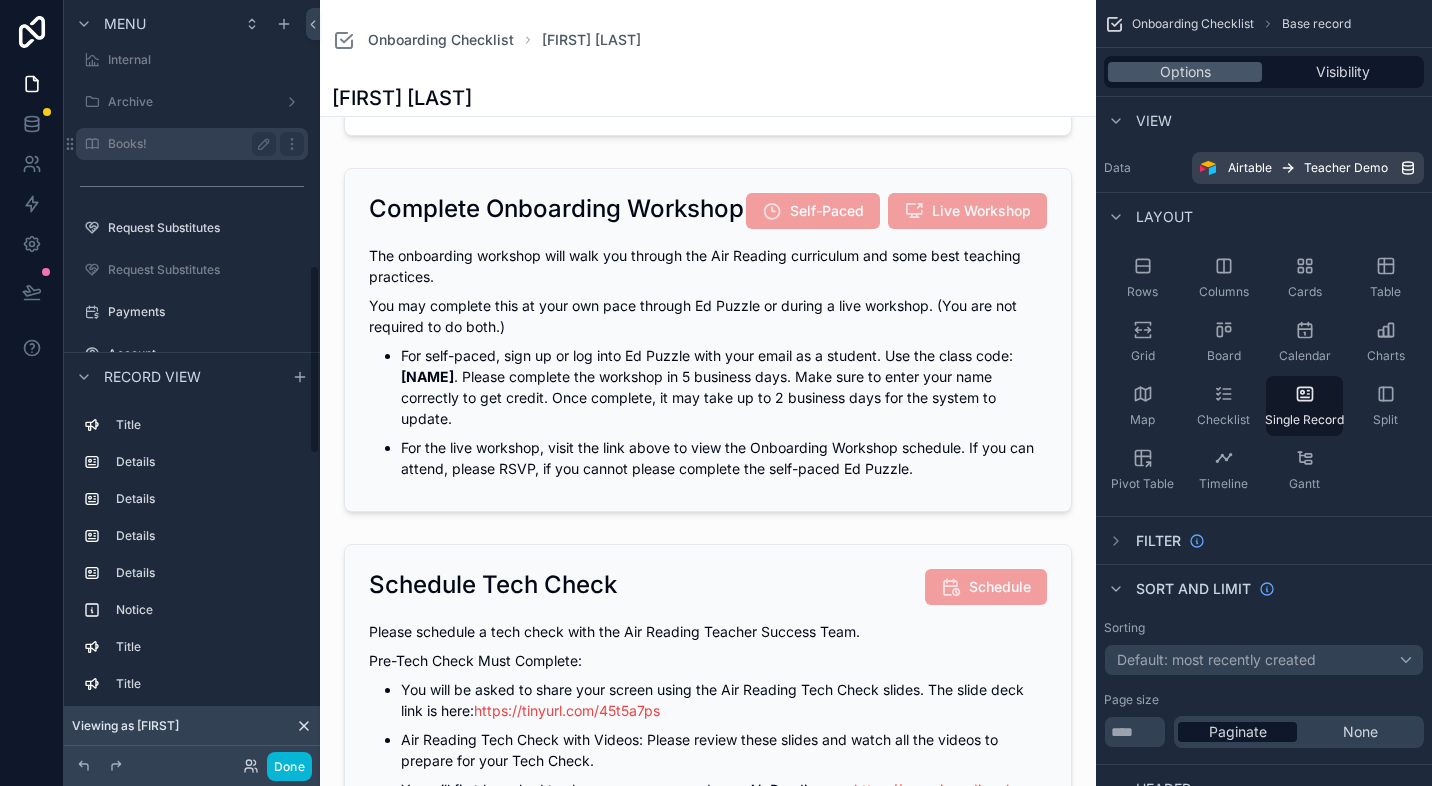 scroll, scrollTop: 1063, scrollLeft: 0, axis: vertical 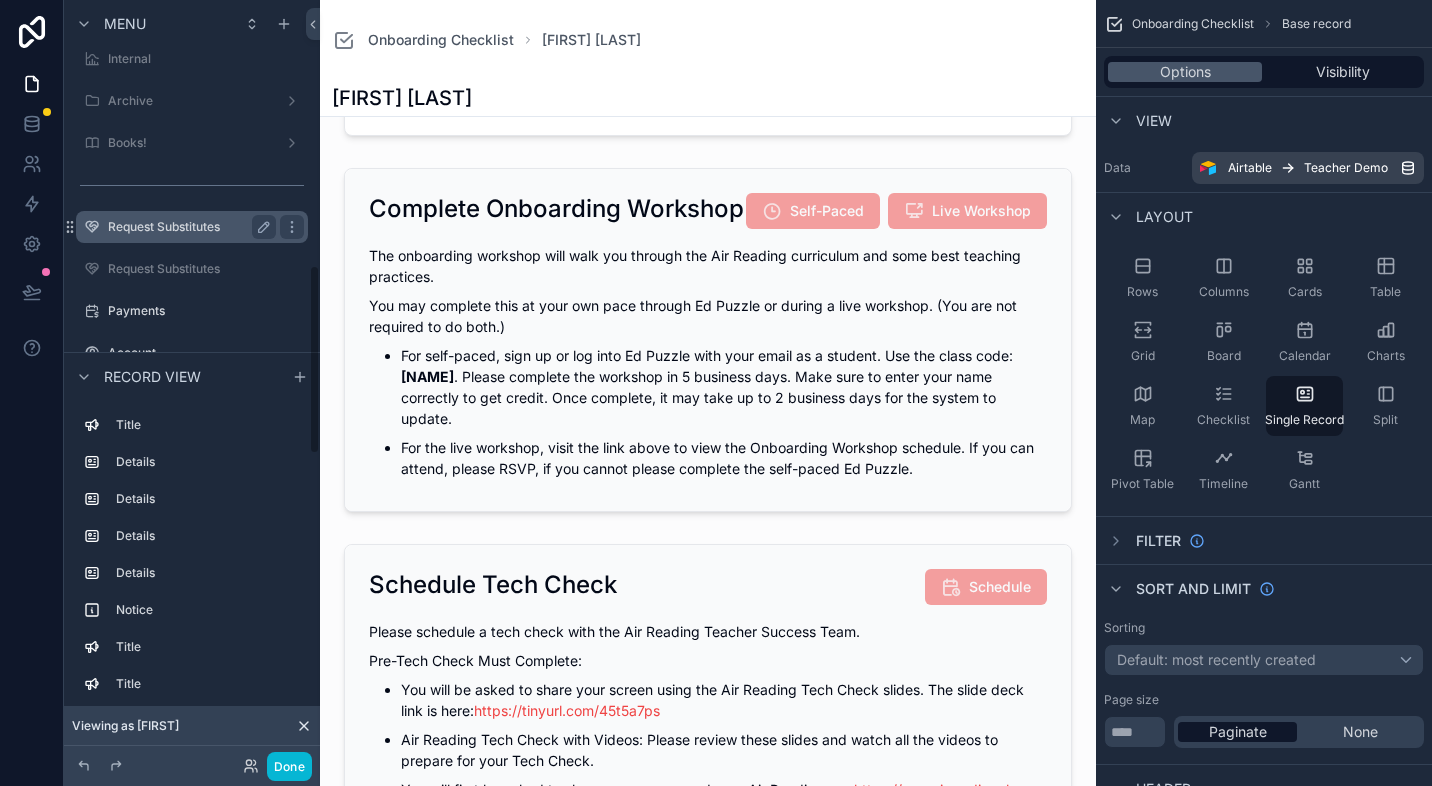 click on "Request Substitutes" at bounding box center [192, 227] 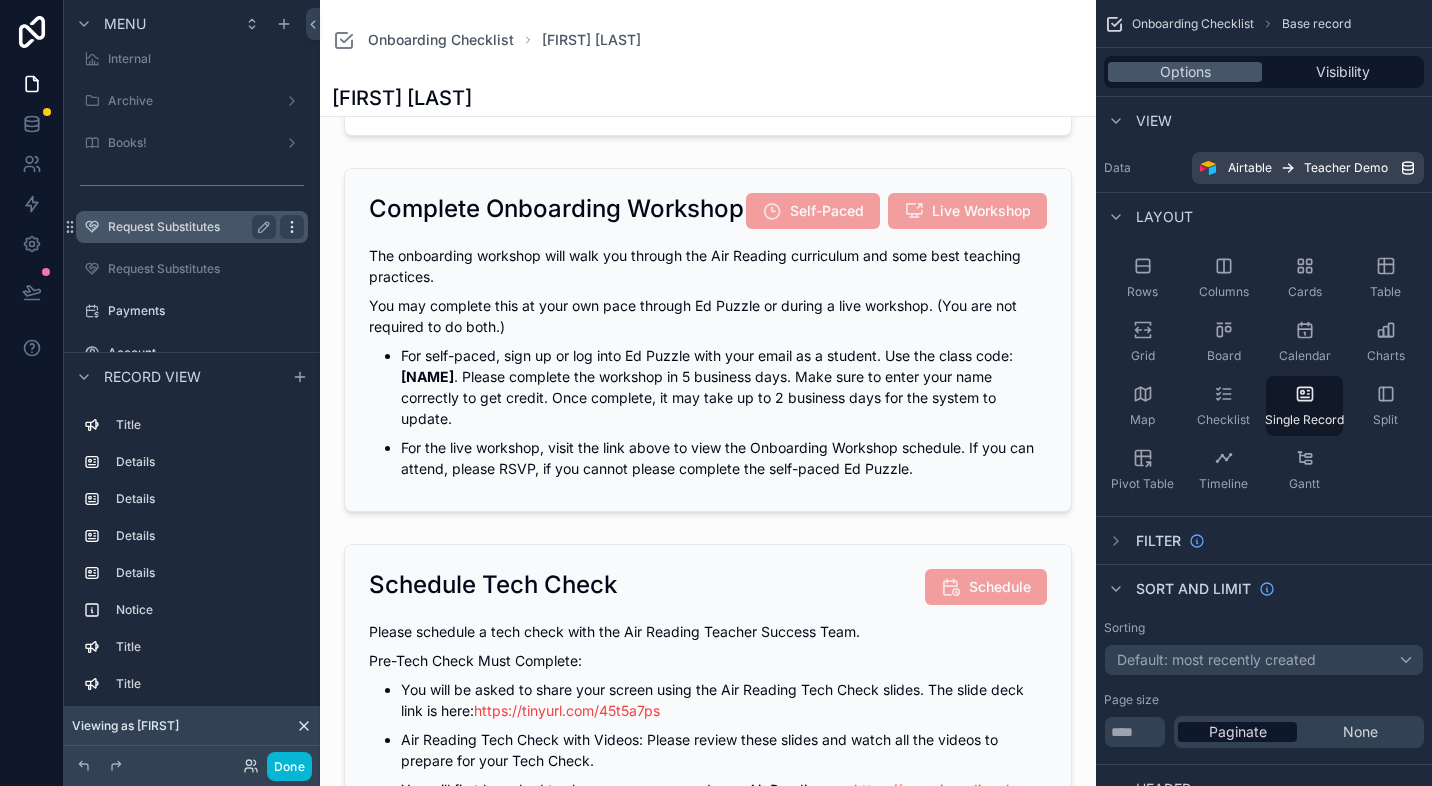 click 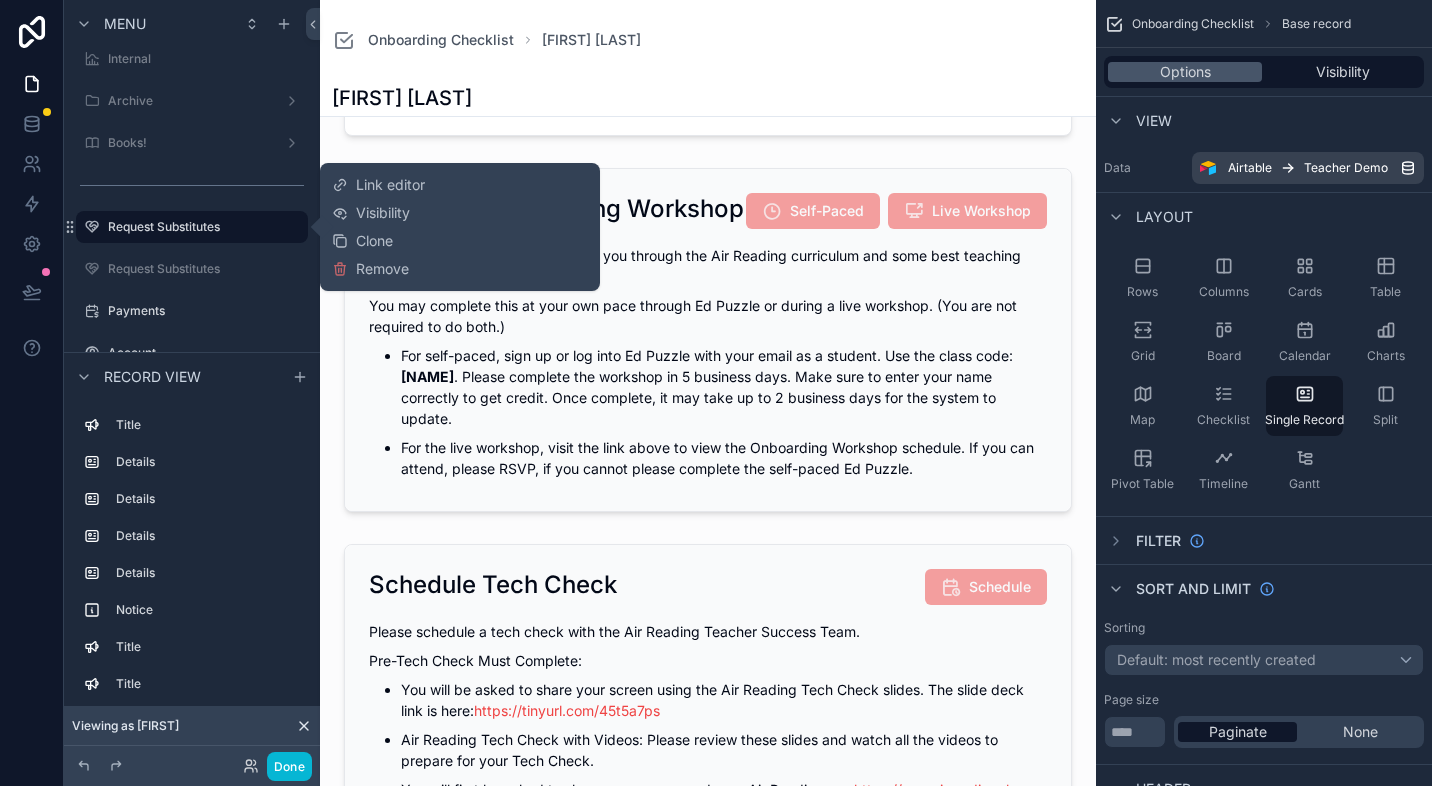 click on "Link editor" at bounding box center [390, 185] 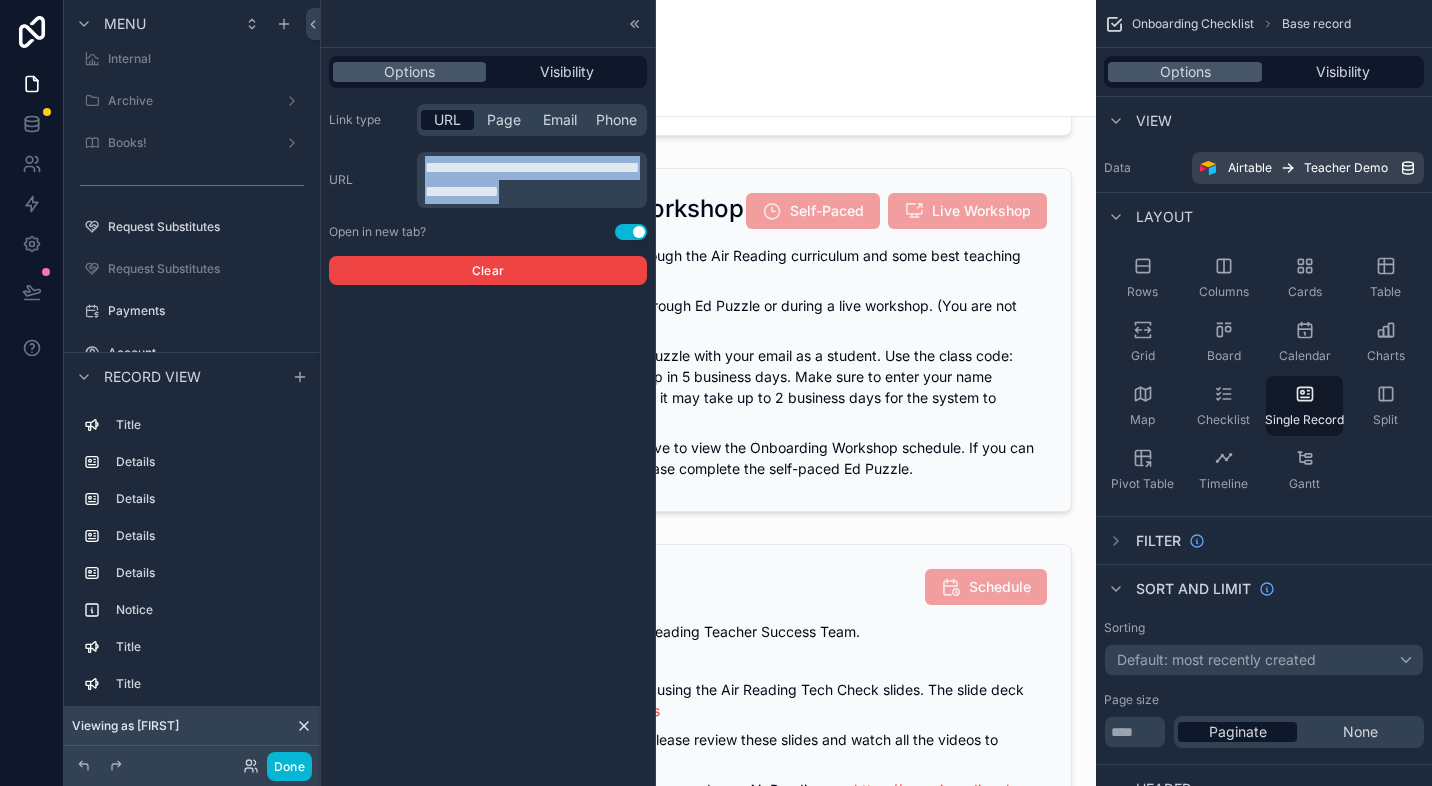 drag, startPoint x: 559, startPoint y: 192, endPoint x: 379, endPoint y: 155, distance: 183.76343 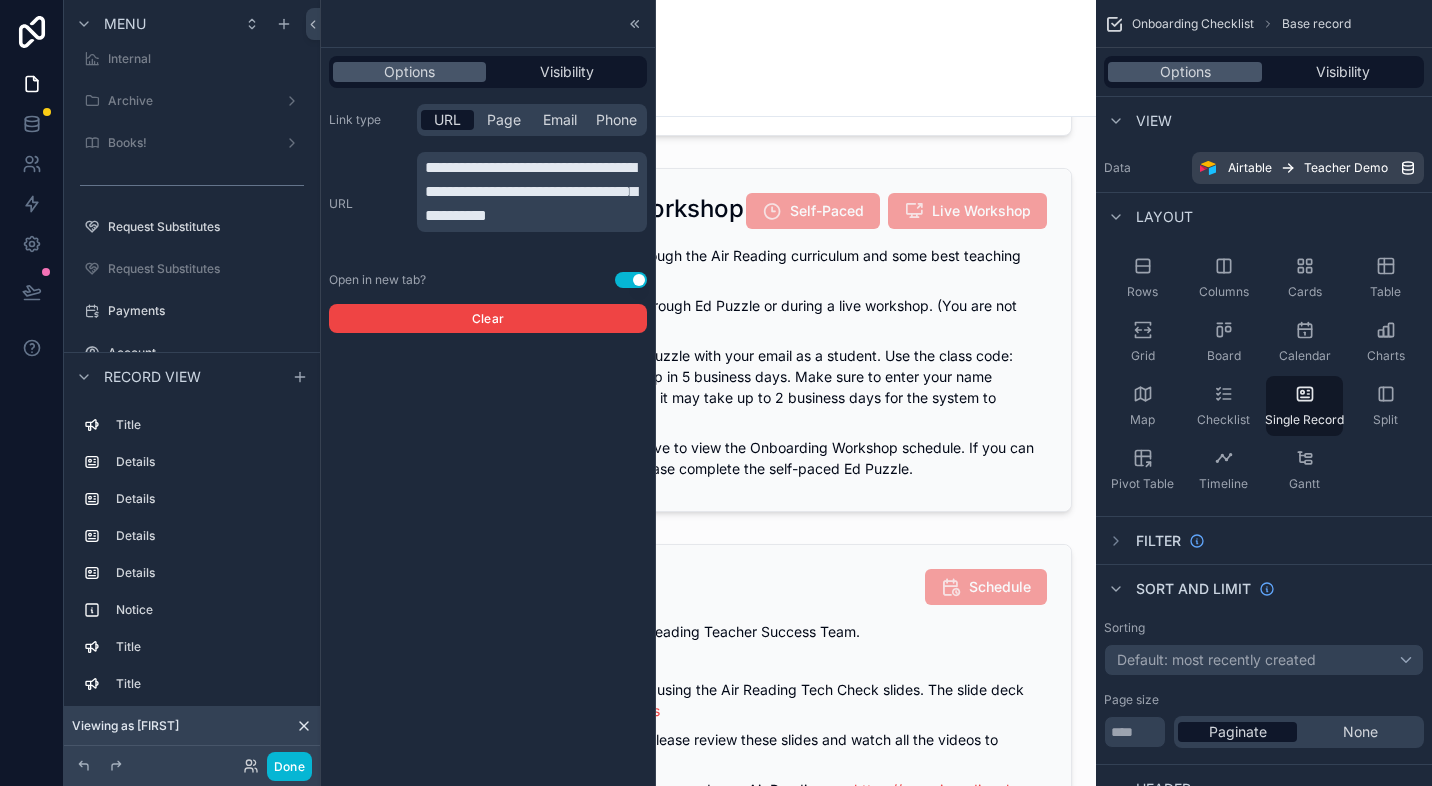 scroll, scrollTop: 0, scrollLeft: 0, axis: both 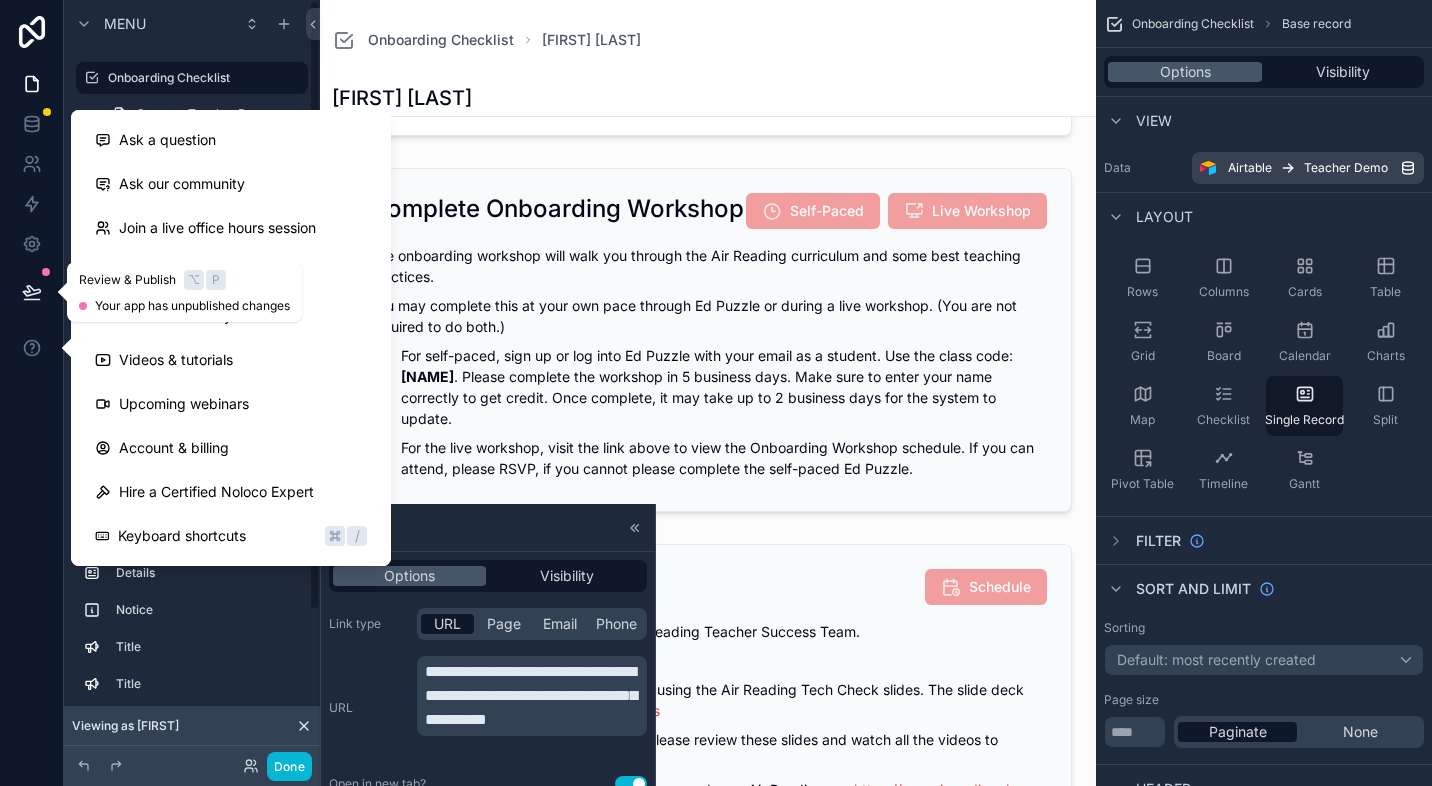 click 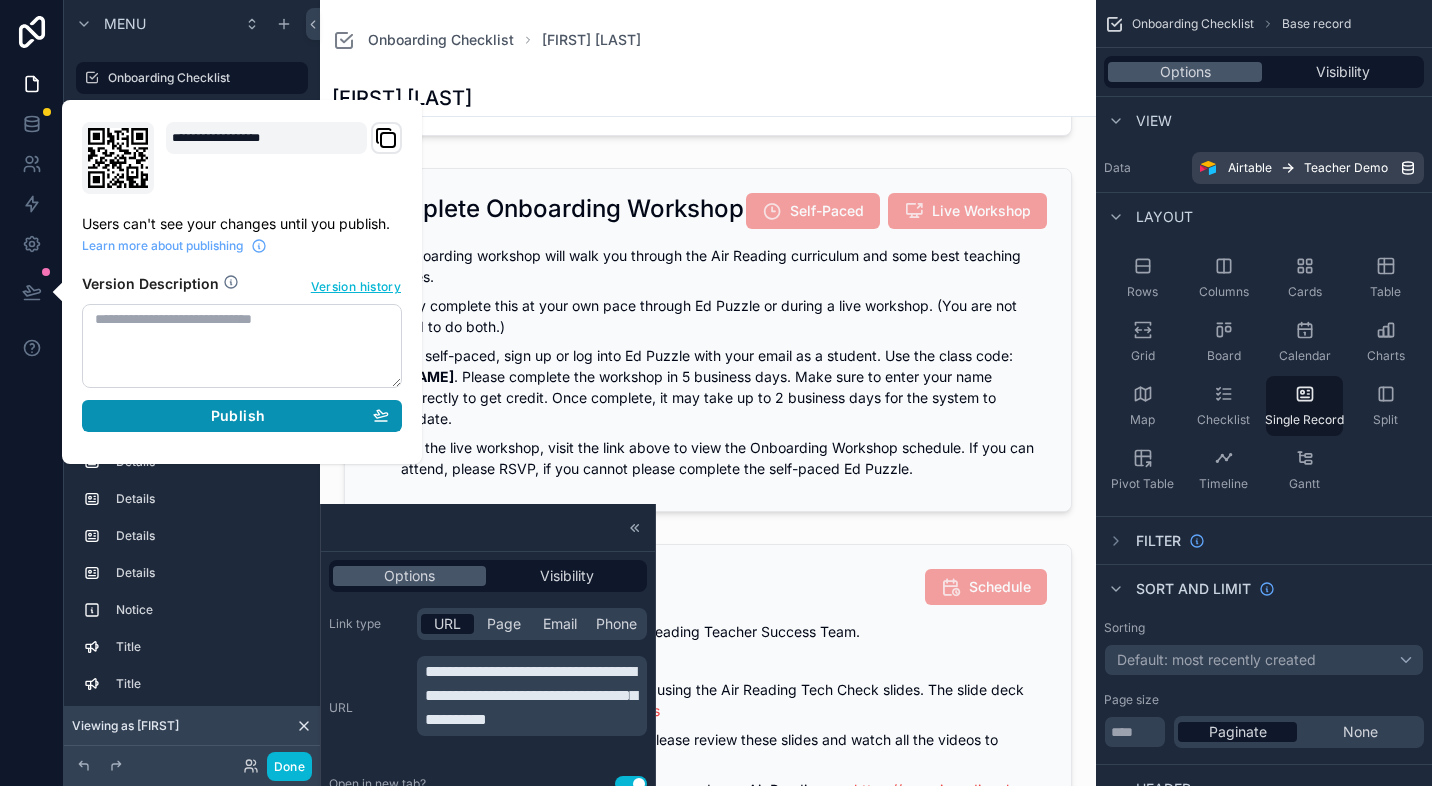 click on "Publish" at bounding box center (238, 416) 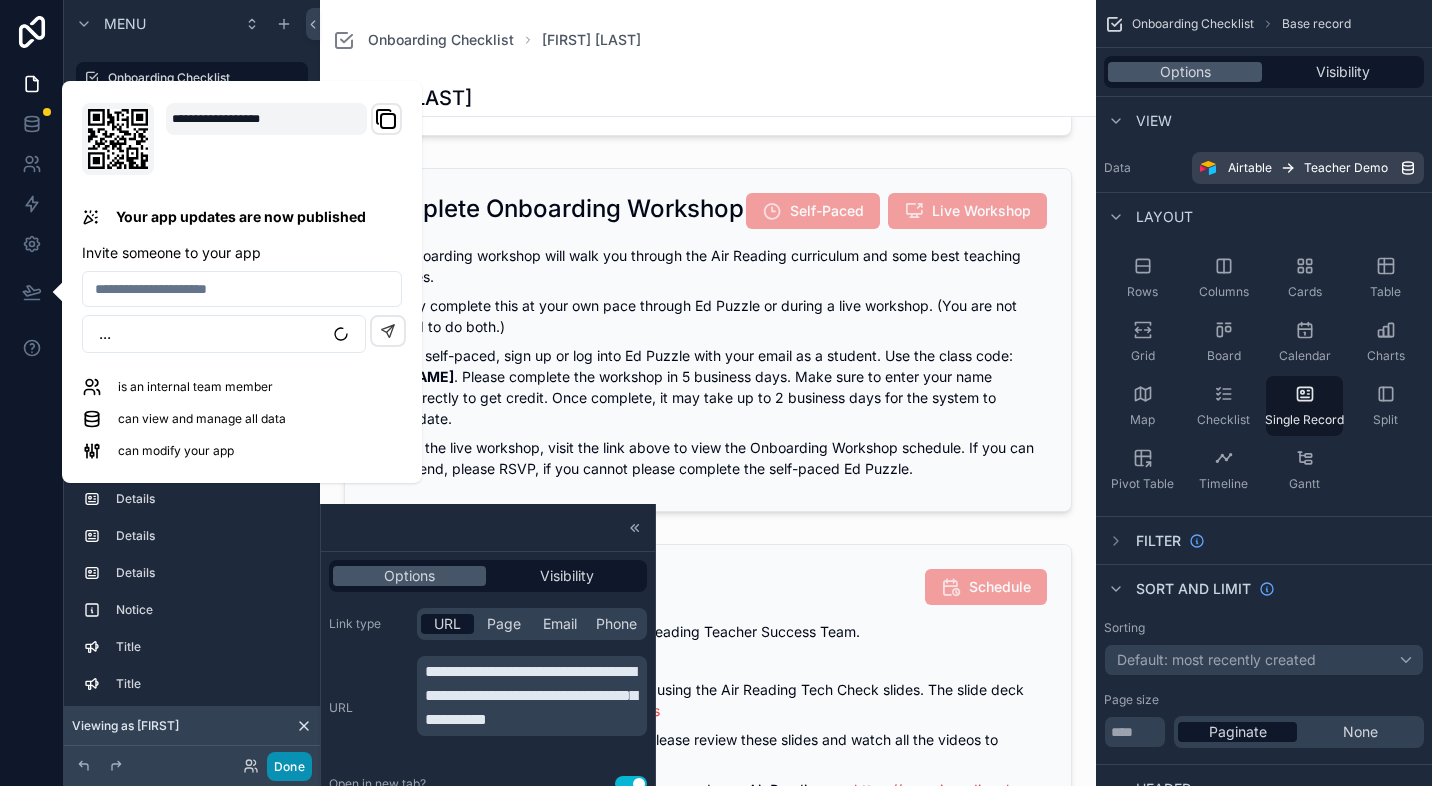 click on "Done" at bounding box center [289, 766] 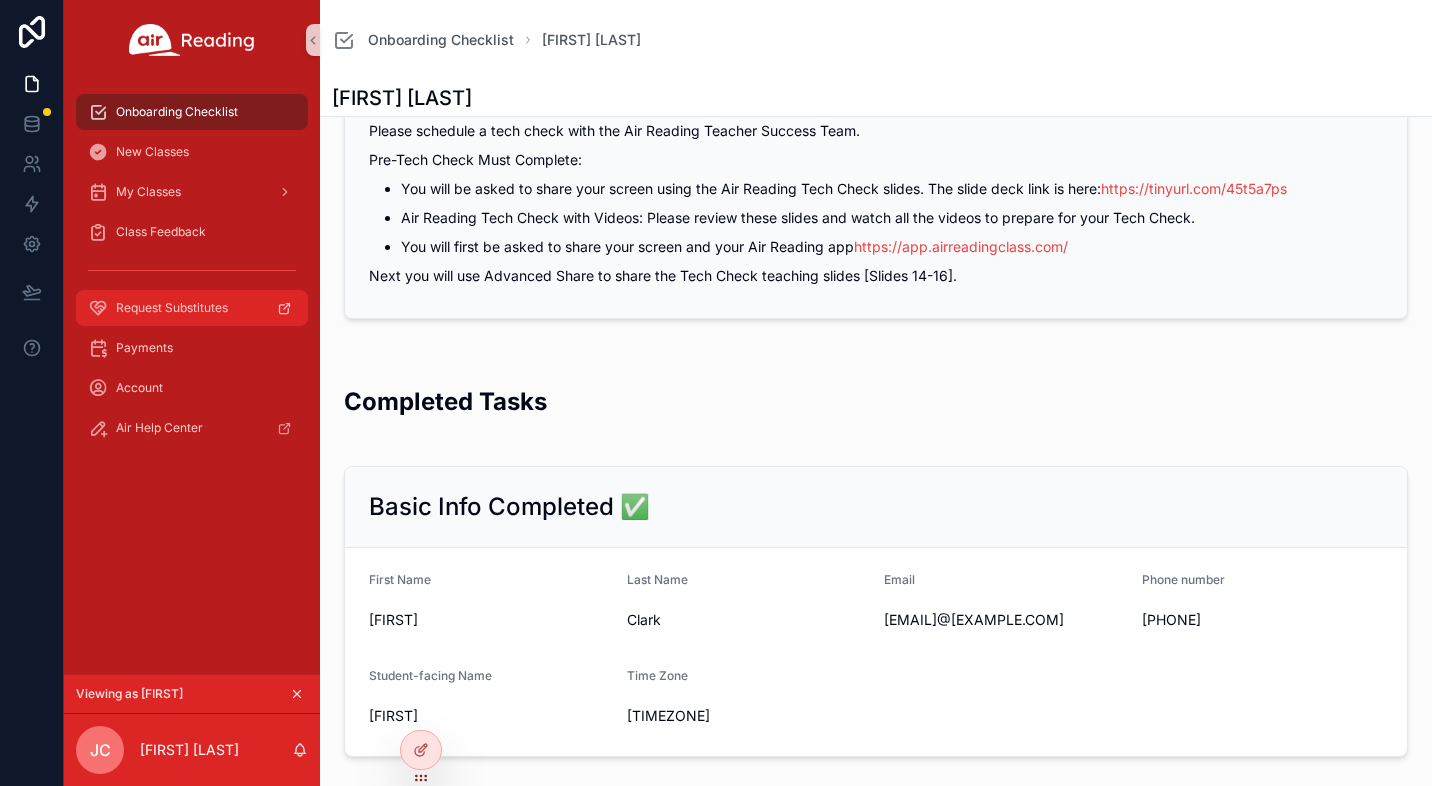 click on "Request Substitutes" at bounding box center (192, 308) 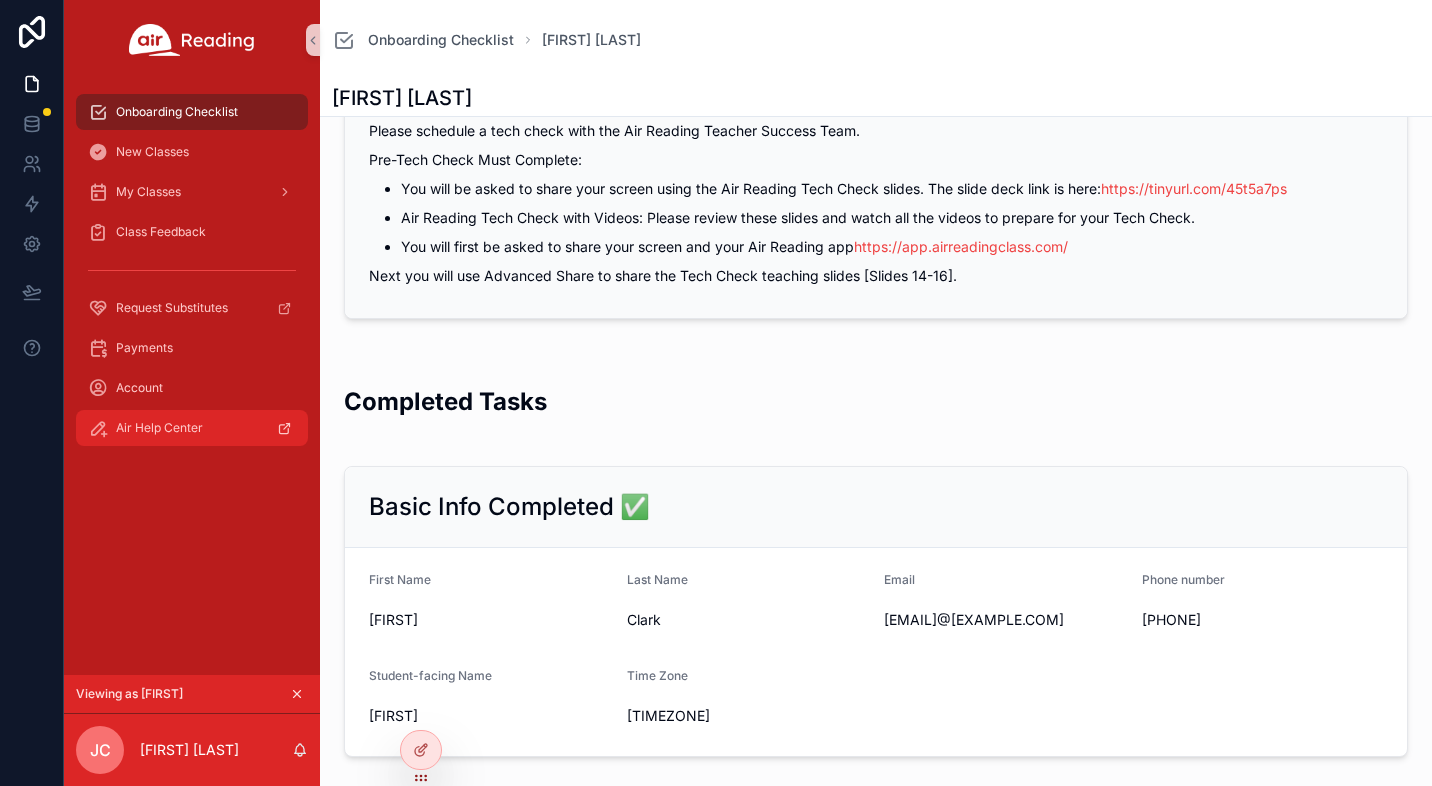 click on "Air Help Center" at bounding box center [192, 428] 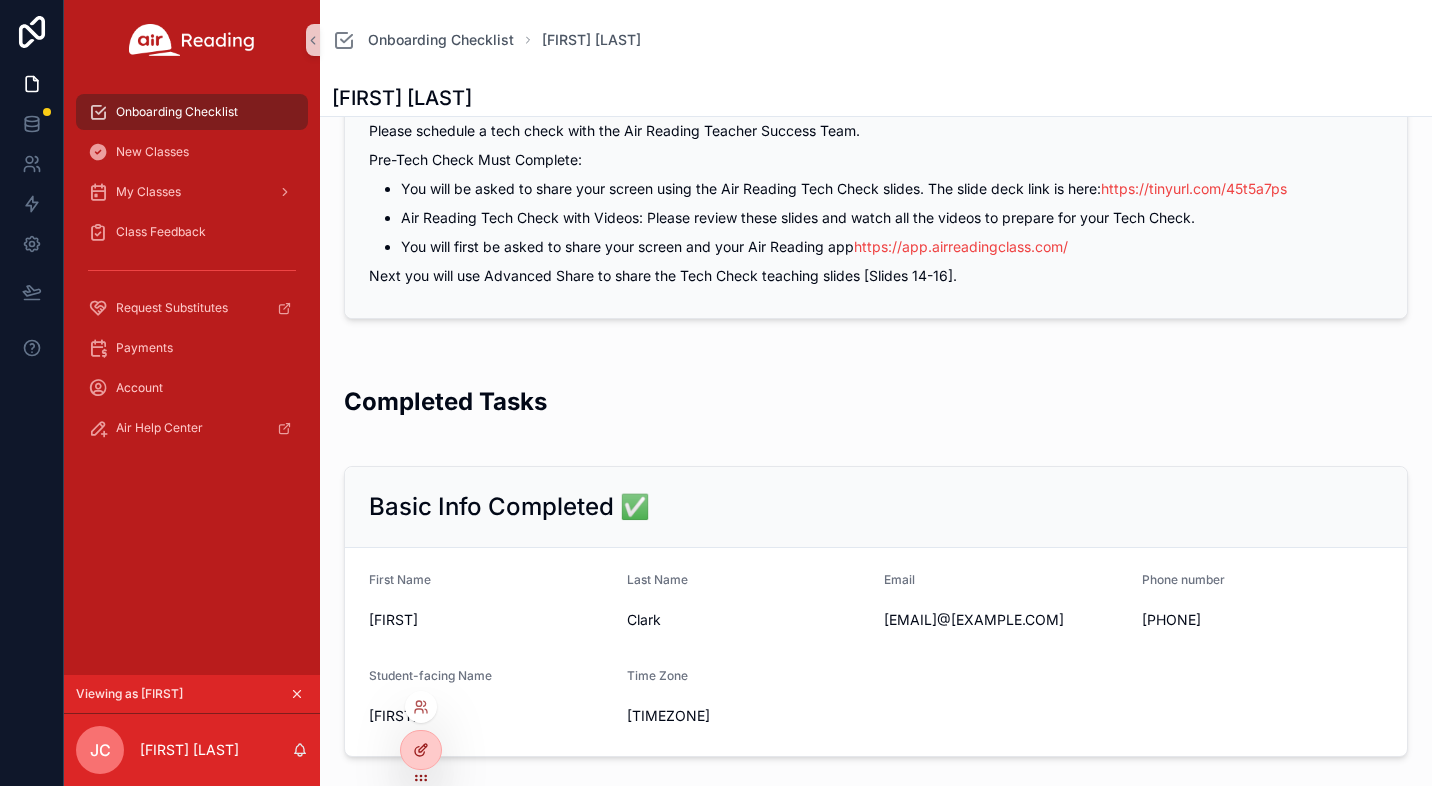 click 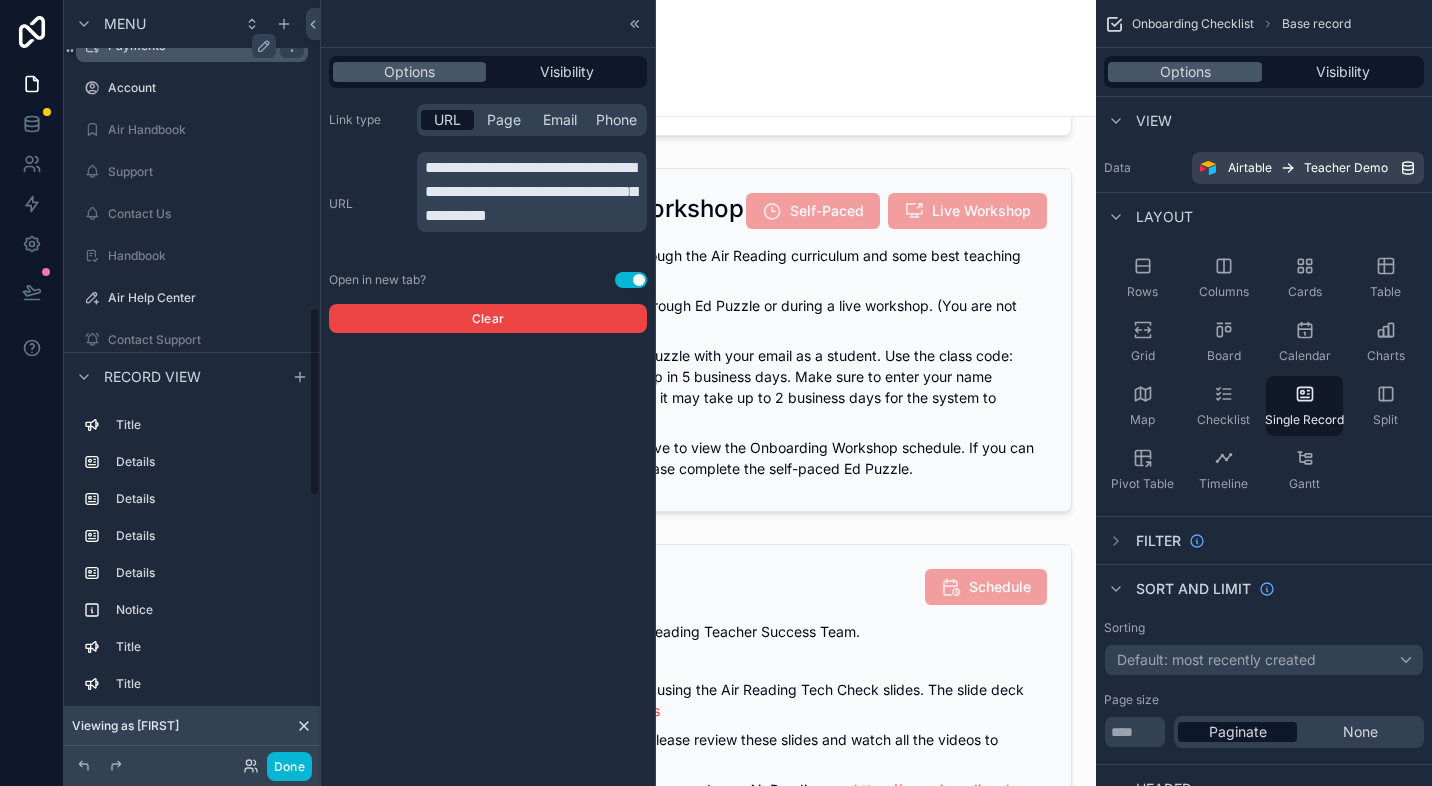 scroll, scrollTop: 1363, scrollLeft: 0, axis: vertical 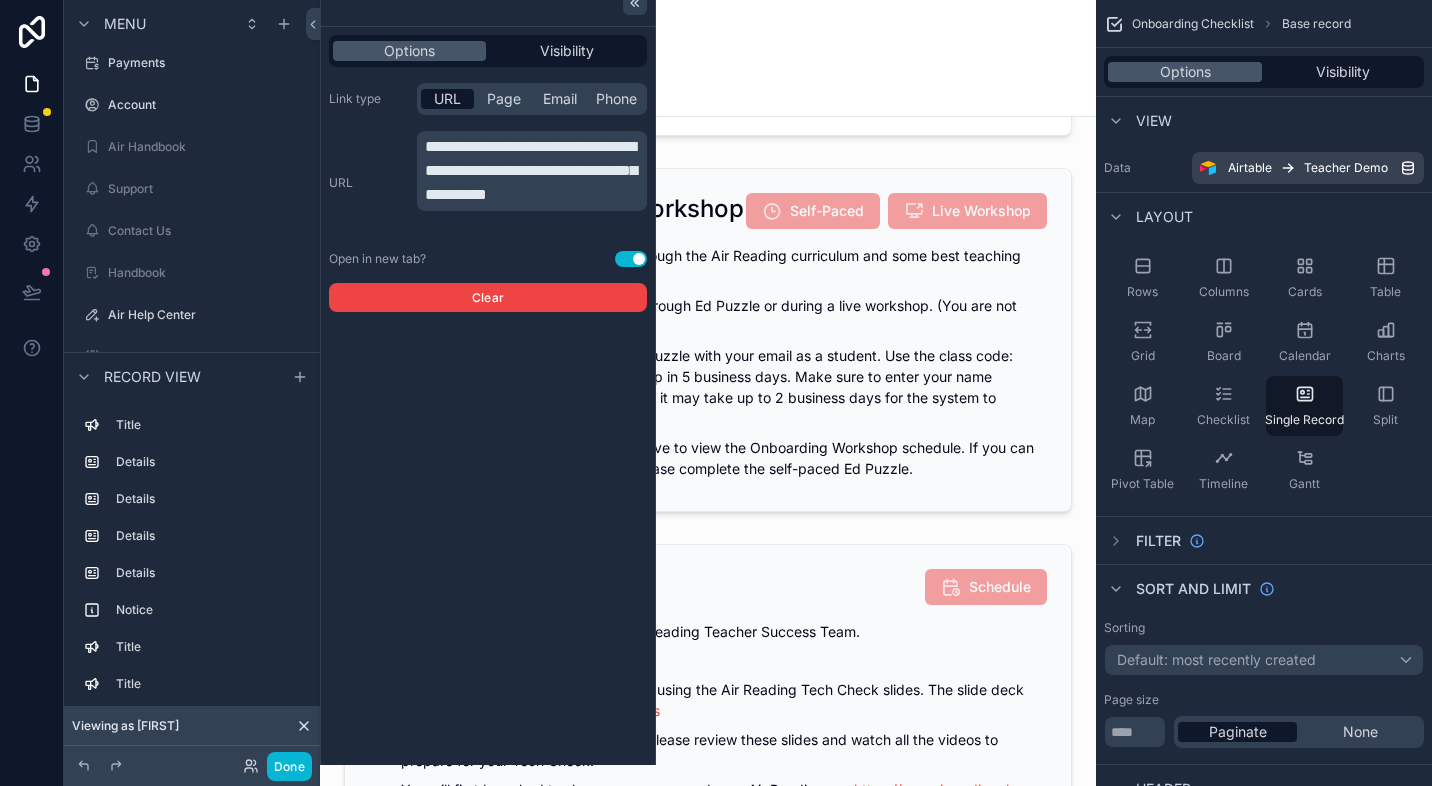 click 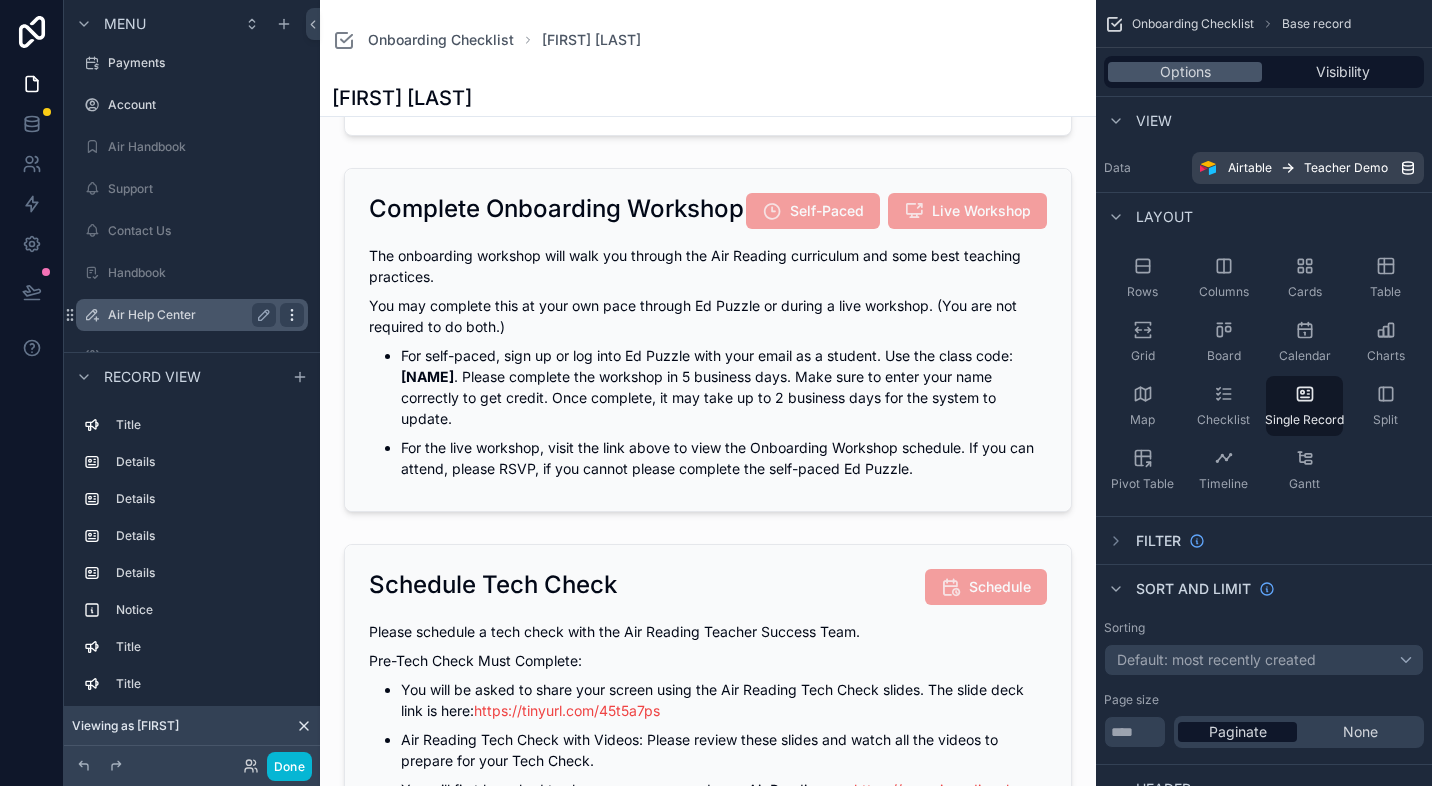 click 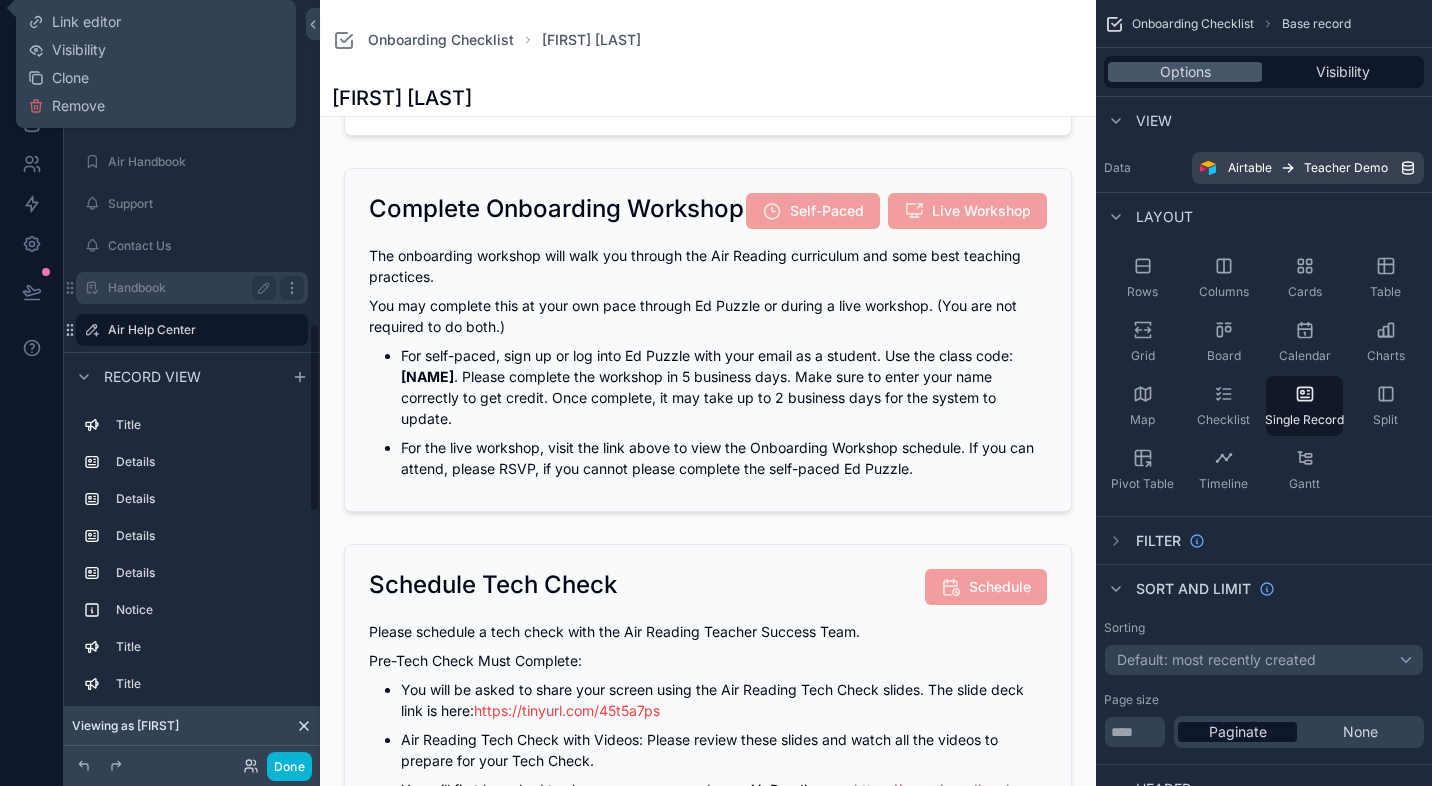 scroll, scrollTop: 1298, scrollLeft: 0, axis: vertical 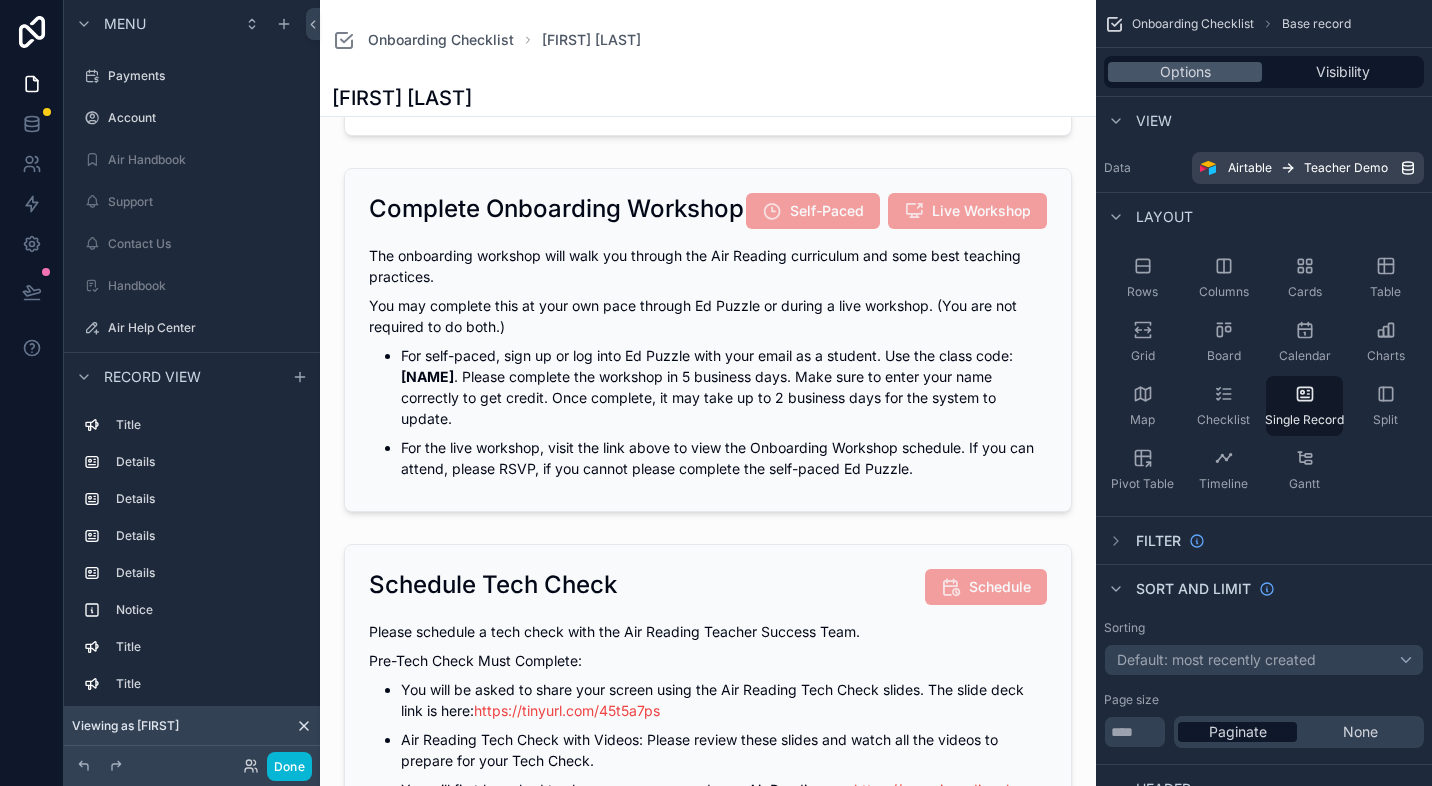 click at bounding box center [708, 1107] 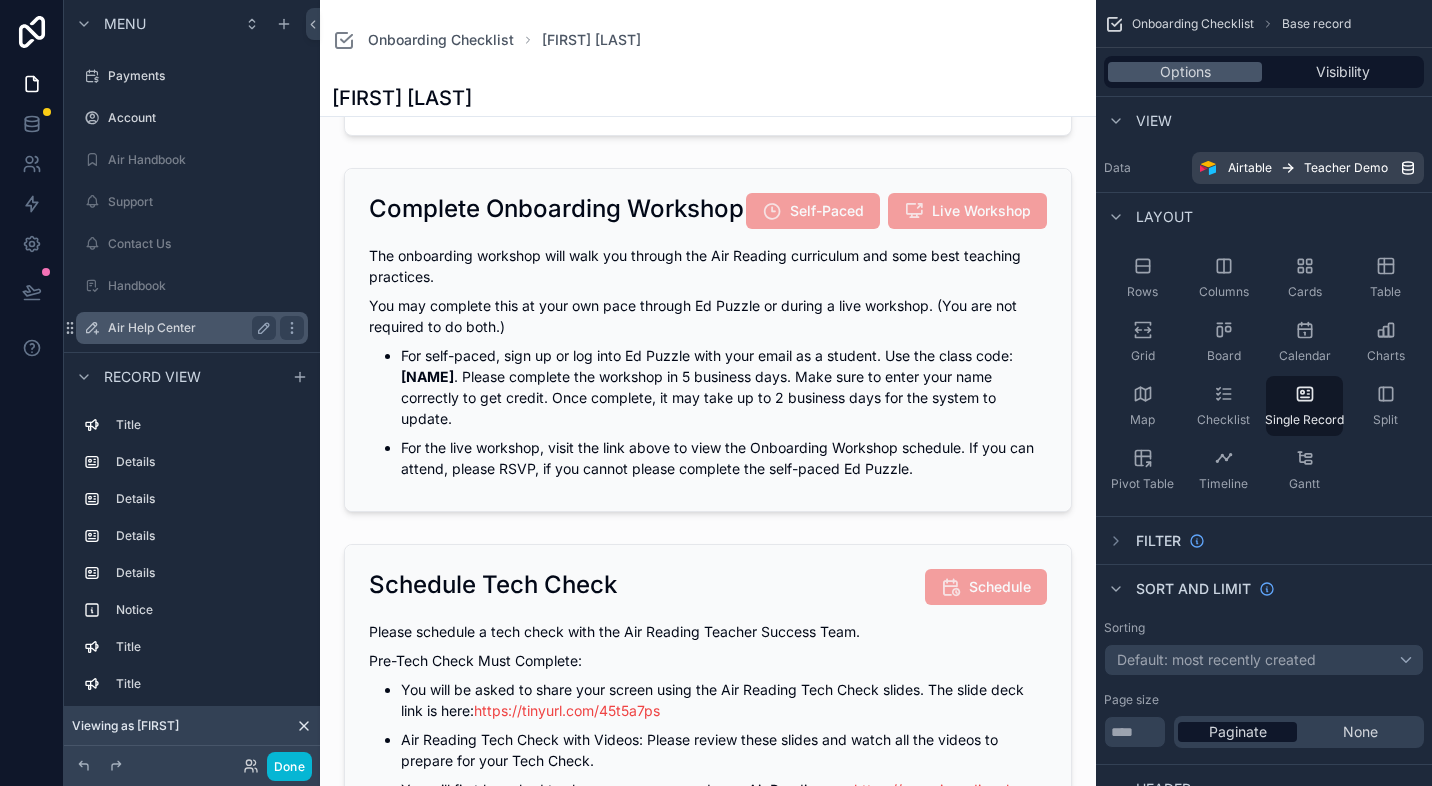 click on "Air Help Center" at bounding box center [188, 328] 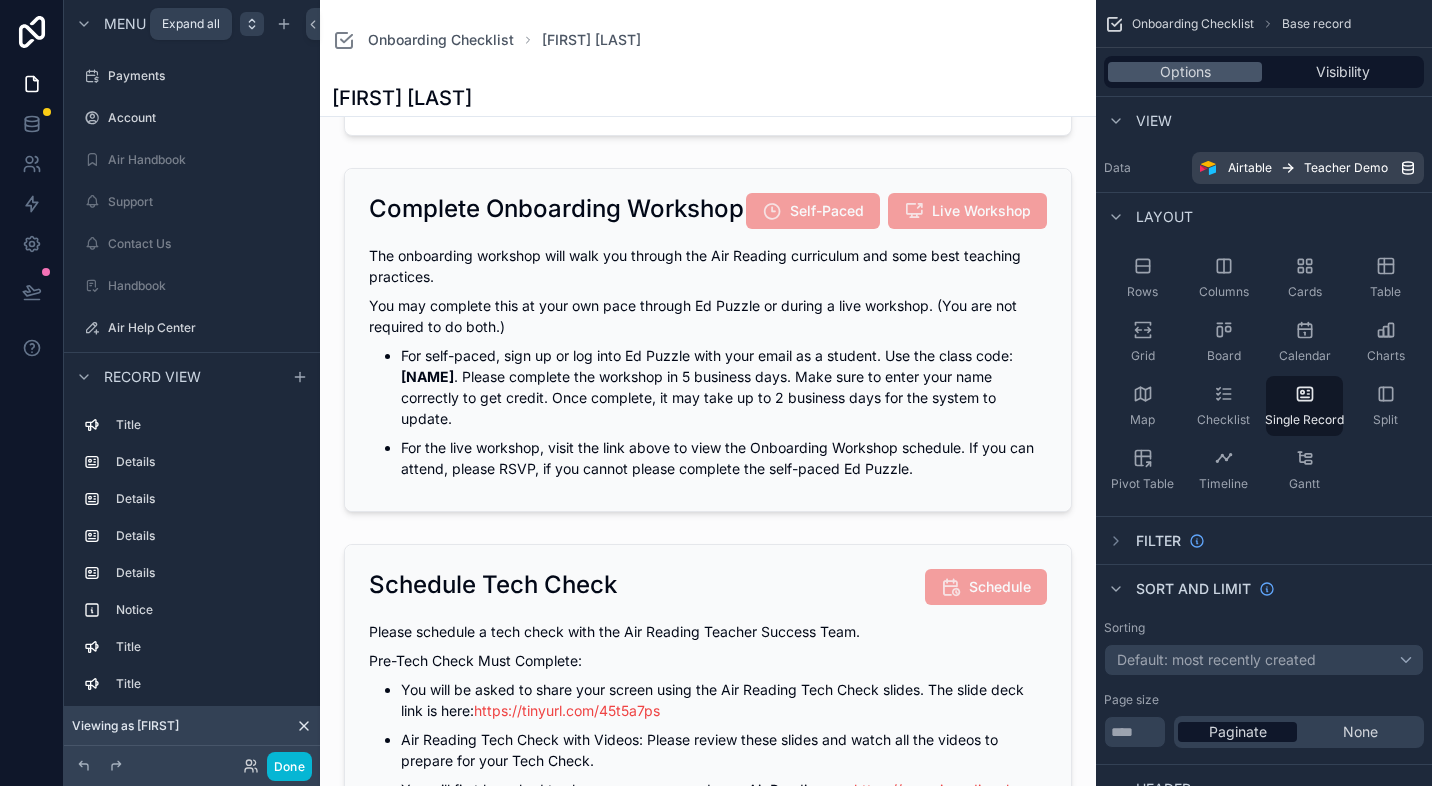 click 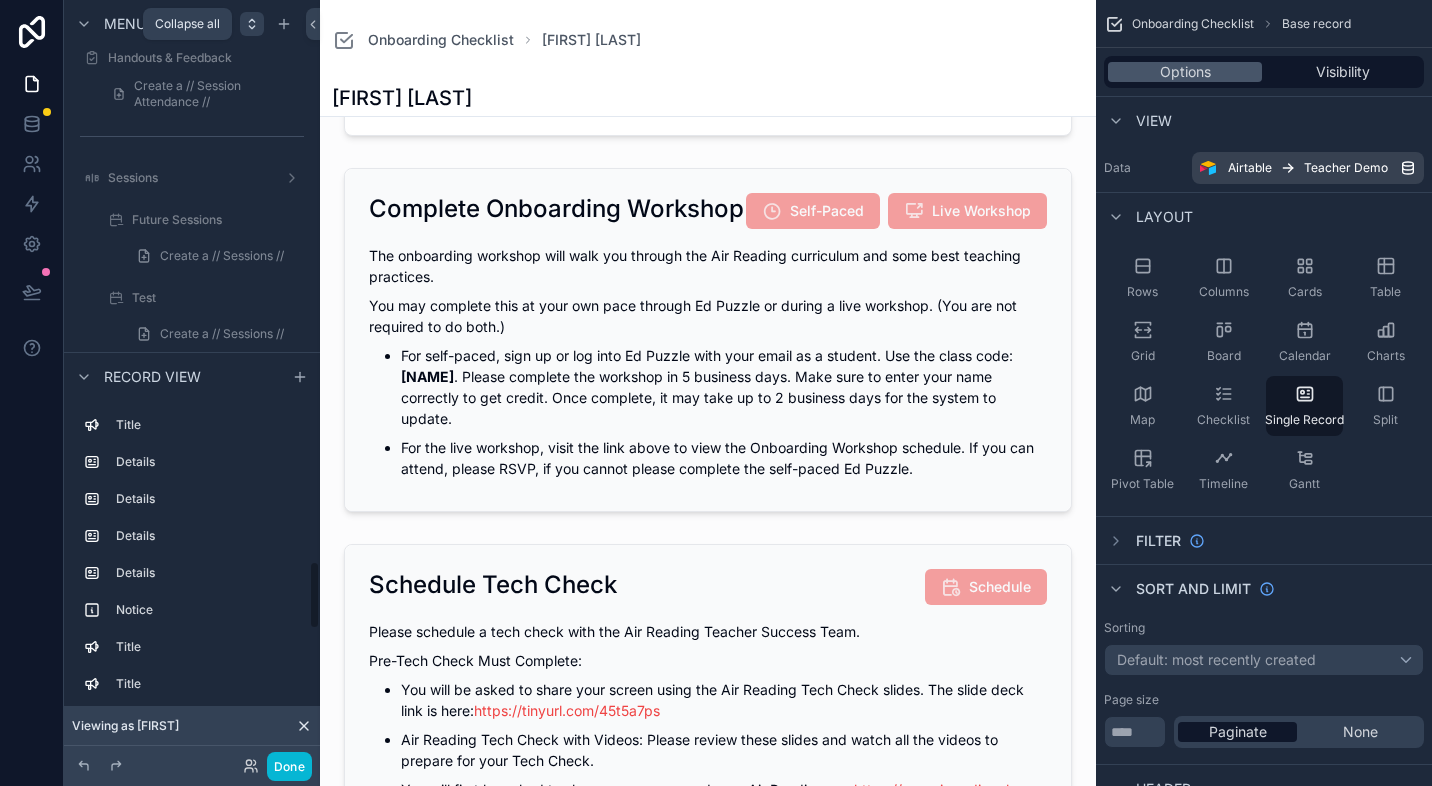 scroll, scrollTop: 6224, scrollLeft: 0, axis: vertical 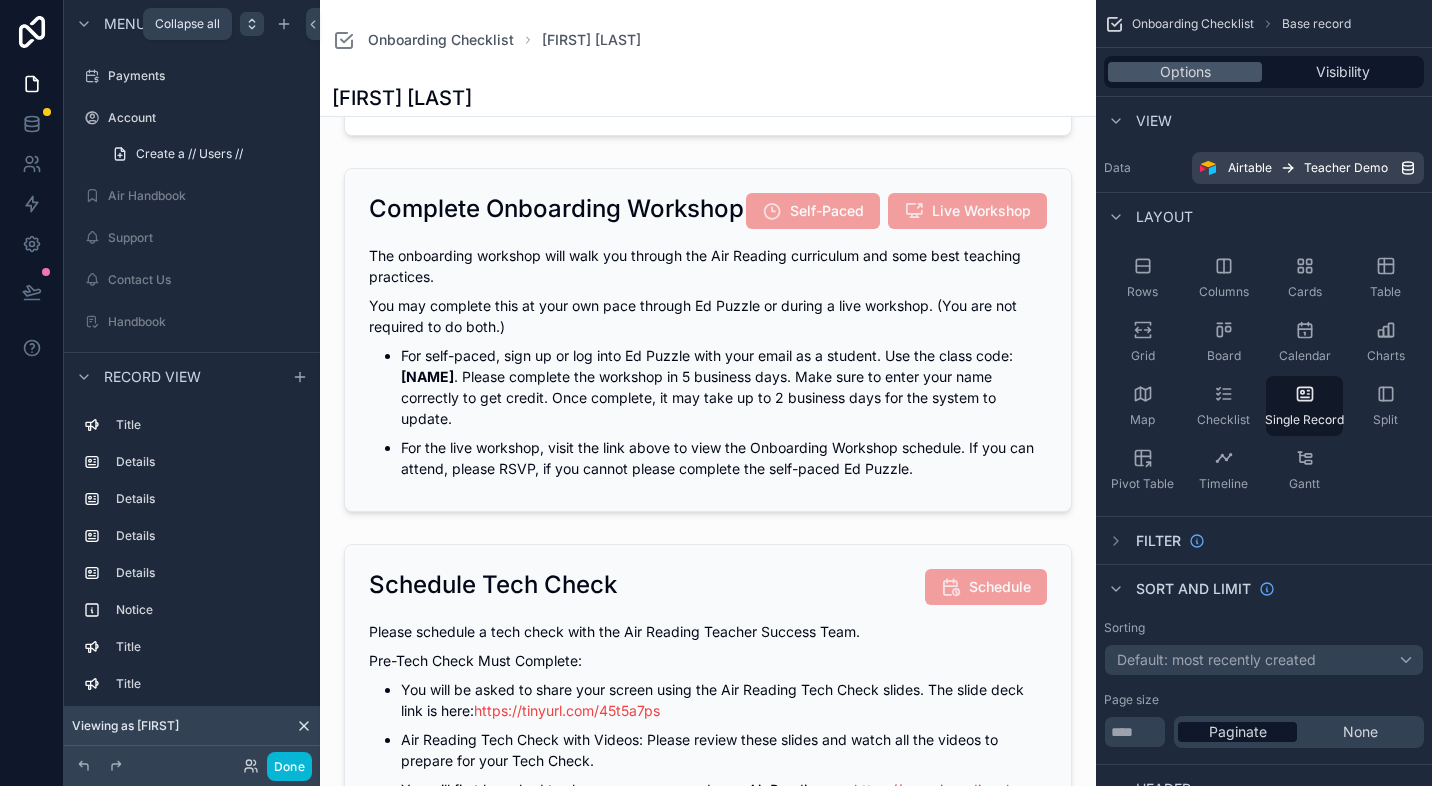 click 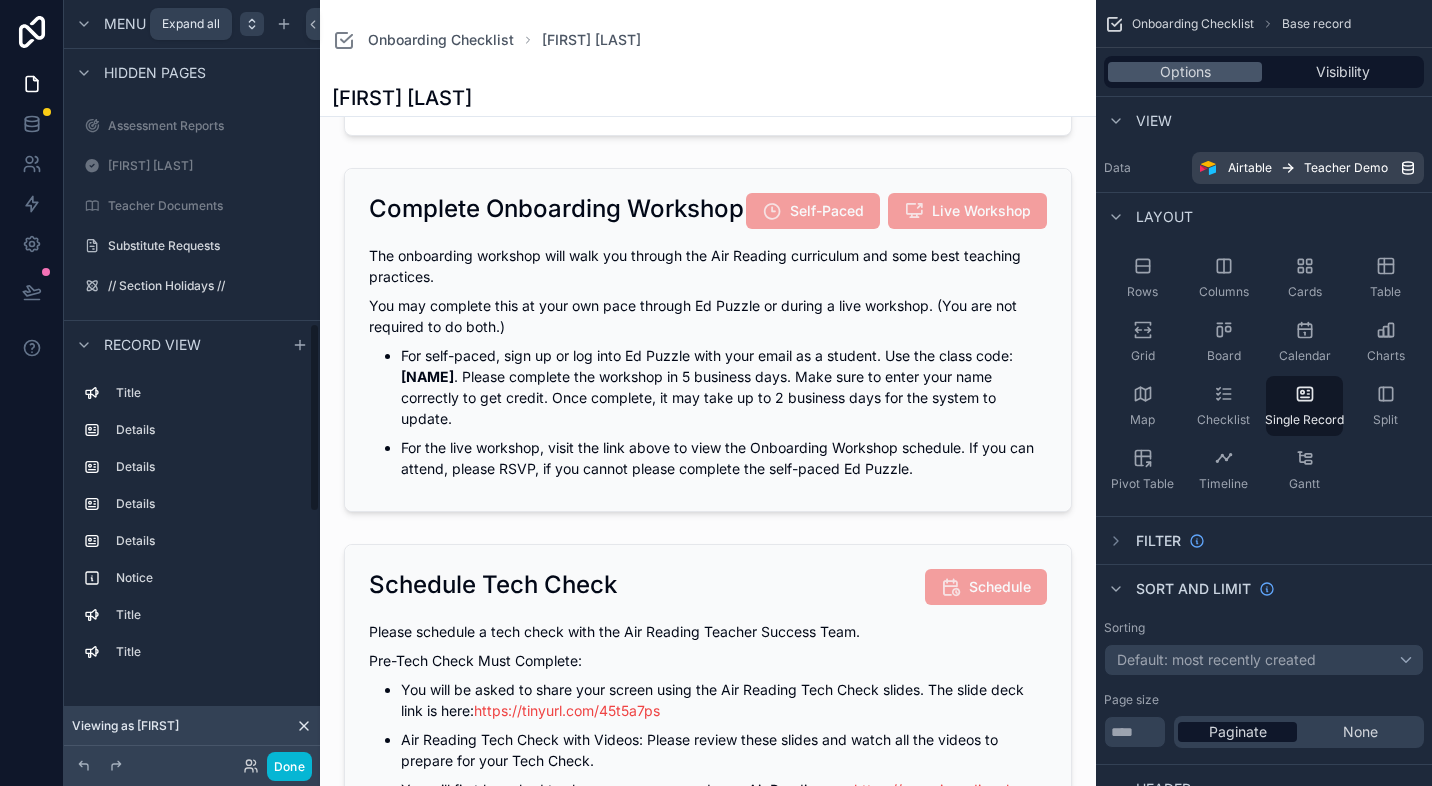 scroll, scrollTop: 1298, scrollLeft: 0, axis: vertical 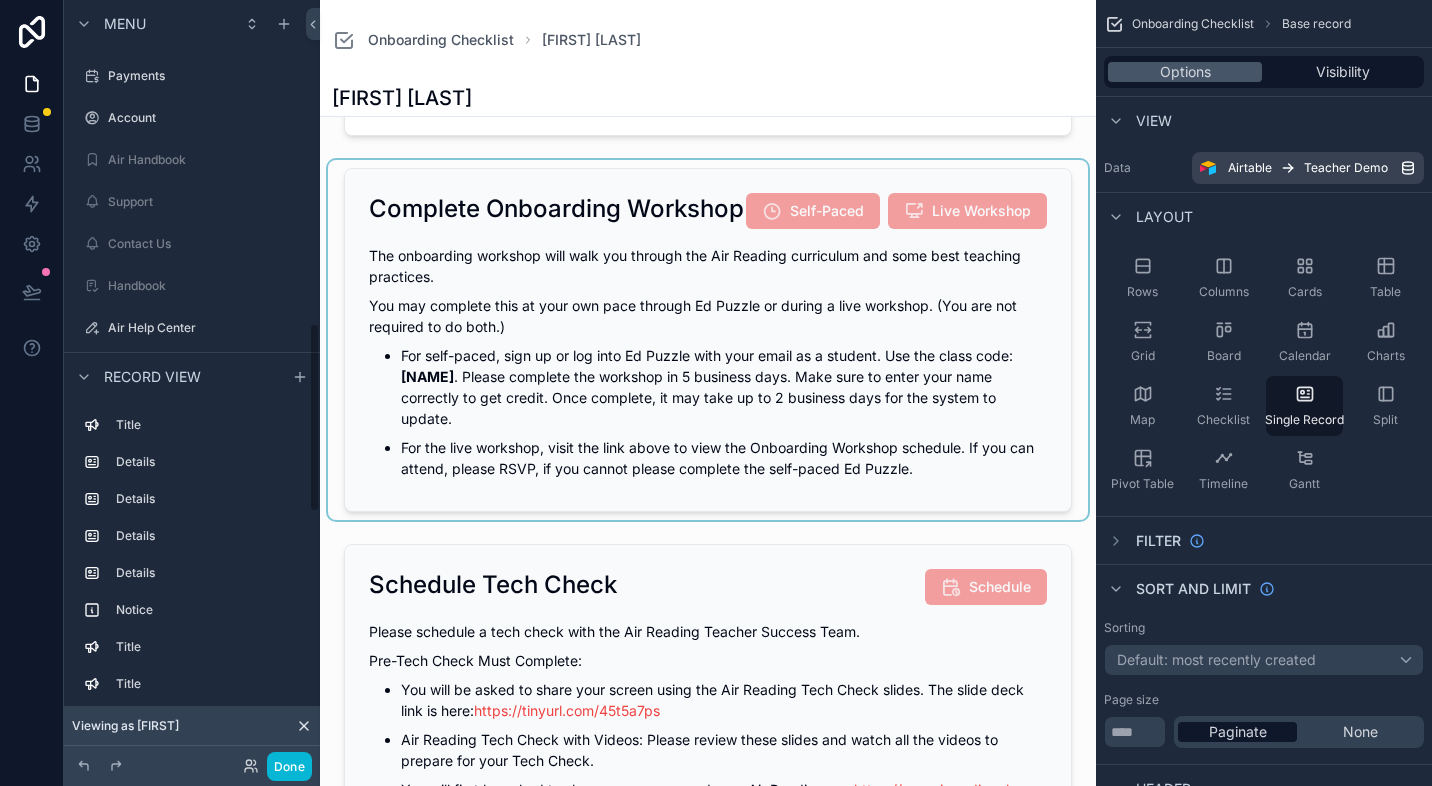 click at bounding box center [708, 340] 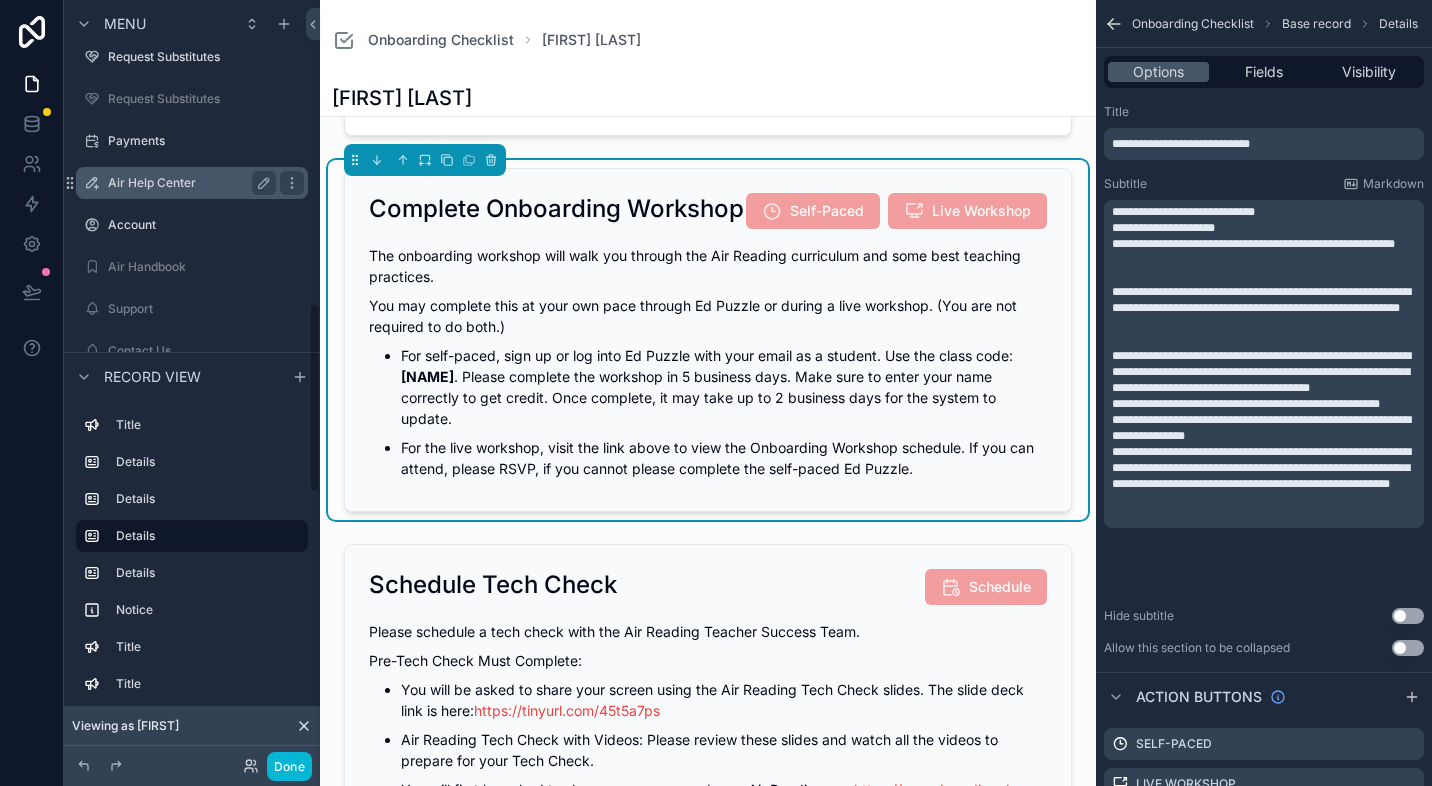 scroll, scrollTop: 1207, scrollLeft: 0, axis: vertical 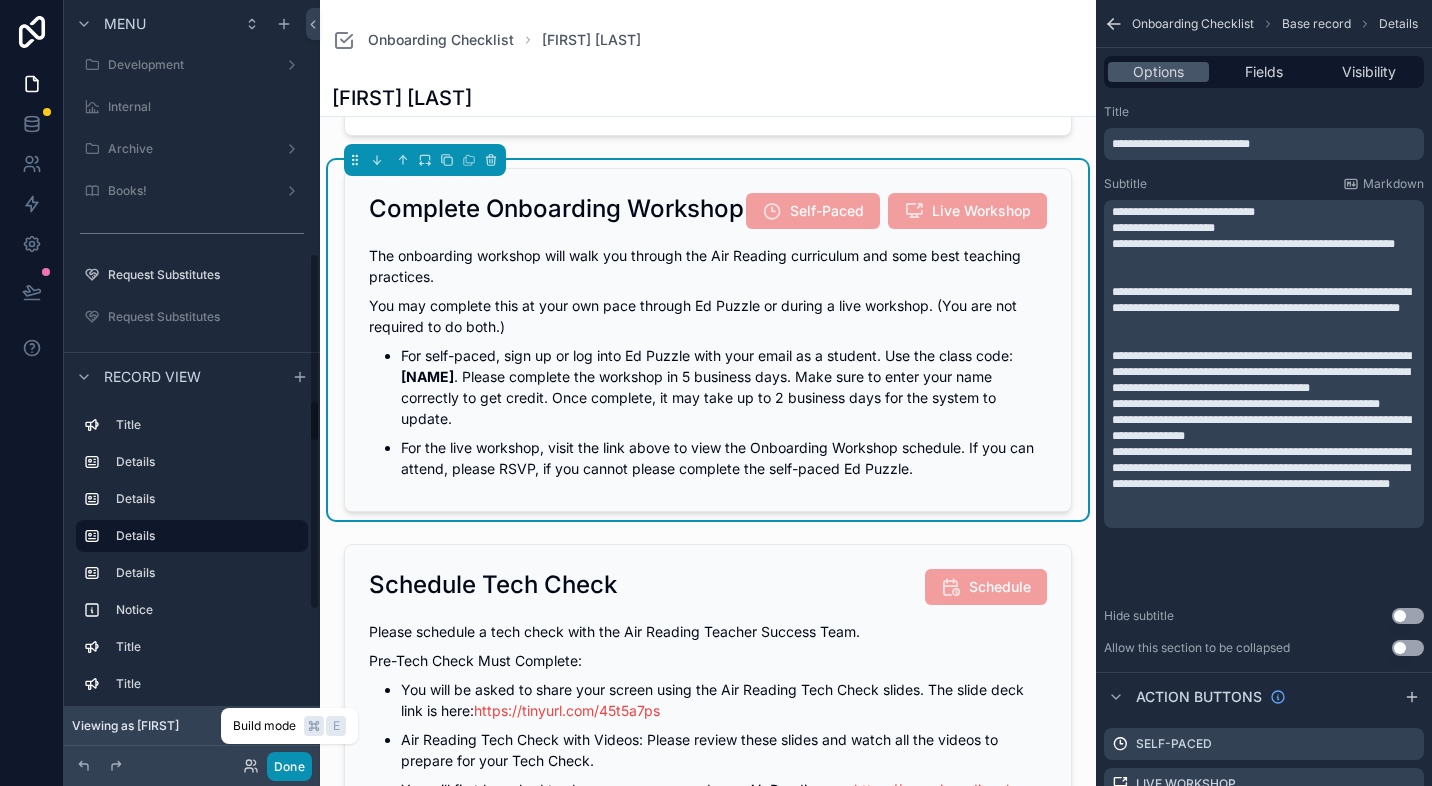 click on "Done" at bounding box center [289, 766] 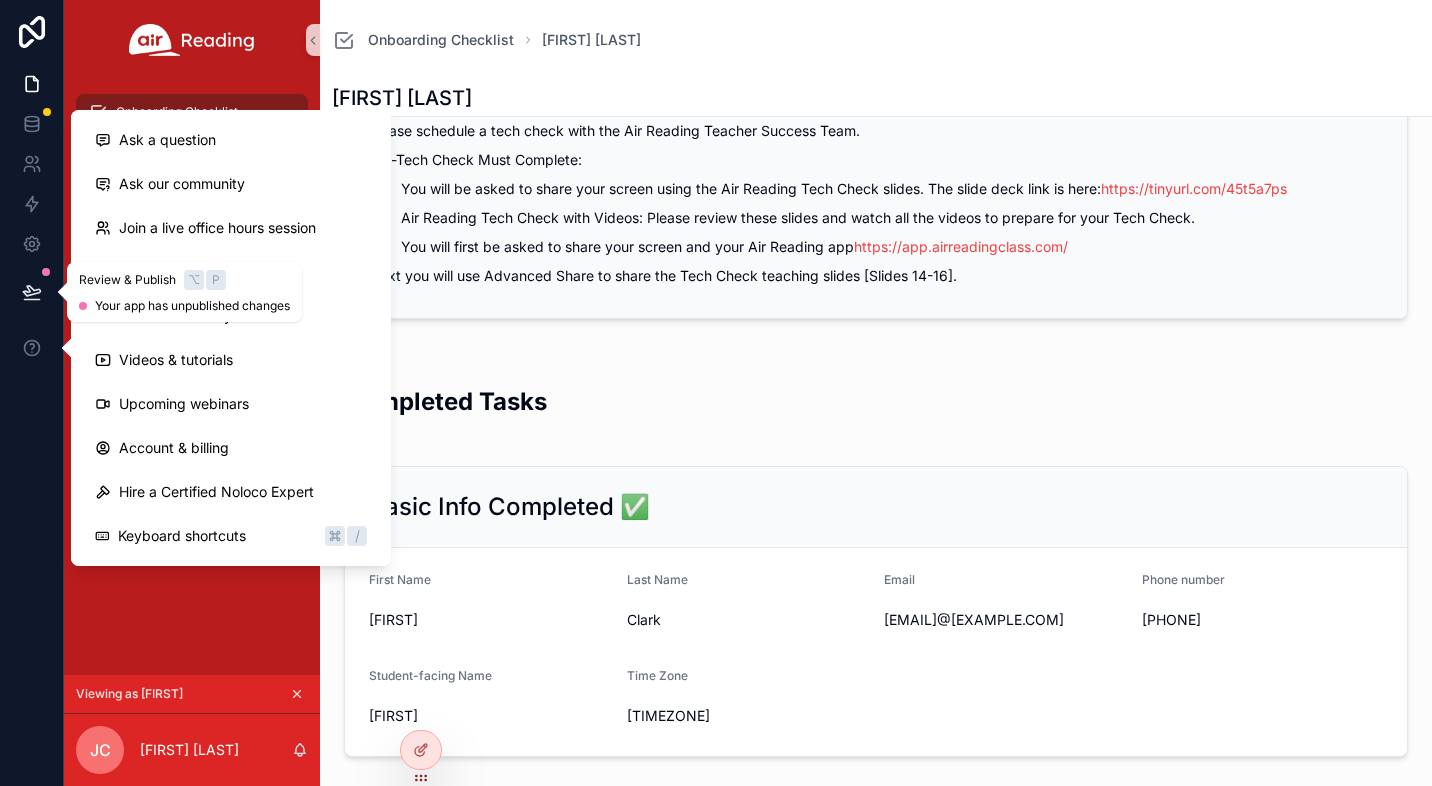 click 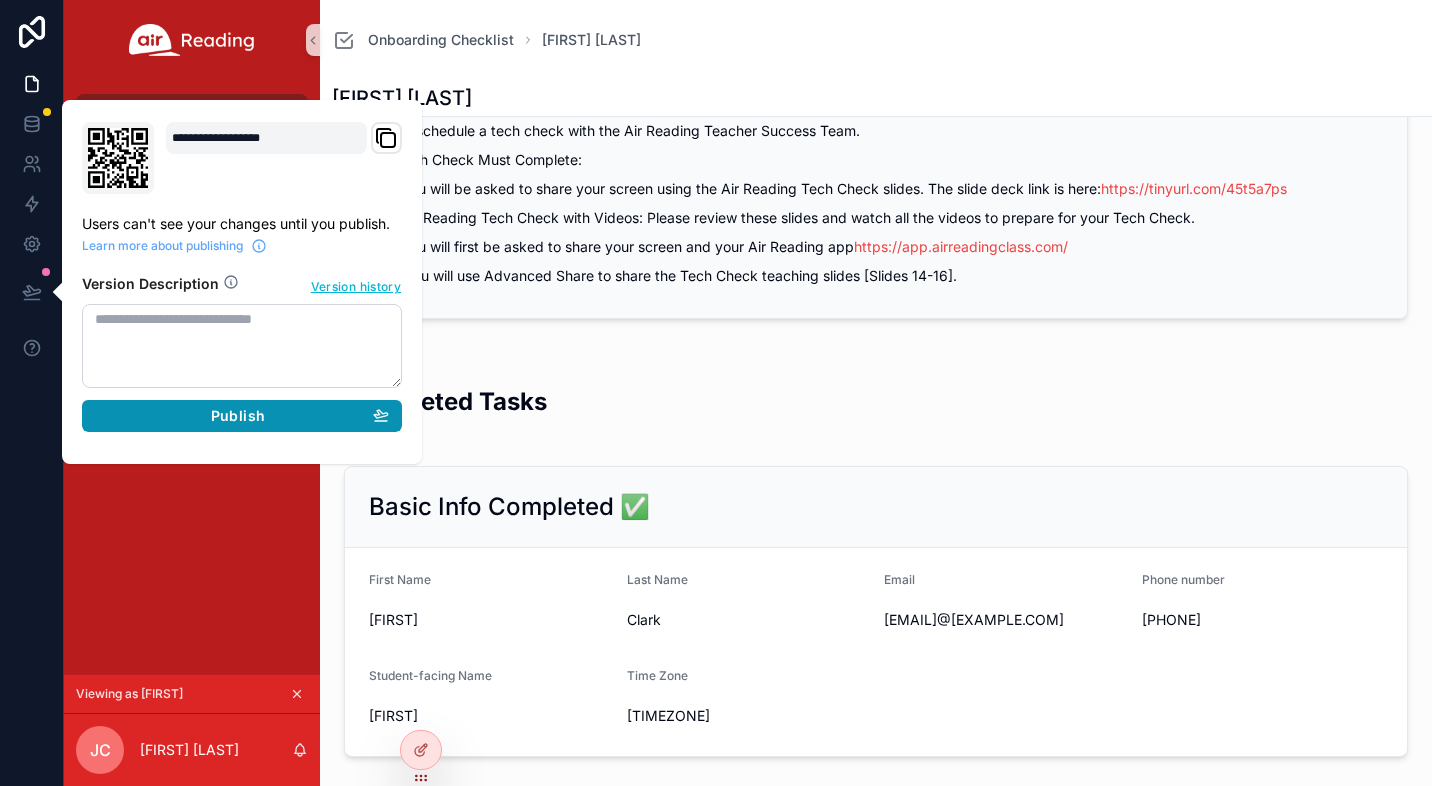 click on "Publish" at bounding box center [238, 416] 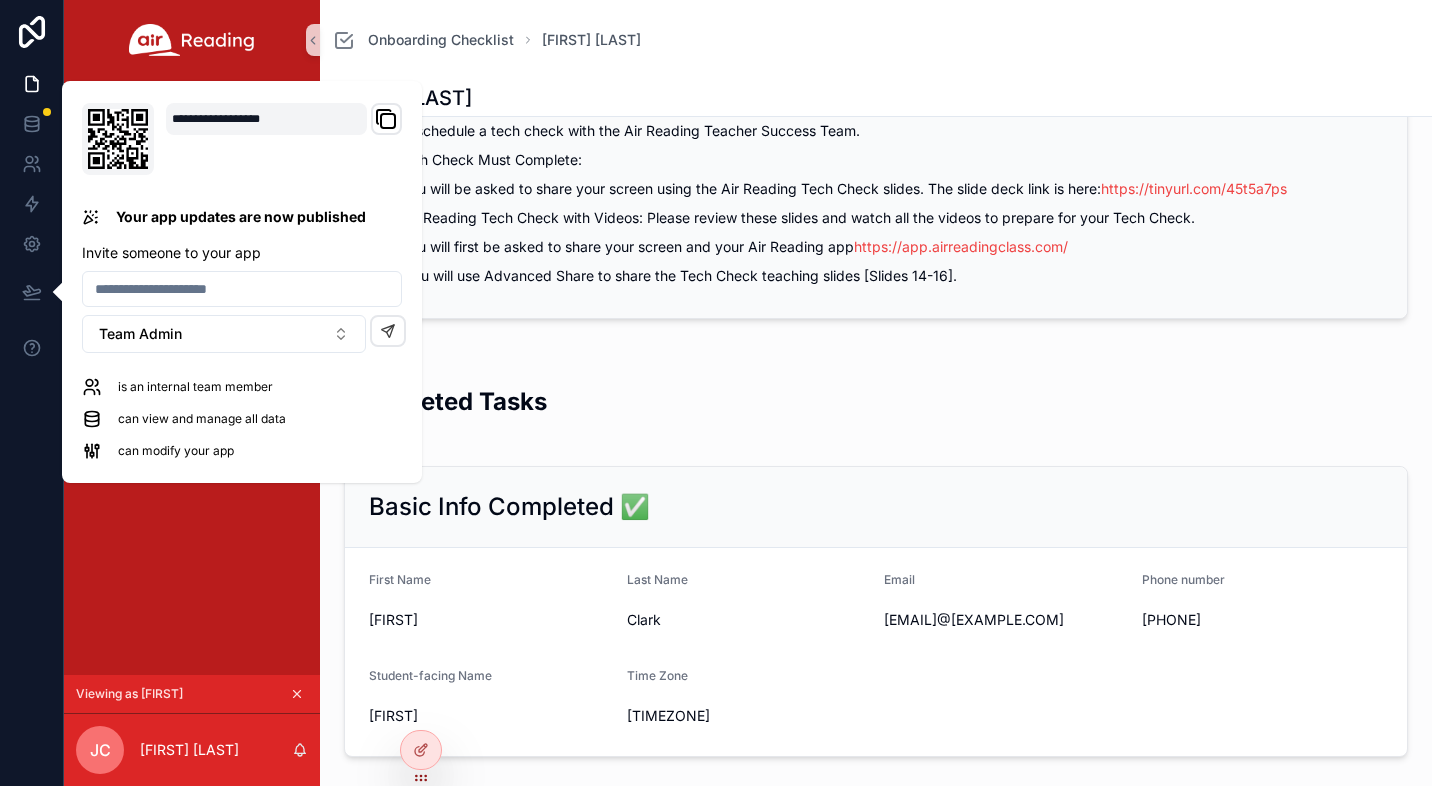 click on "Onboarding Checklist New Classes My Classes Class Feedback Request Substitutes Air Help Center Payments Account" at bounding box center [192, 377] 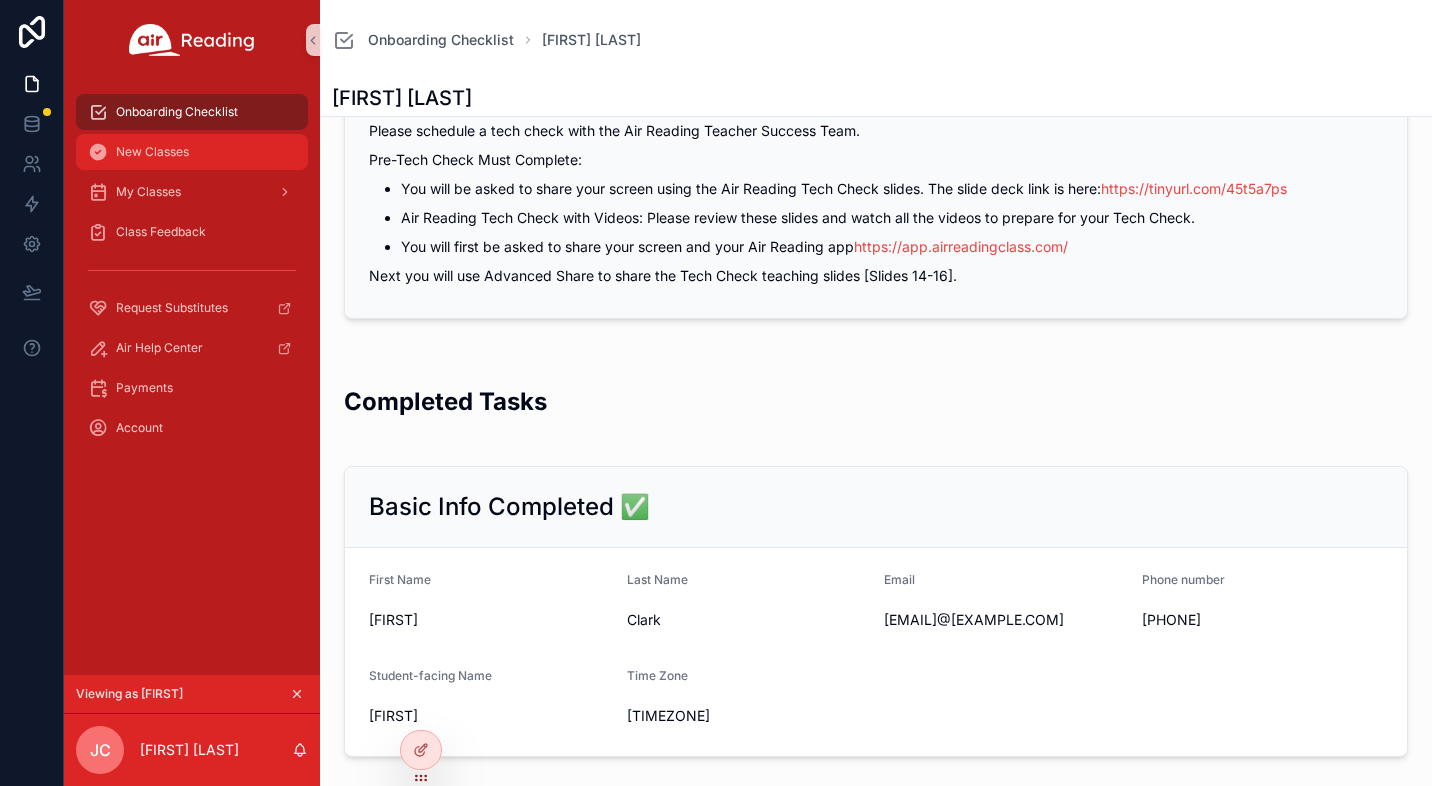 click on "New Classes" at bounding box center (152, 152) 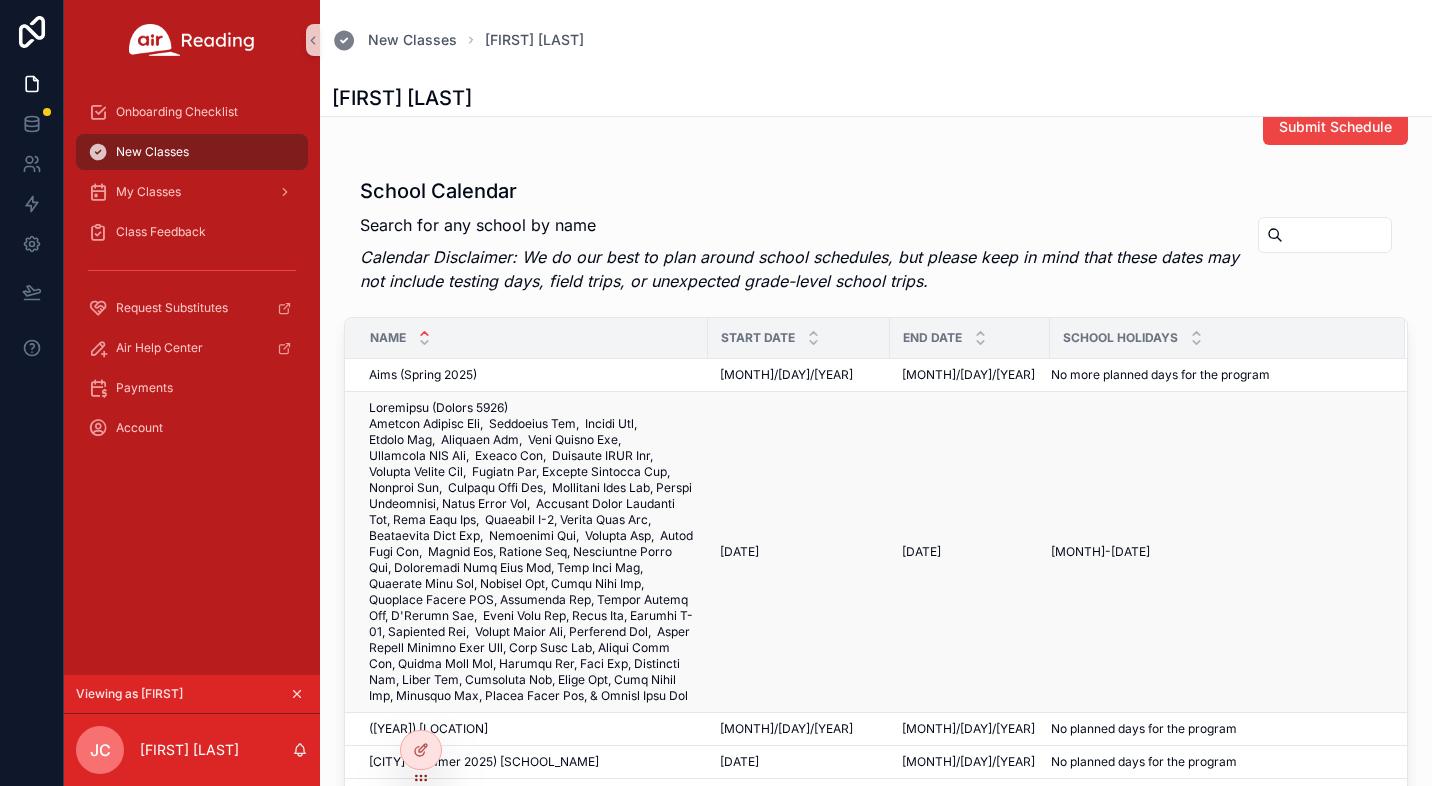 scroll, scrollTop: 1783, scrollLeft: 0, axis: vertical 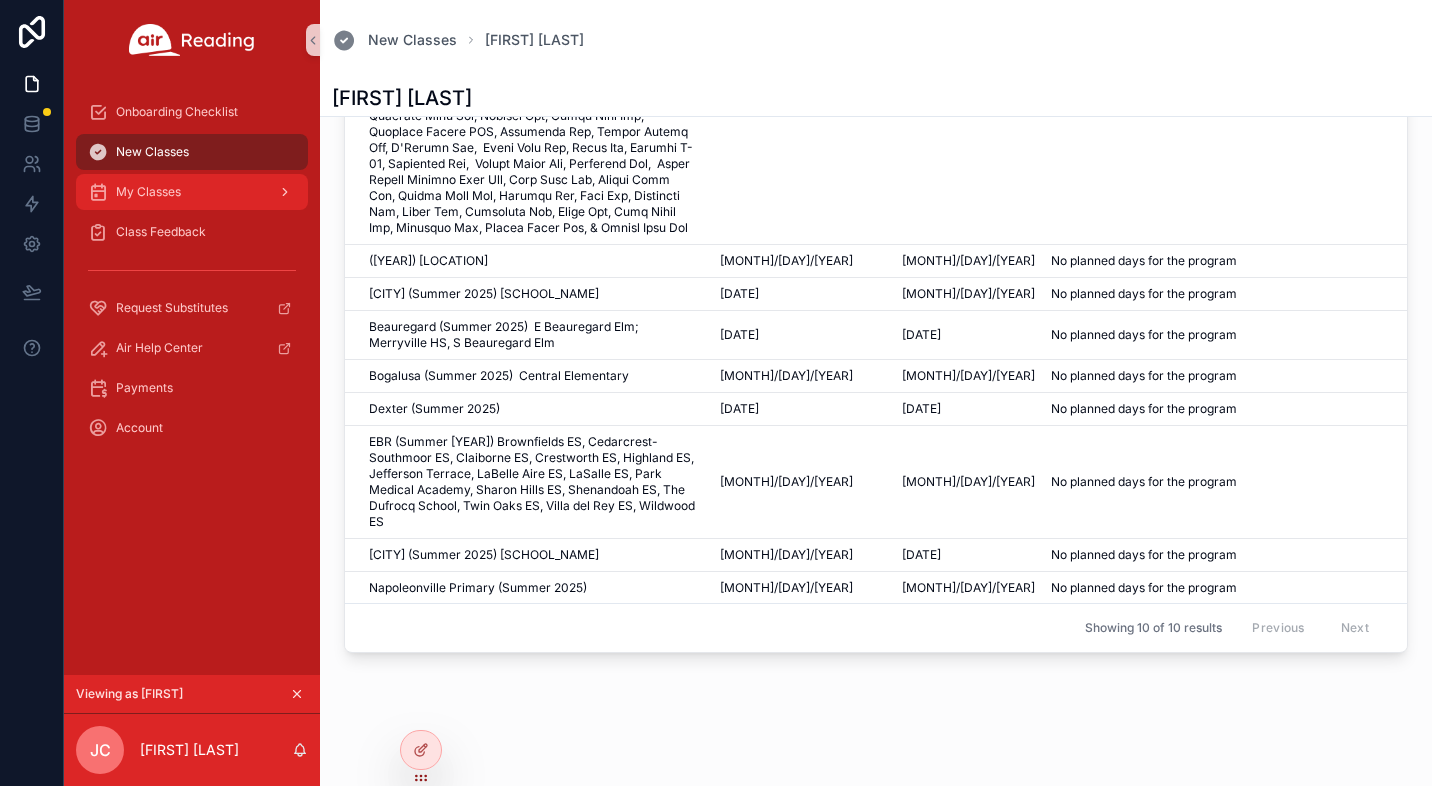 click on "My Classes" at bounding box center [192, 192] 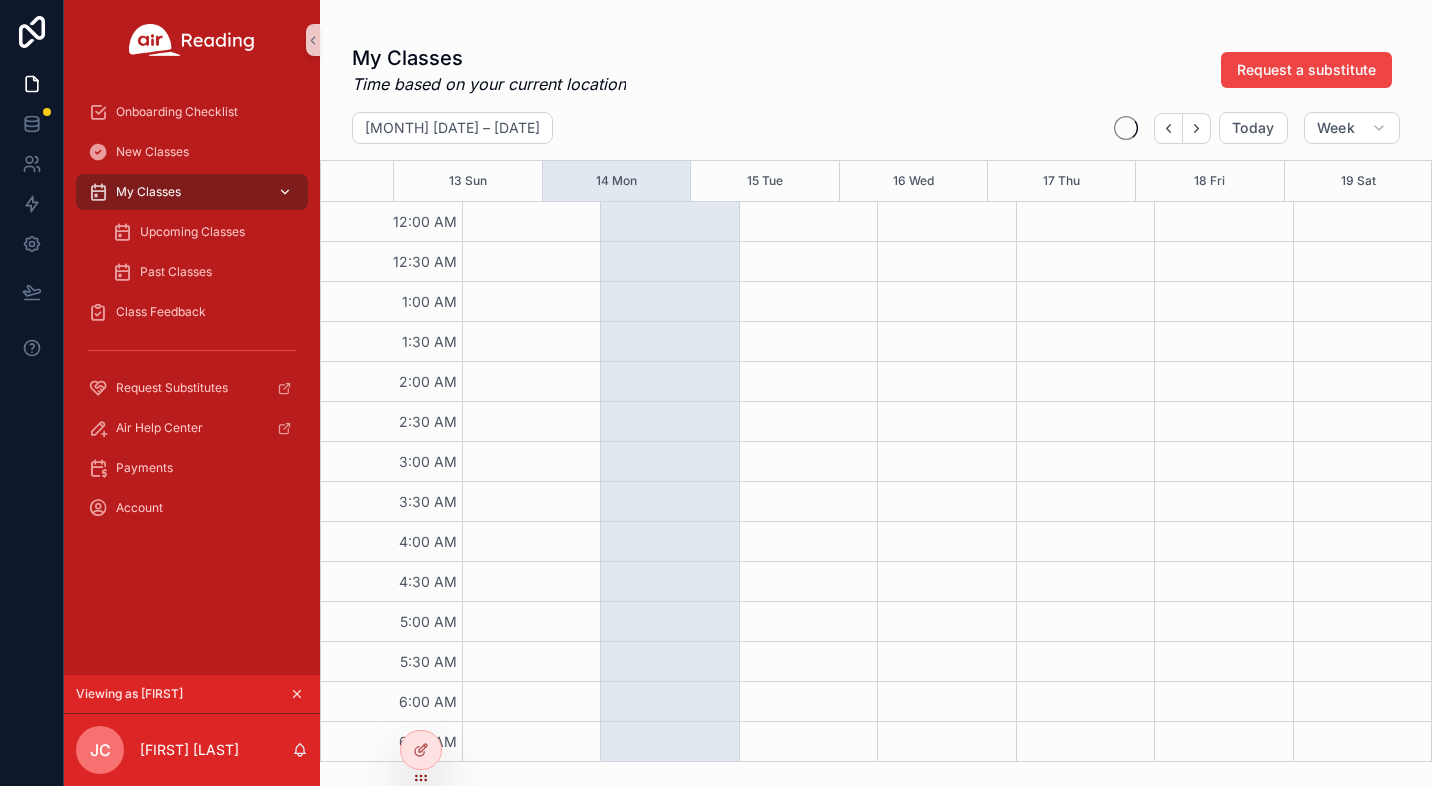 scroll, scrollTop: 0, scrollLeft: 0, axis: both 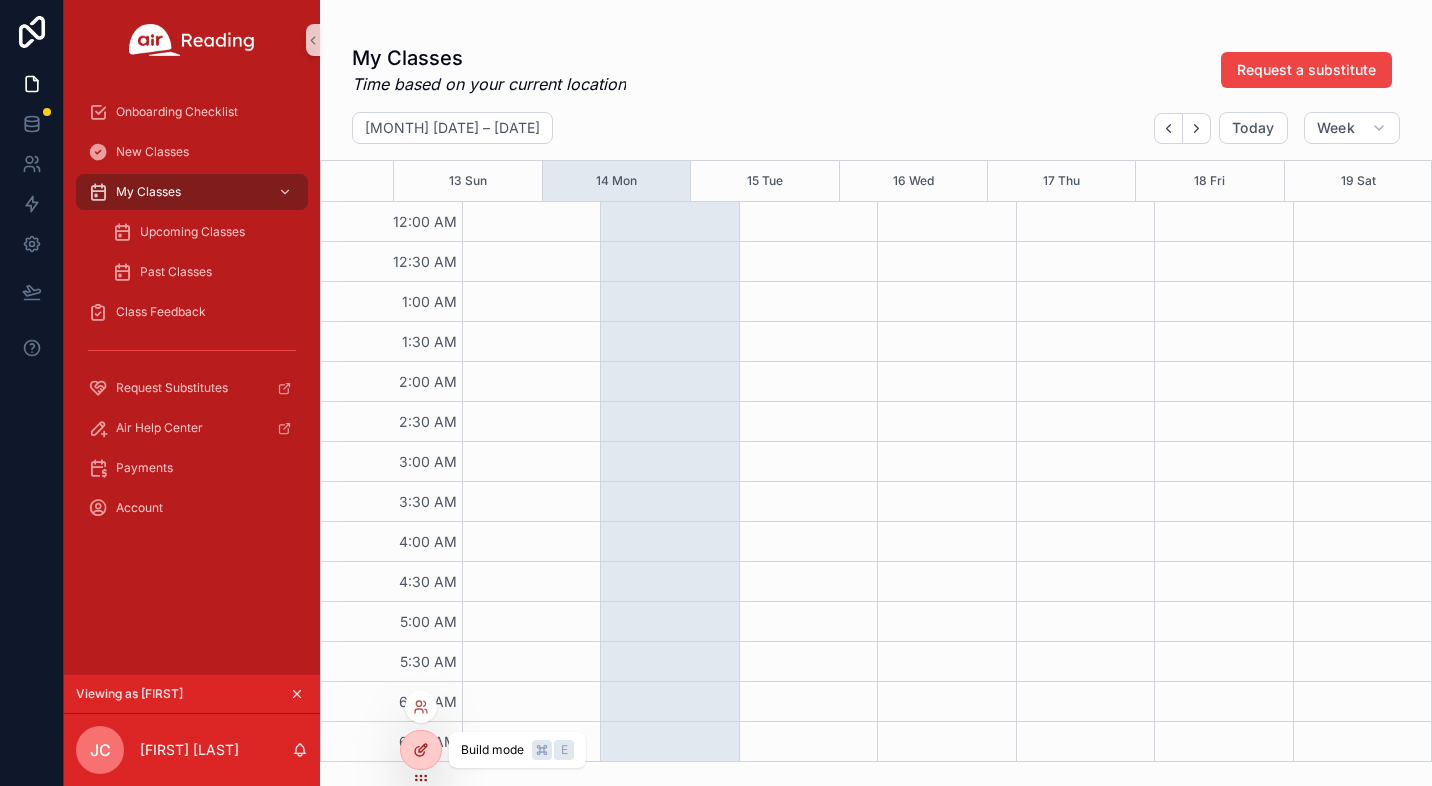 click 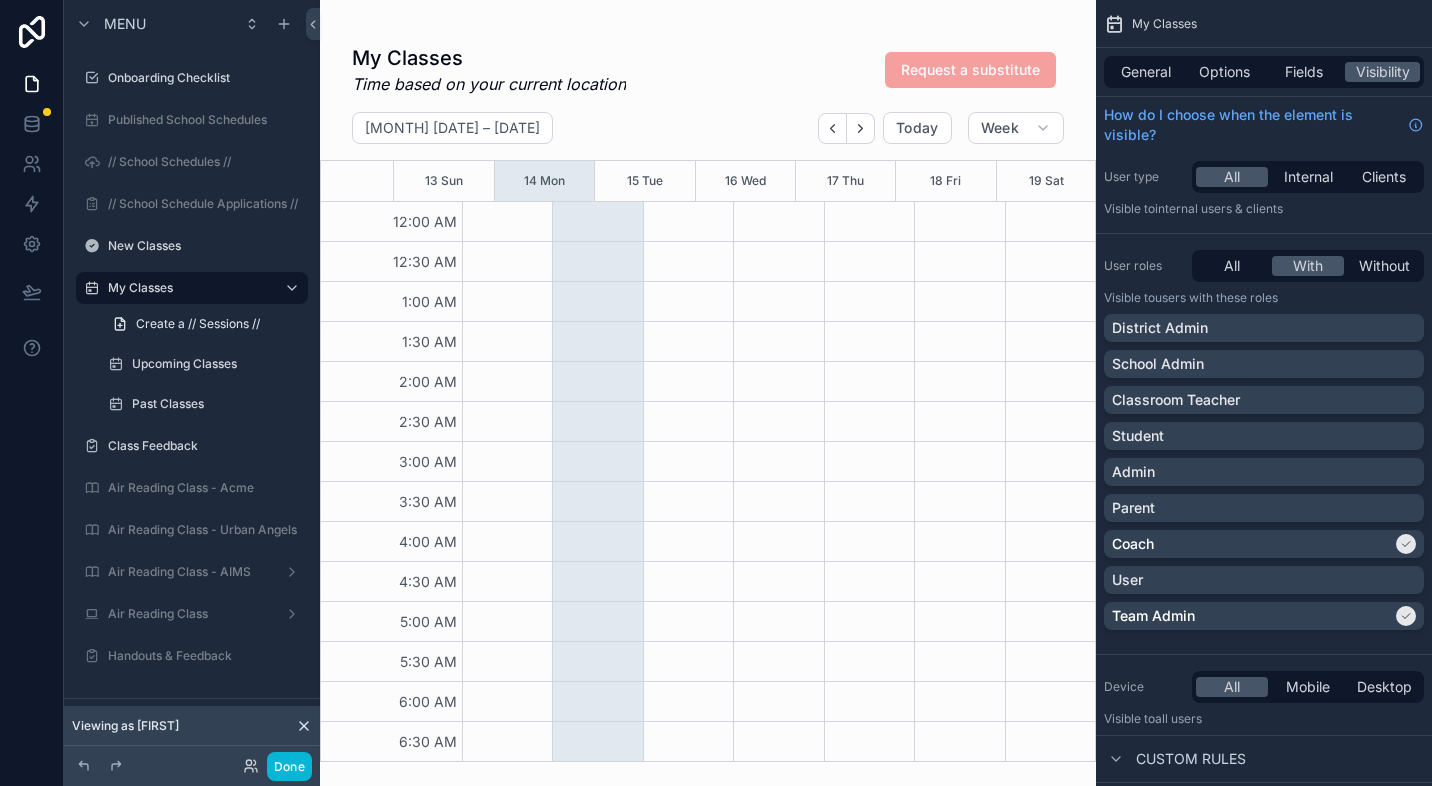 click at bounding box center (708, 393) 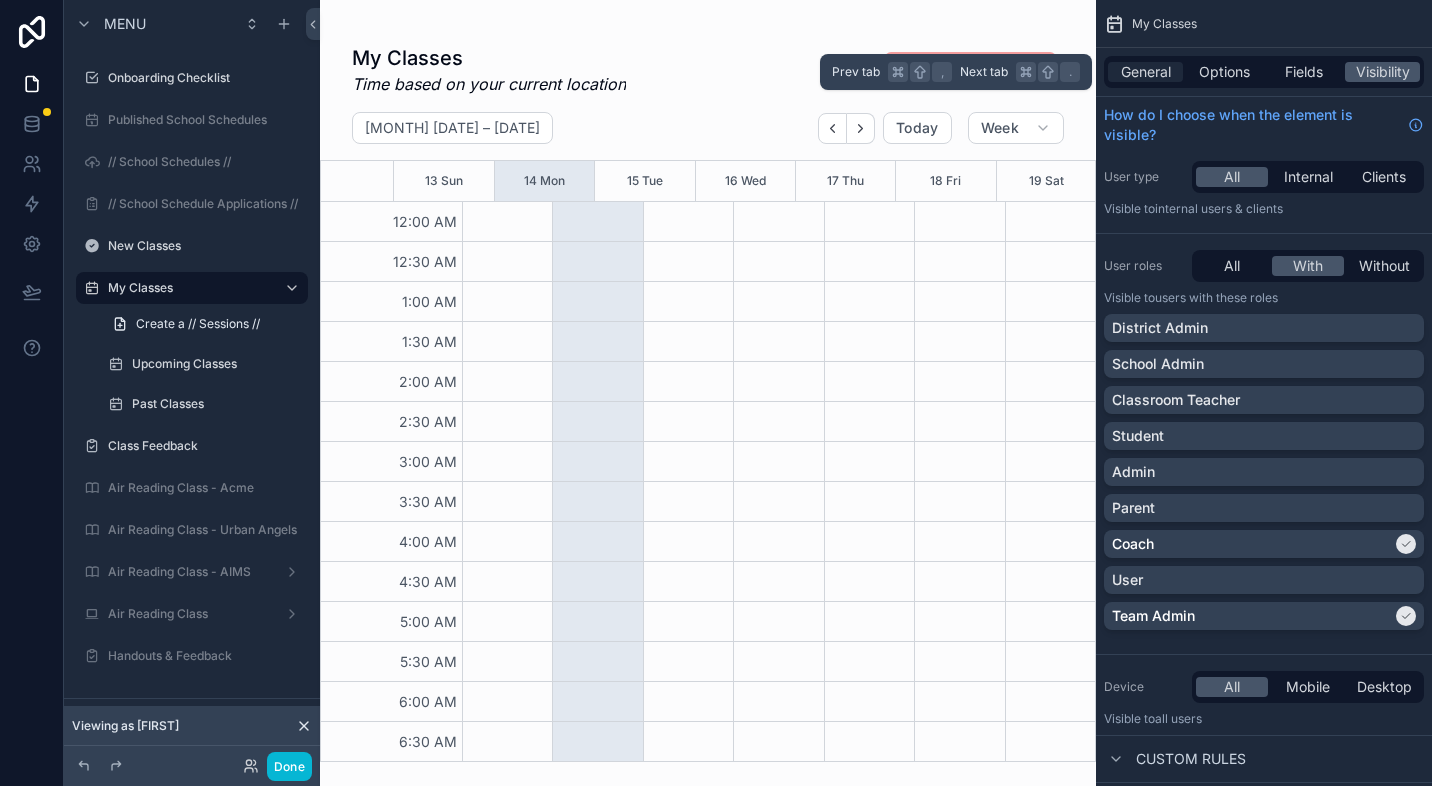 click on "General" at bounding box center [1146, 72] 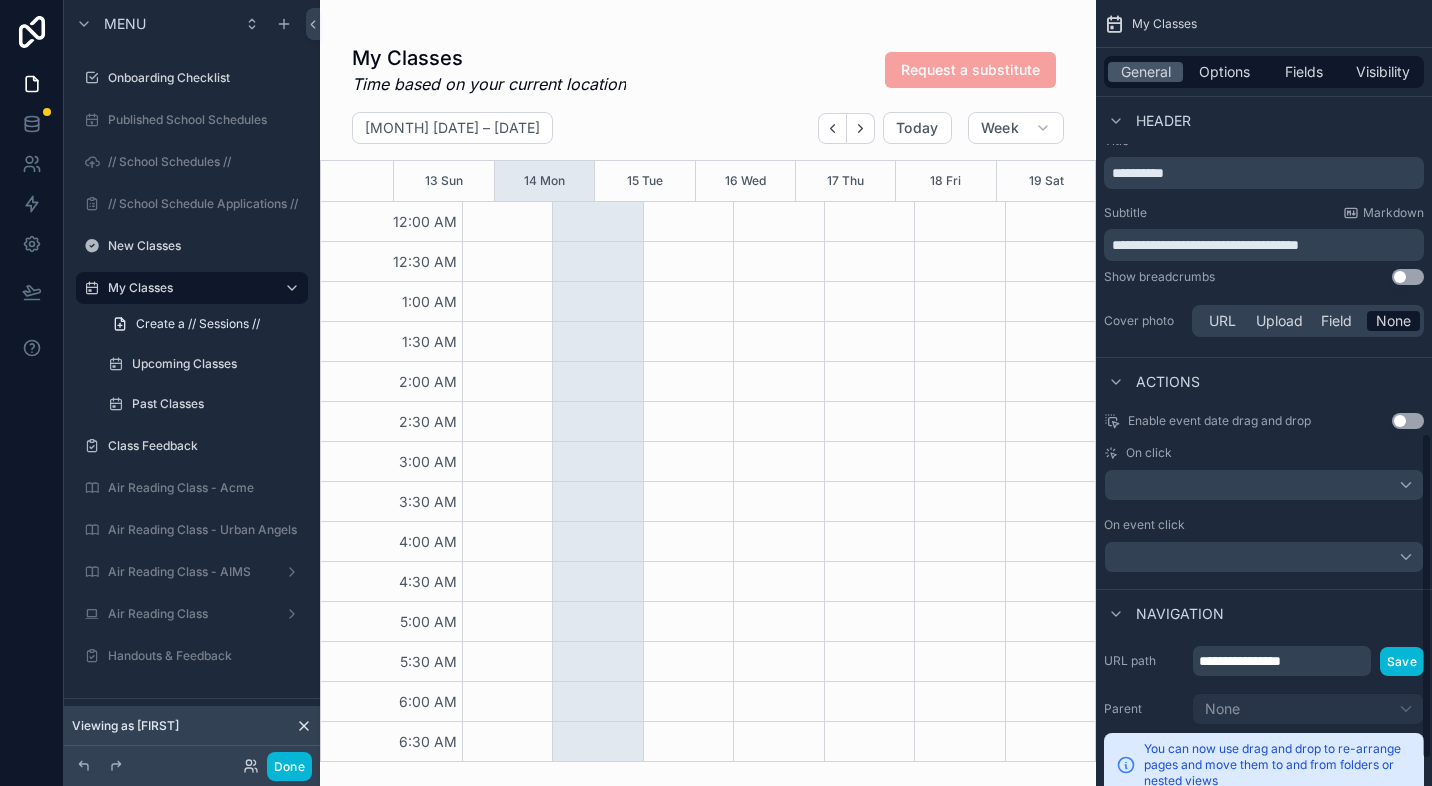 scroll, scrollTop: 1106, scrollLeft: 0, axis: vertical 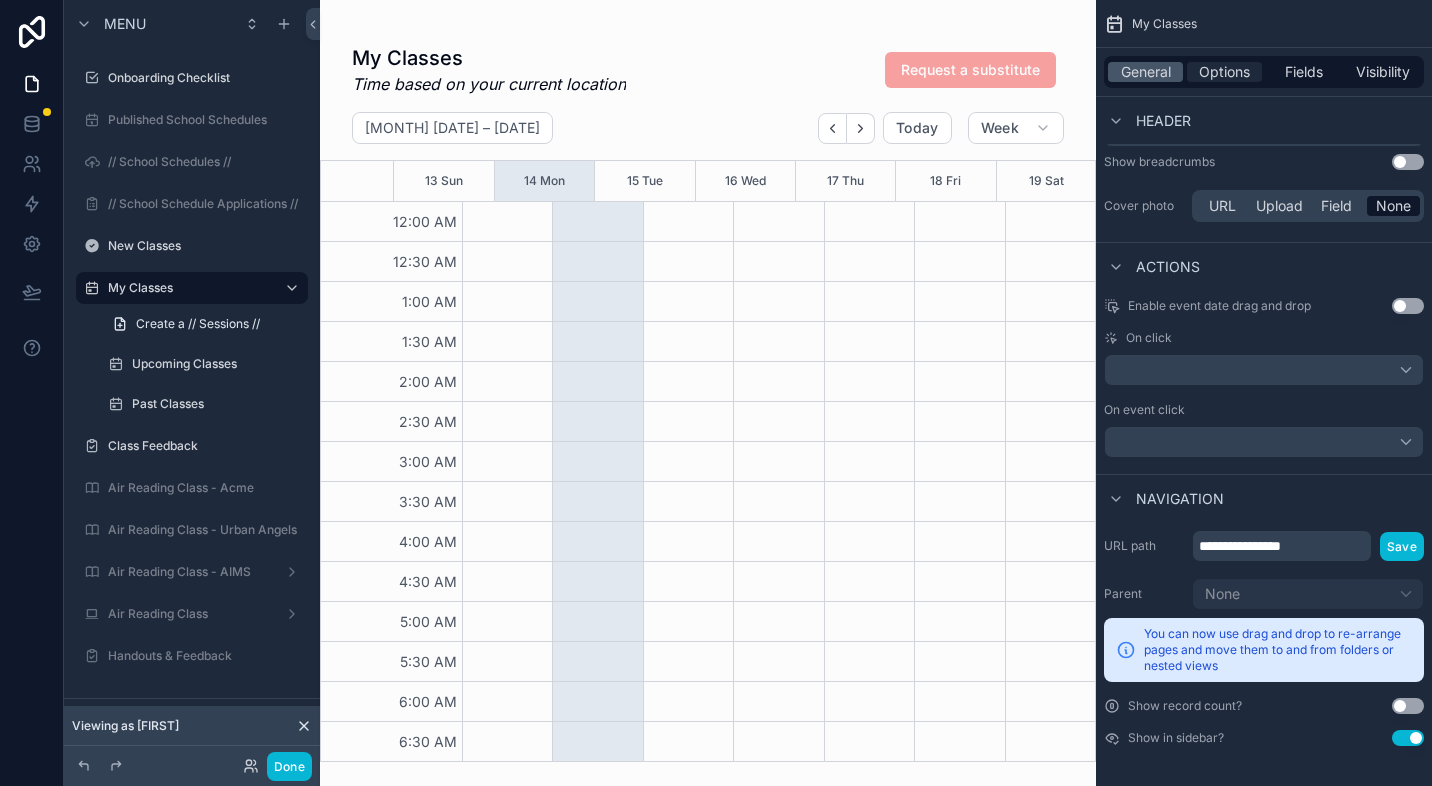click on "Options" at bounding box center (1224, 72) 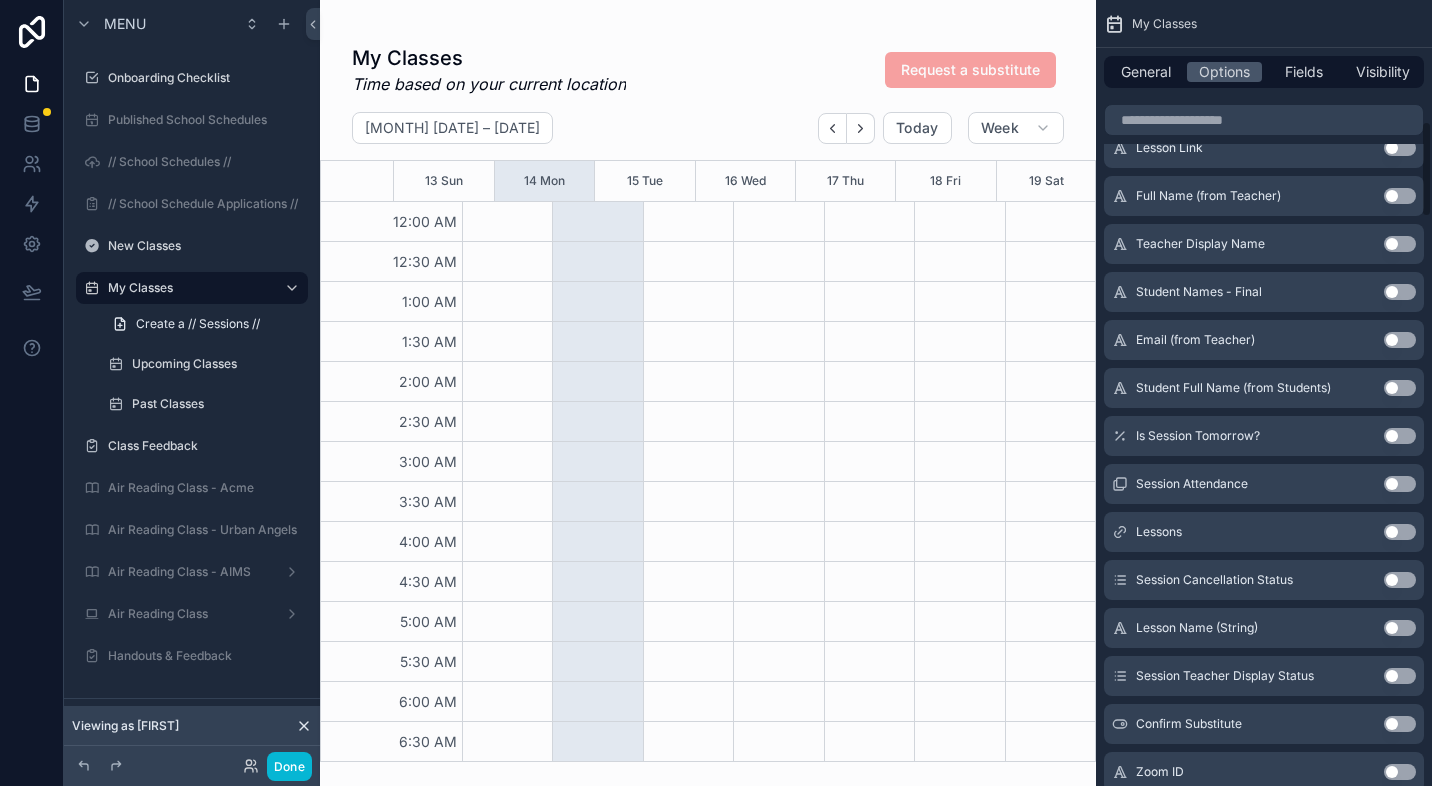 scroll, scrollTop: 991, scrollLeft: 0, axis: vertical 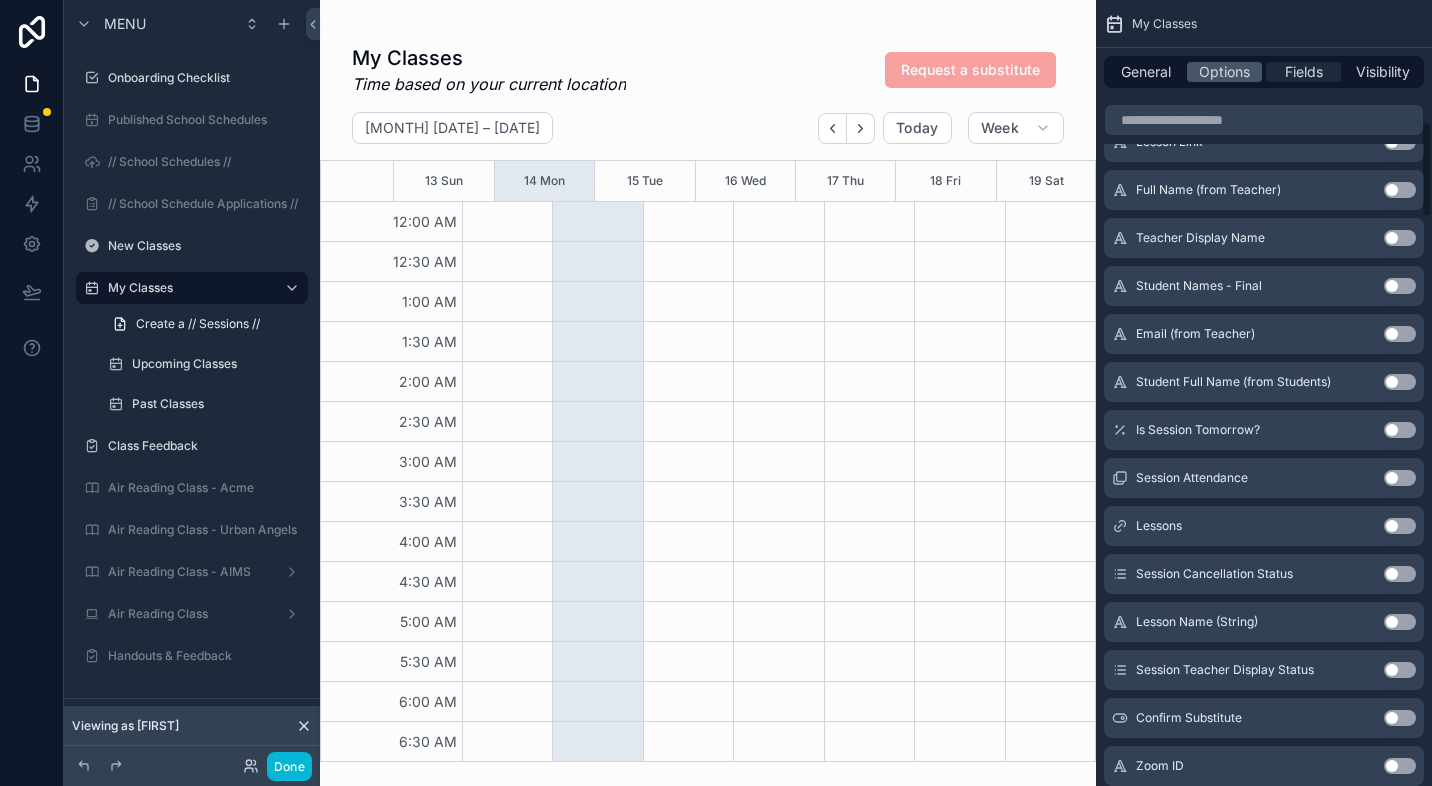 click on "Fields" at bounding box center (1304, 72) 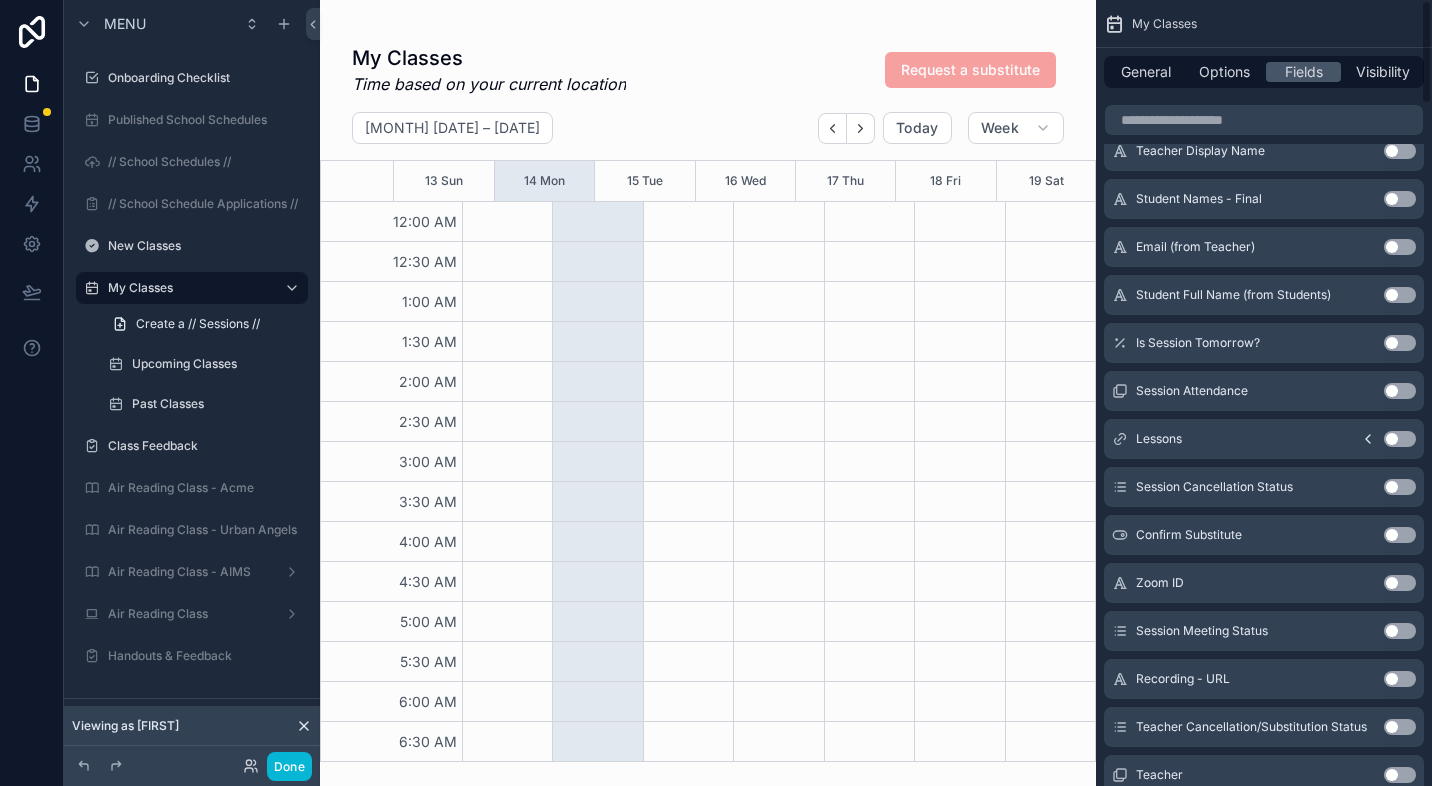 scroll, scrollTop: 0, scrollLeft: 0, axis: both 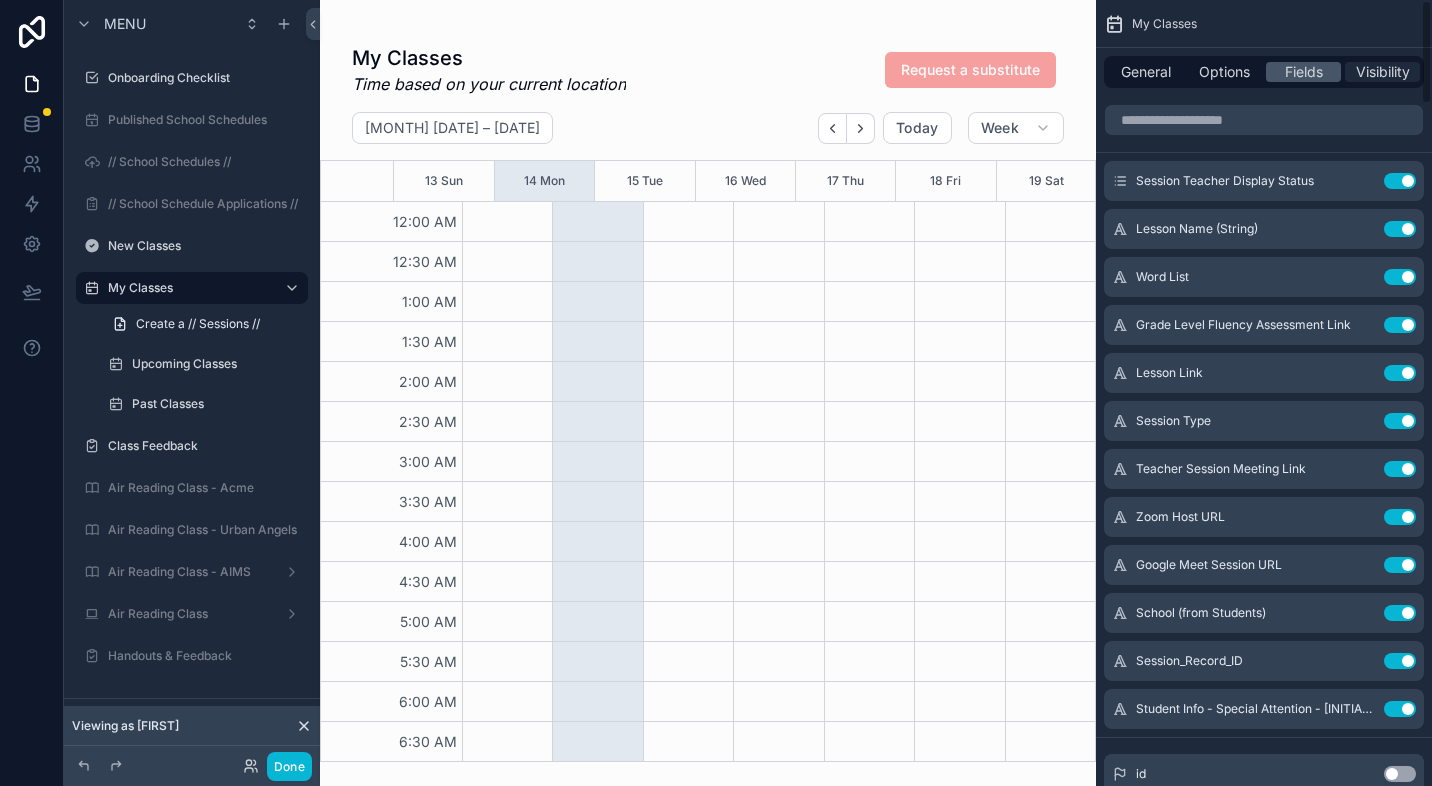 click on "Visibility" at bounding box center (1383, 72) 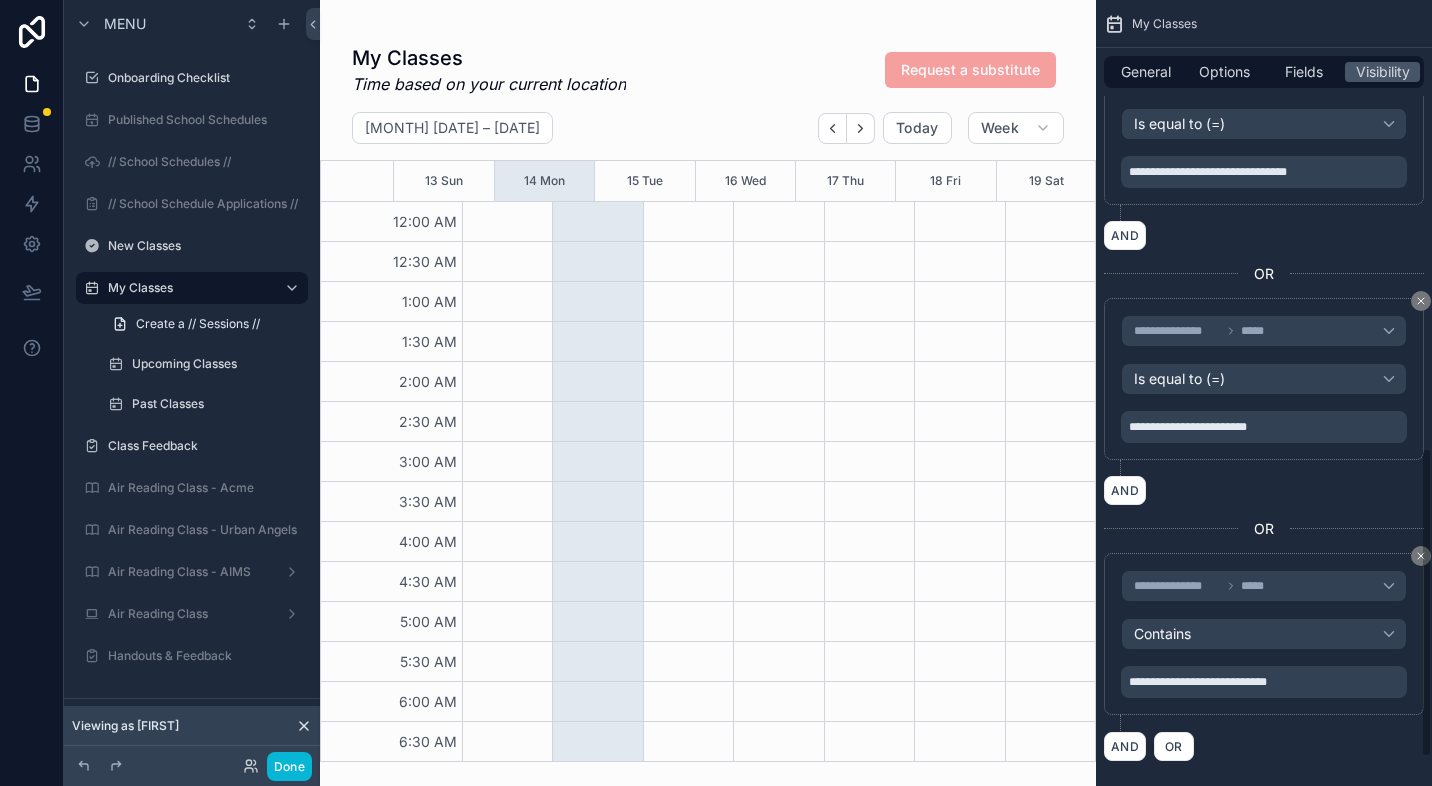 scroll, scrollTop: 1212, scrollLeft: 0, axis: vertical 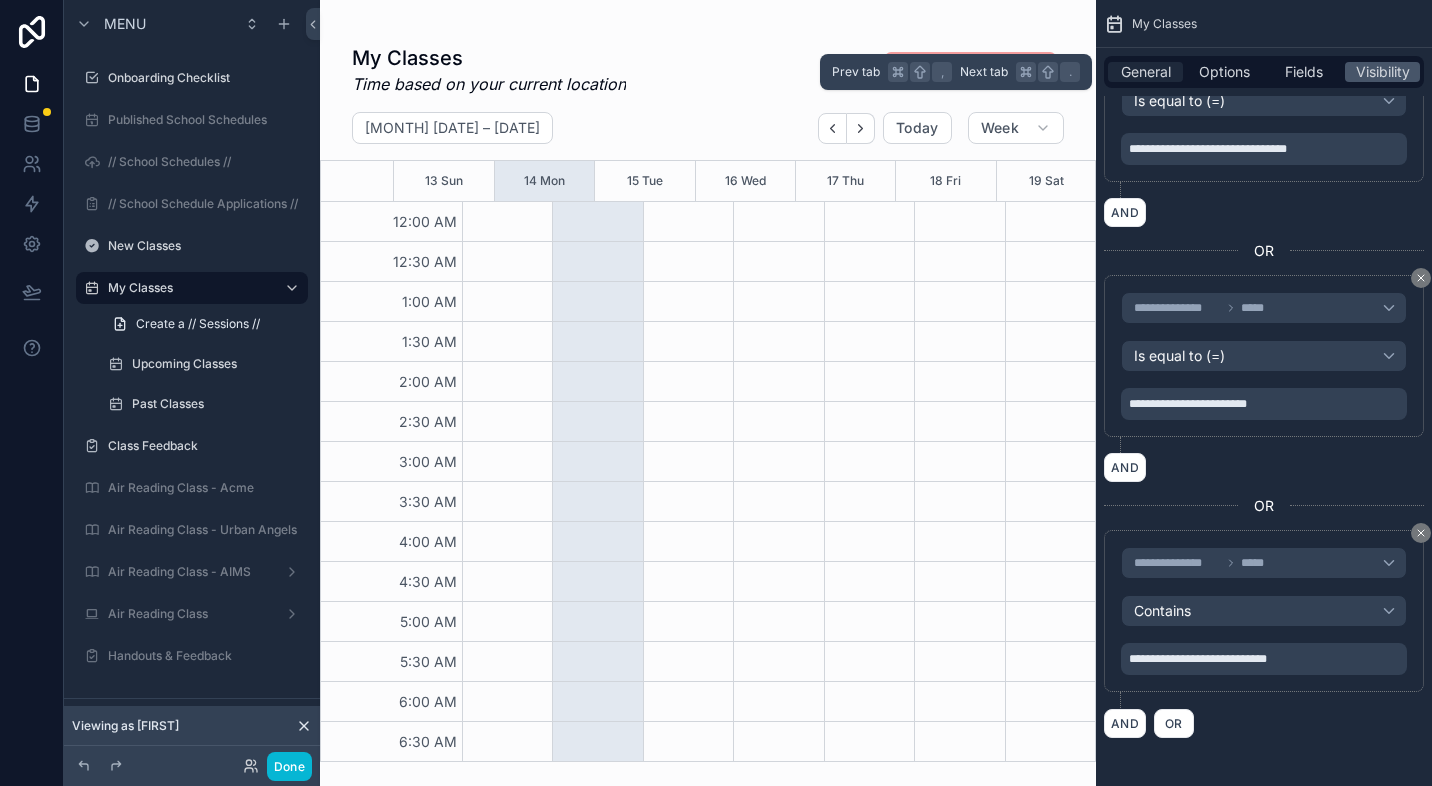 click on "General" at bounding box center [1146, 72] 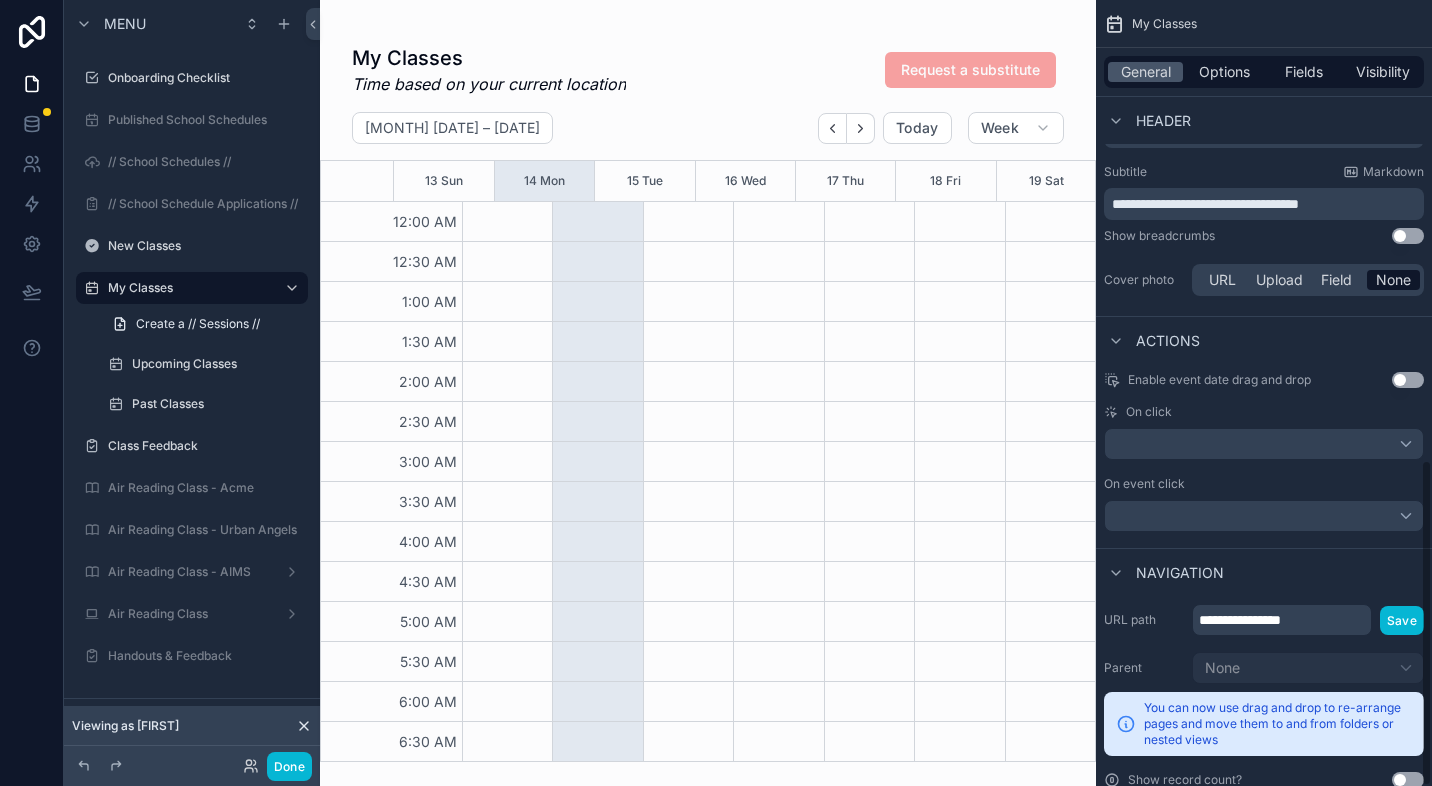 scroll, scrollTop: 1106, scrollLeft: 0, axis: vertical 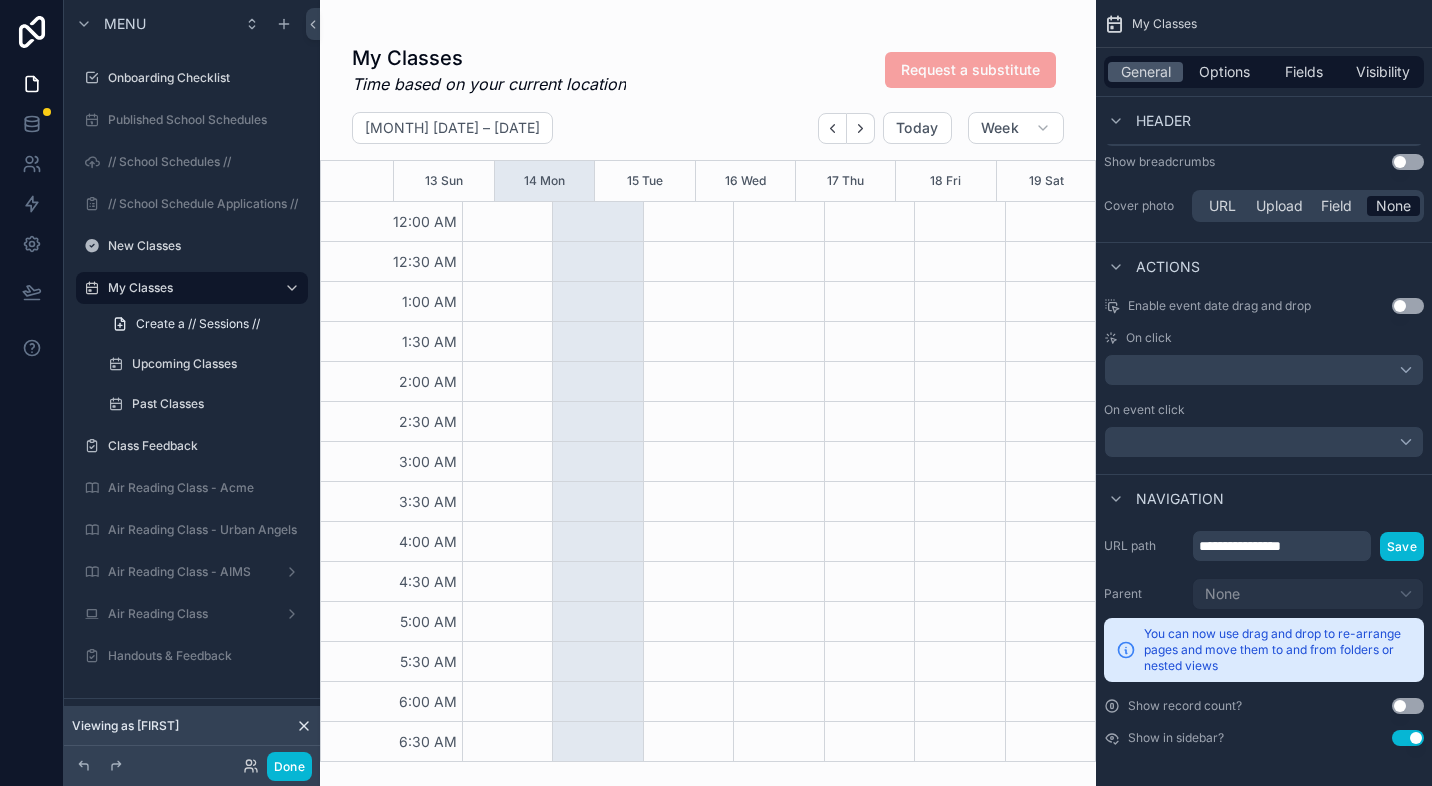click on "Request a substitute" at bounding box center (970, 69) 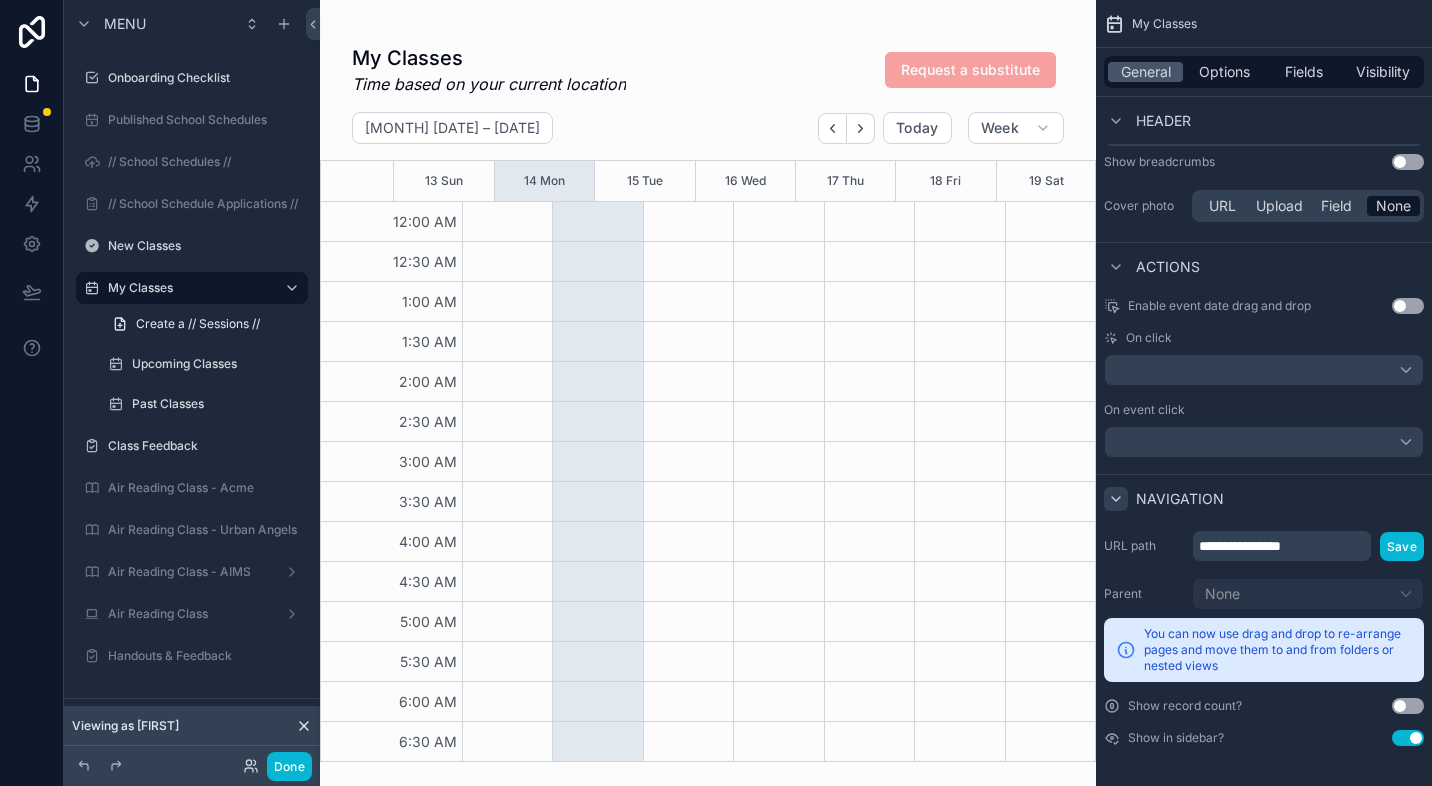 click 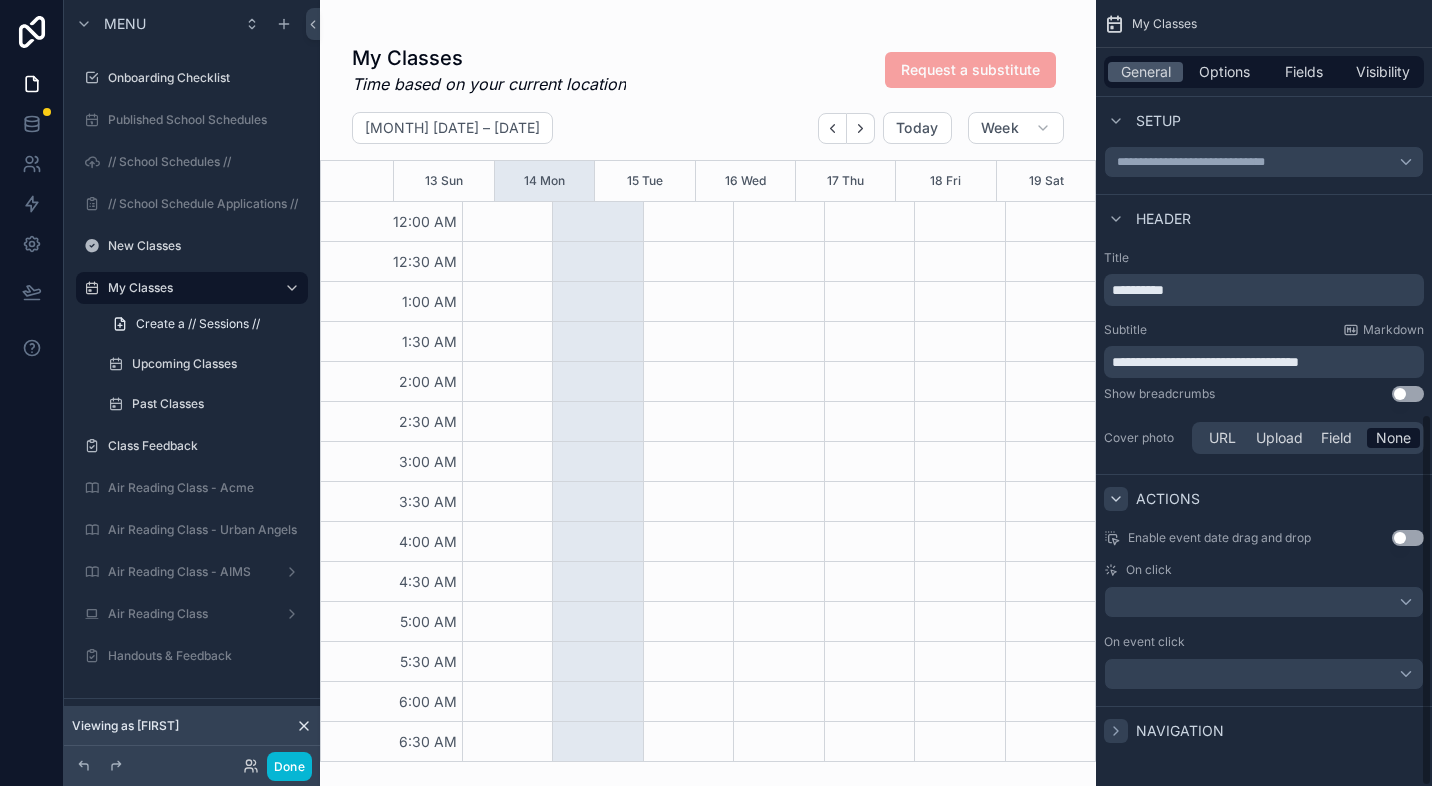 click 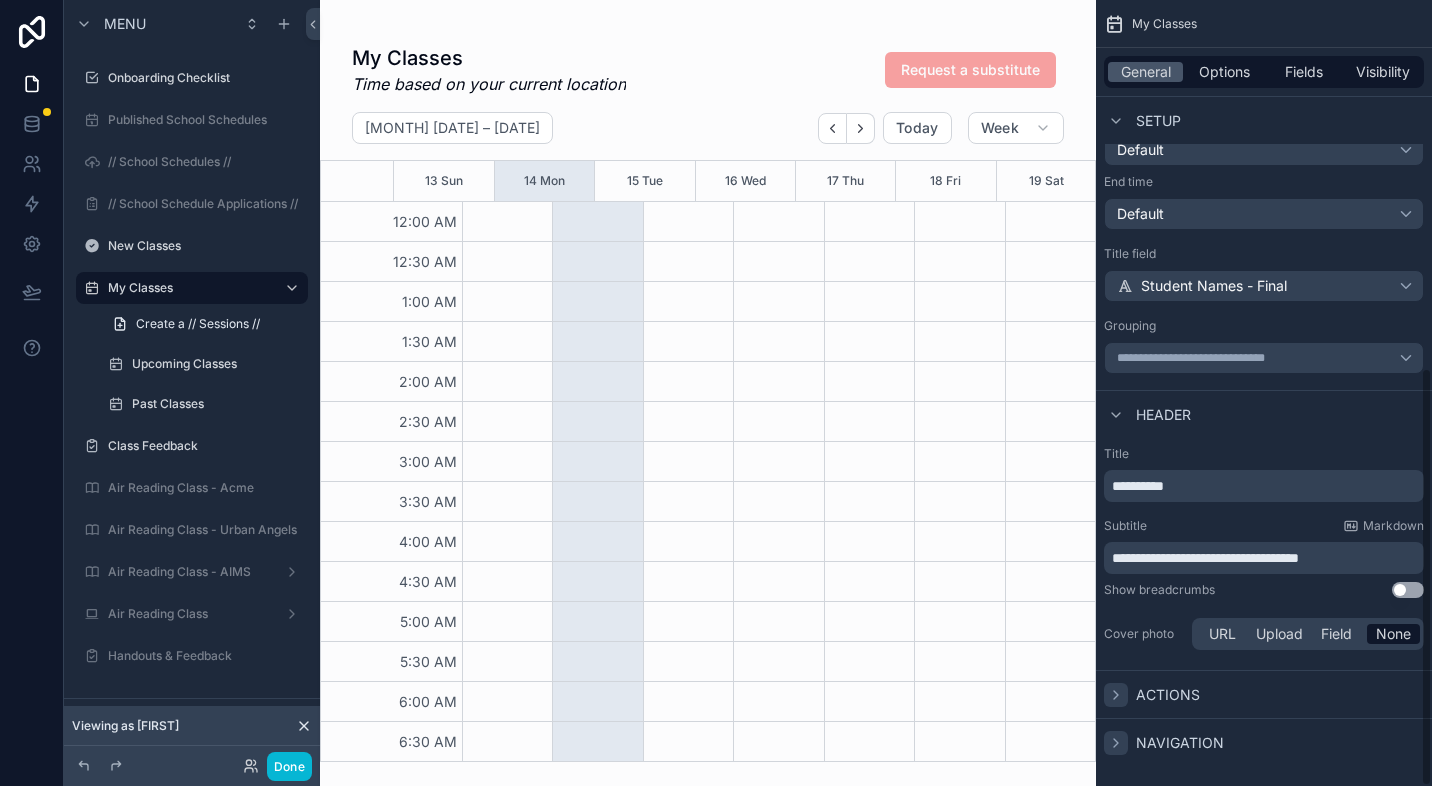 scroll, scrollTop: 690, scrollLeft: 0, axis: vertical 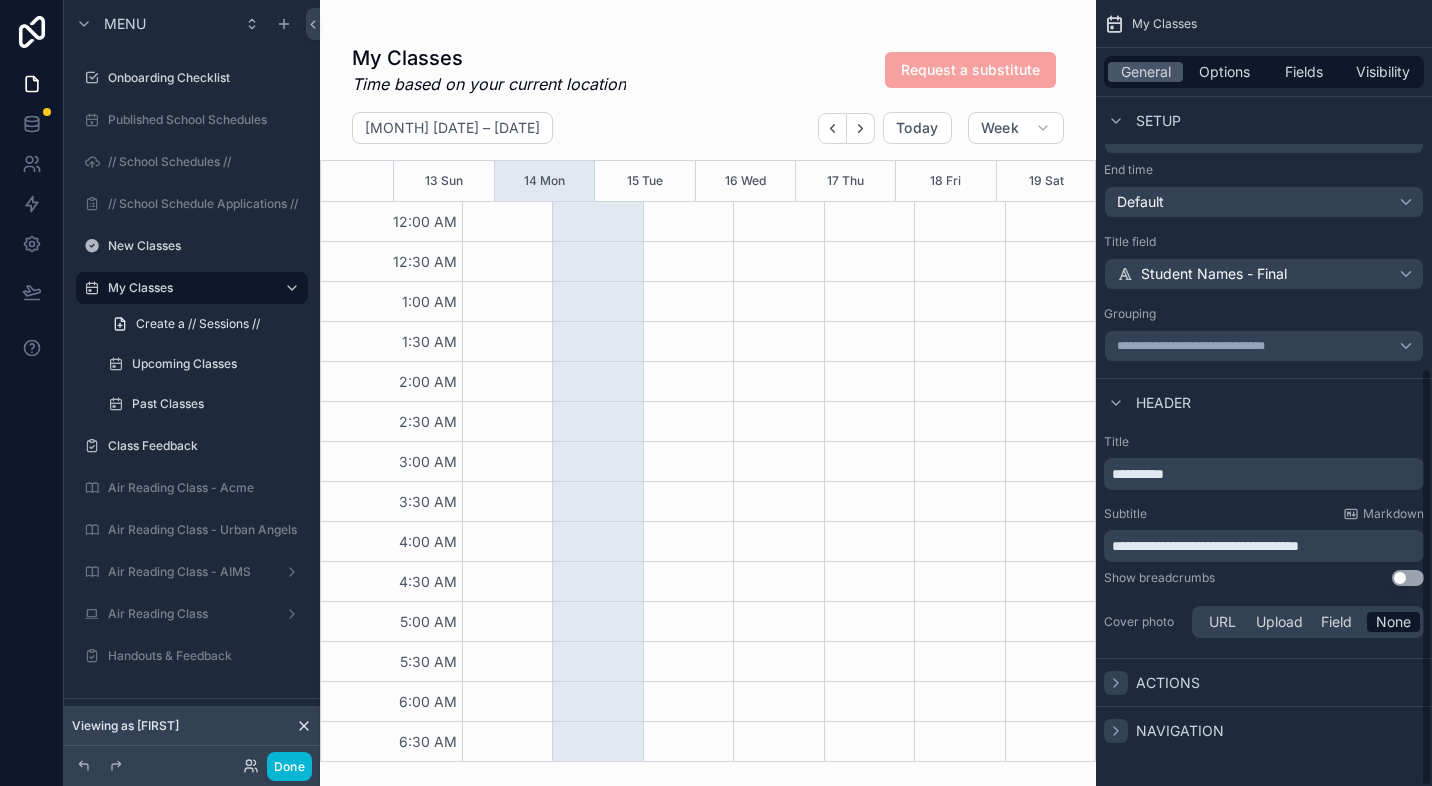 drag, startPoint x: 1115, startPoint y: 689, endPoint x: 1156, endPoint y: 635, distance: 67.80118 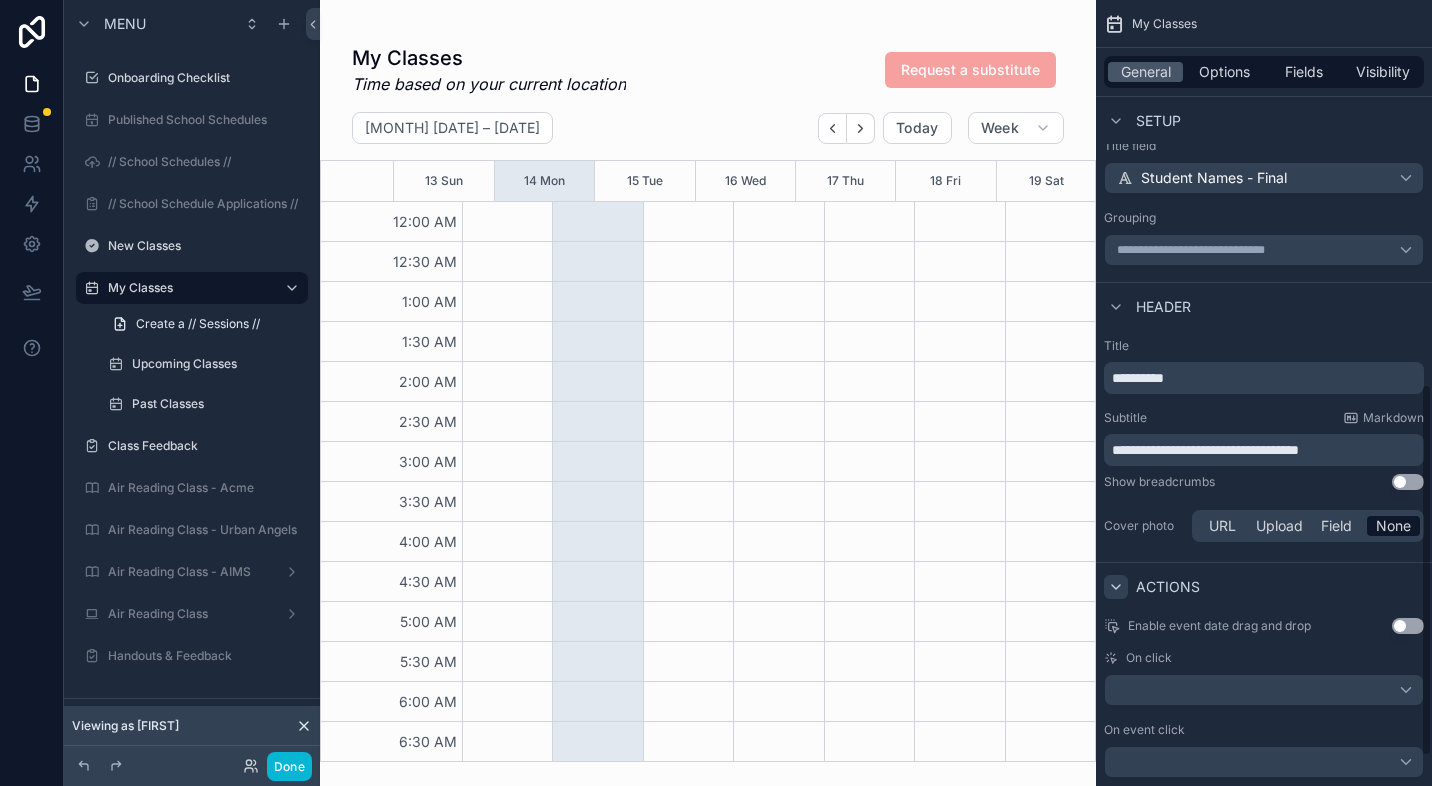 scroll, scrollTop: 874, scrollLeft: 0, axis: vertical 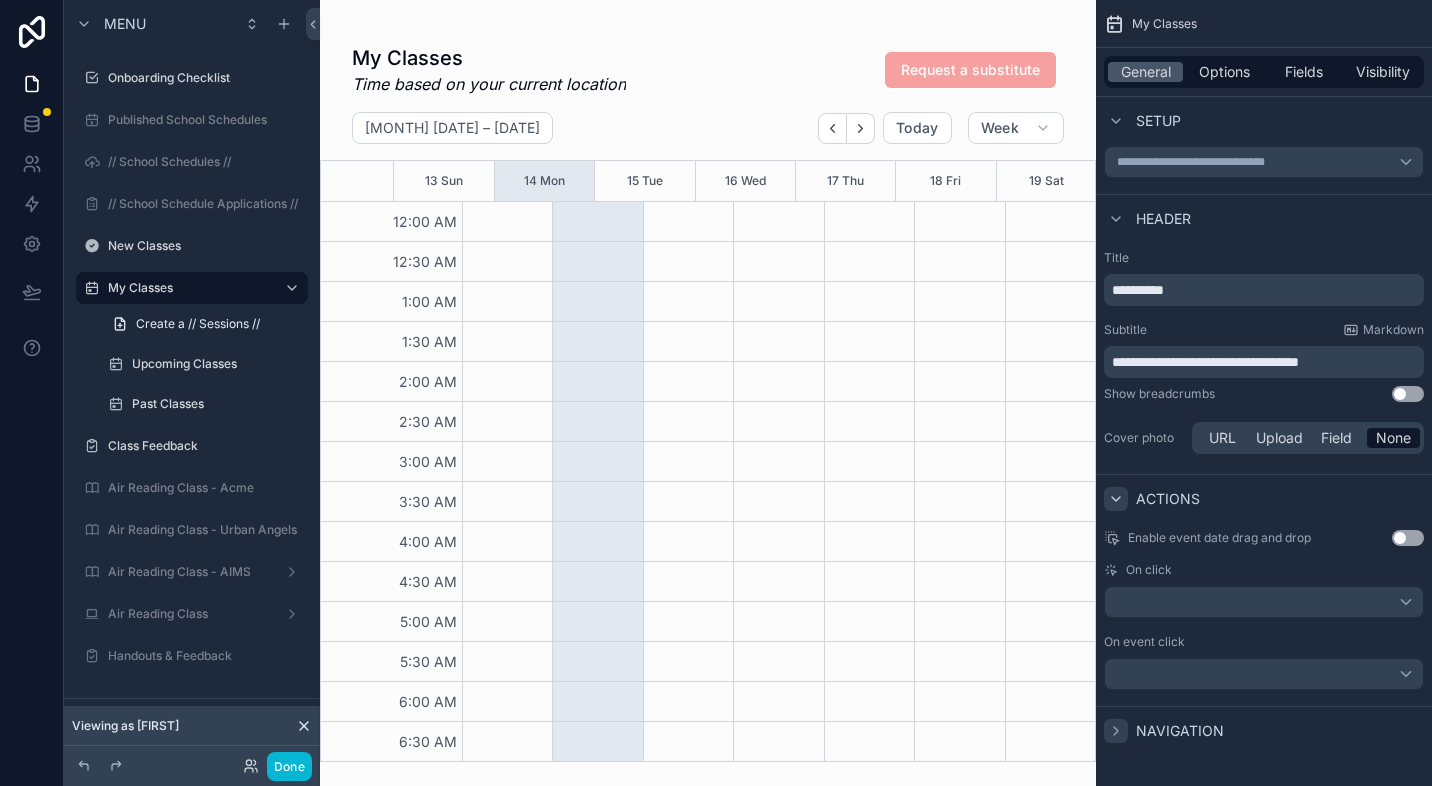 drag, startPoint x: 1117, startPoint y: 734, endPoint x: 1119, endPoint y: 719, distance: 15.132746 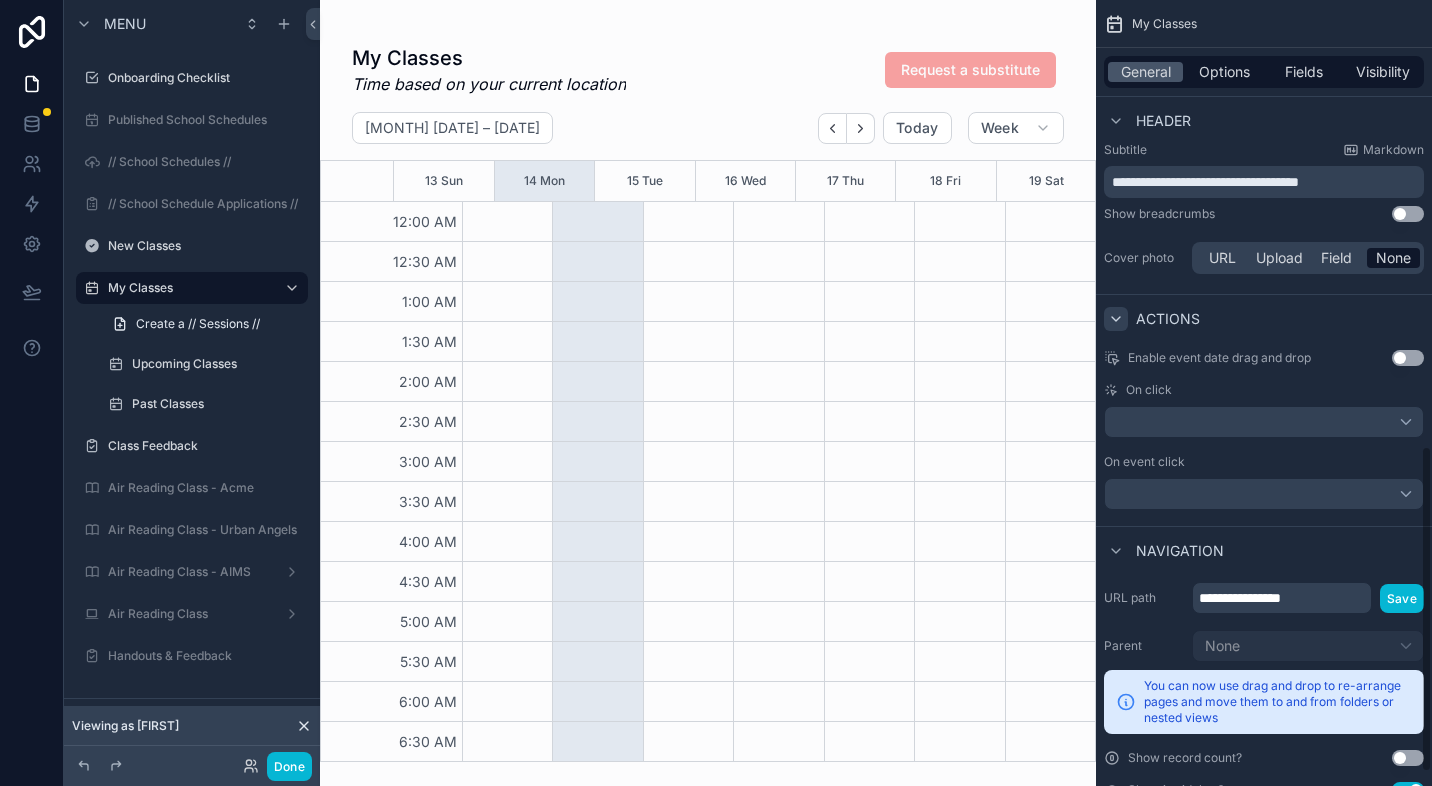 scroll, scrollTop: 1106, scrollLeft: 0, axis: vertical 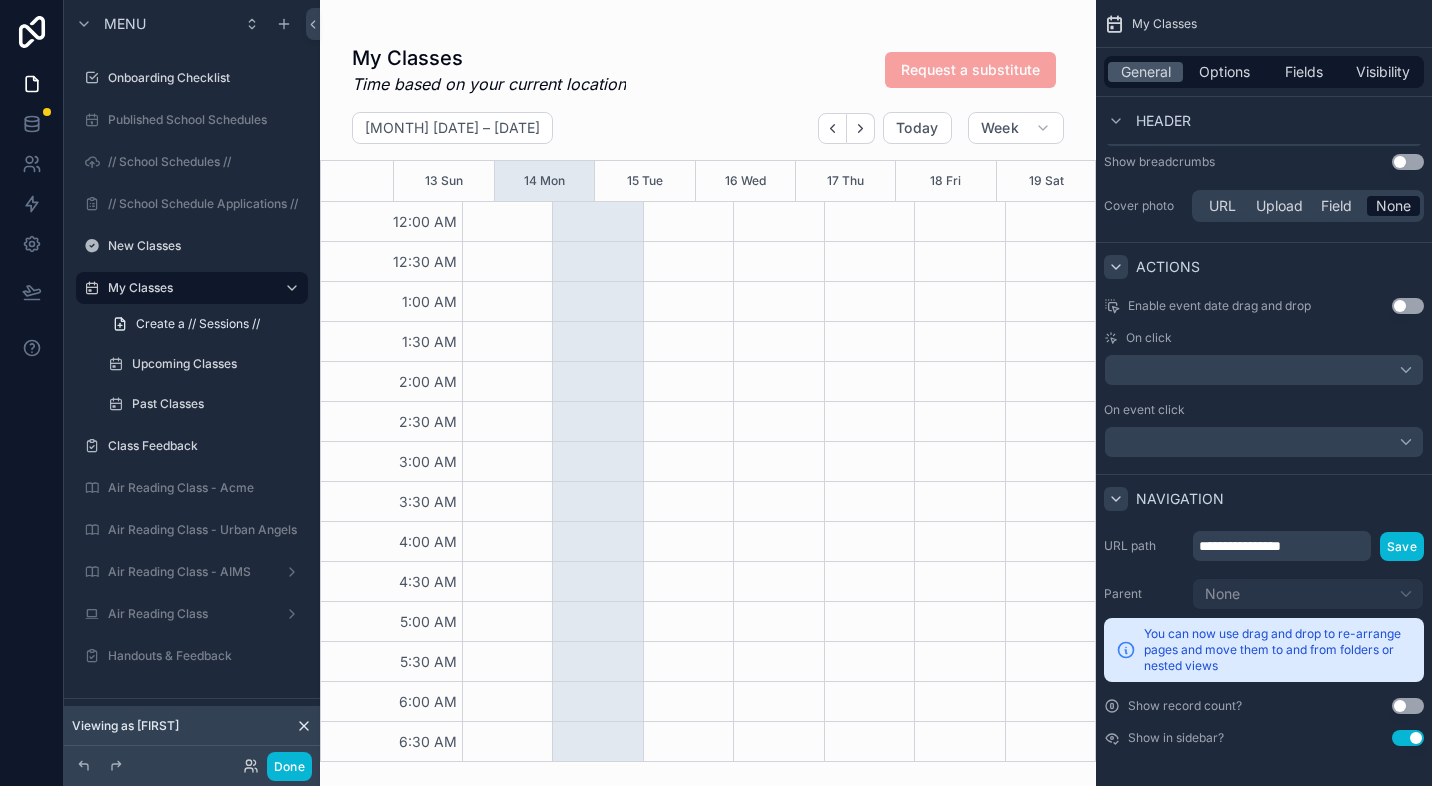 click 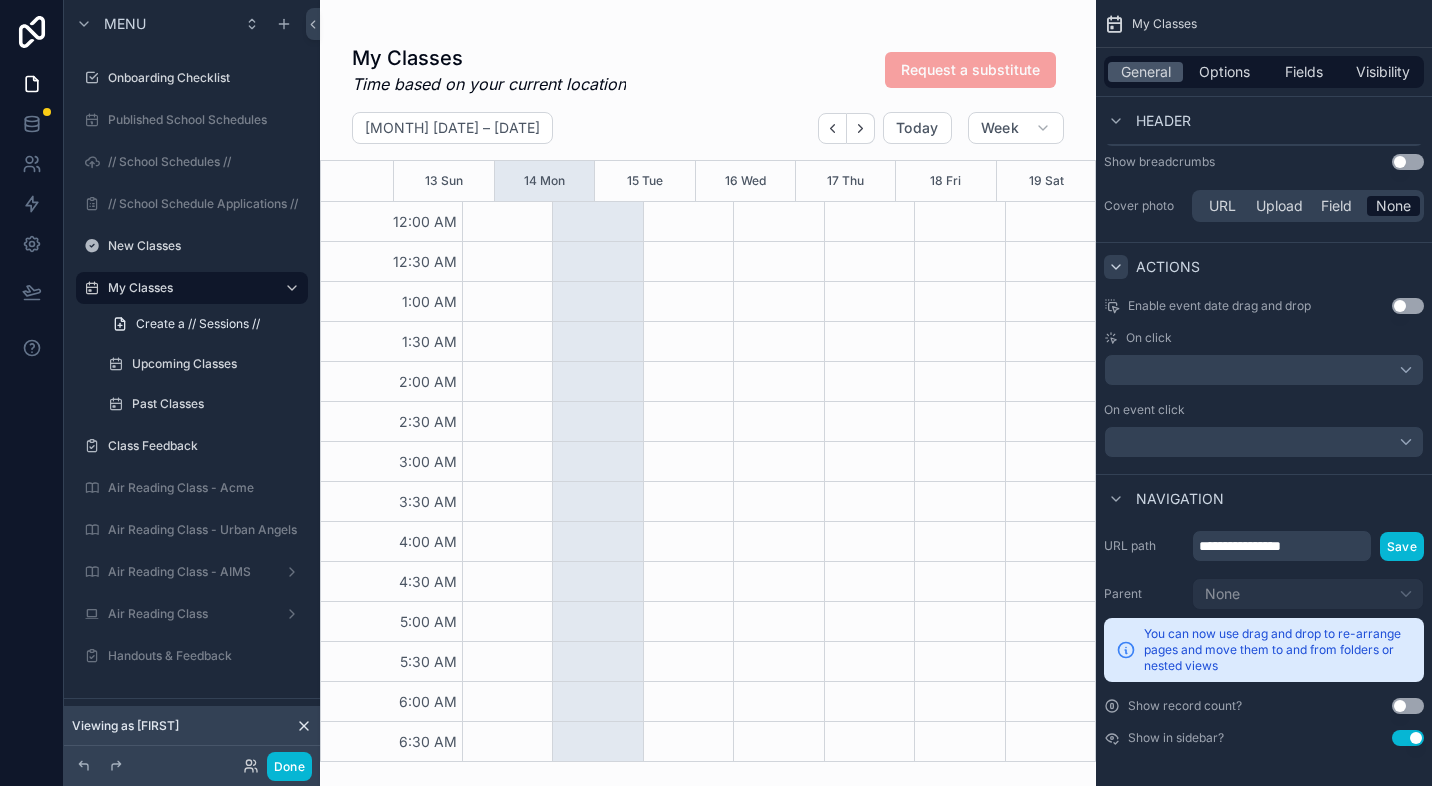 scroll, scrollTop: 874, scrollLeft: 0, axis: vertical 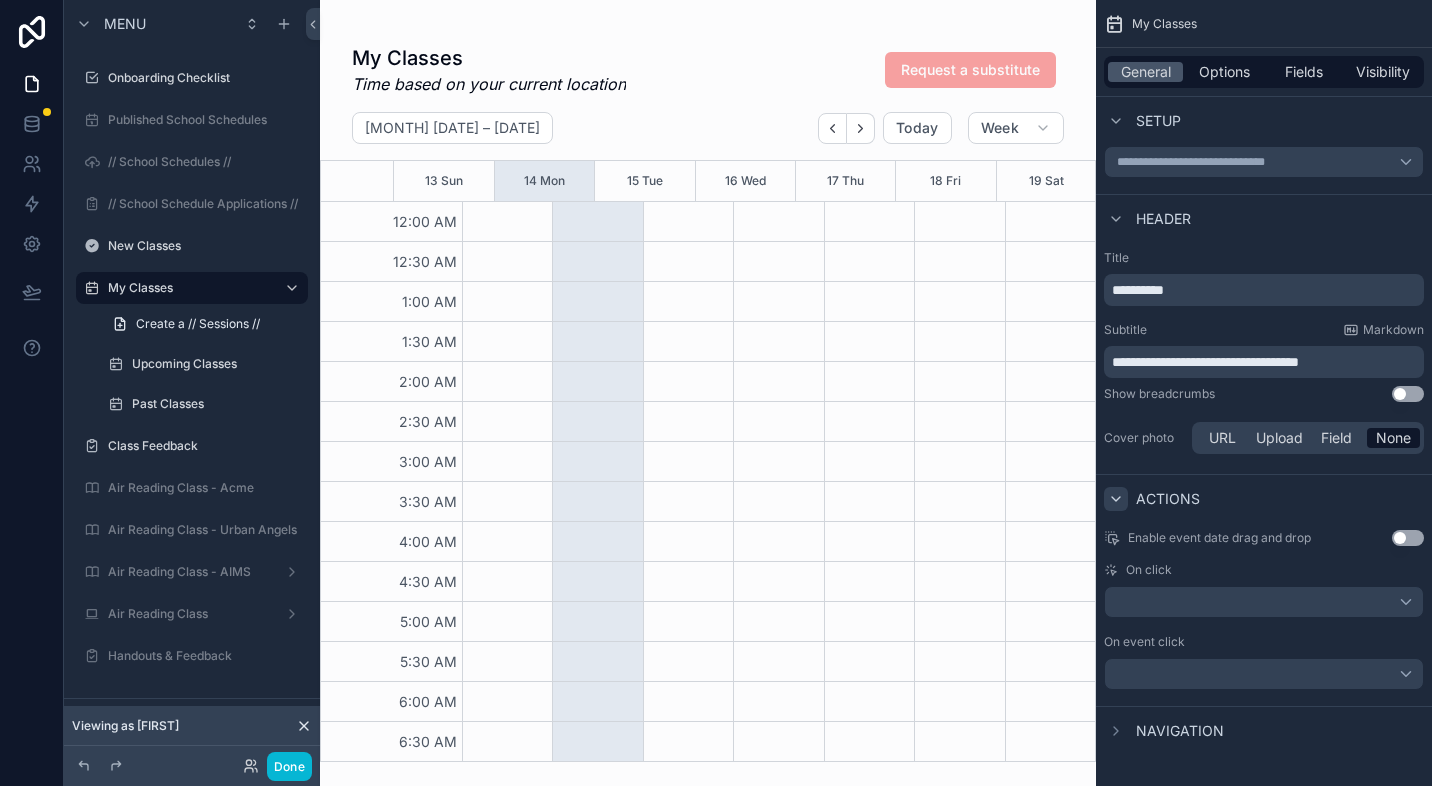 click 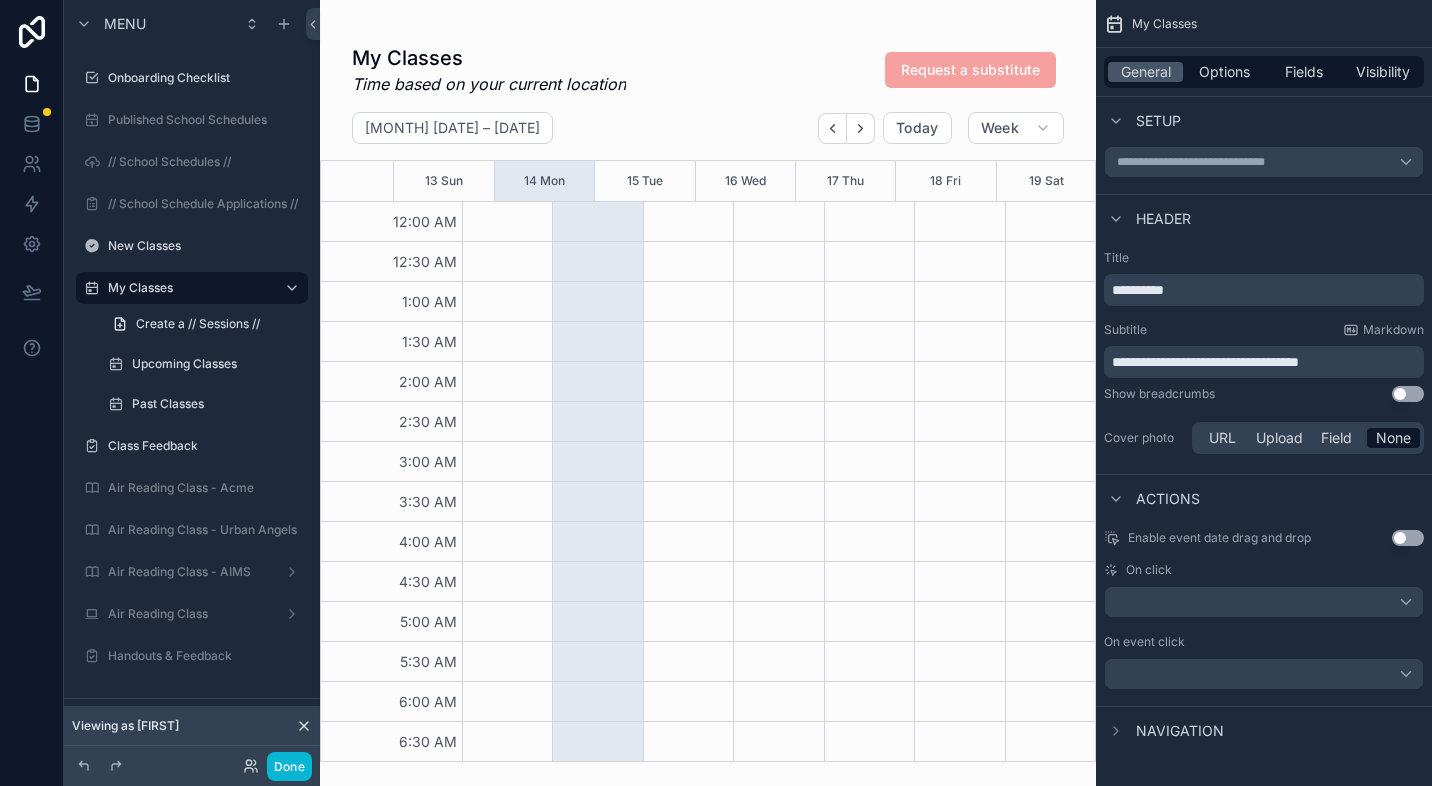 scroll, scrollTop: 690, scrollLeft: 0, axis: vertical 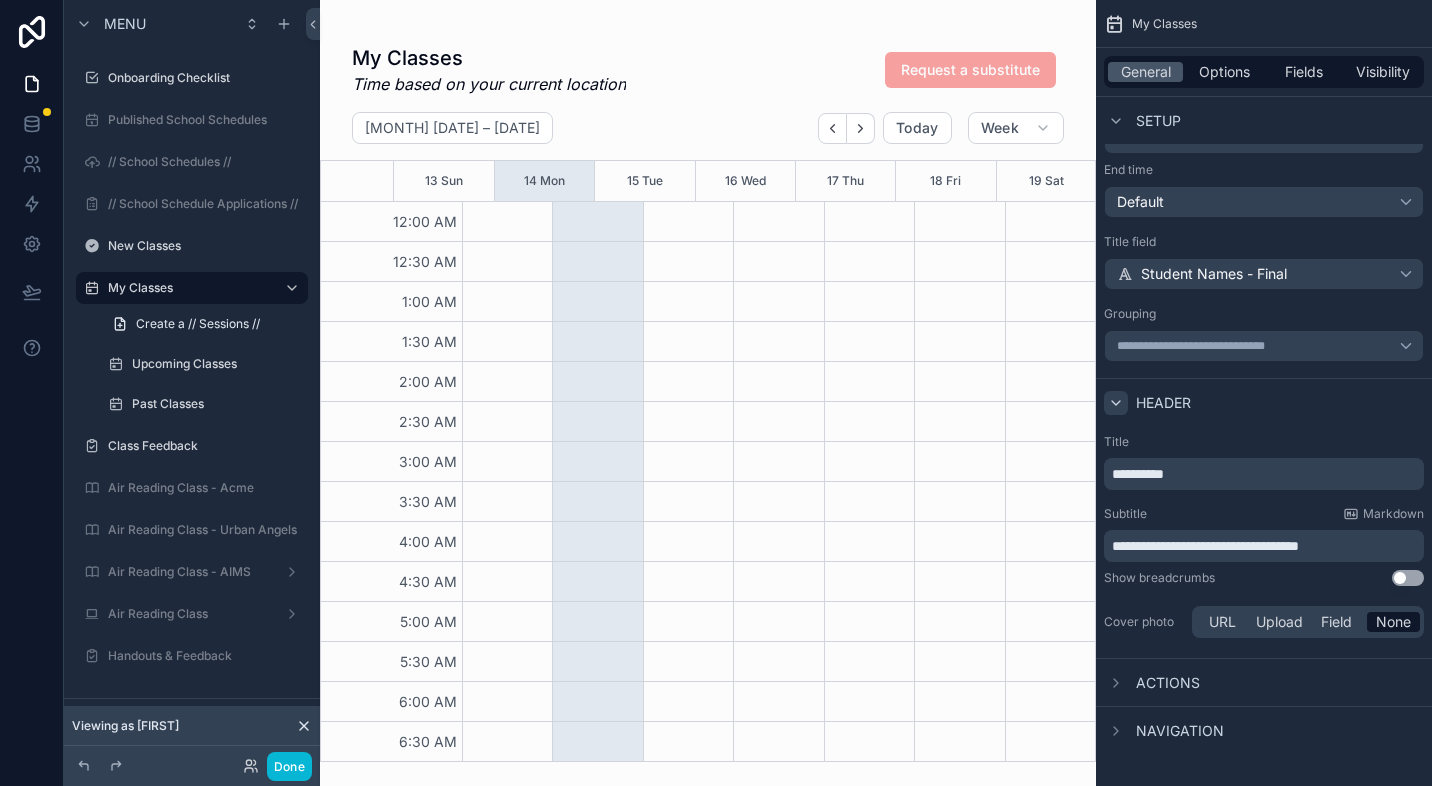 click 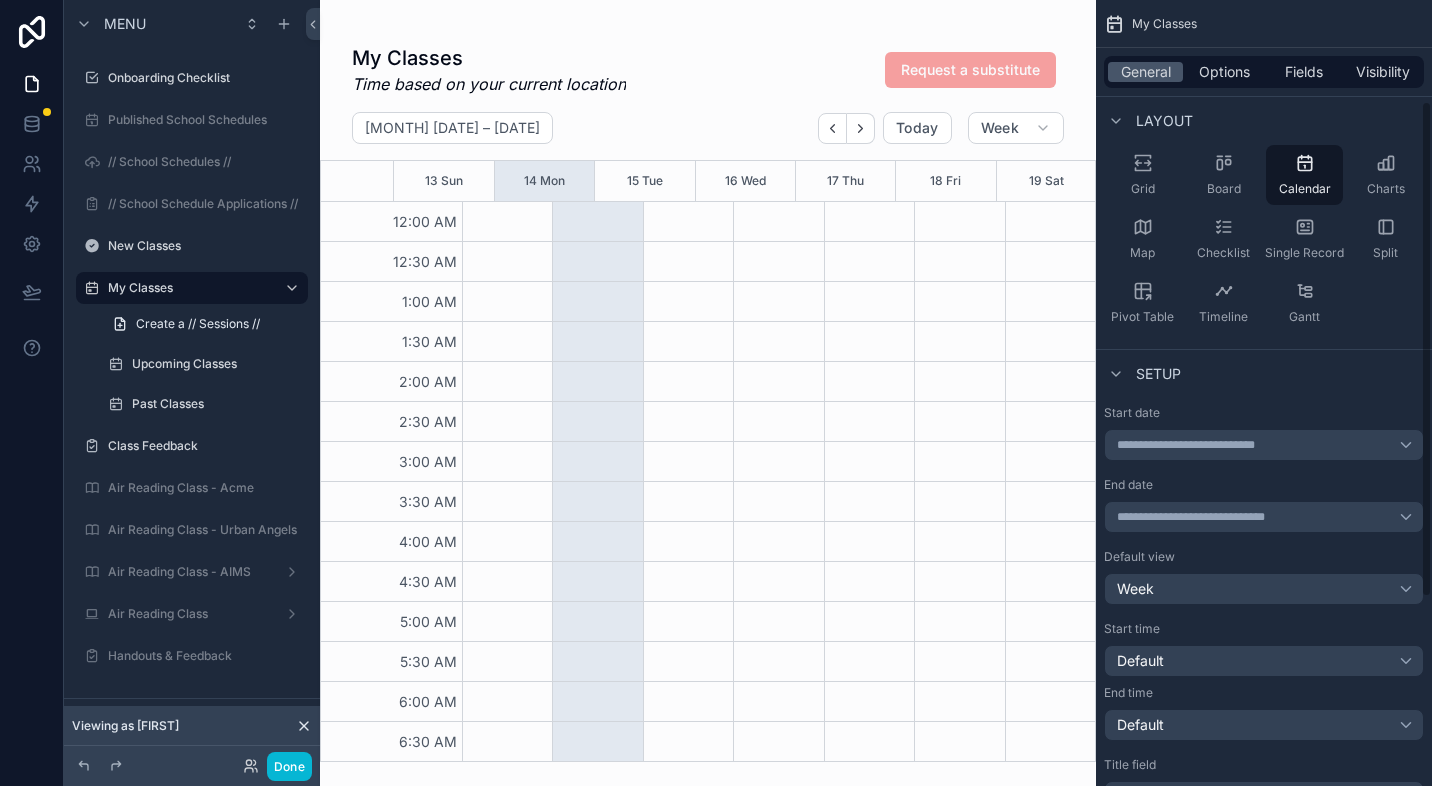 scroll, scrollTop: 161, scrollLeft: 0, axis: vertical 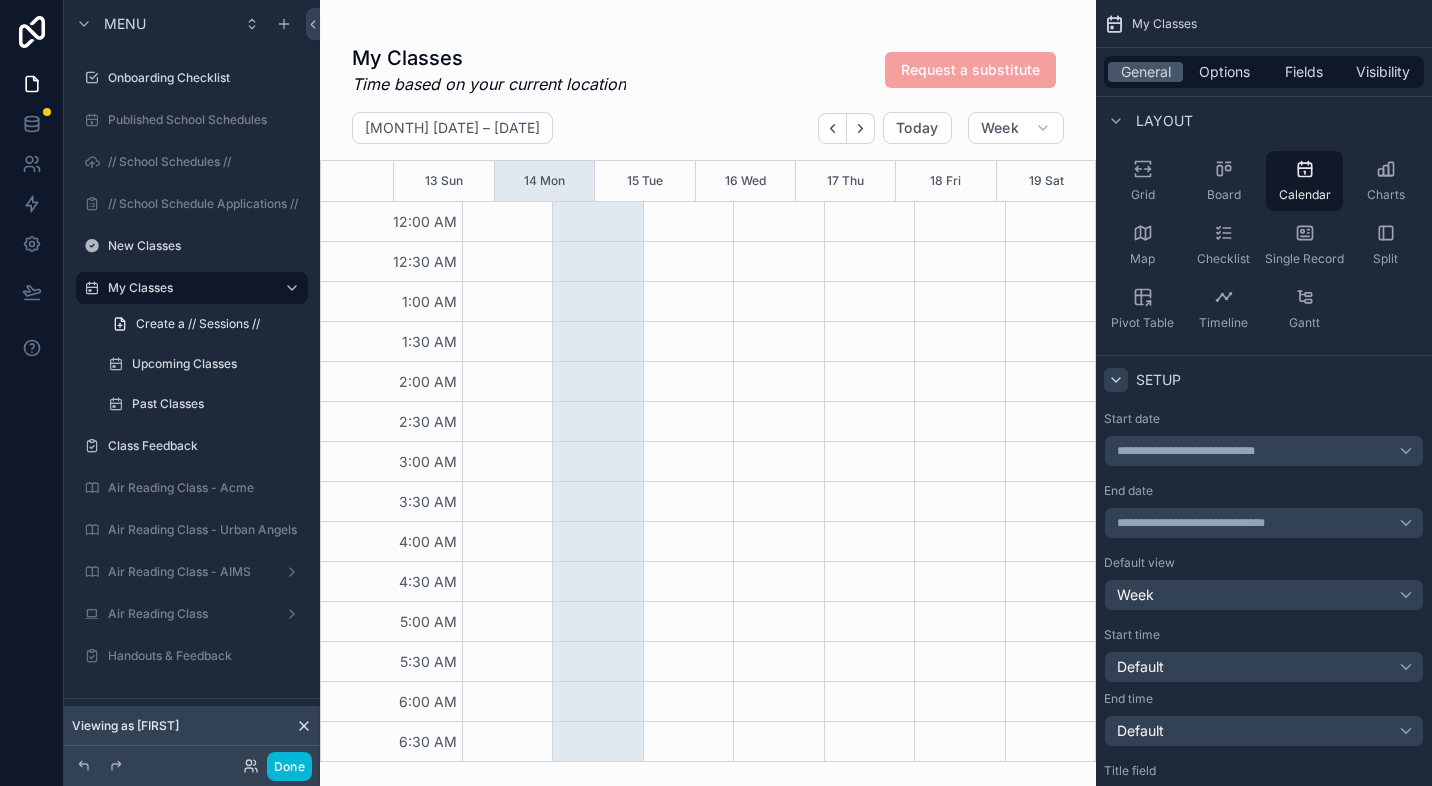 click 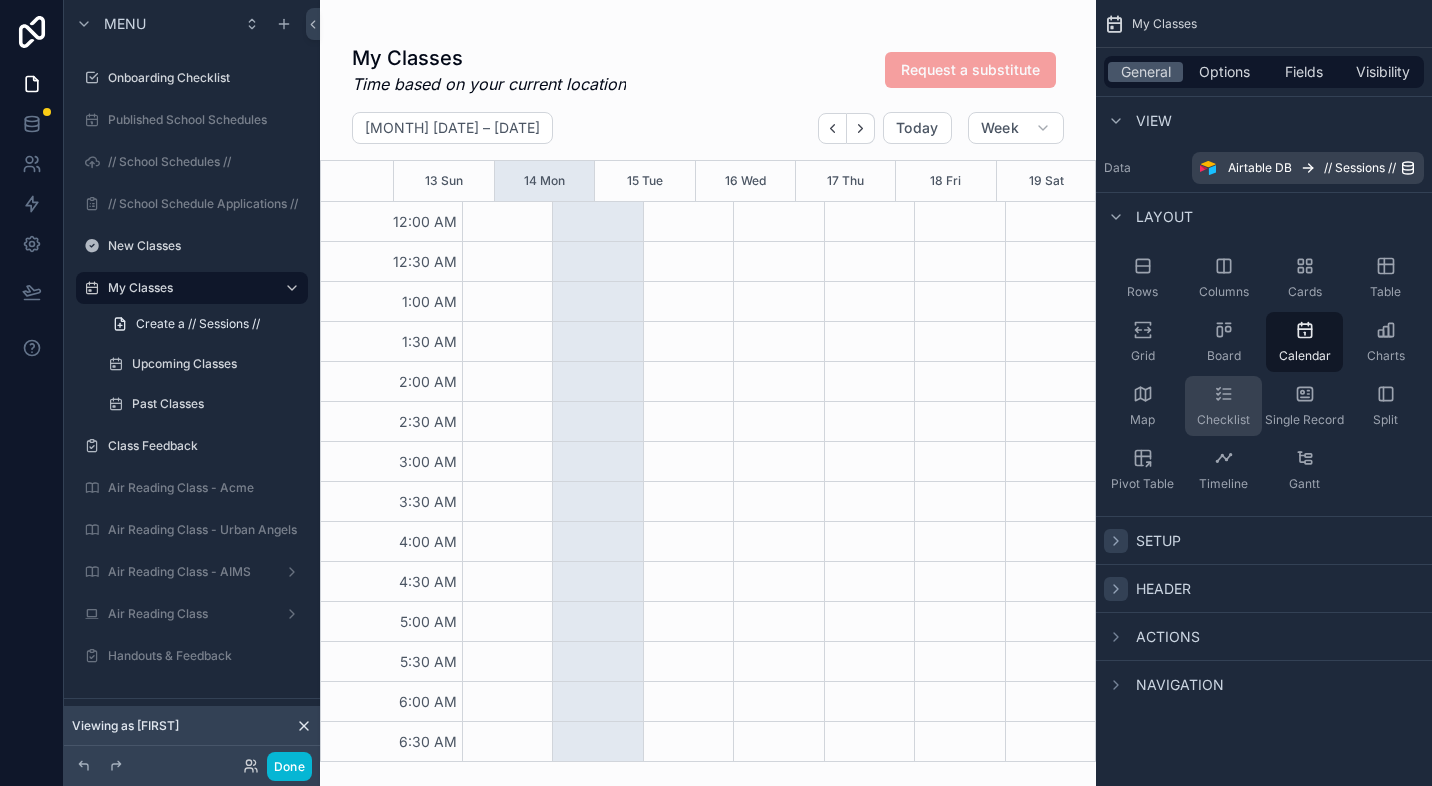 scroll, scrollTop: 0, scrollLeft: 0, axis: both 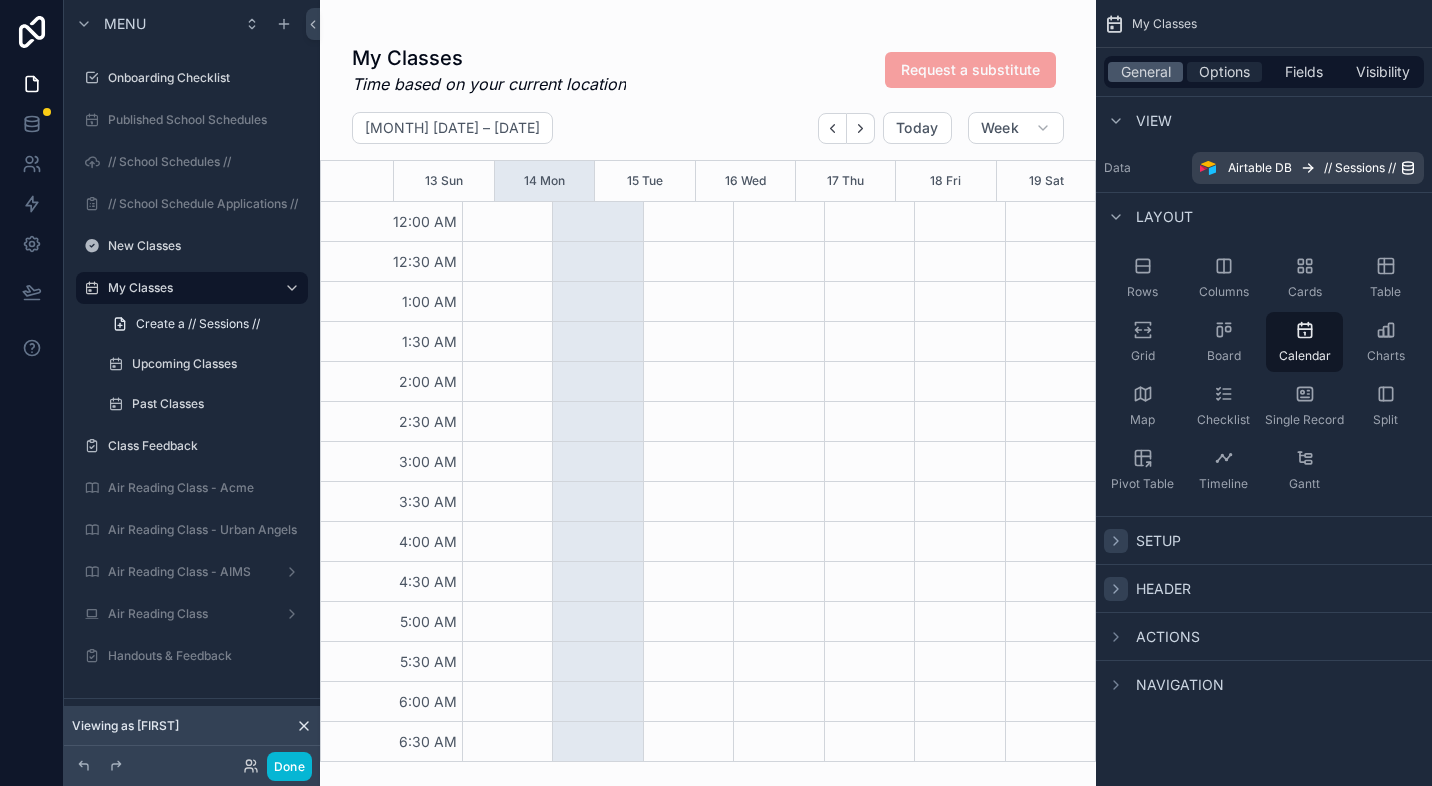 click on "Options" at bounding box center (1224, 72) 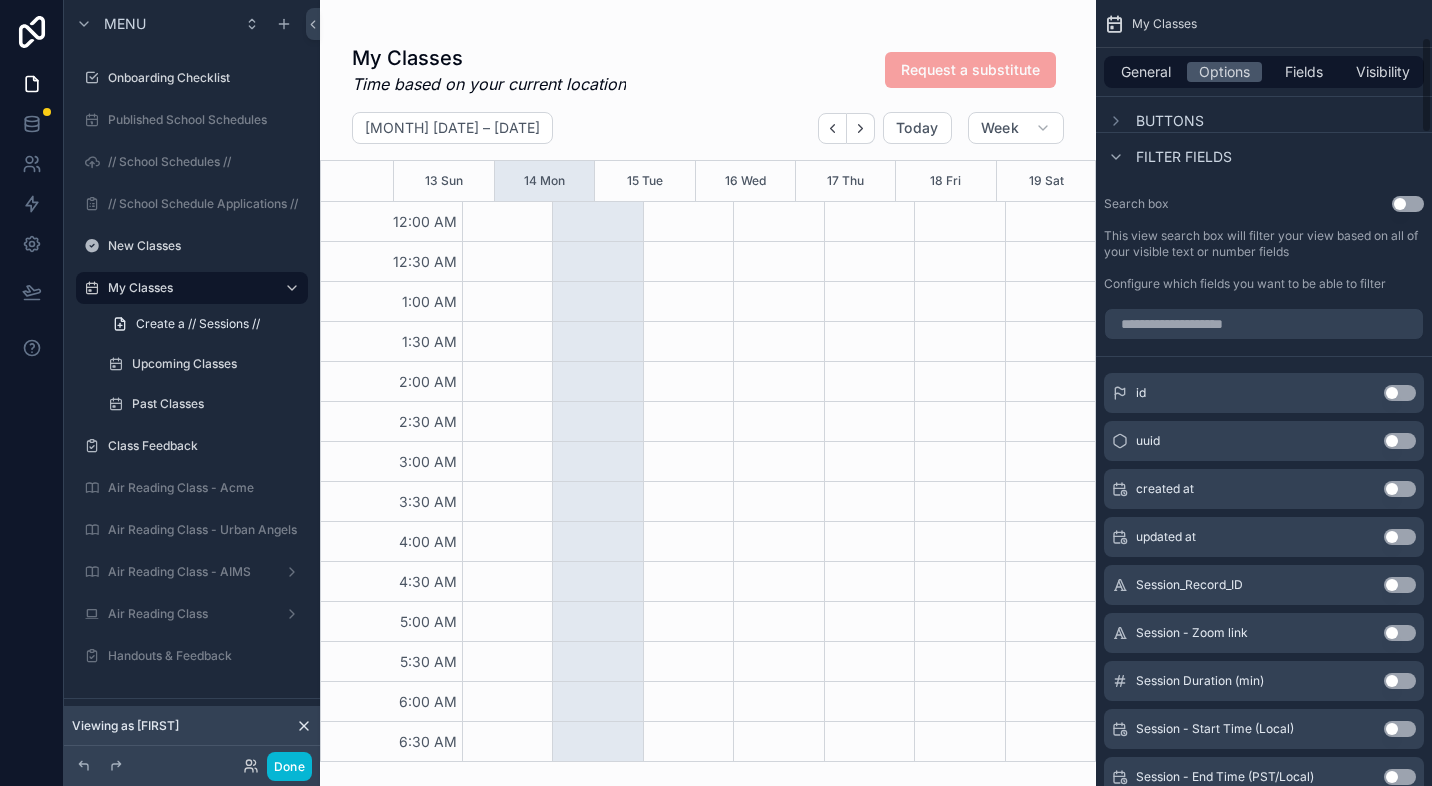 scroll, scrollTop: 0, scrollLeft: 0, axis: both 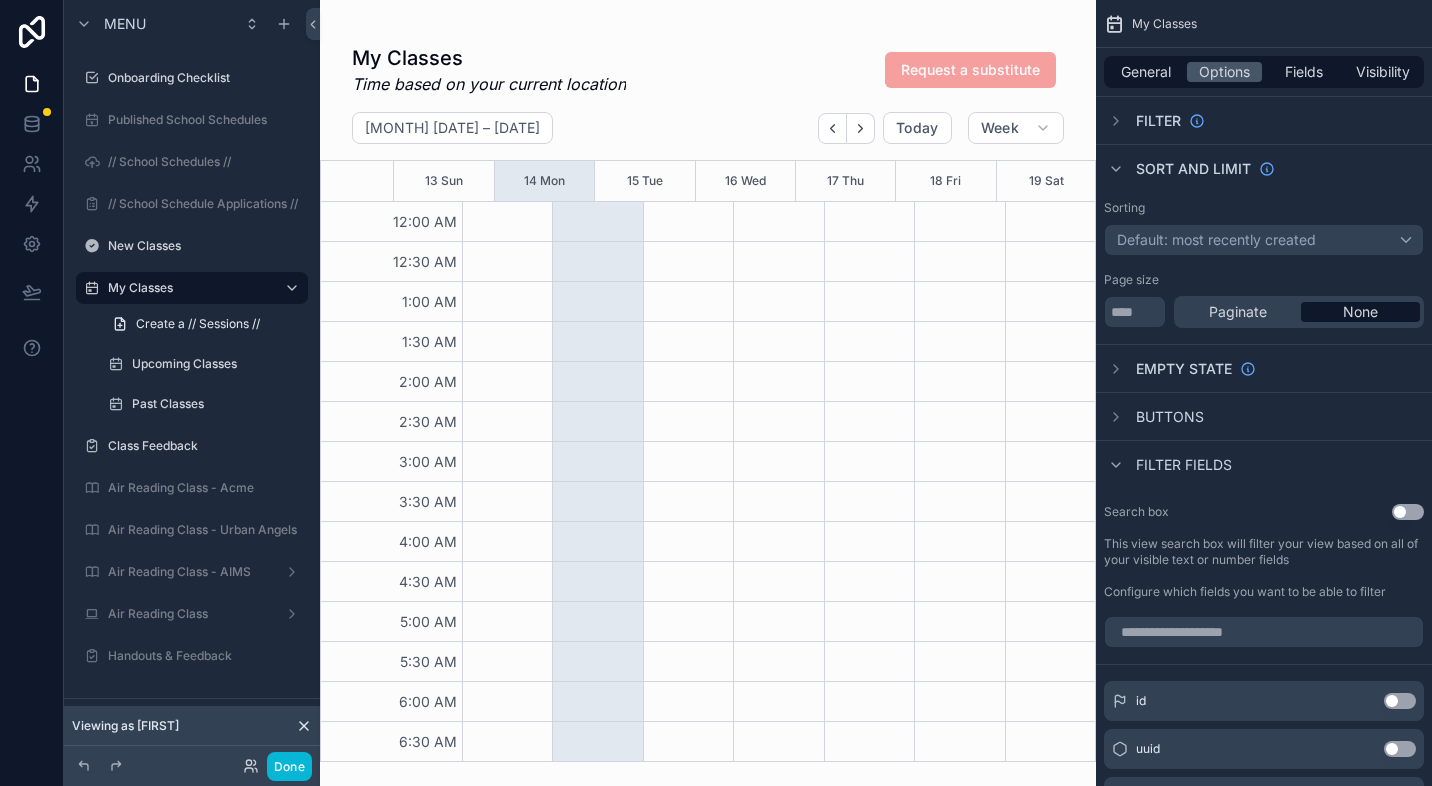 drag, startPoint x: 1118, startPoint y: 415, endPoint x: 1130, endPoint y: 420, distance: 13 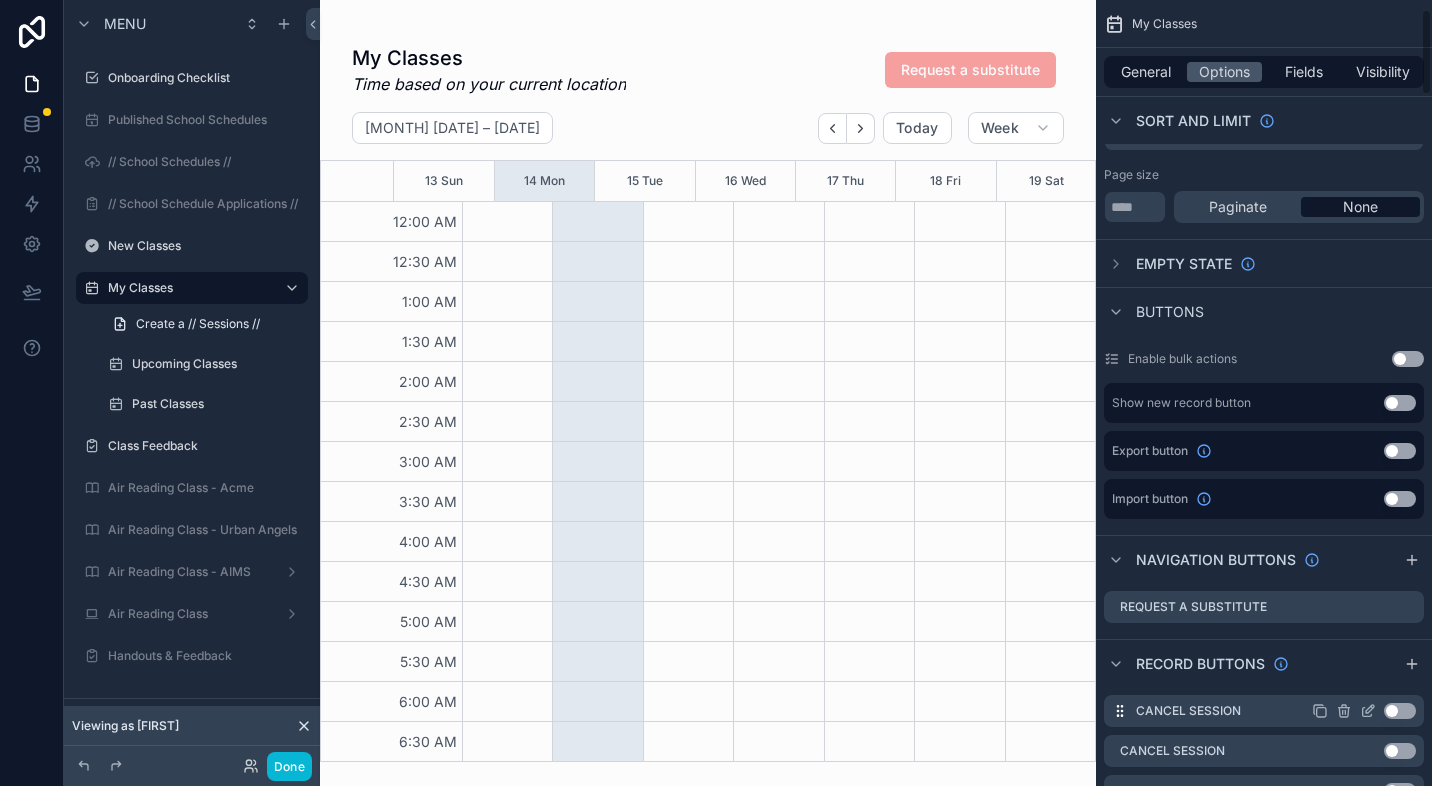 scroll, scrollTop: 84, scrollLeft: 0, axis: vertical 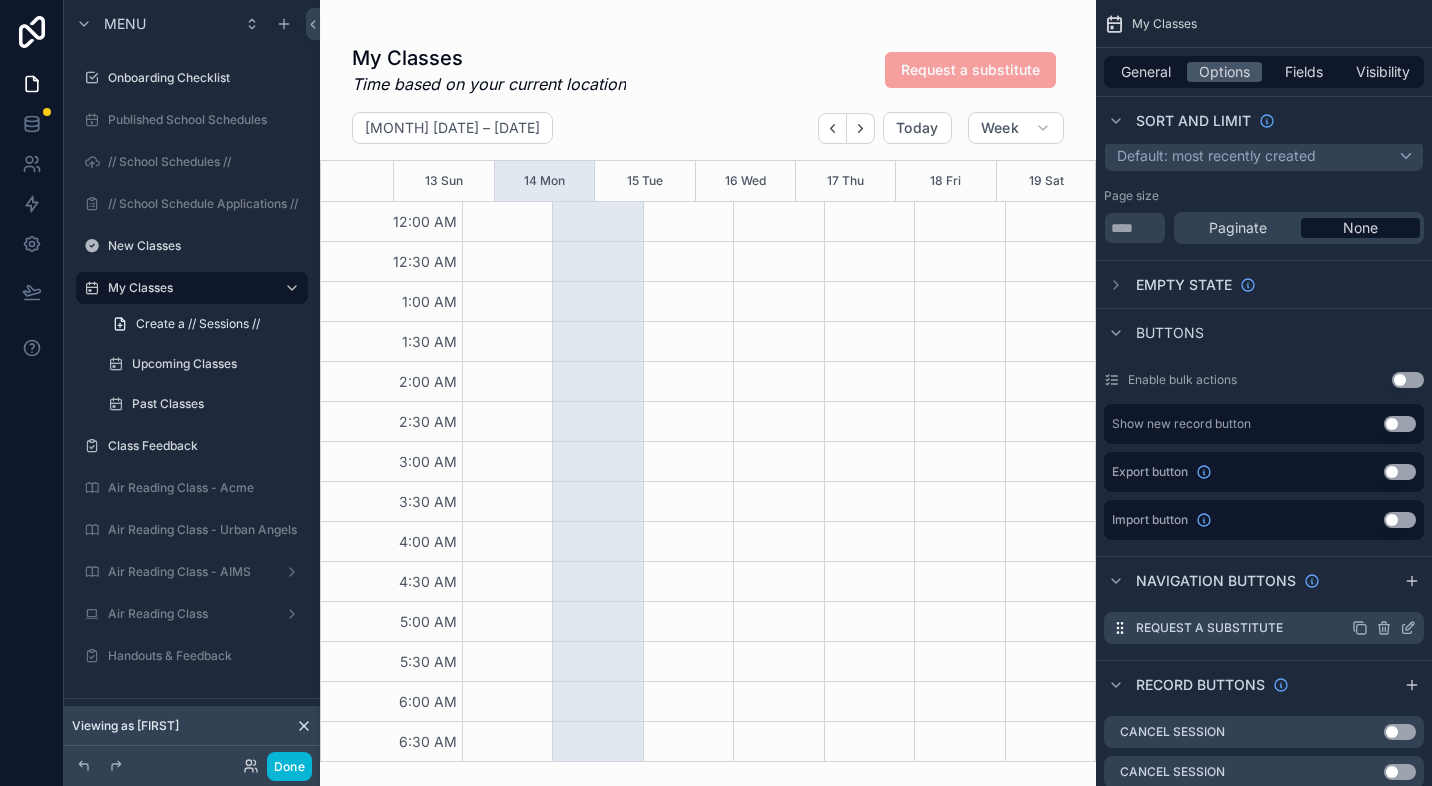 click 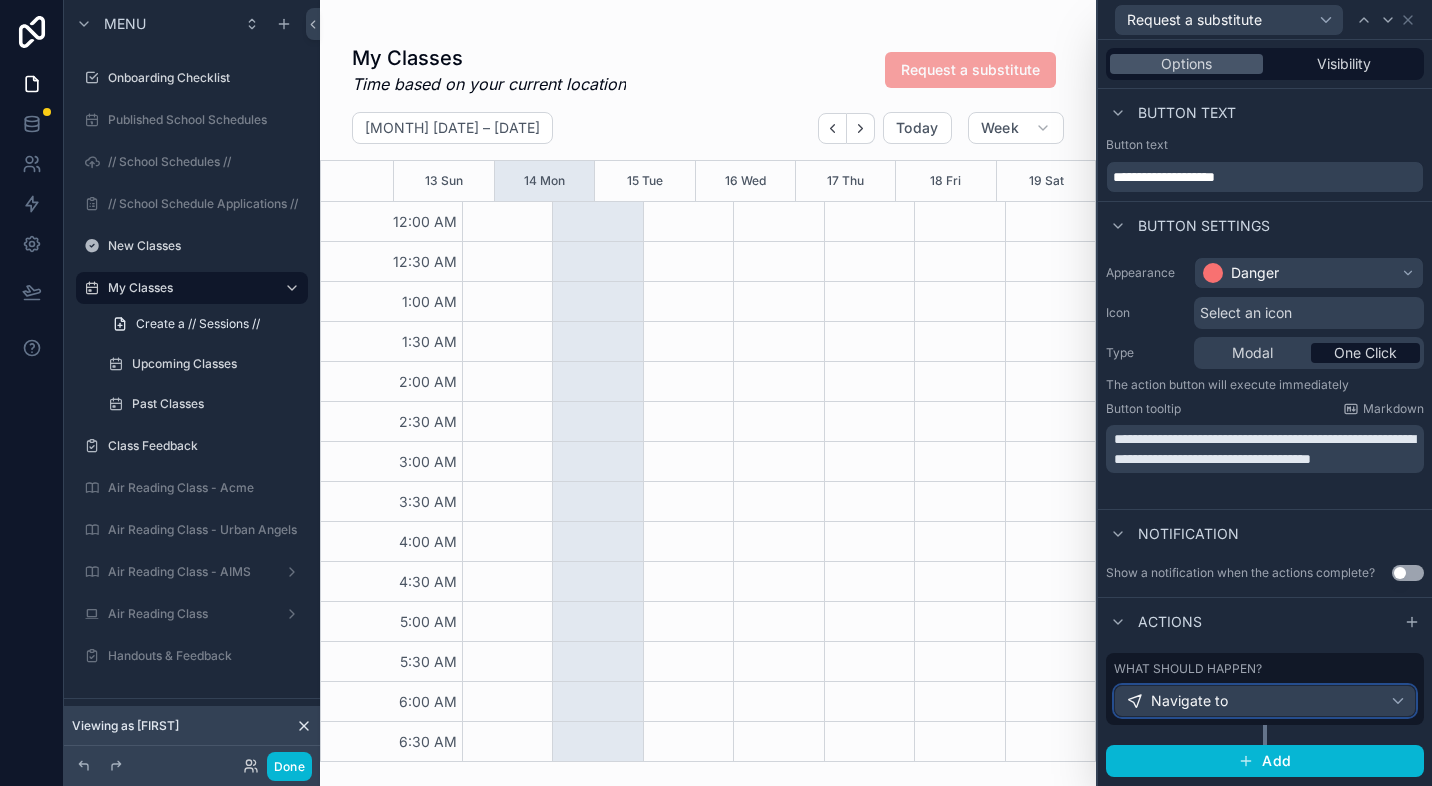 click on "Navigate to" at bounding box center (1265, 701) 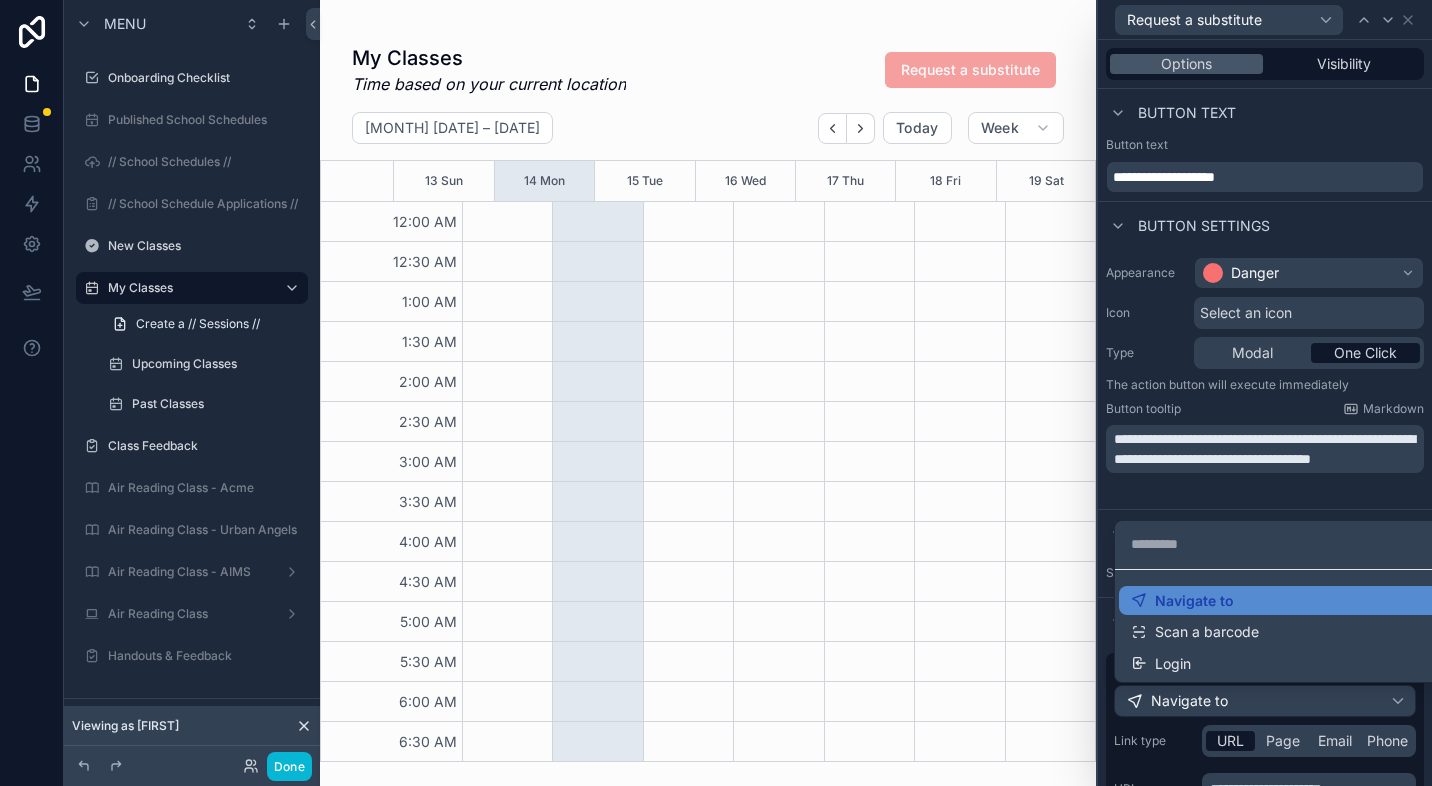 drag, startPoint x: 1351, startPoint y: 213, endPoint x: 1345, endPoint y: 228, distance: 16.155495 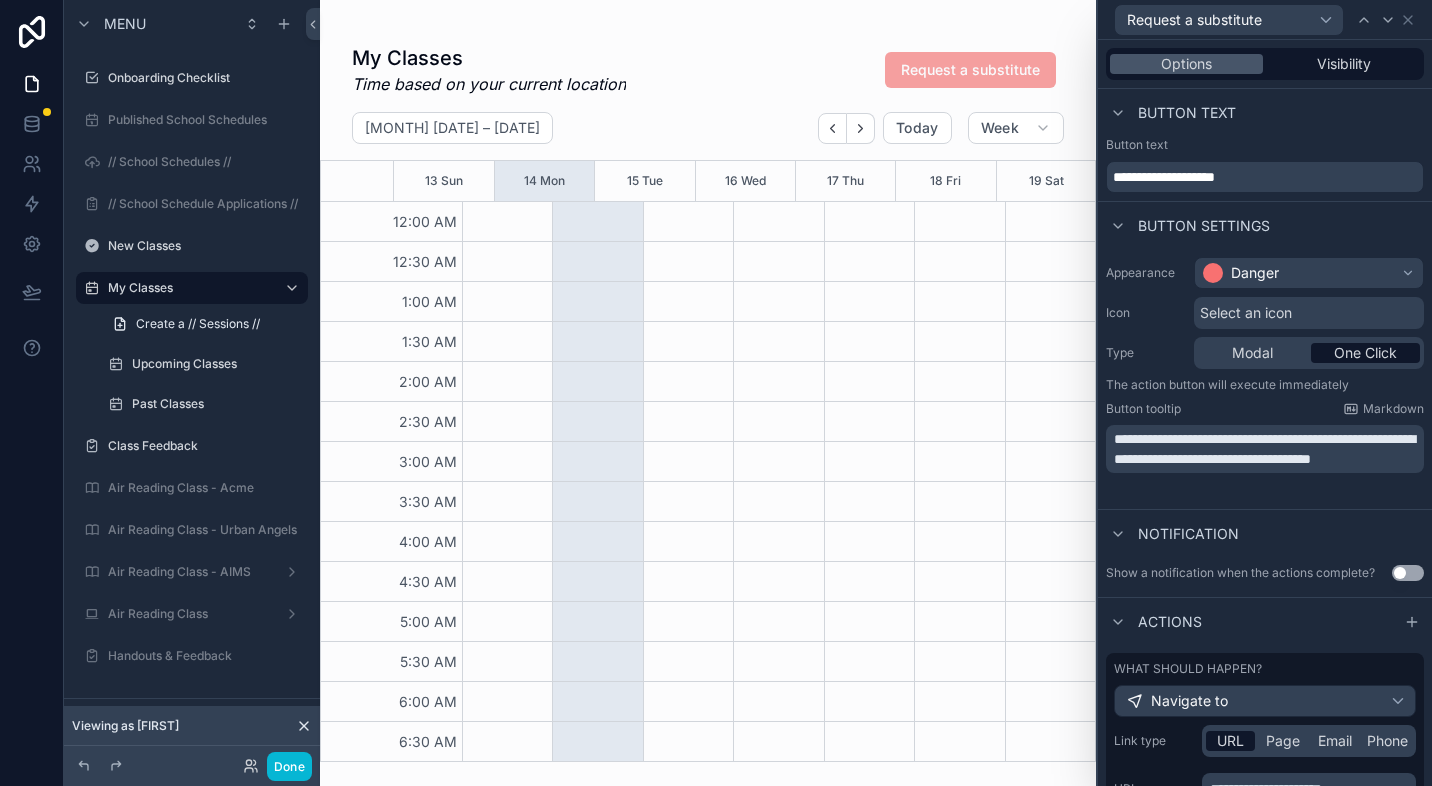 scroll, scrollTop: 212, scrollLeft: 0, axis: vertical 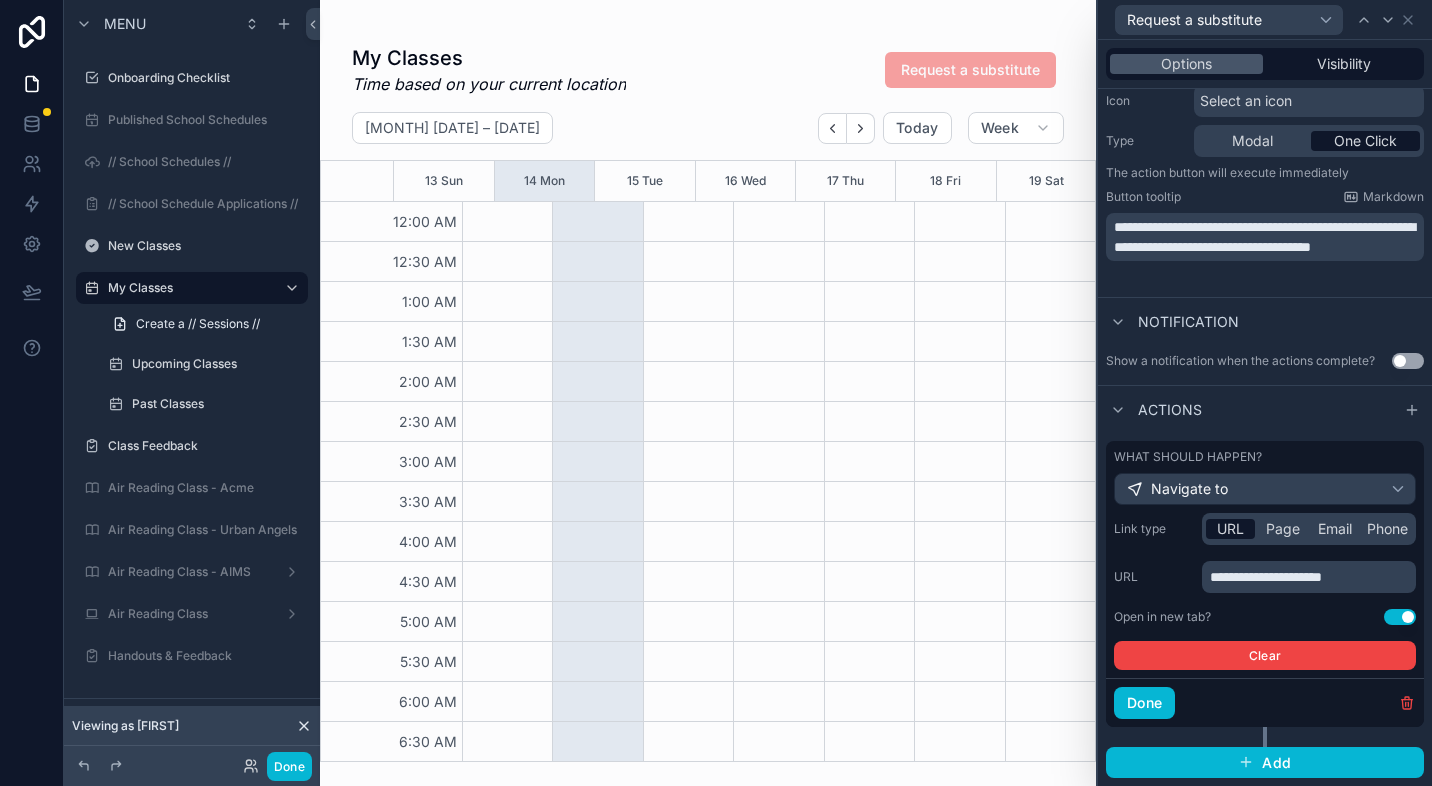 click on "**********" at bounding box center [1266, 577] 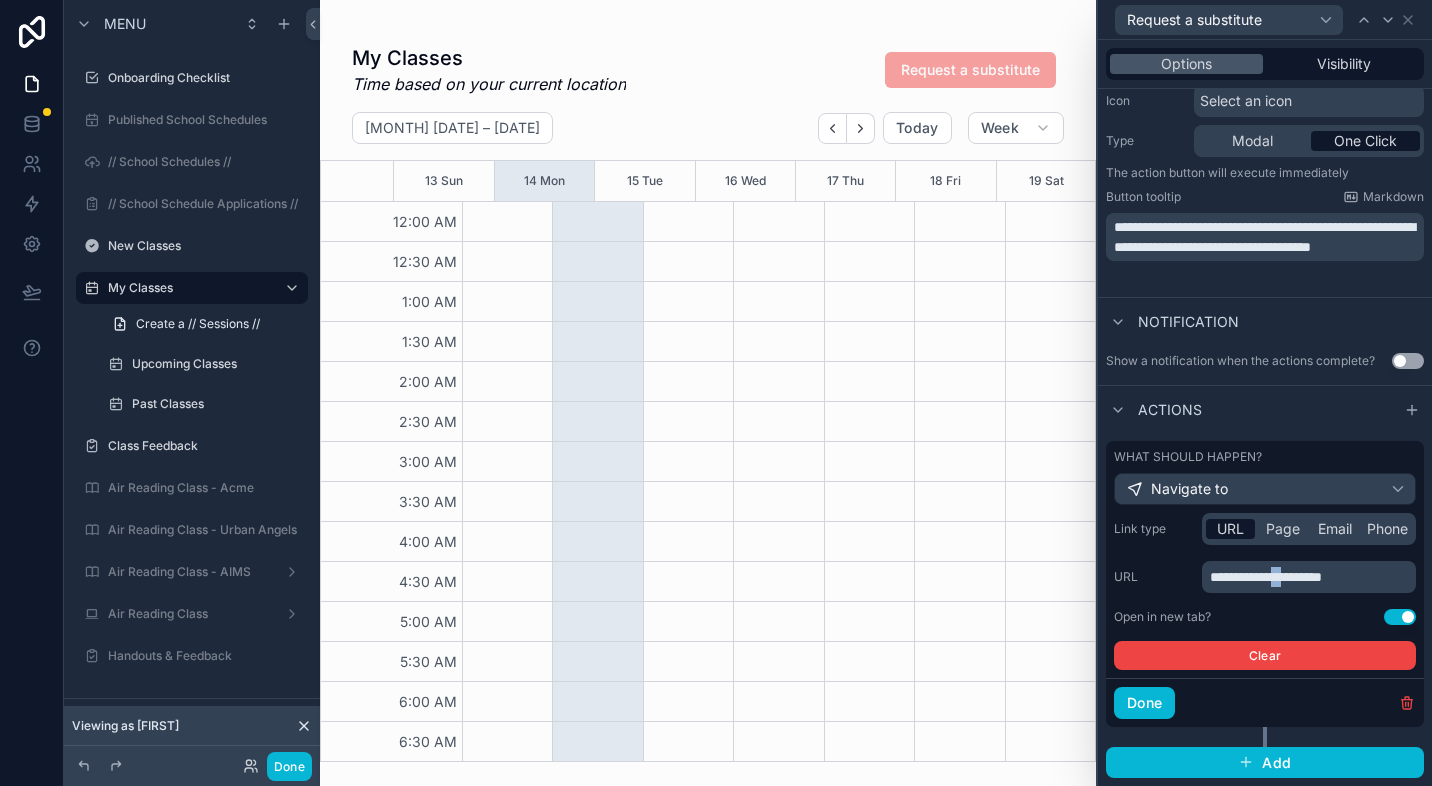 click on "**********" at bounding box center [1266, 577] 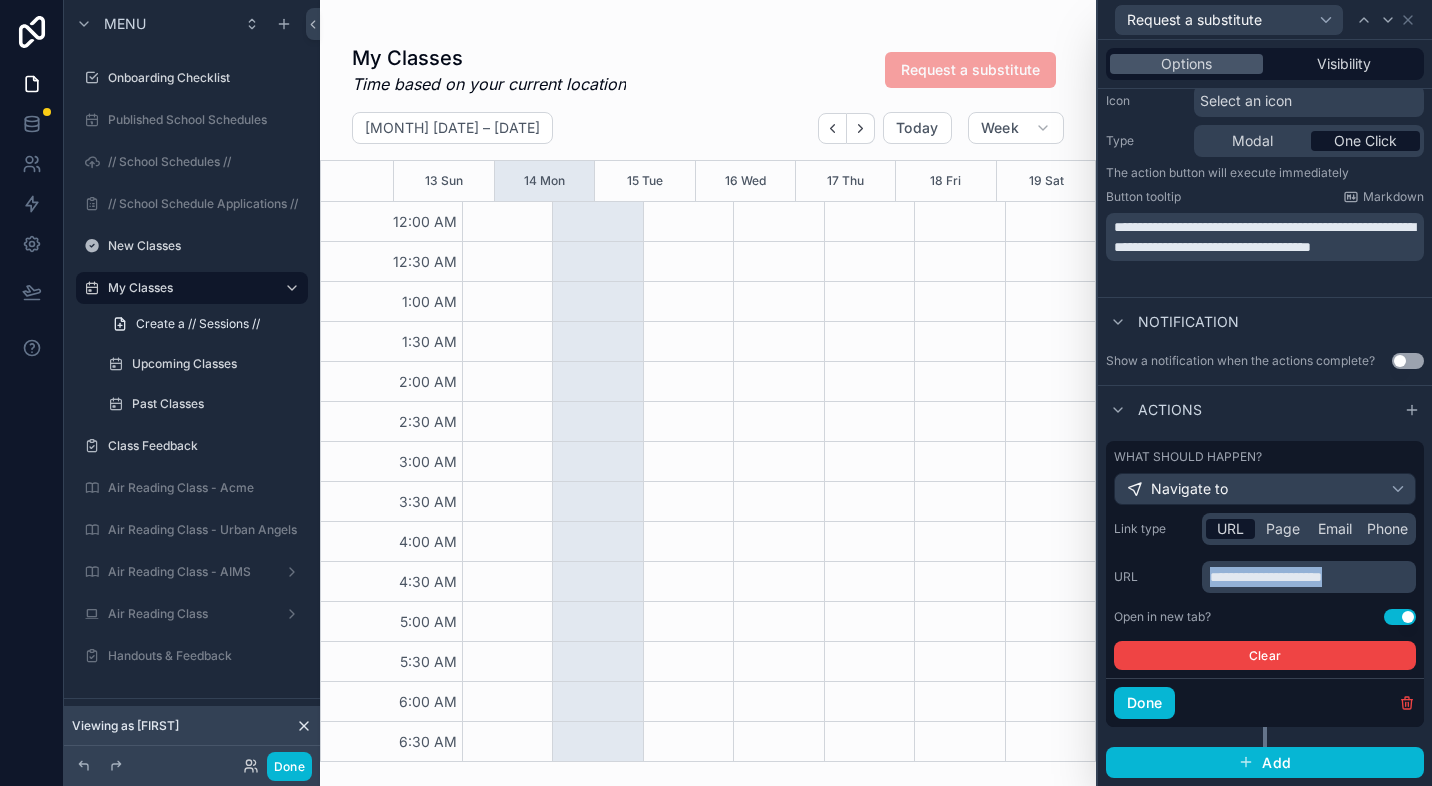 click on "**********" at bounding box center (1266, 577) 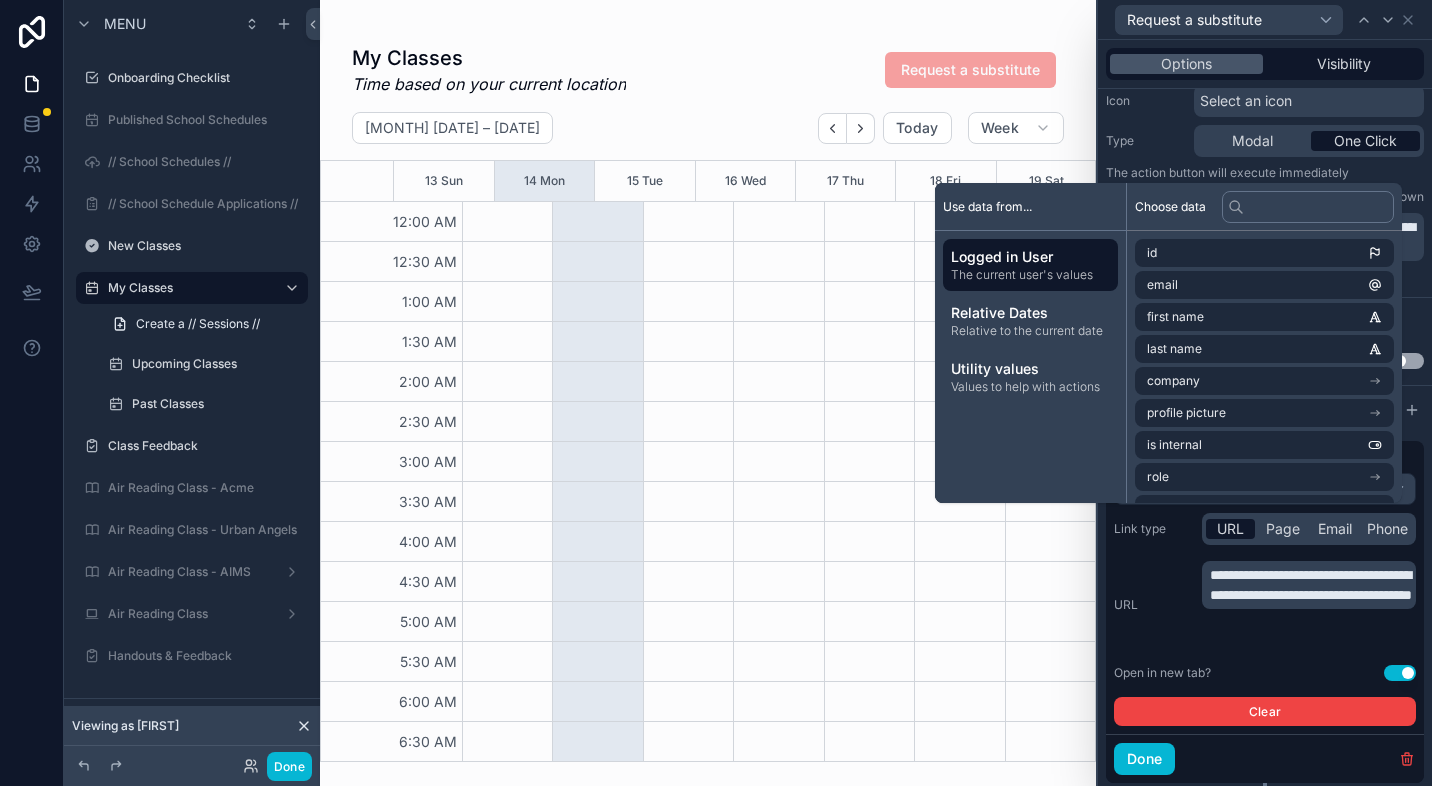 scroll, scrollTop: 0, scrollLeft: 0, axis: both 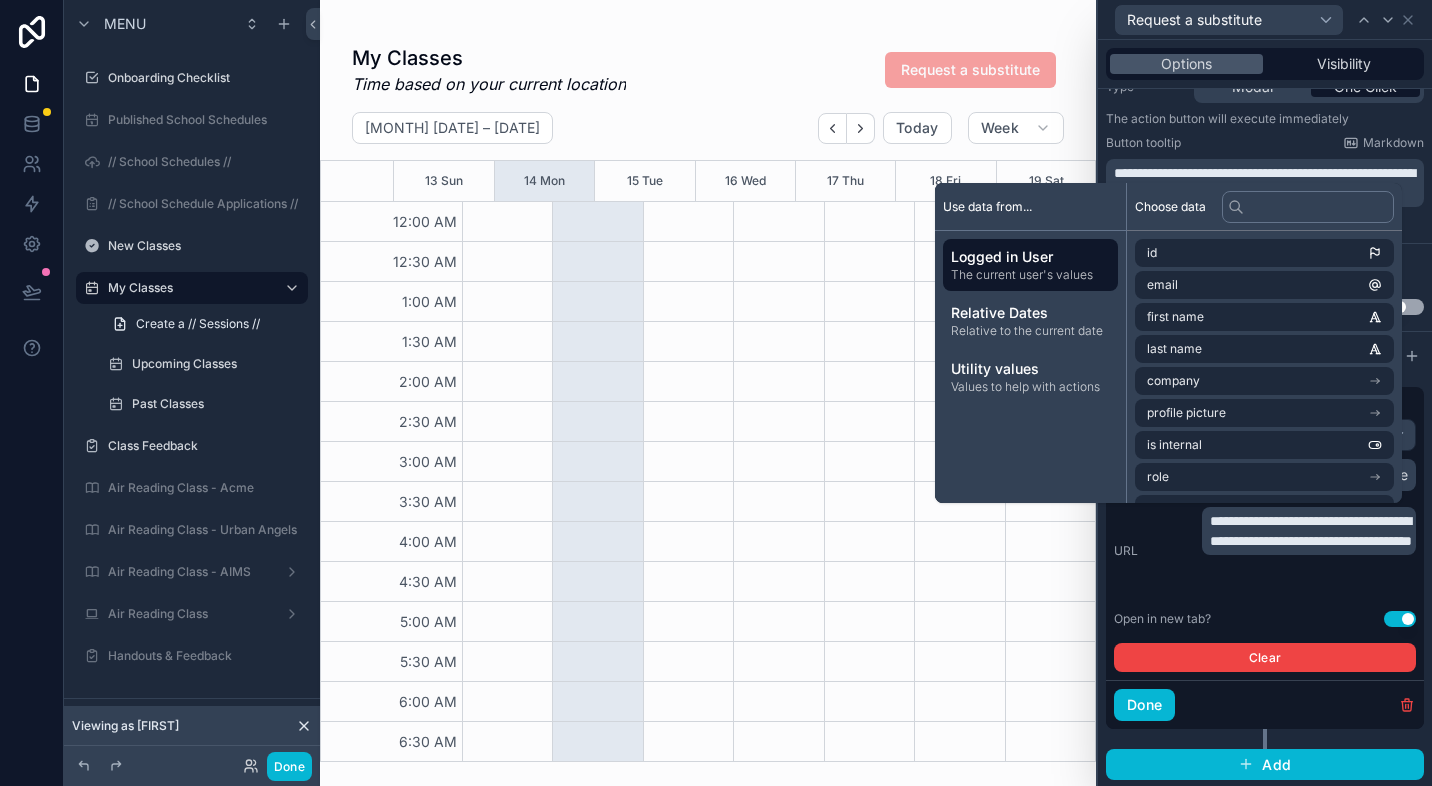 click on "**********" at bounding box center [1265, 551] 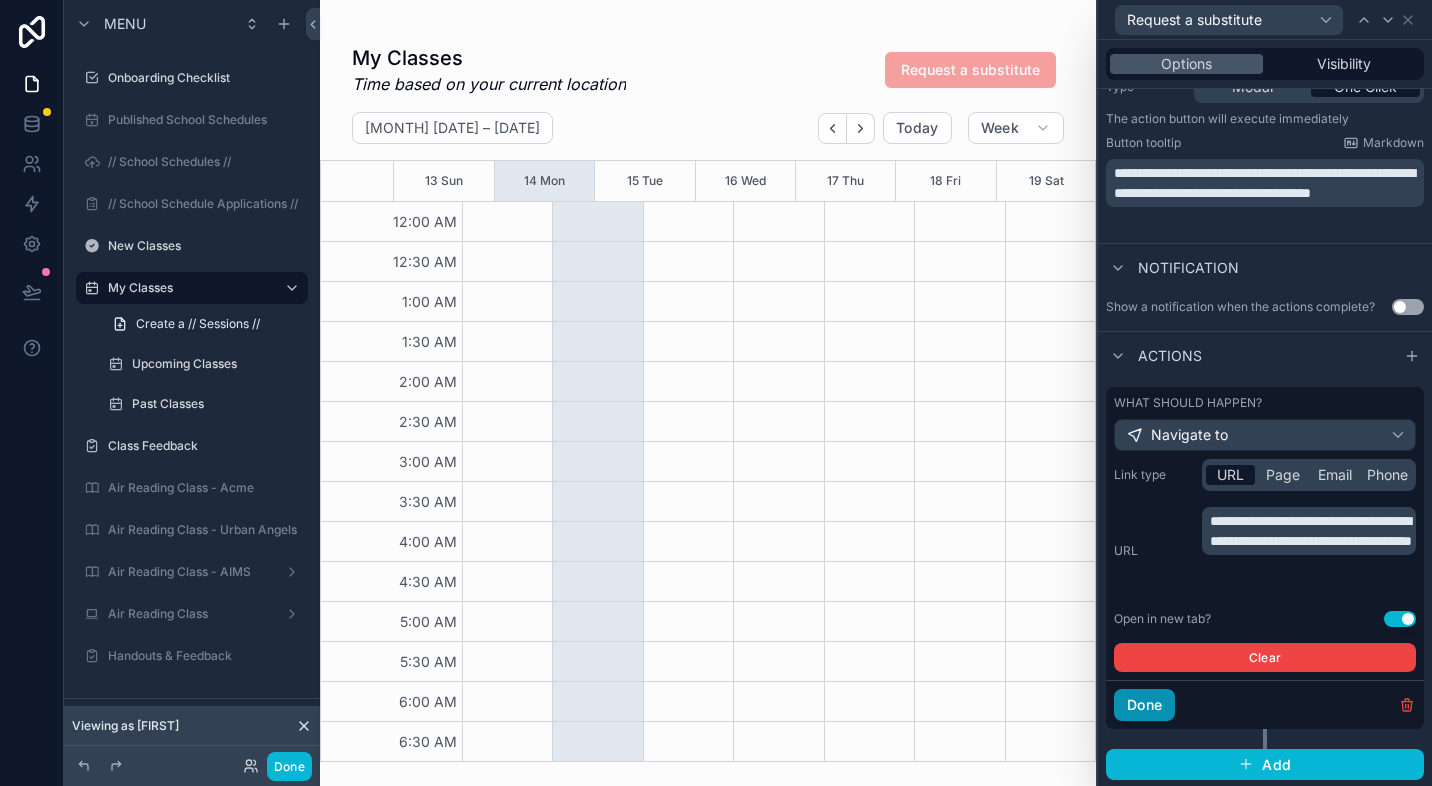 click on "Done" at bounding box center [1144, 705] 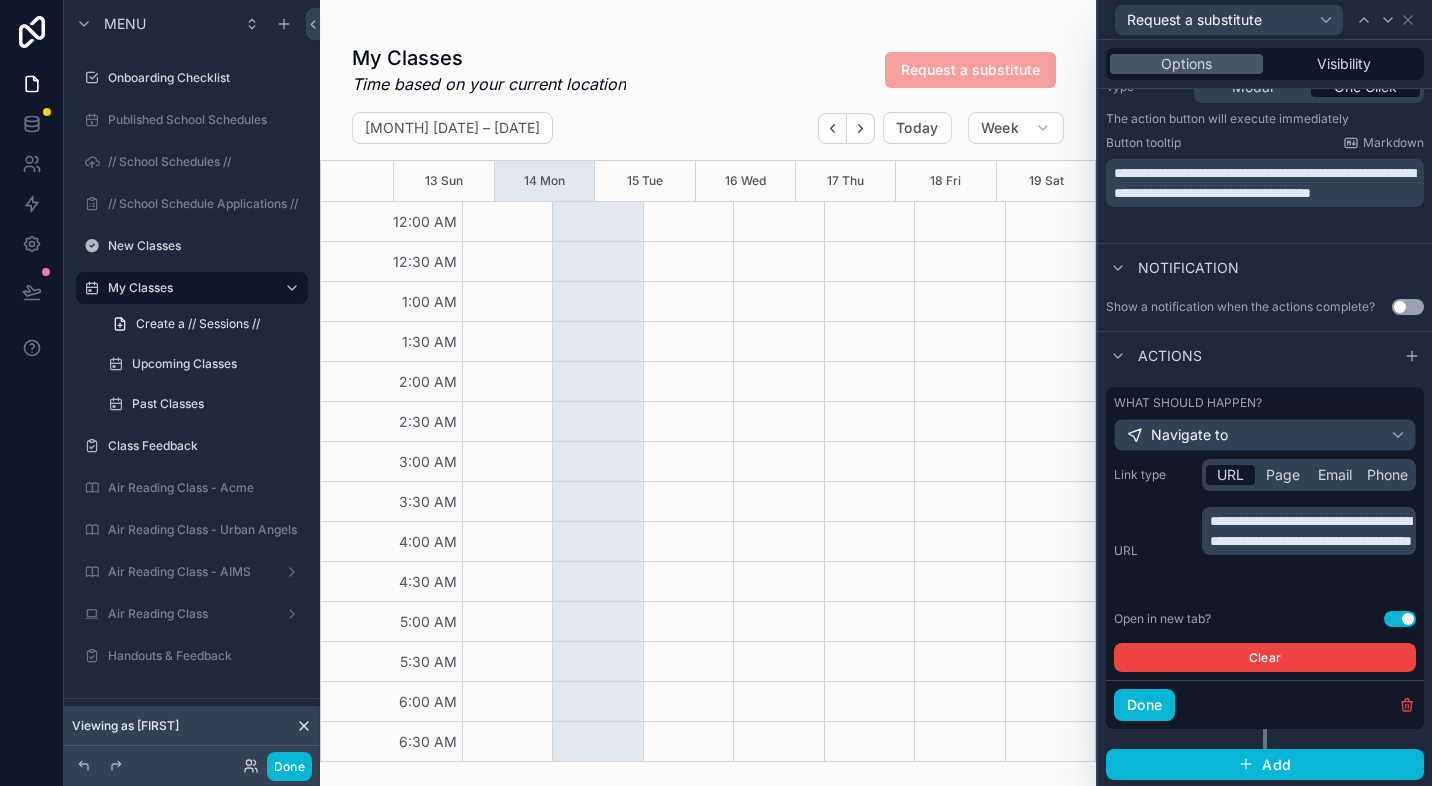 scroll, scrollTop: 0, scrollLeft: 0, axis: both 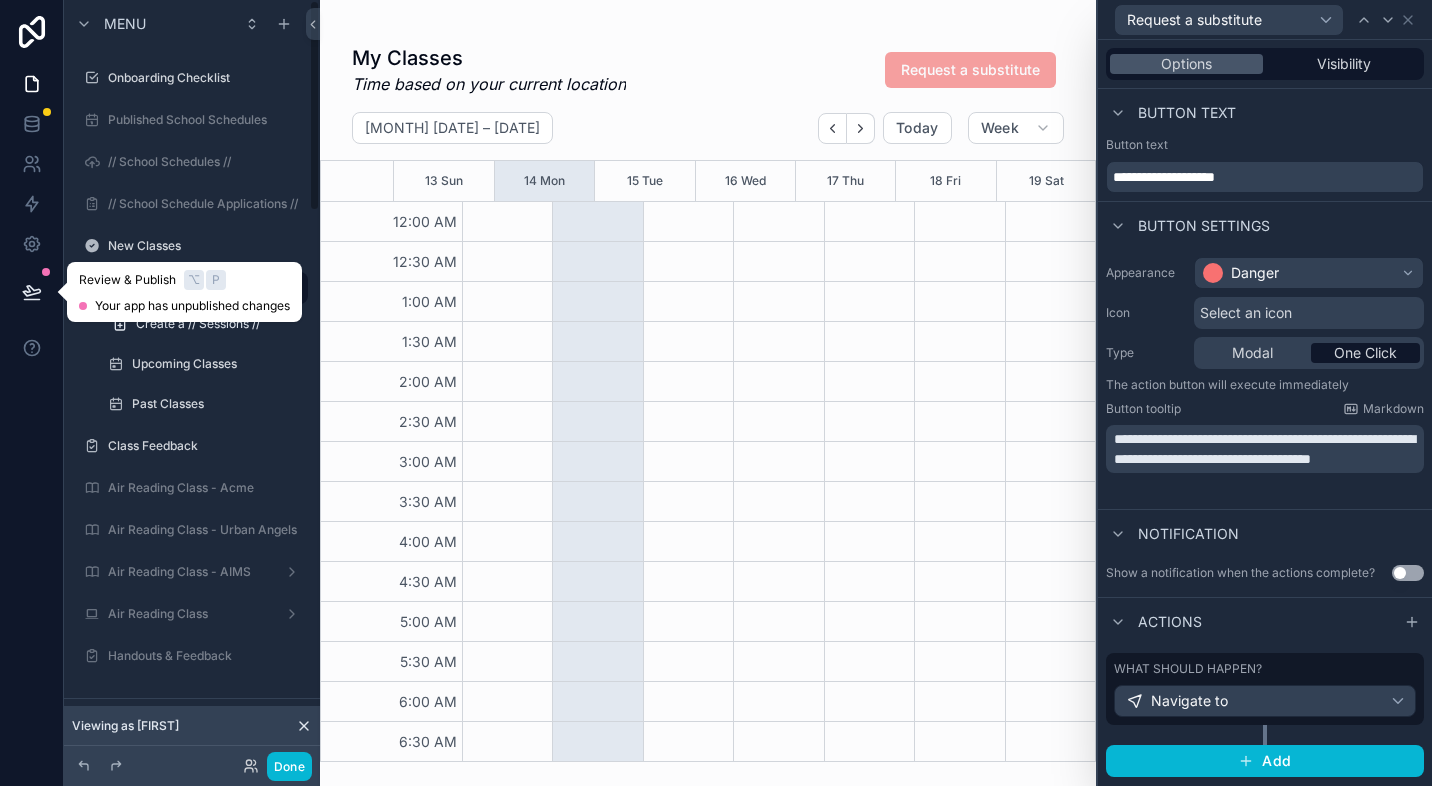 click 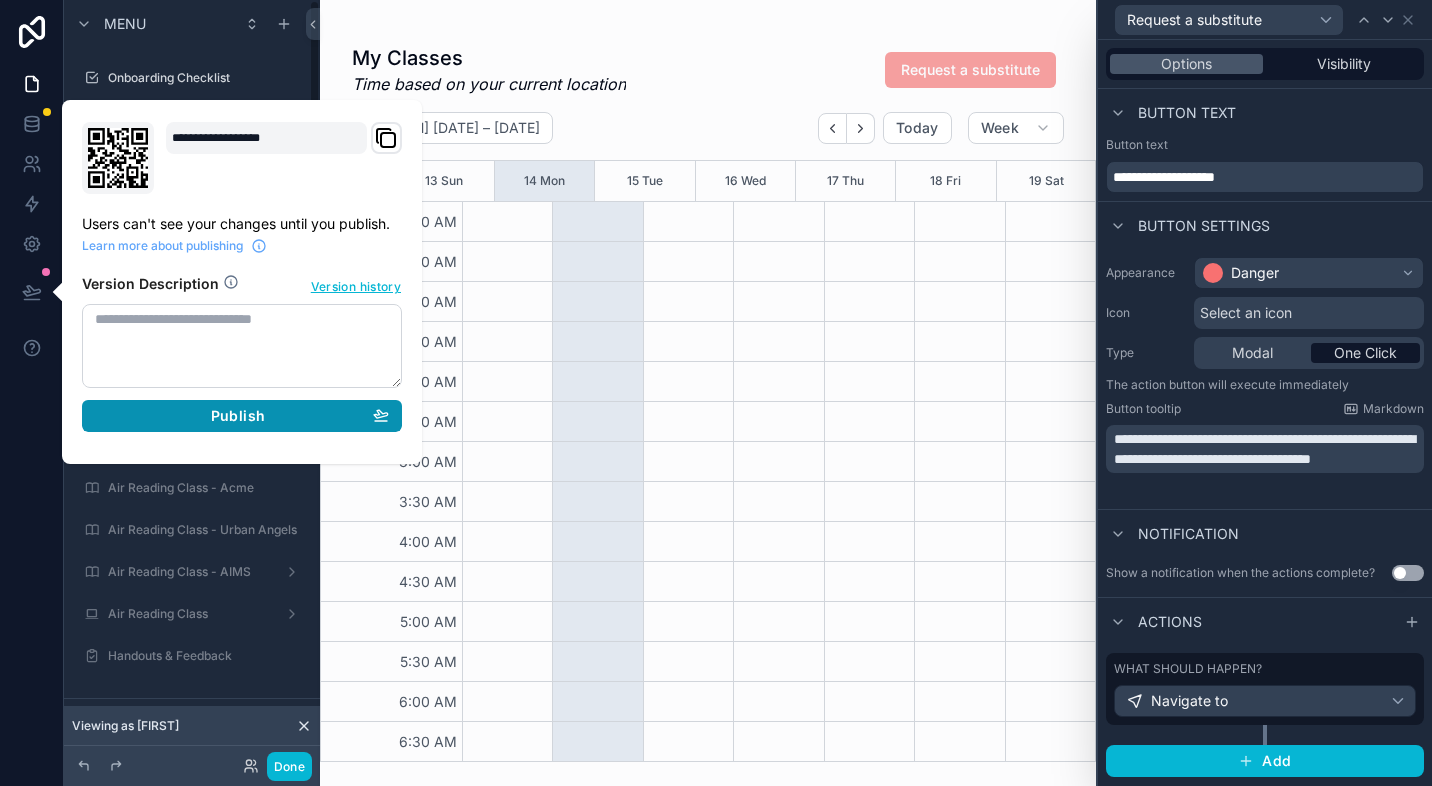 click on "Publish" at bounding box center [242, 416] 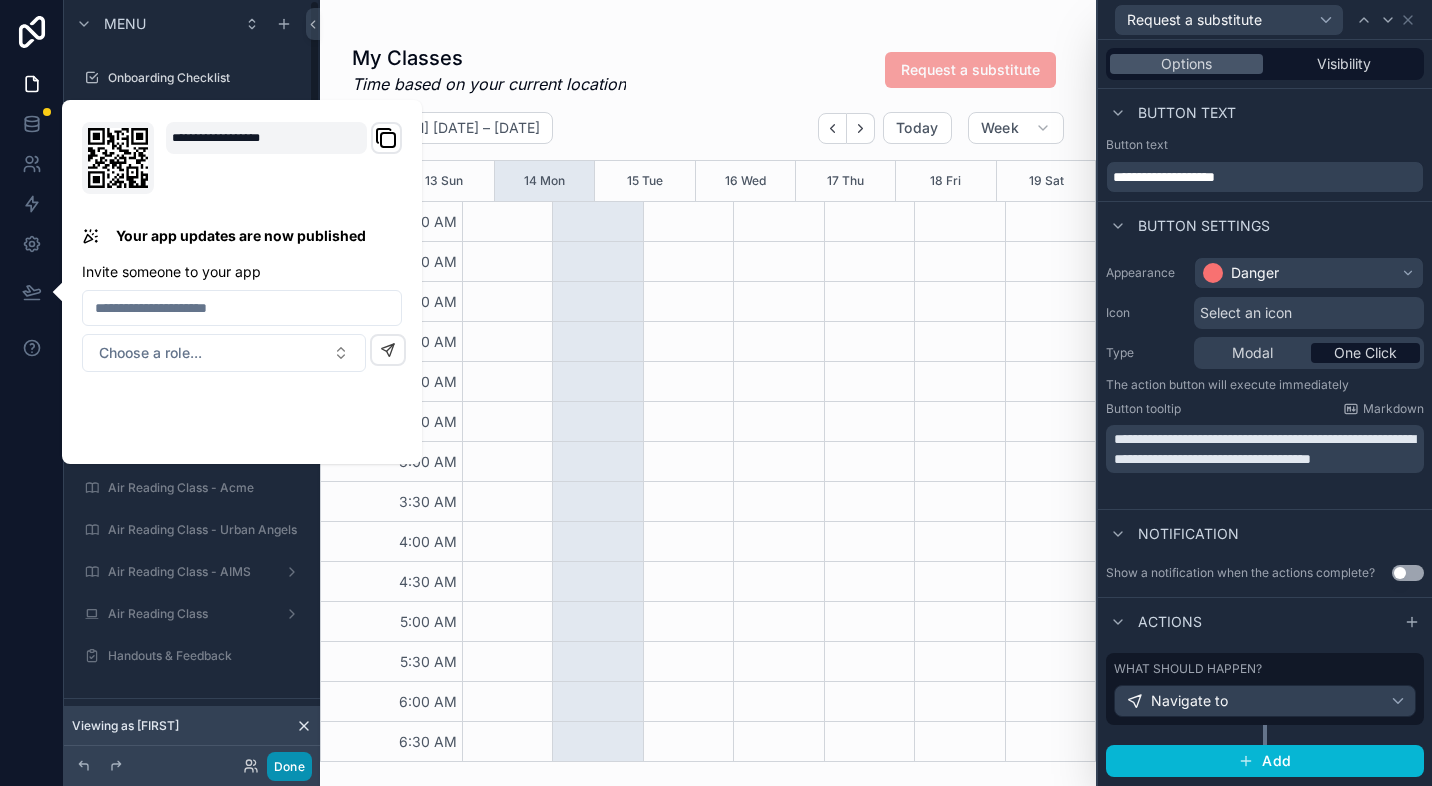 click on "Done" at bounding box center [289, 766] 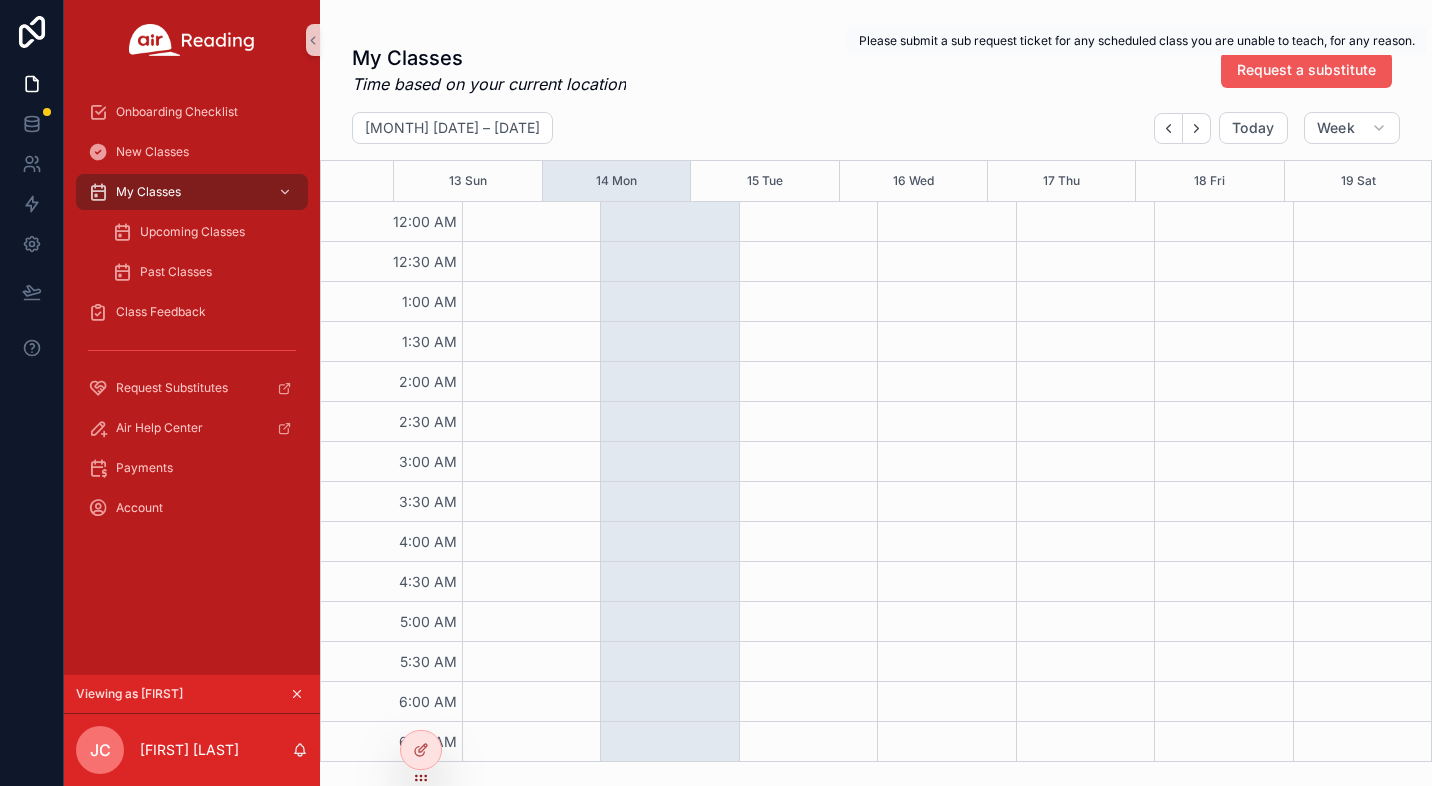 click on "Request a substitute" at bounding box center (1306, 70) 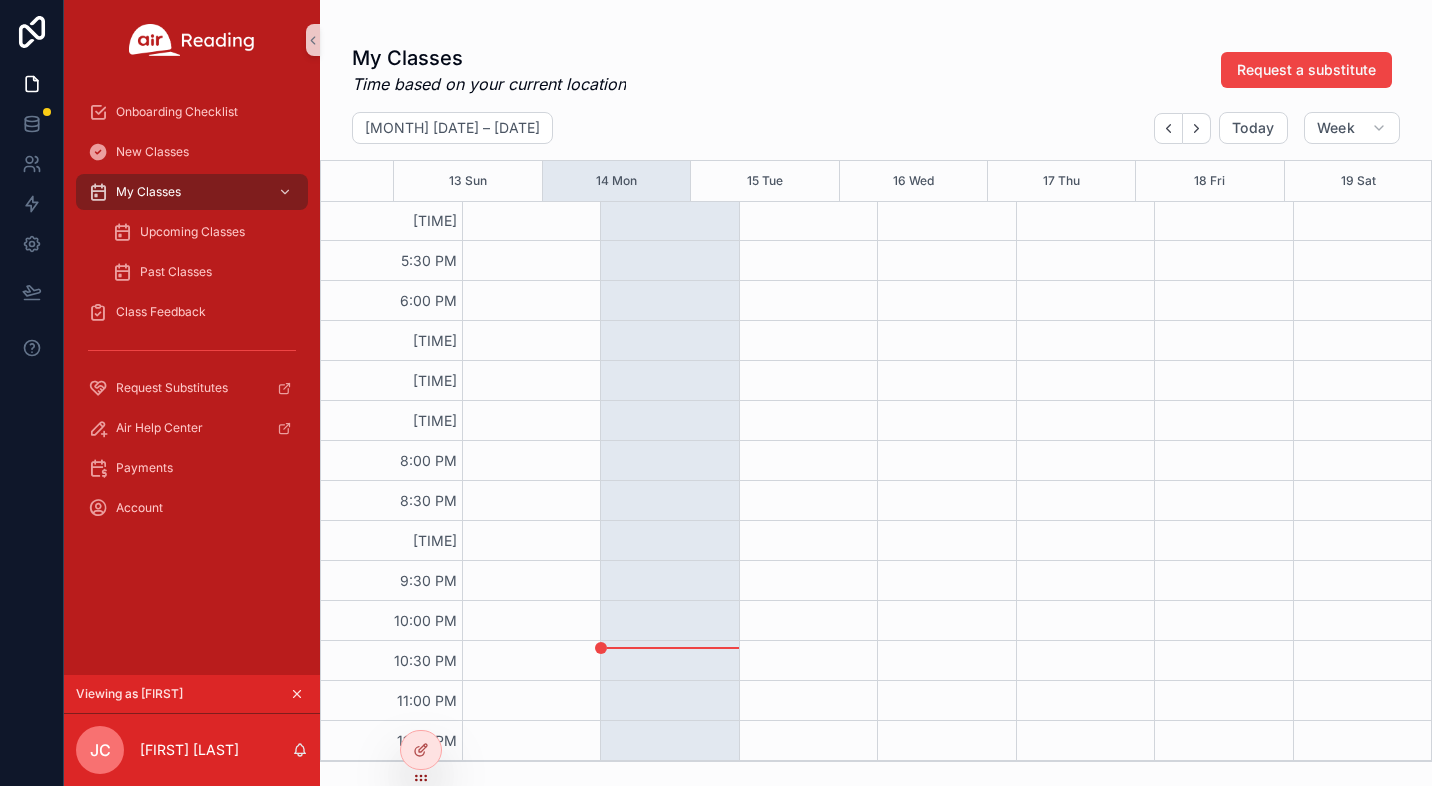 scroll, scrollTop: 0, scrollLeft: 0, axis: both 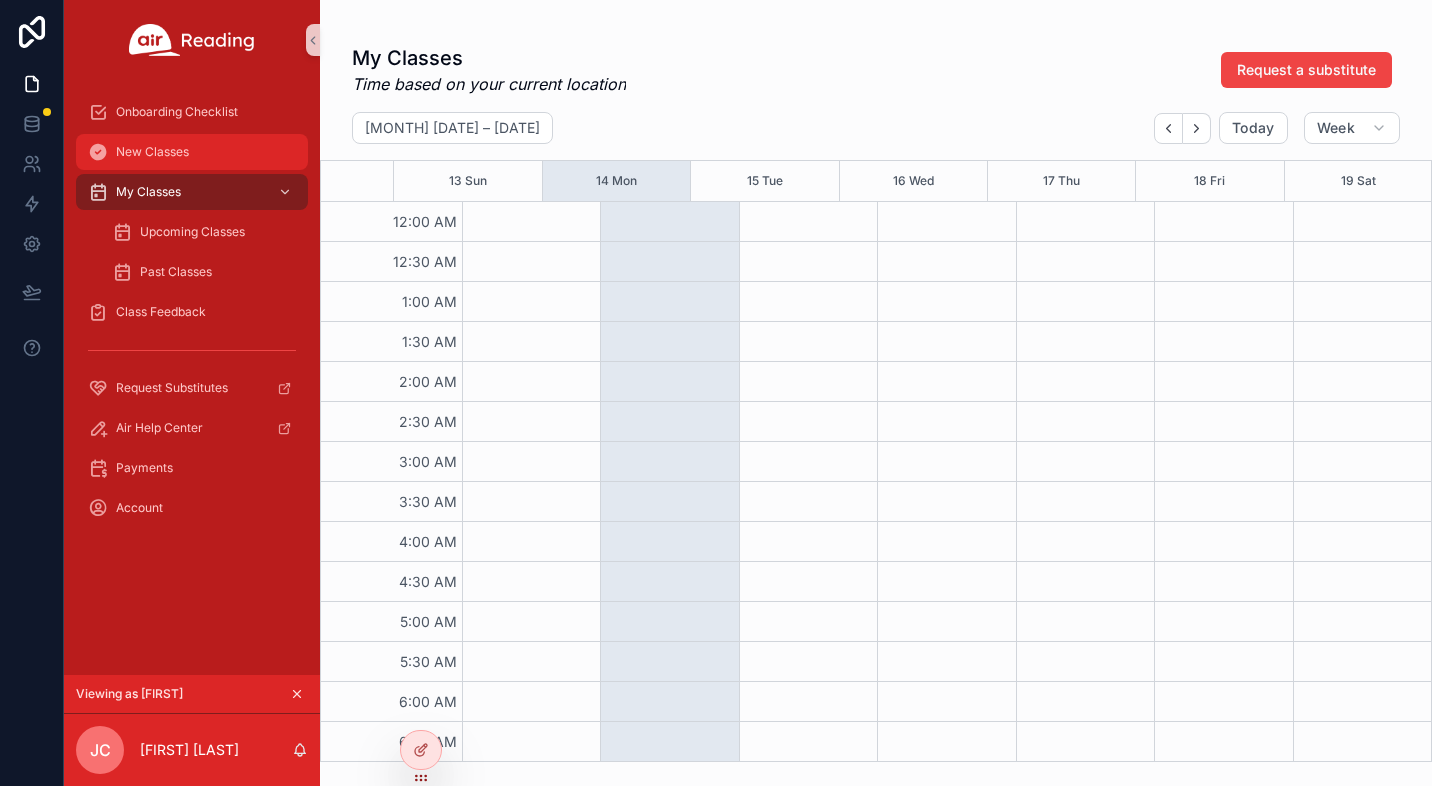 click on "New Classes" at bounding box center [192, 152] 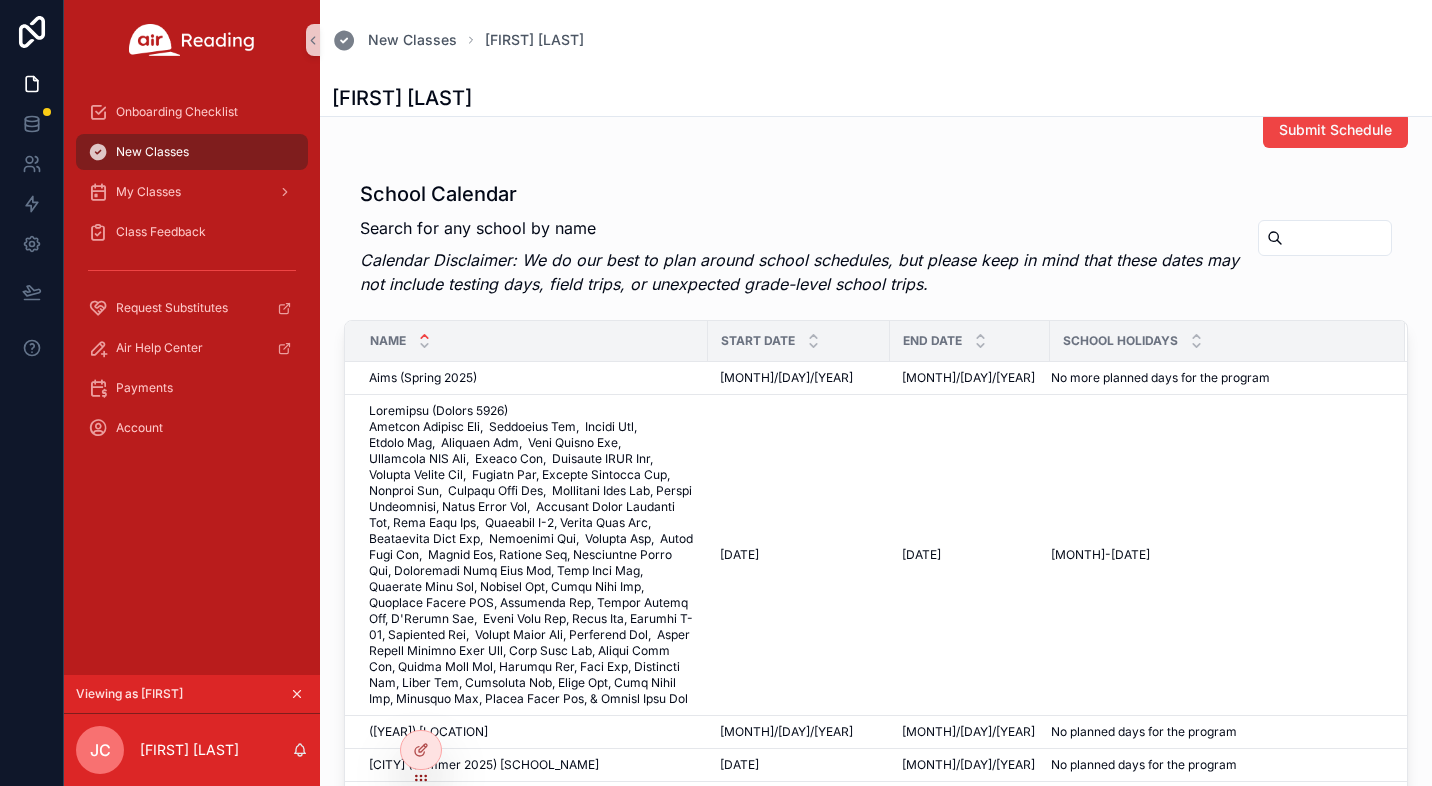 scroll, scrollTop: 1794, scrollLeft: 0, axis: vertical 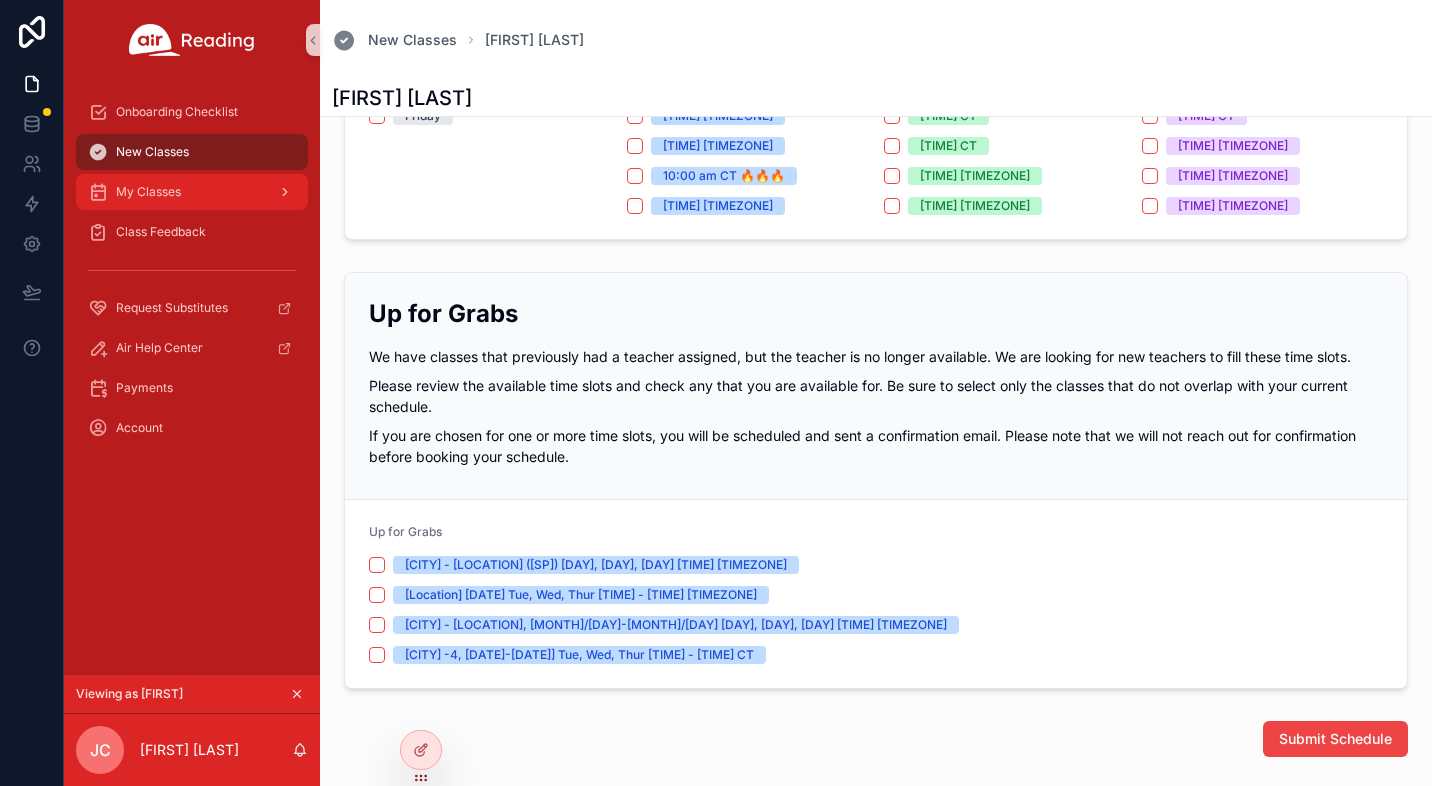 click on "My Classes" at bounding box center (148, 192) 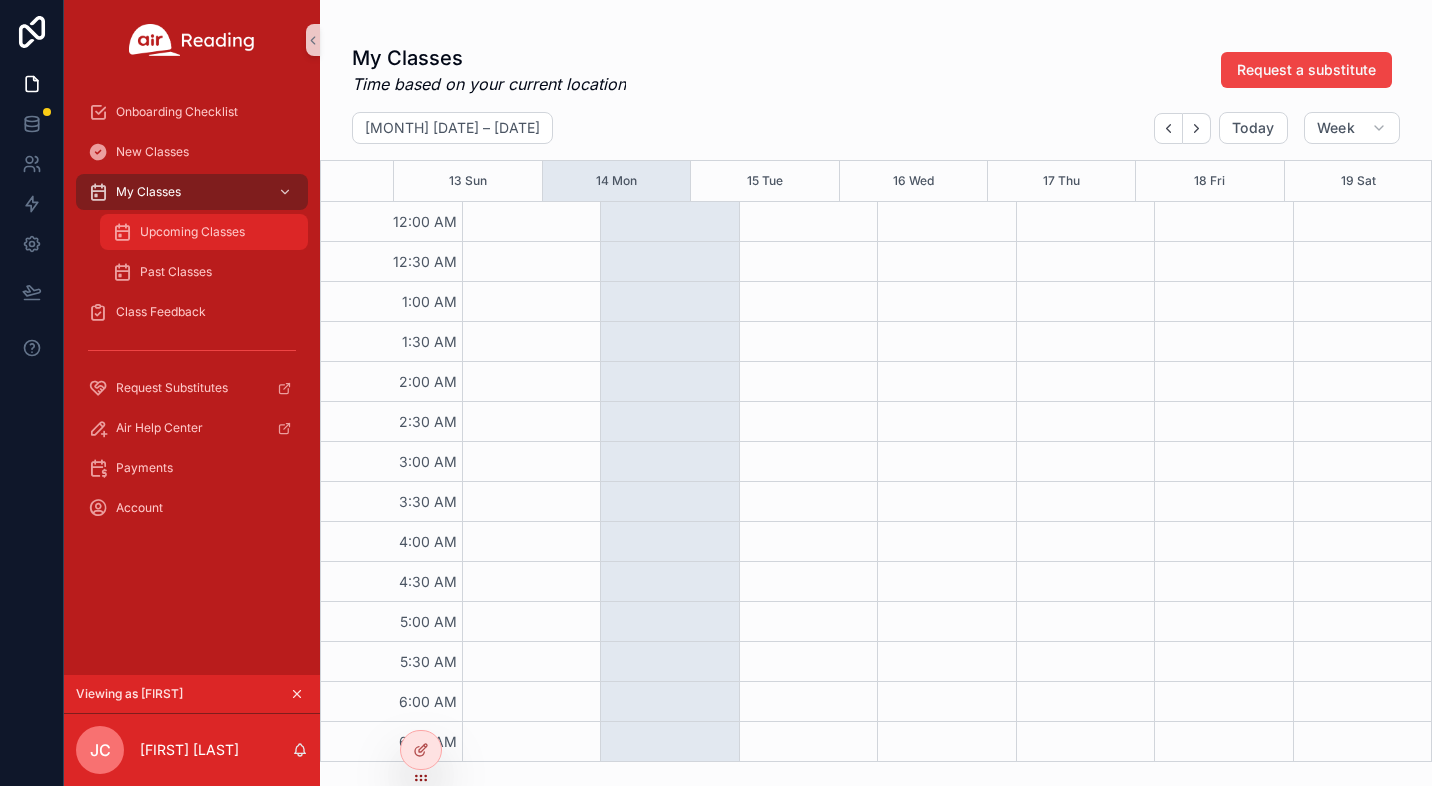 click on "Upcoming Classes" at bounding box center [192, 232] 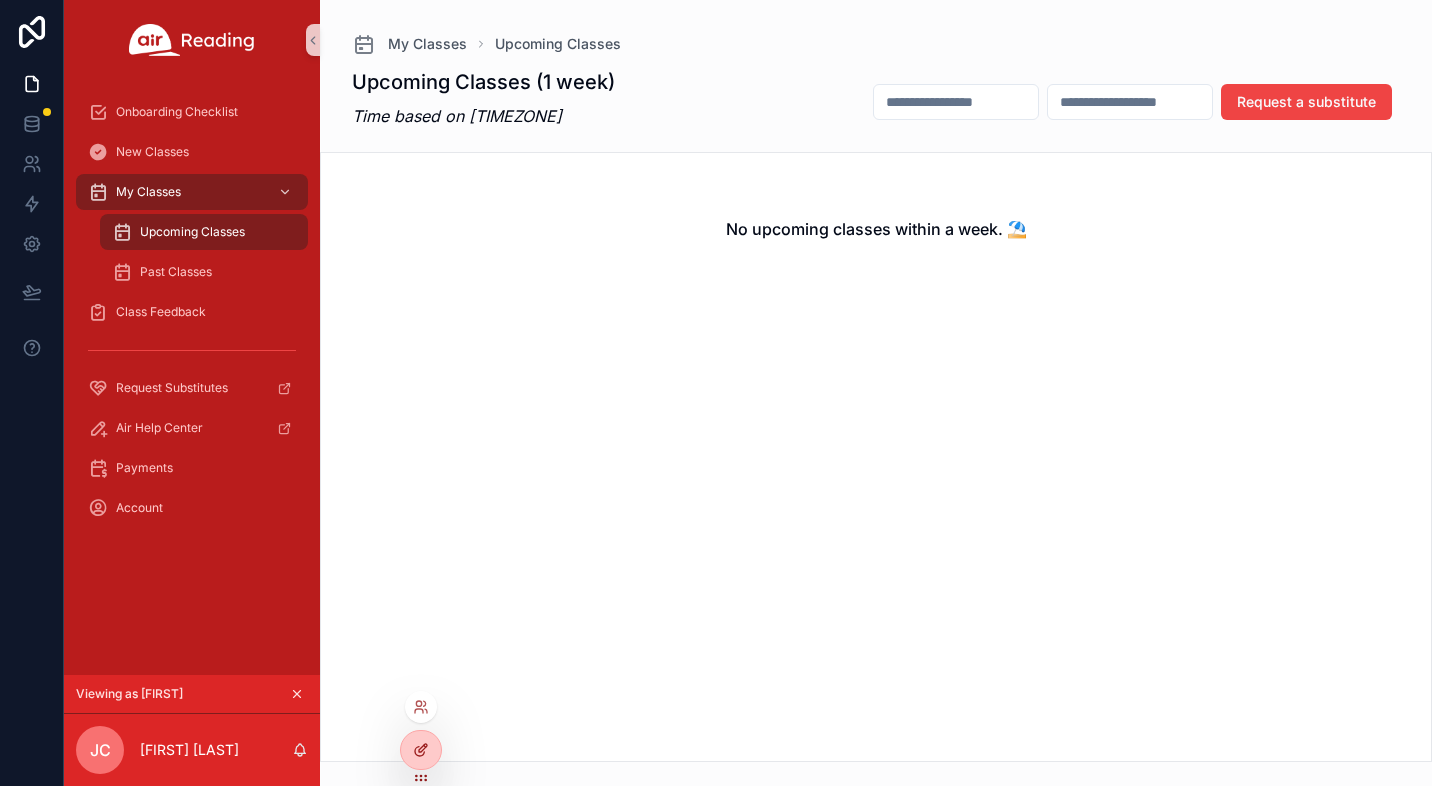 click at bounding box center (421, 750) 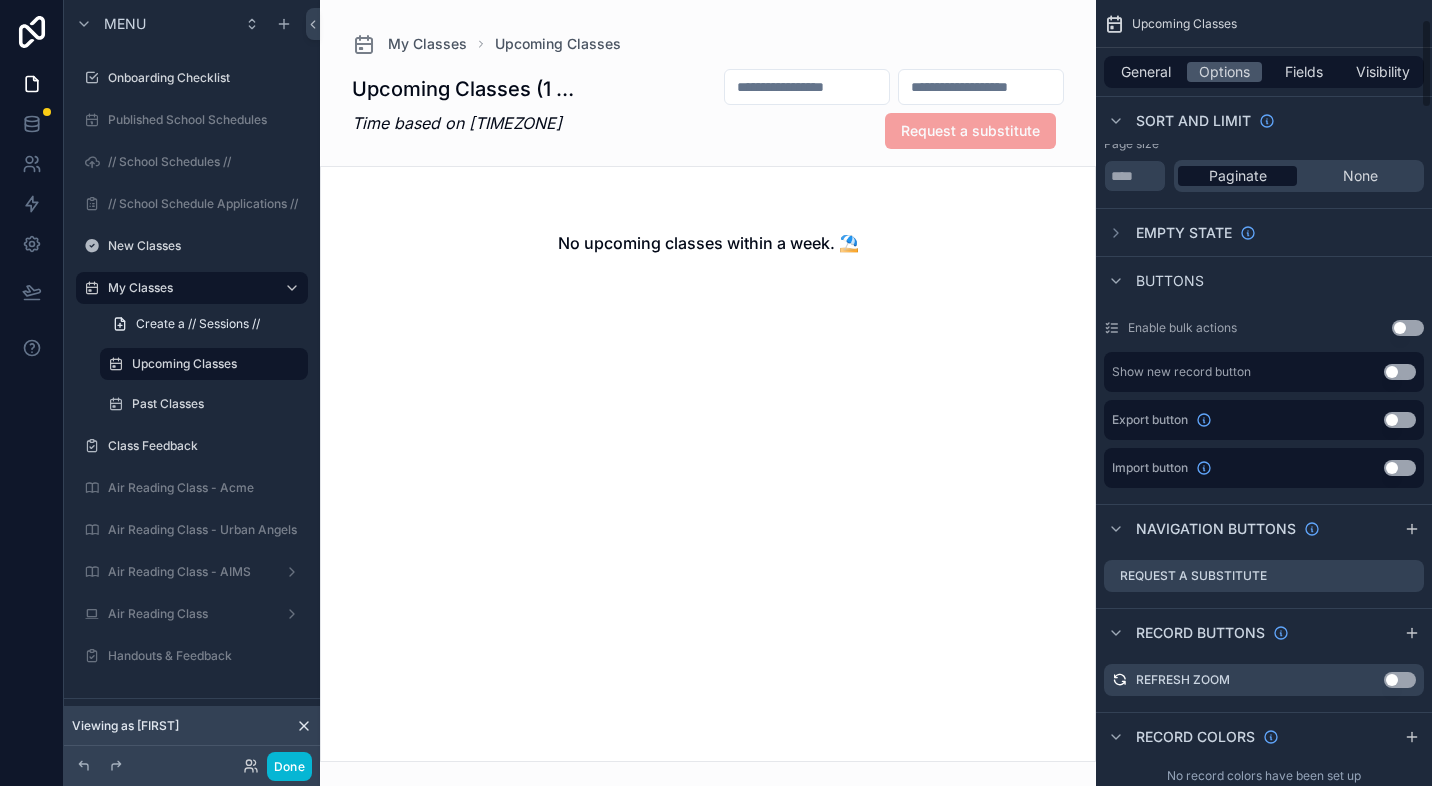 scroll, scrollTop: 179, scrollLeft: 0, axis: vertical 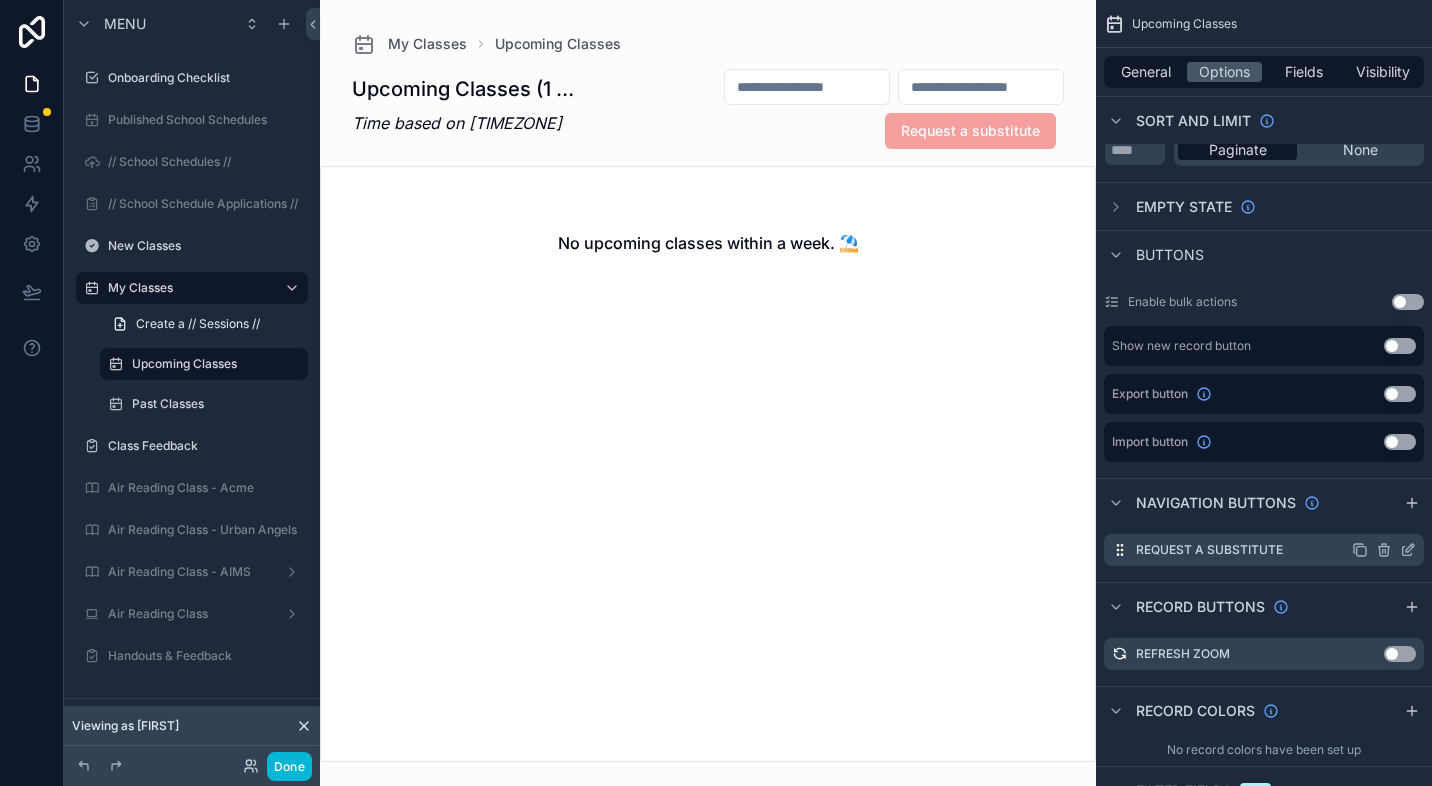 click 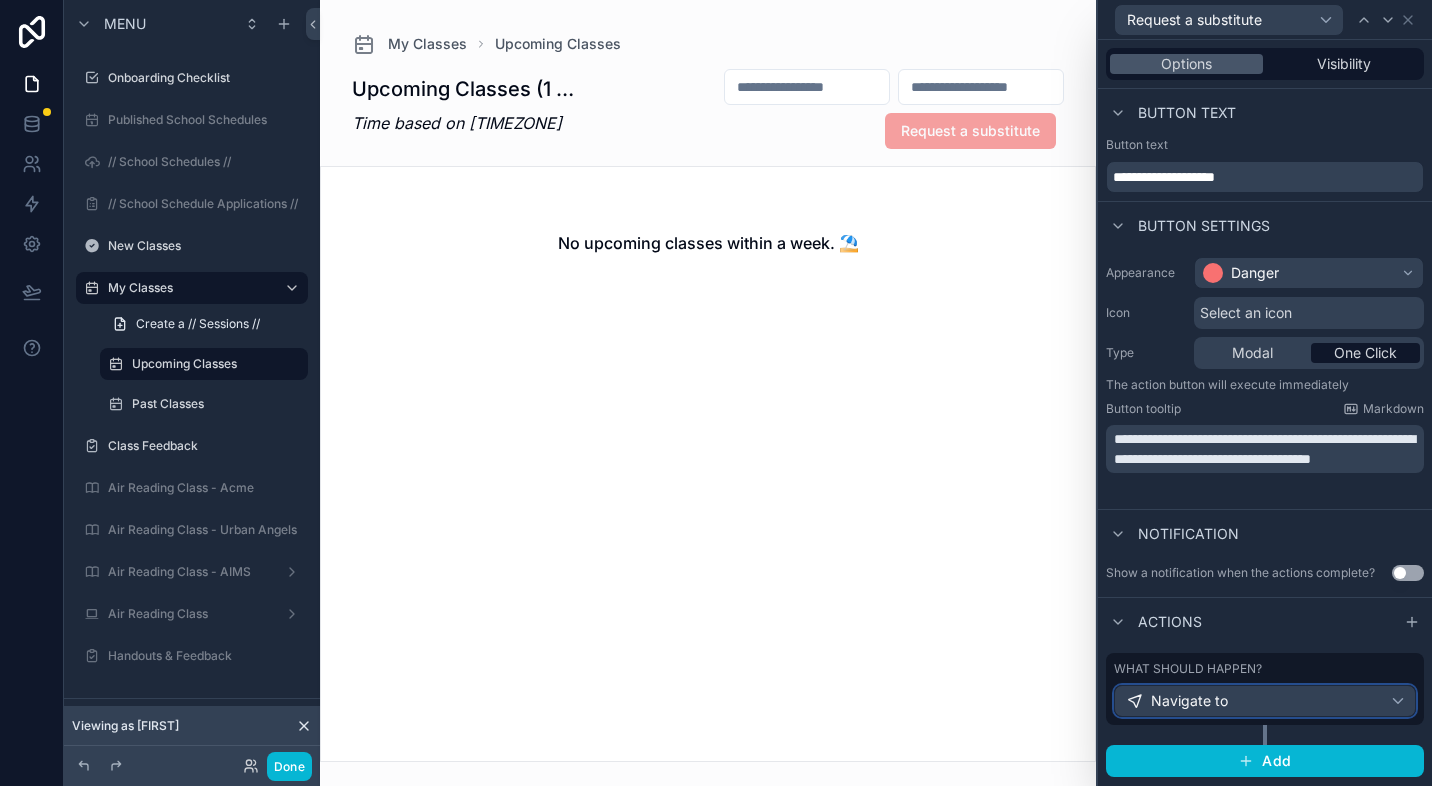 click on "Navigate to" at bounding box center (1265, 701) 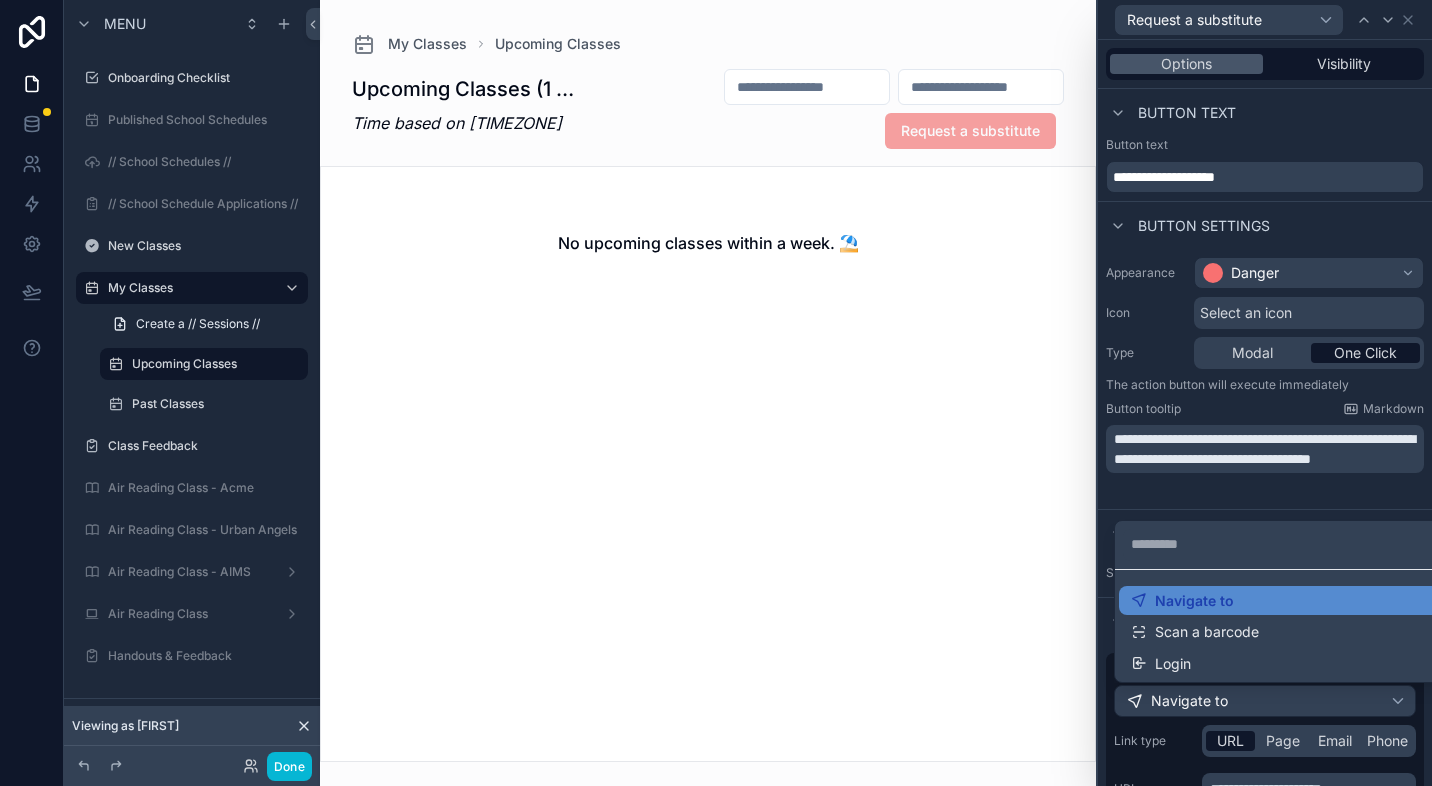 click at bounding box center (1265, 393) 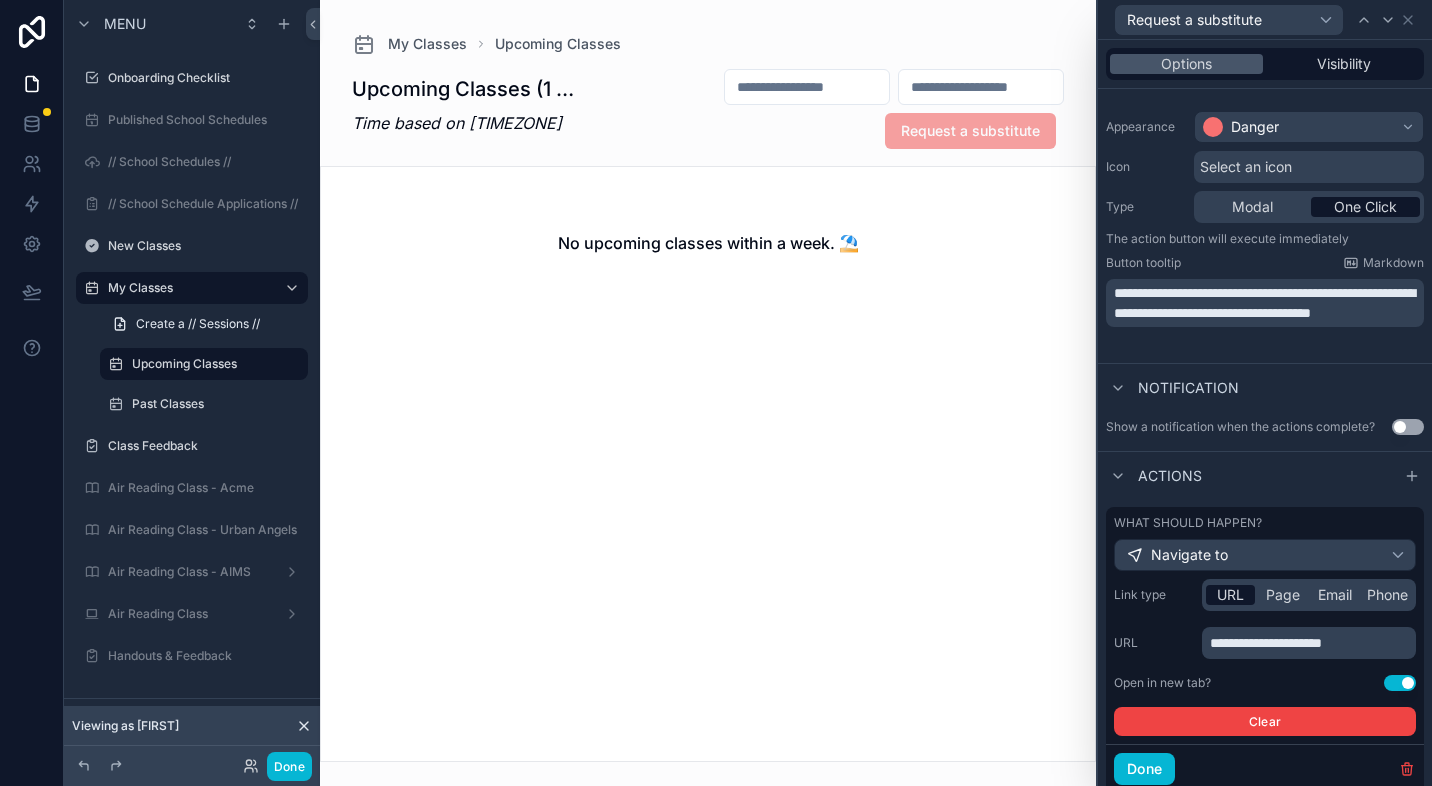 scroll, scrollTop: 212, scrollLeft: 0, axis: vertical 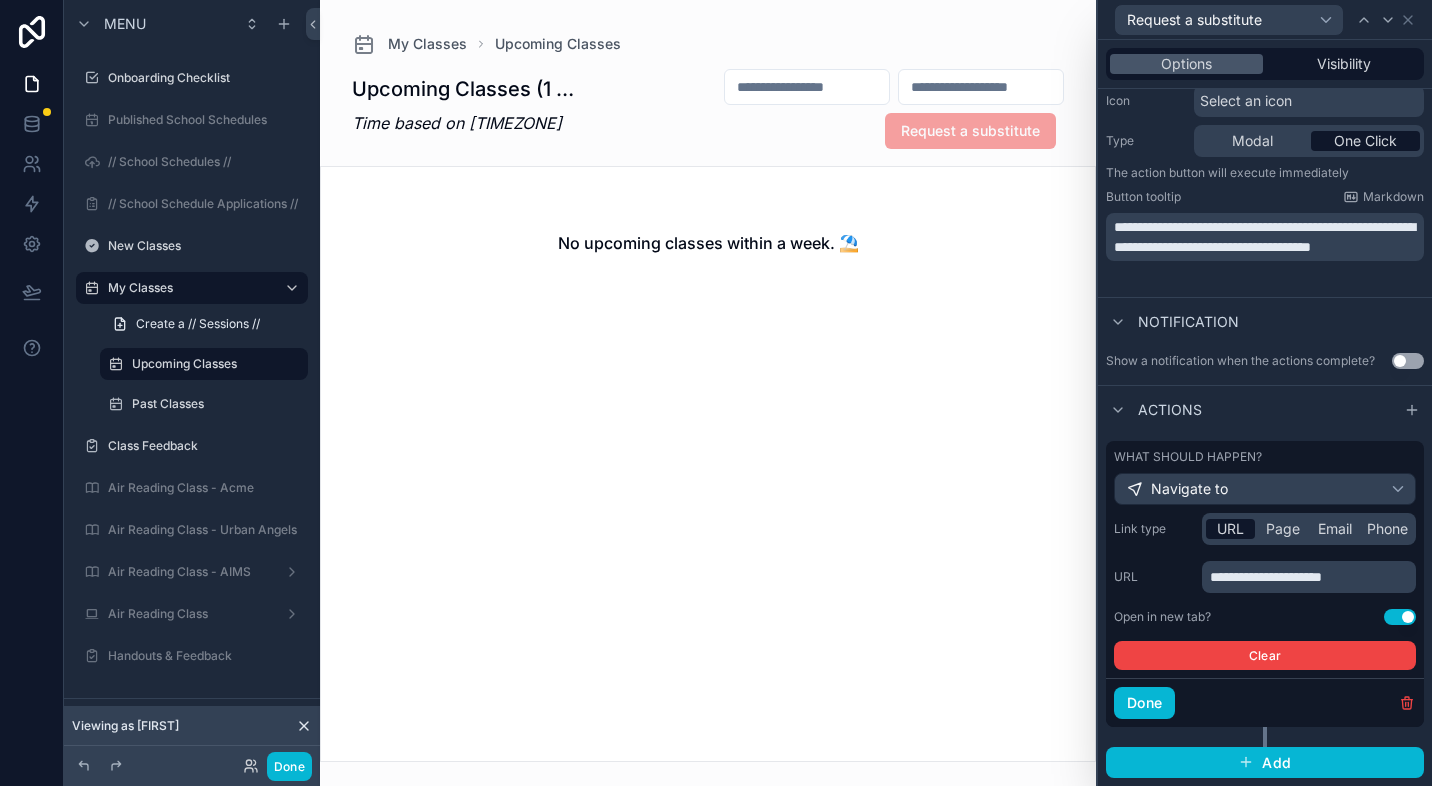 click on "**********" at bounding box center [1266, 577] 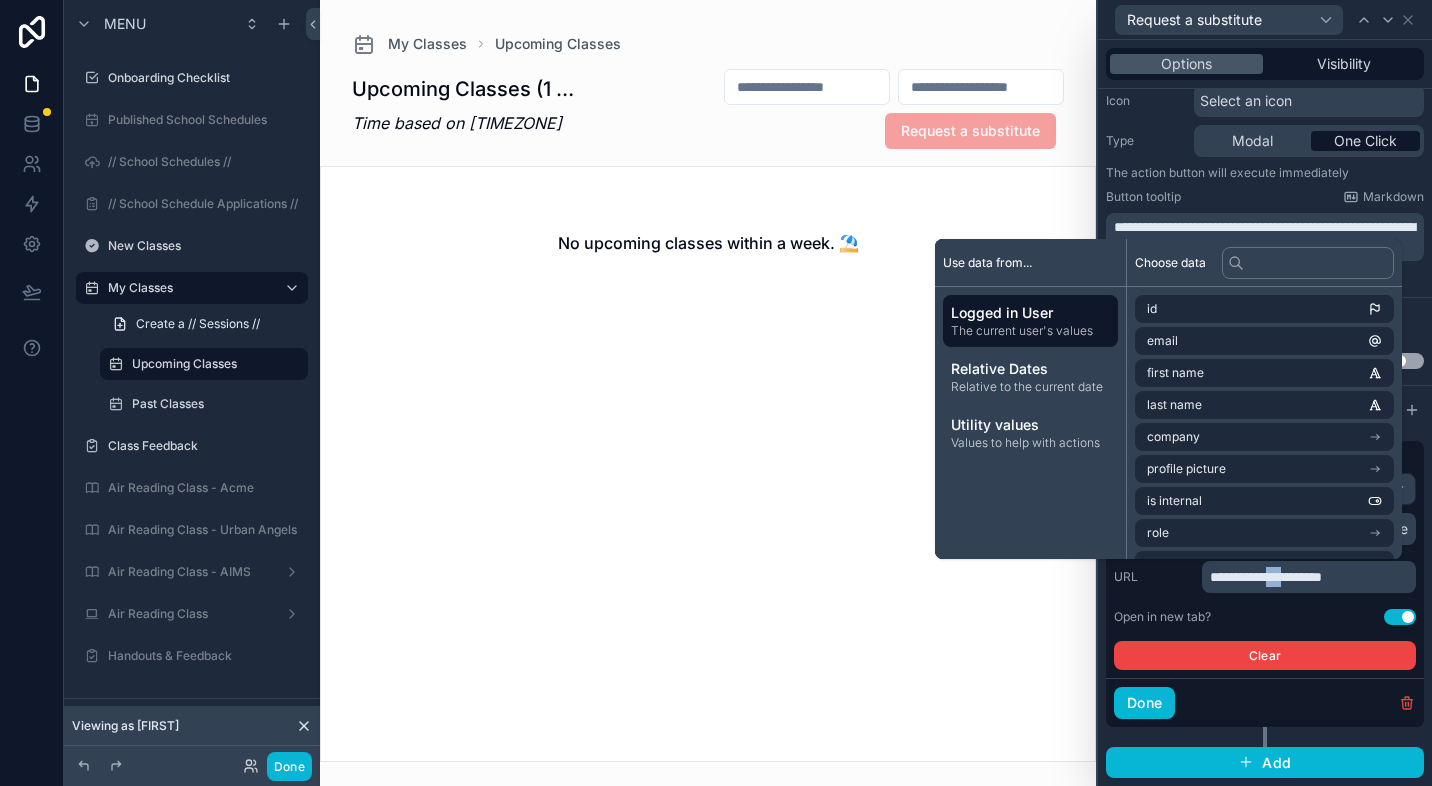 click on "**********" at bounding box center [1266, 577] 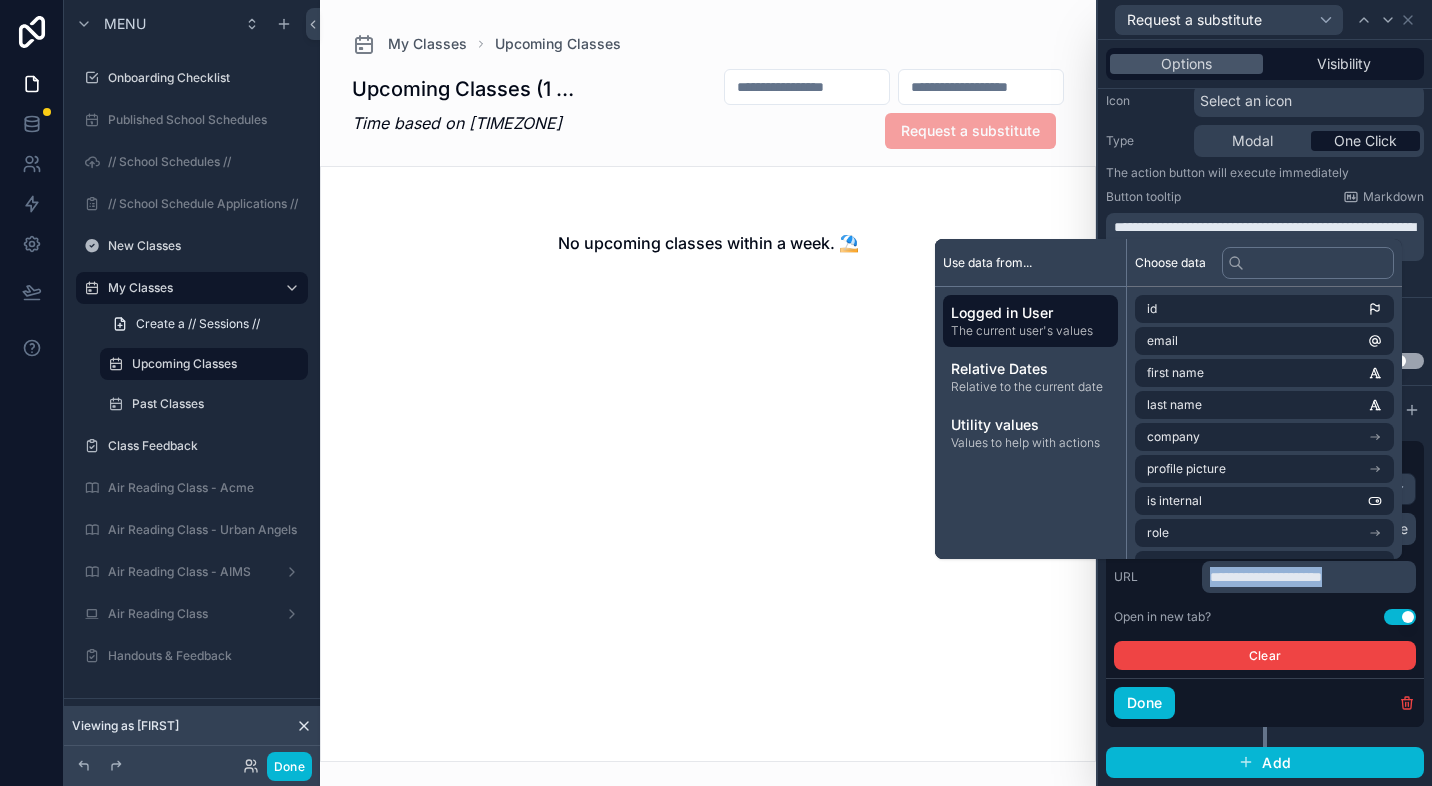 click on "**********" at bounding box center (1266, 577) 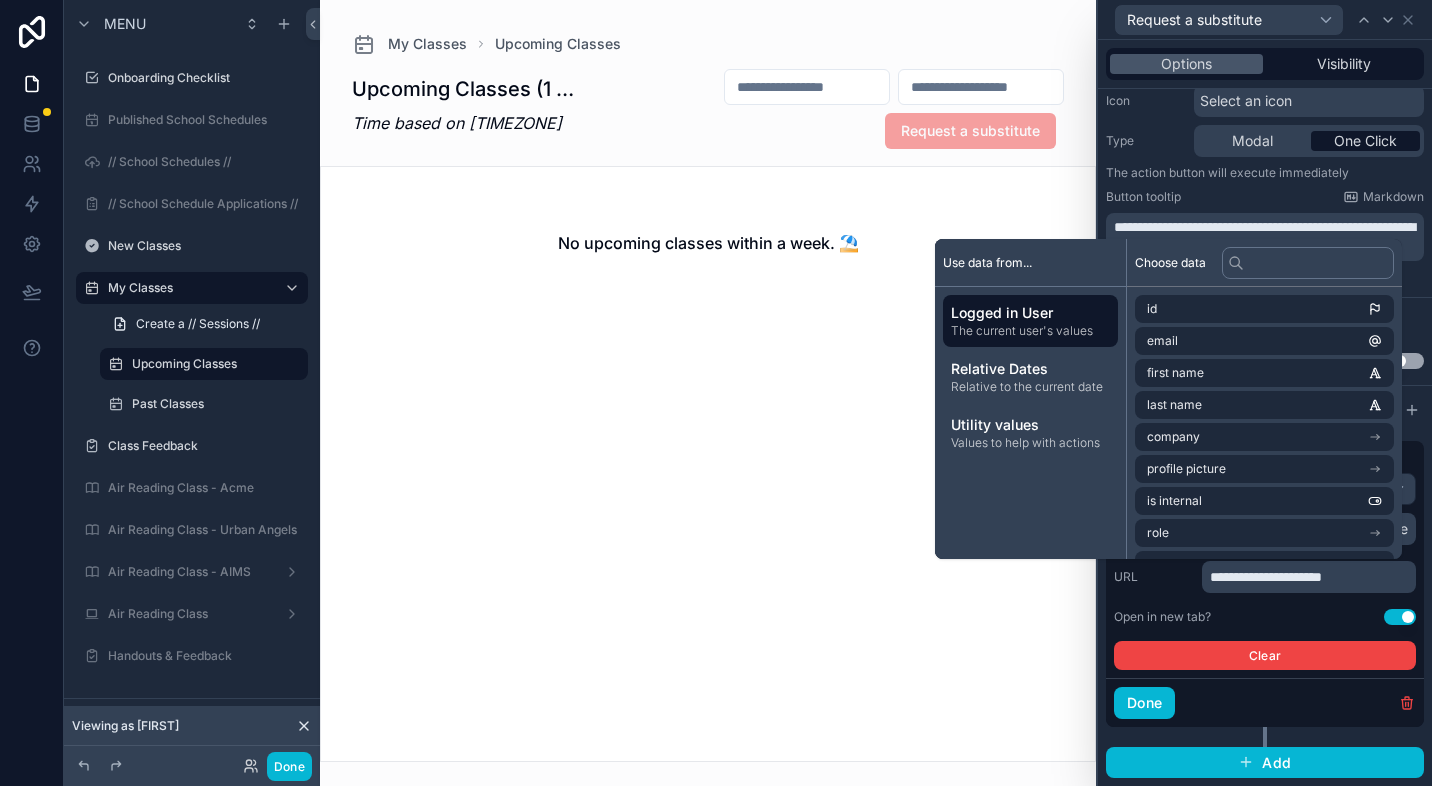 scroll, scrollTop: 0, scrollLeft: 0, axis: both 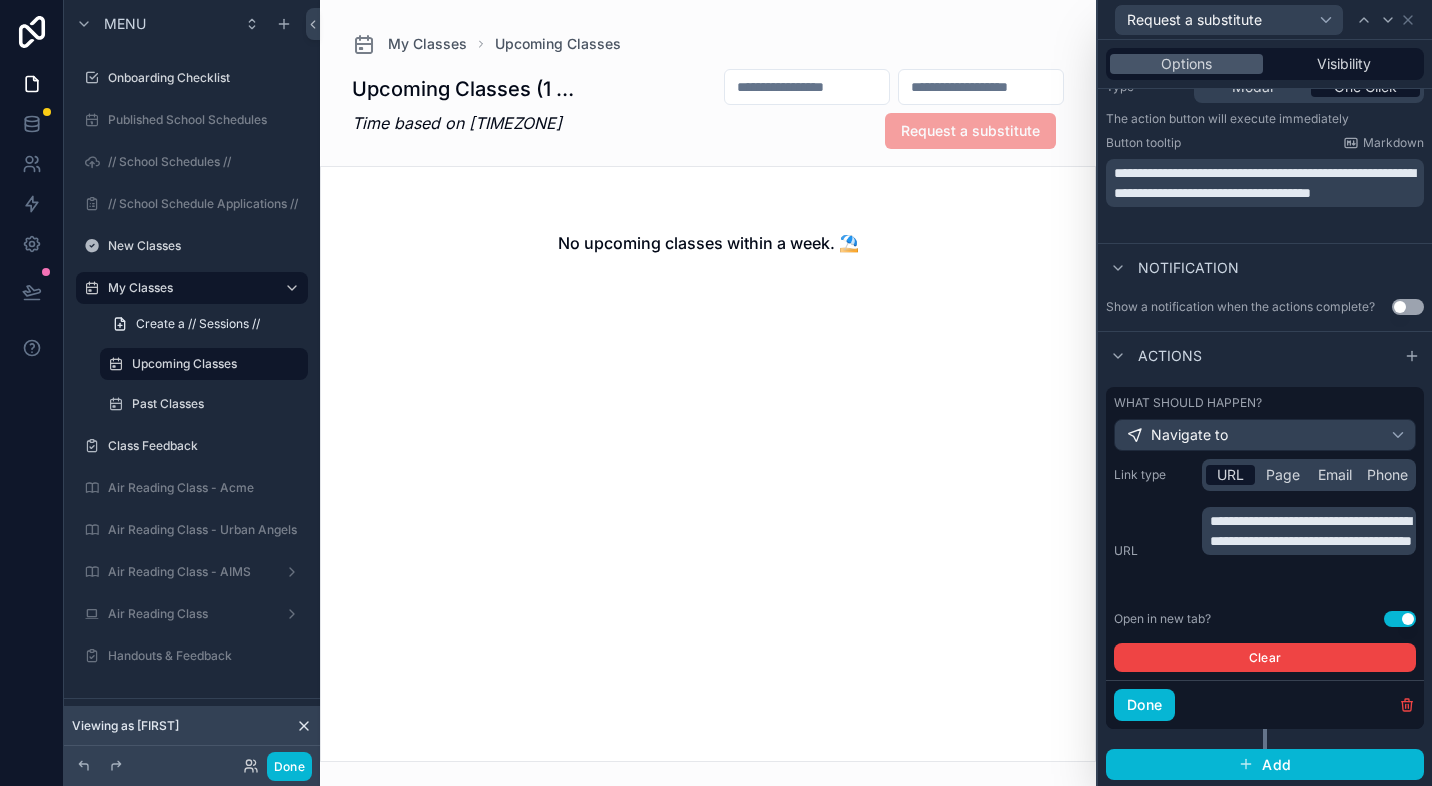 click on "**********" at bounding box center [1265, 551] 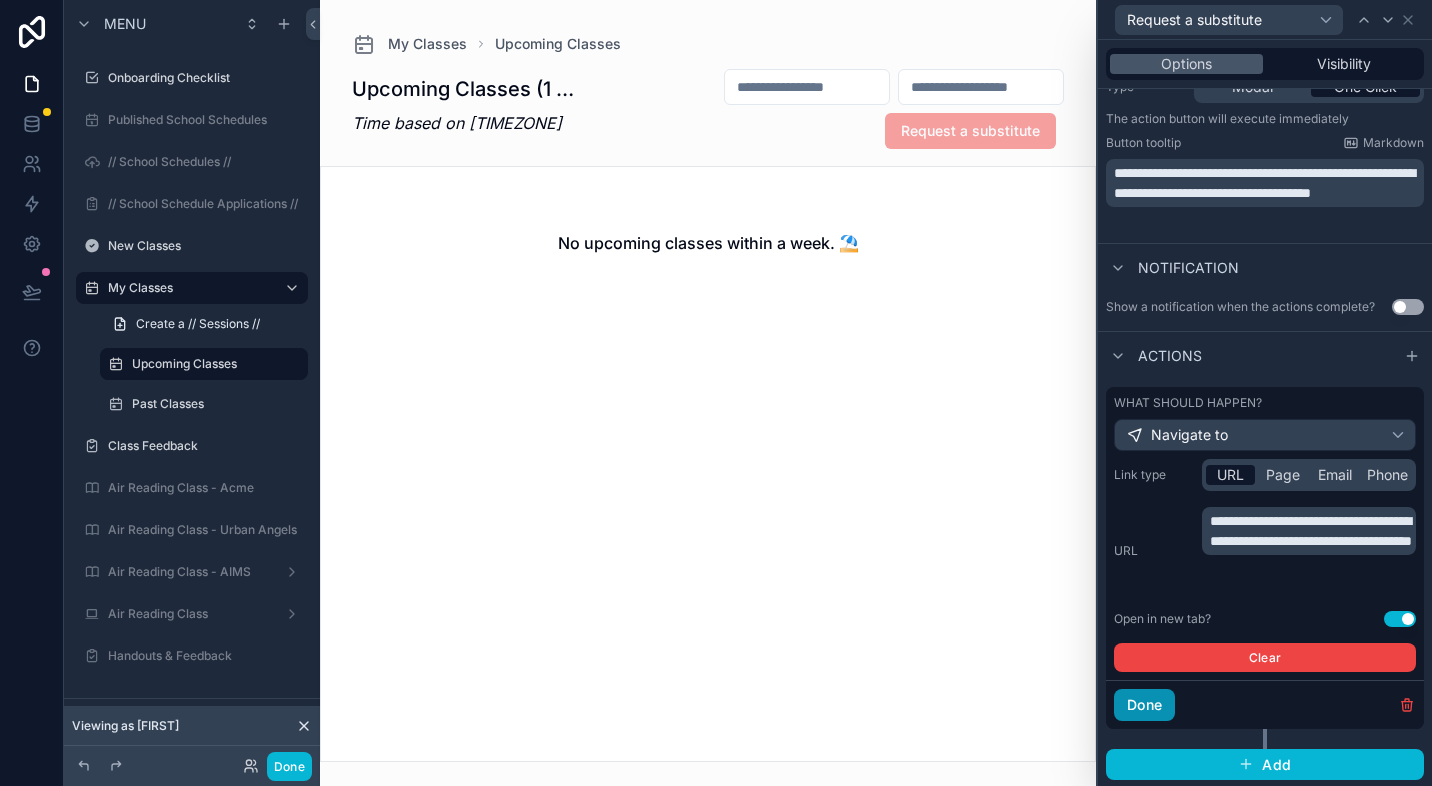 click on "Done" at bounding box center [1144, 705] 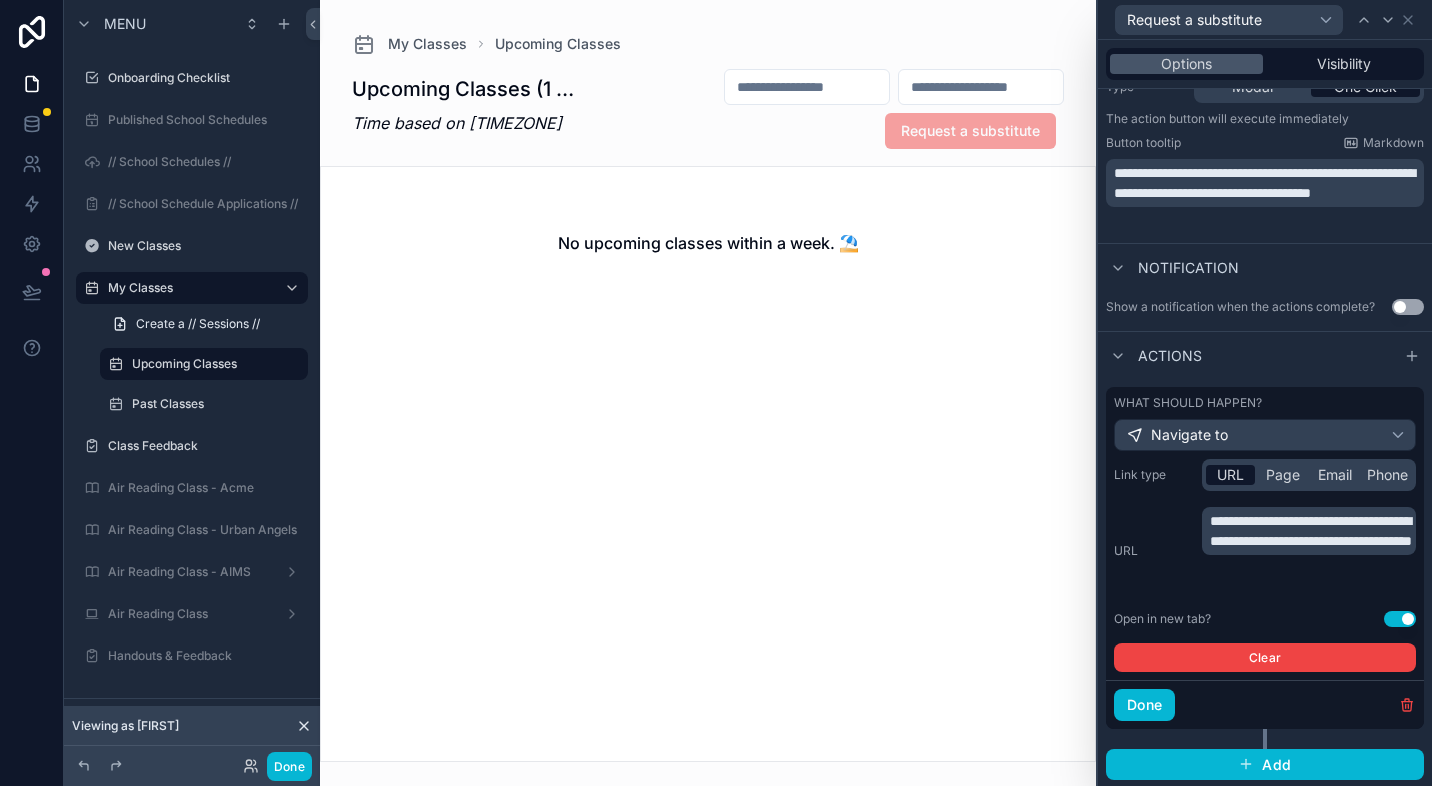 scroll, scrollTop: 0, scrollLeft: 0, axis: both 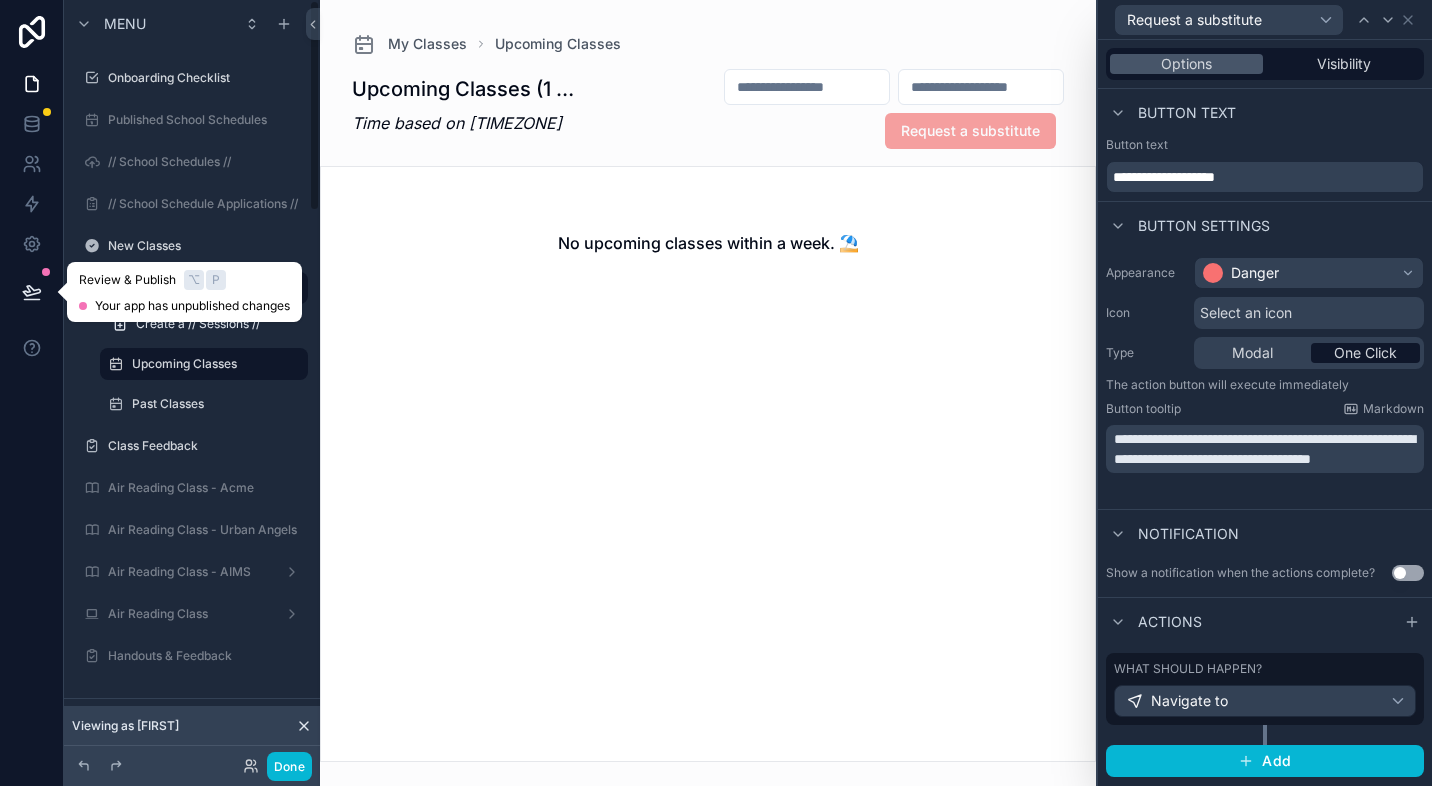 click 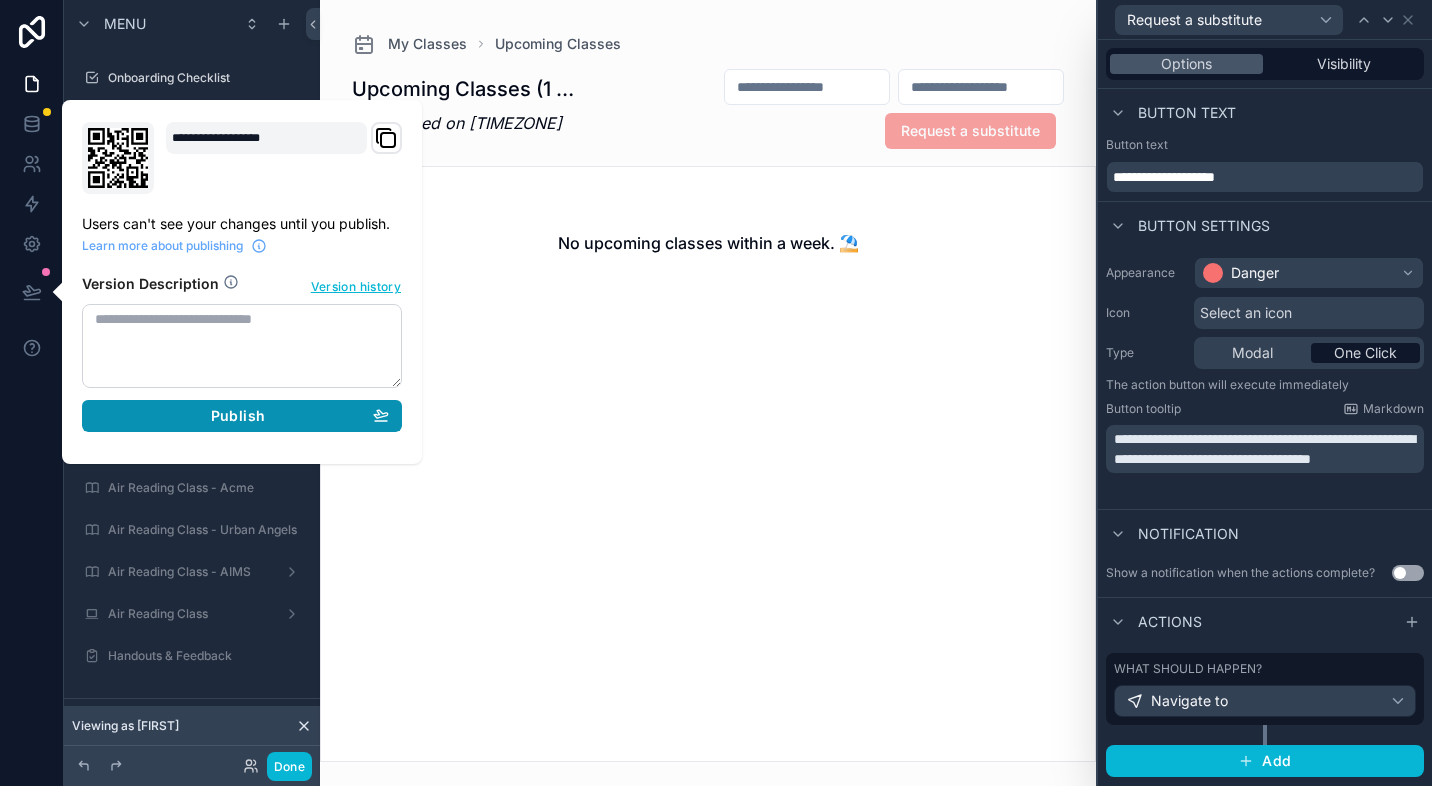 click on "Publish" at bounding box center [242, 416] 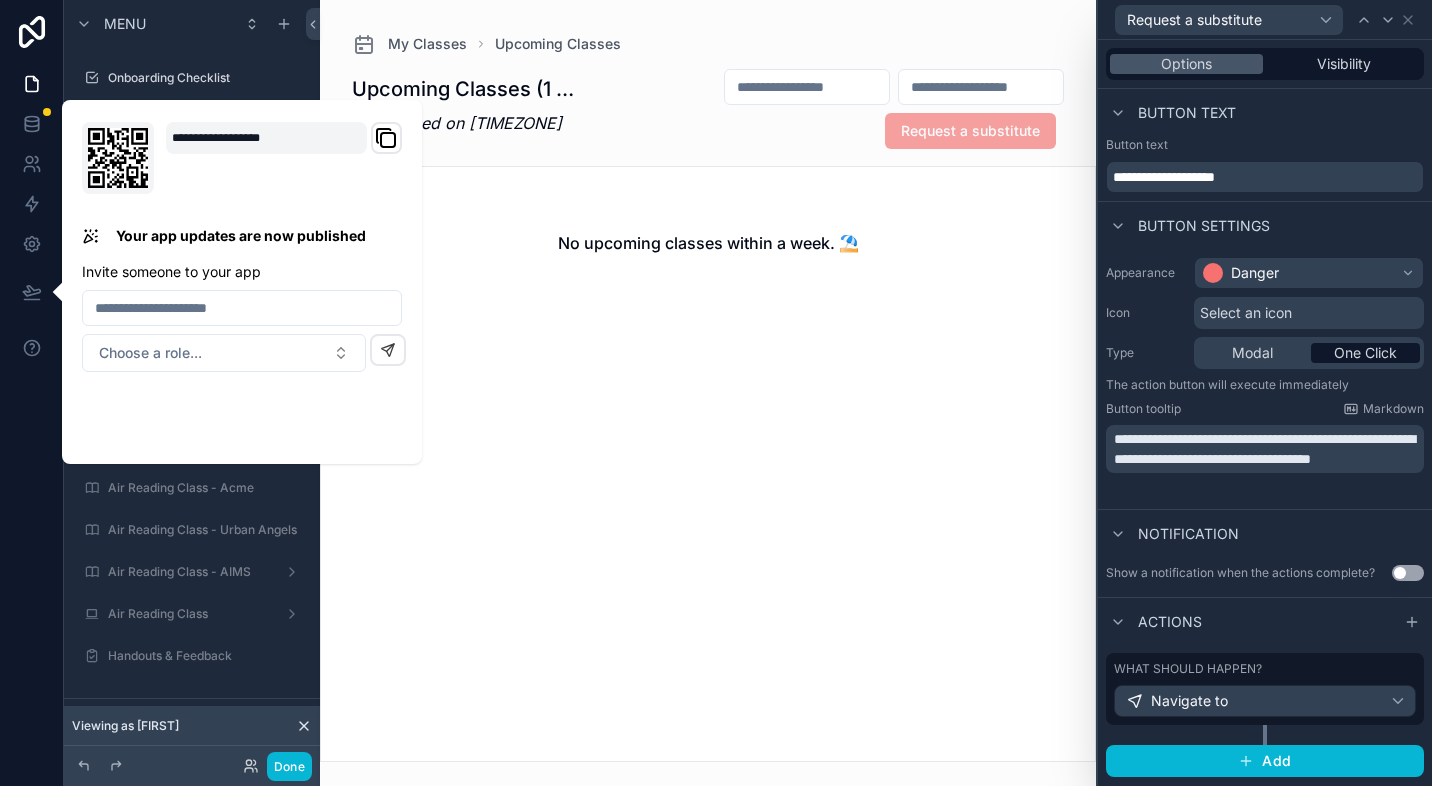 click at bounding box center (708, 393) 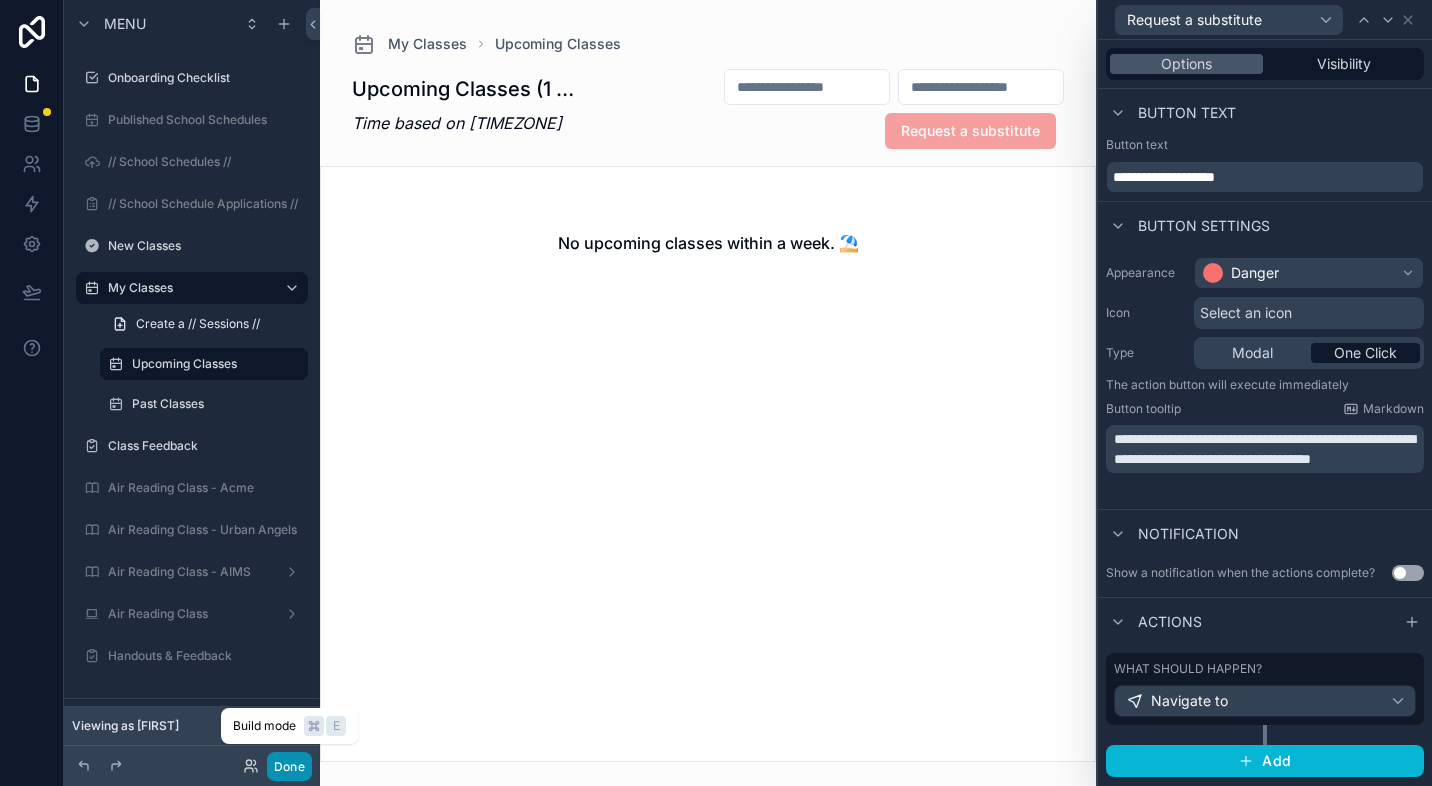 click on "Done" at bounding box center (289, 766) 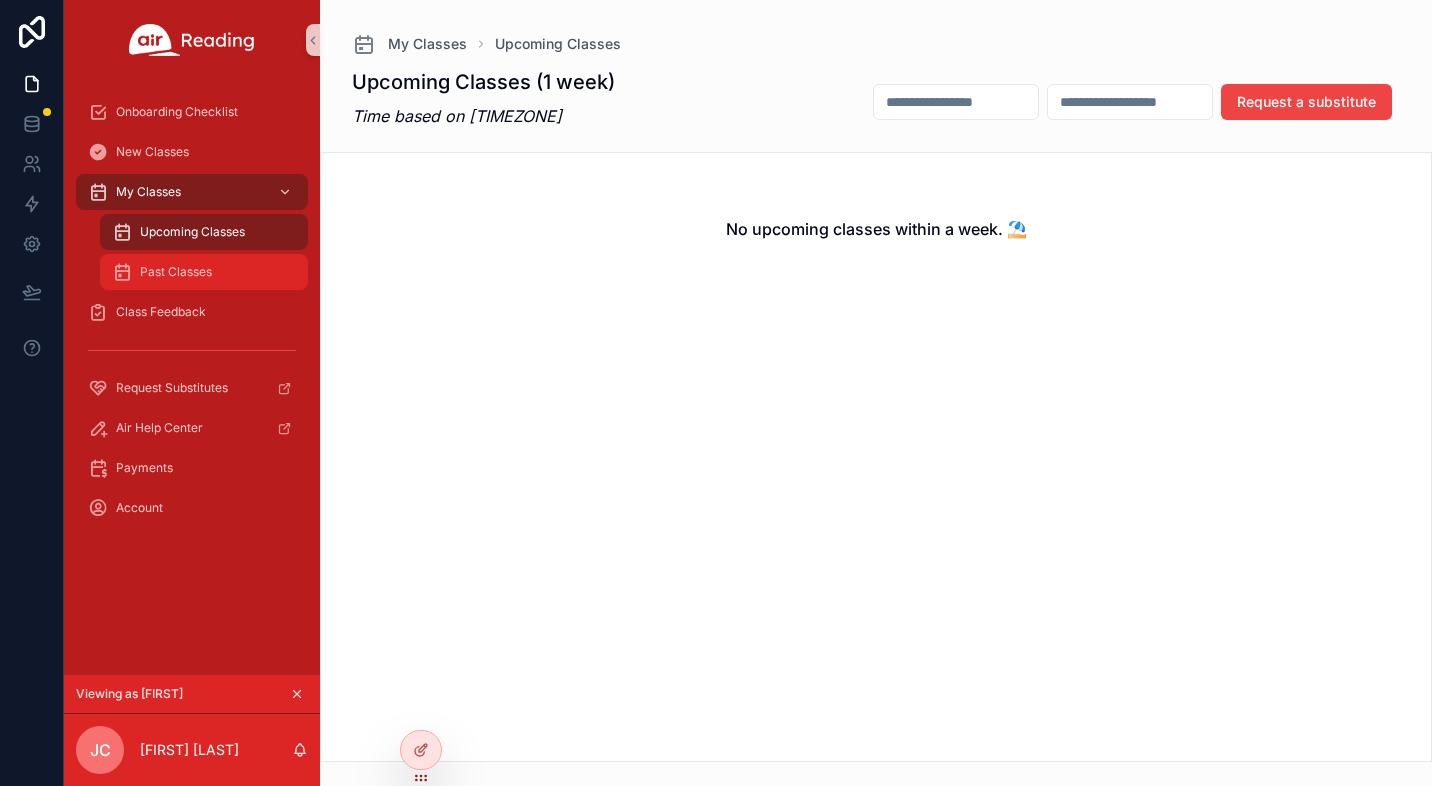 click on "Past Classes" at bounding box center [176, 272] 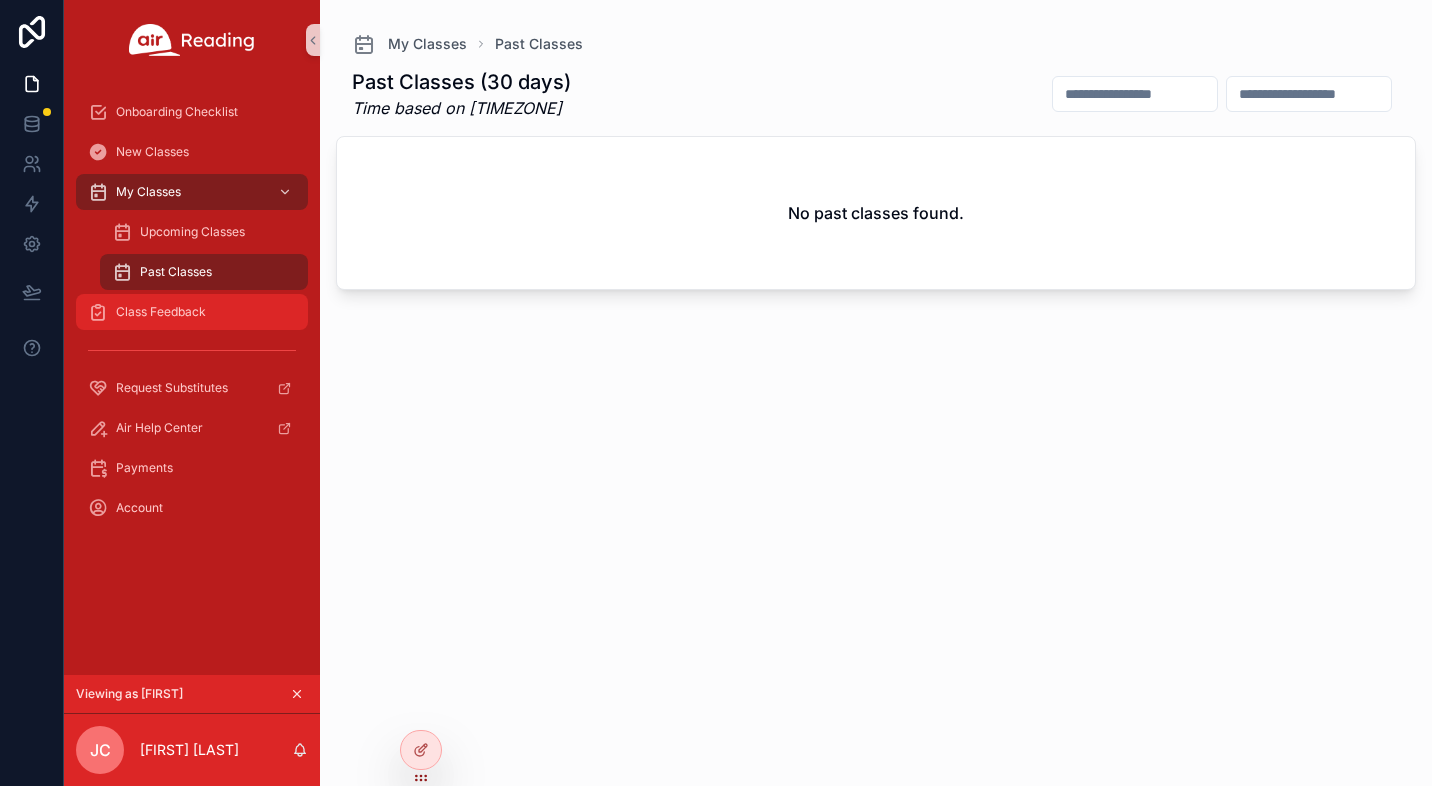 click on "Class Feedback" at bounding box center [161, 312] 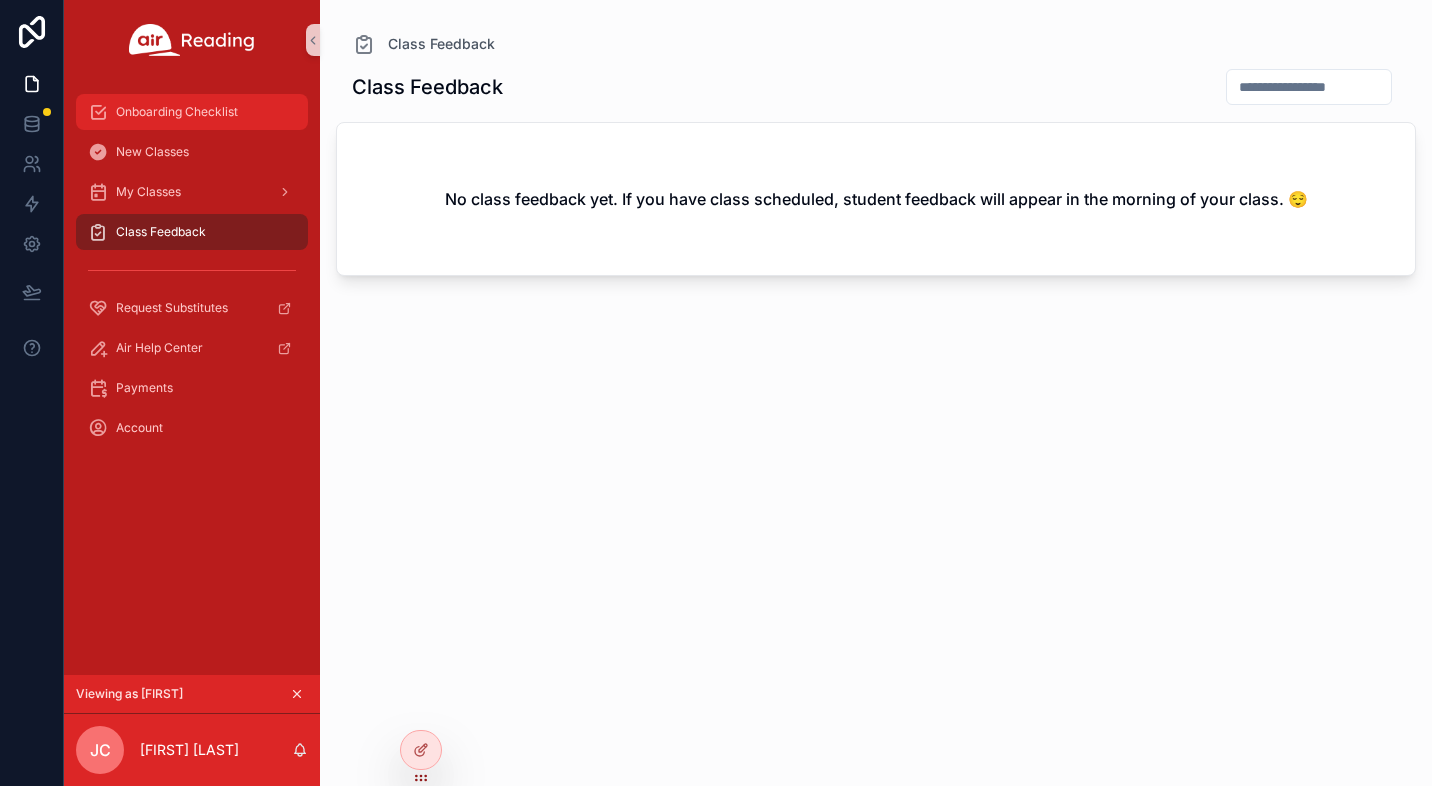 click on "Onboarding Checklist" at bounding box center (177, 112) 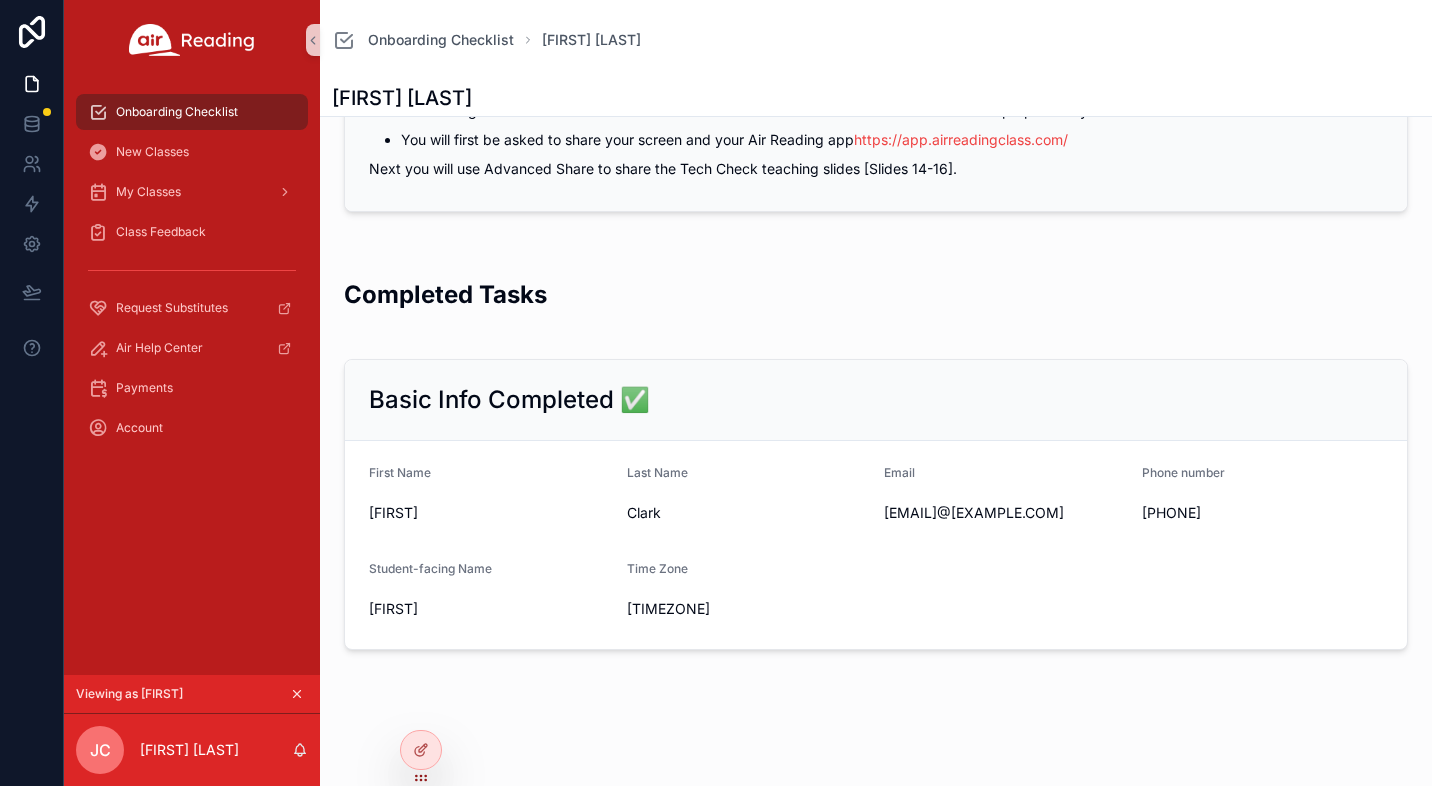 scroll, scrollTop: 0, scrollLeft: 0, axis: both 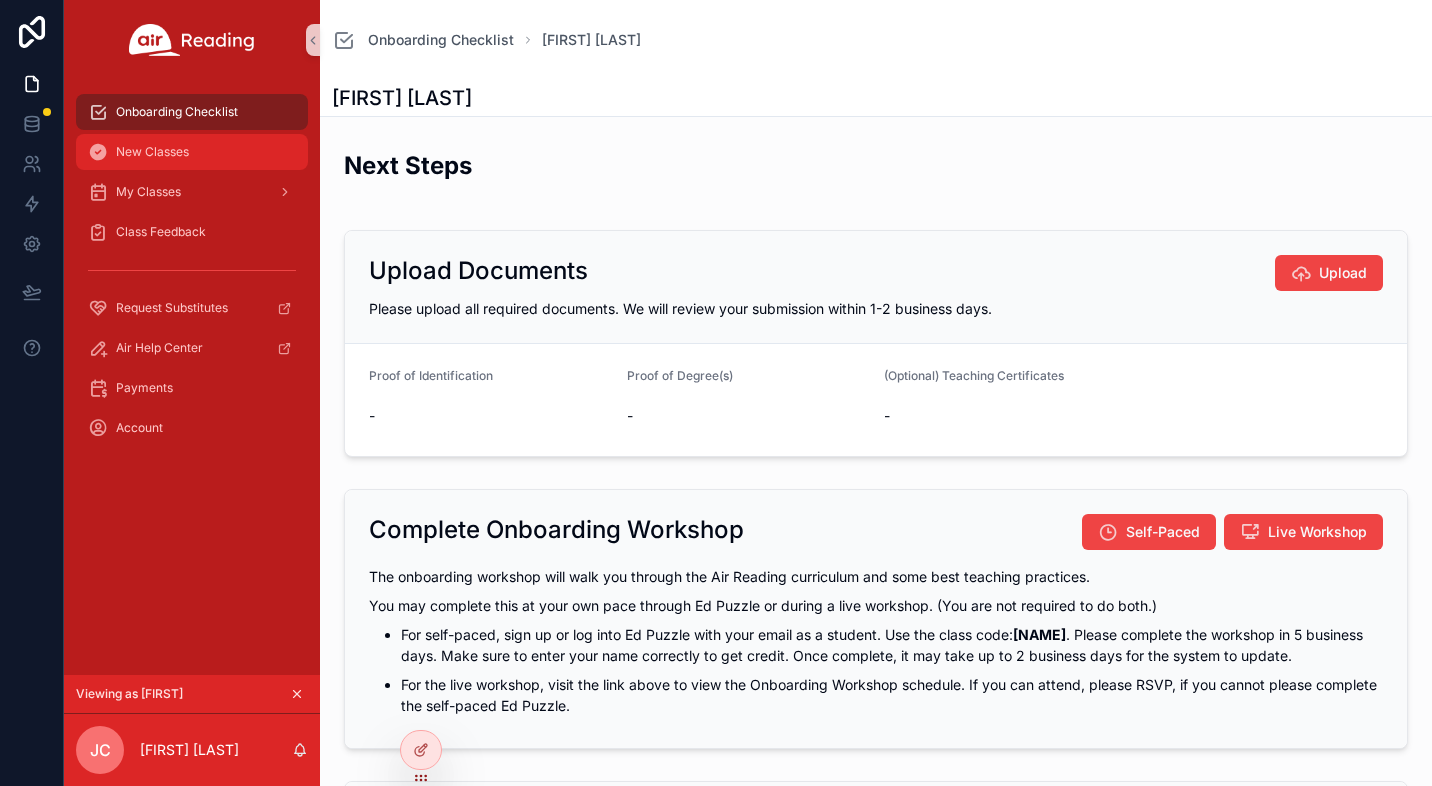 click on "New Classes" at bounding box center [192, 152] 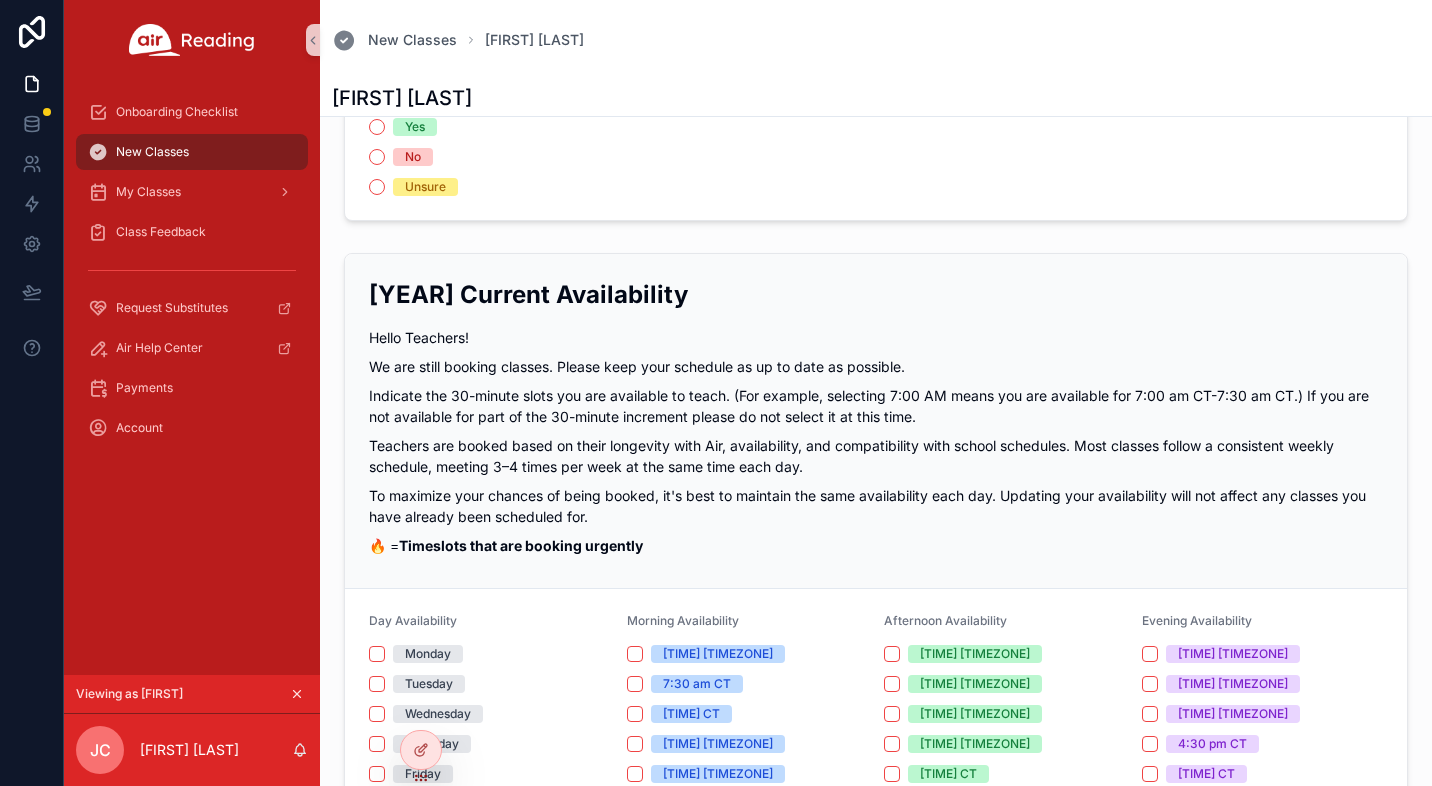 scroll, scrollTop: 0, scrollLeft: 0, axis: both 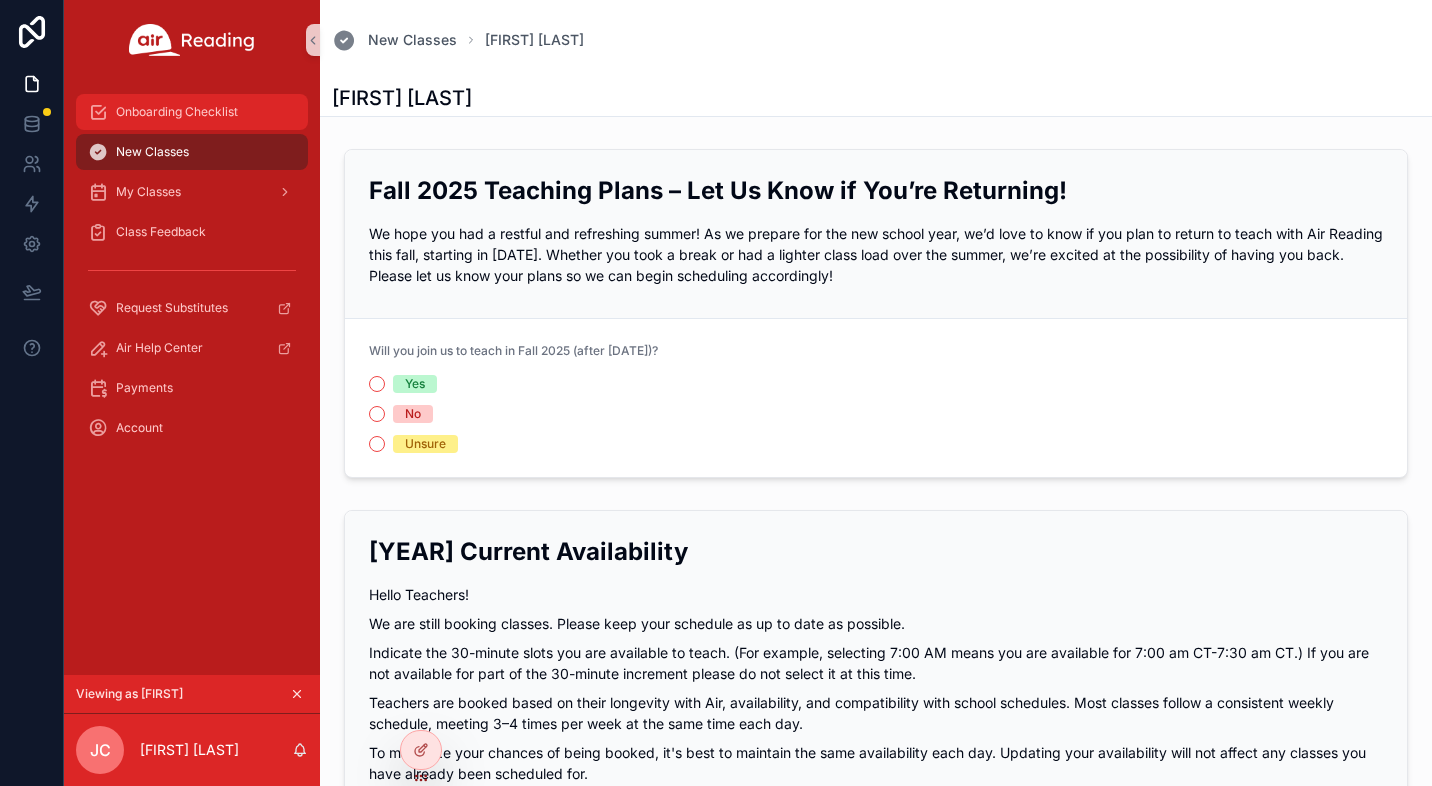 click on "Onboarding Checklist" at bounding box center (177, 112) 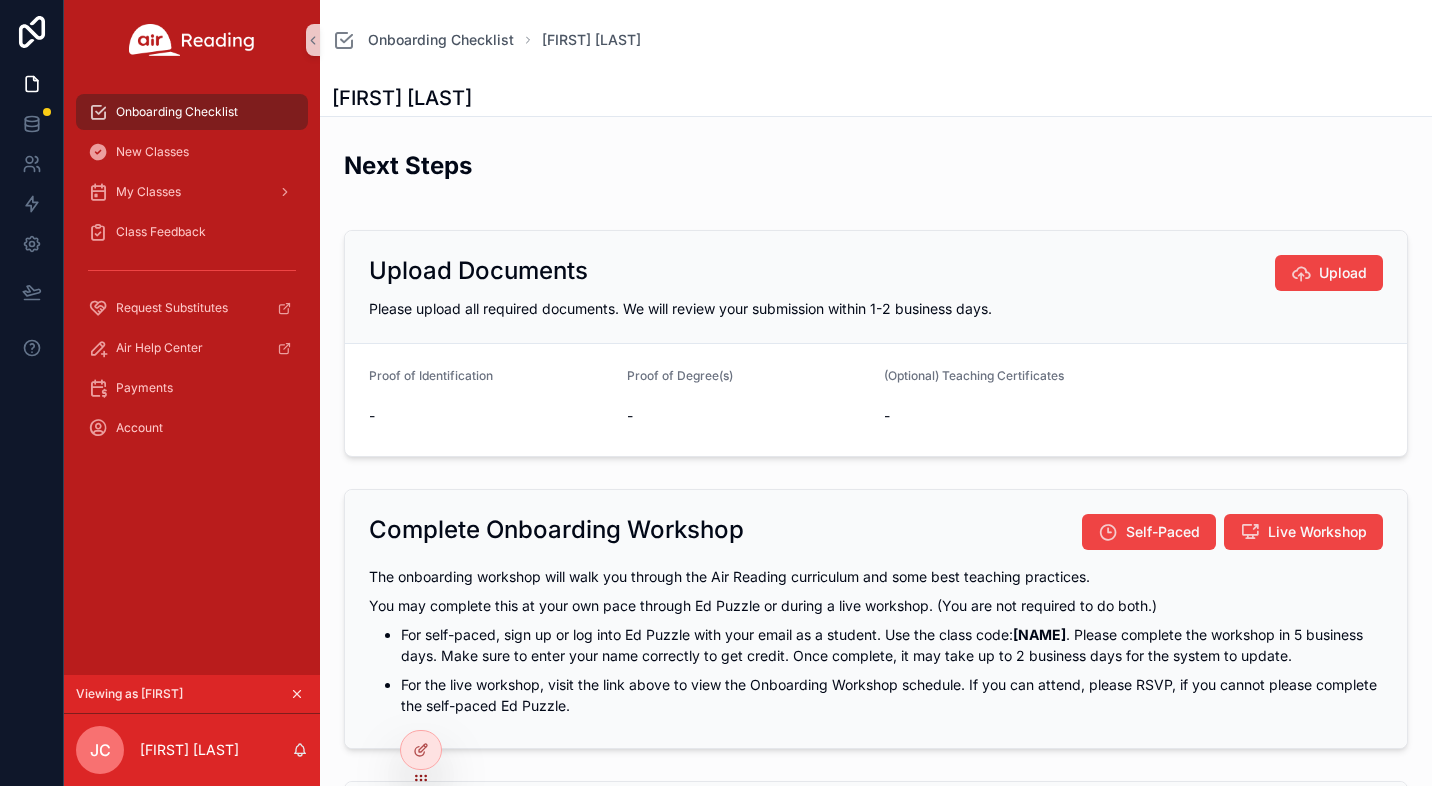 scroll, scrollTop: 1, scrollLeft: 0, axis: vertical 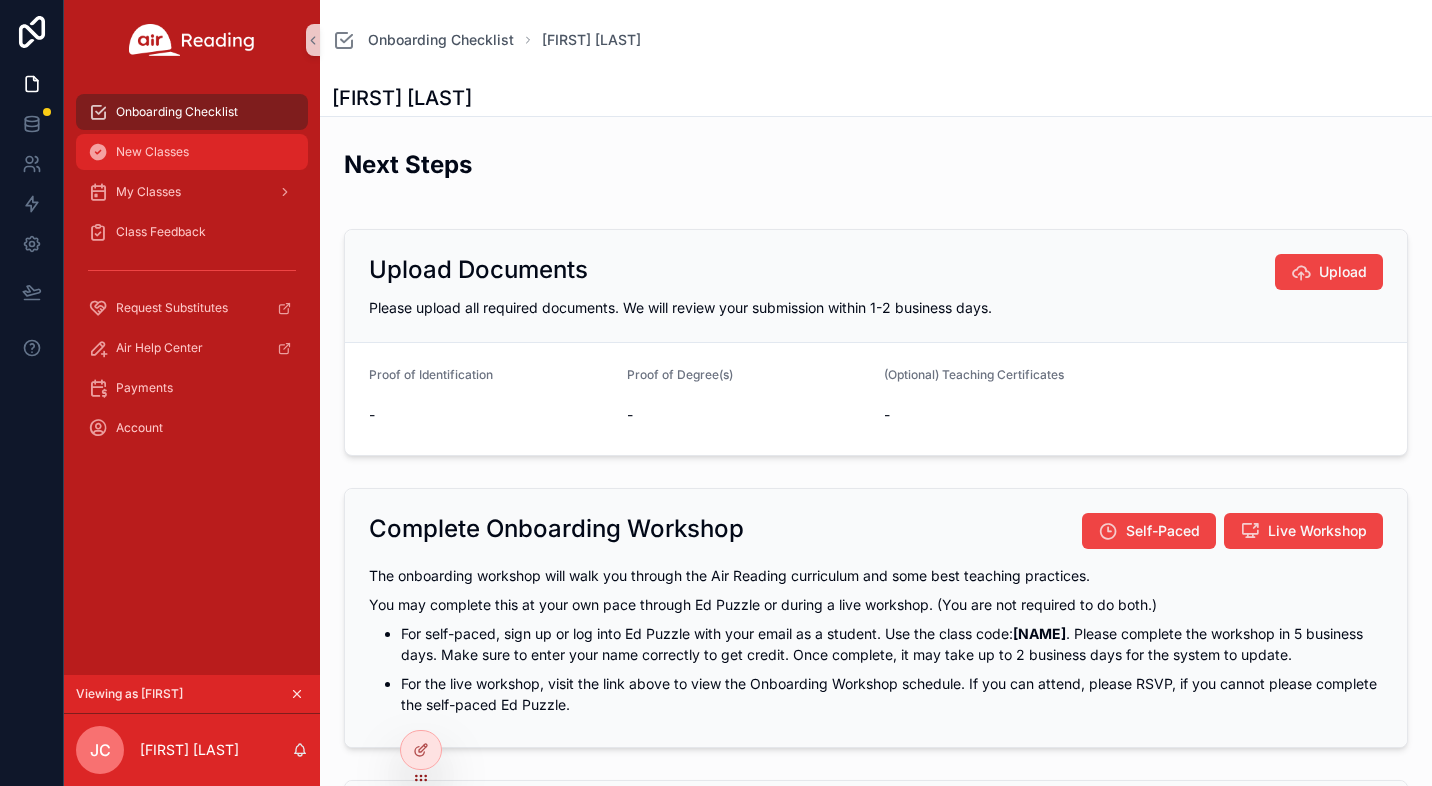 click on "New Classes" at bounding box center [152, 152] 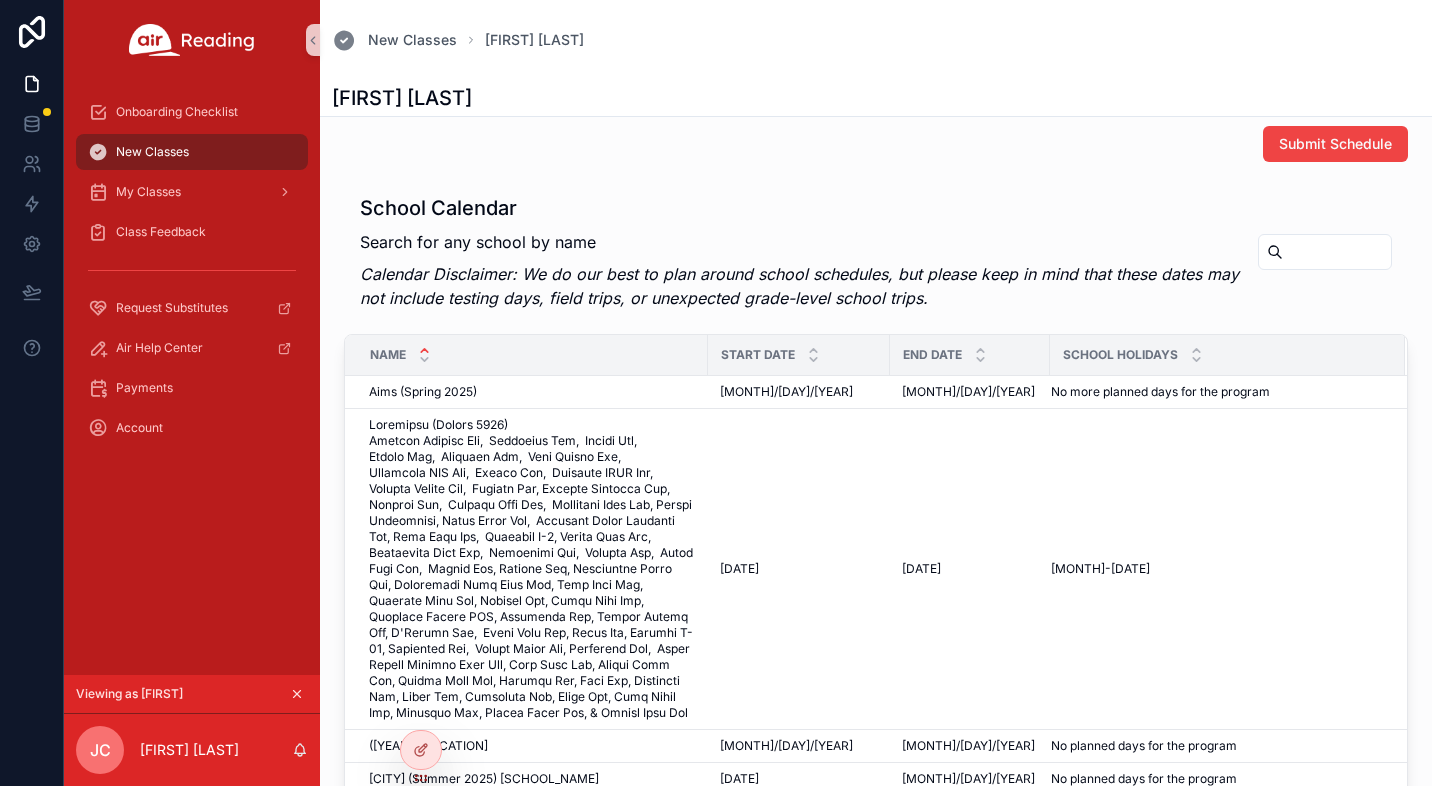 scroll, scrollTop: 1636, scrollLeft: 0, axis: vertical 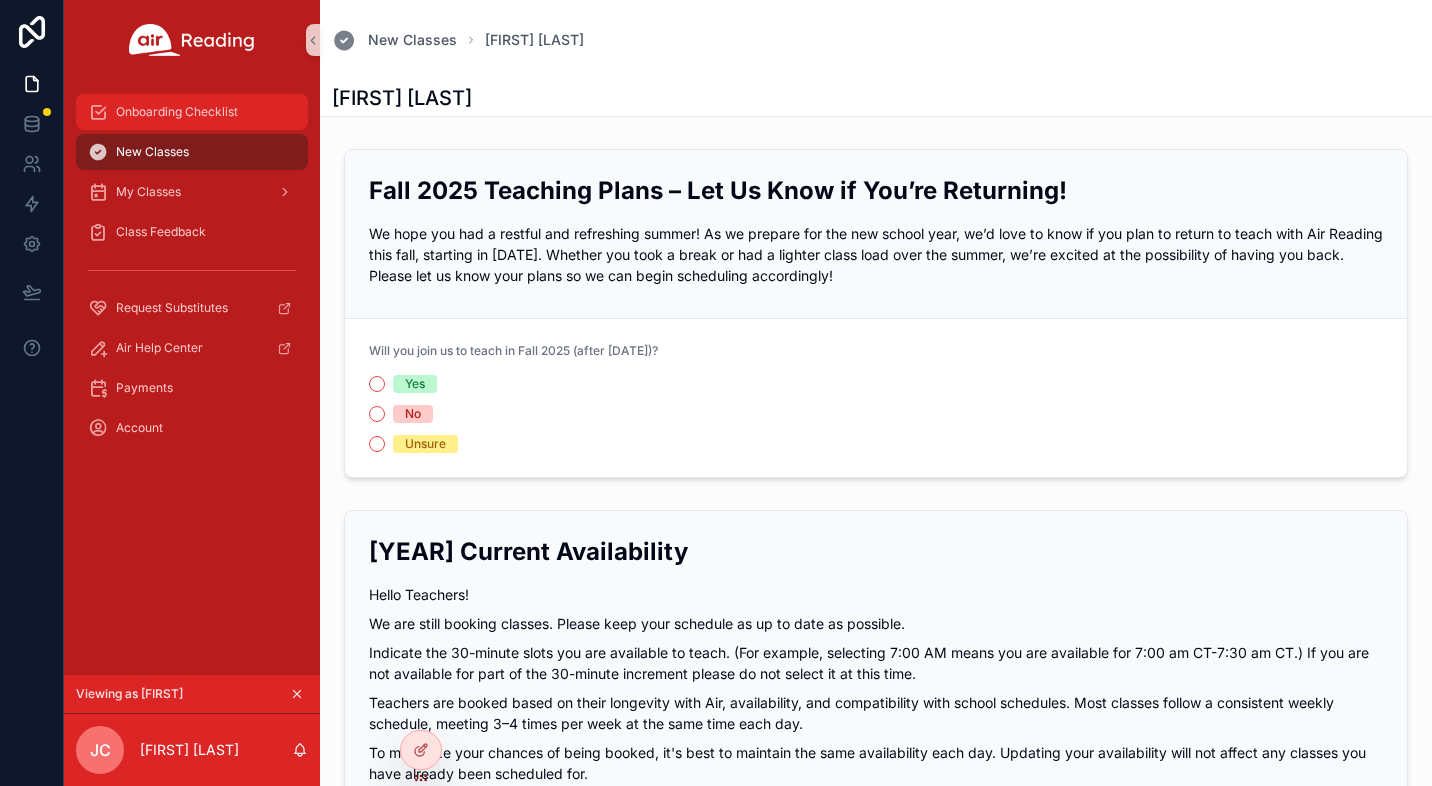 click on "Onboarding Checklist" at bounding box center [177, 112] 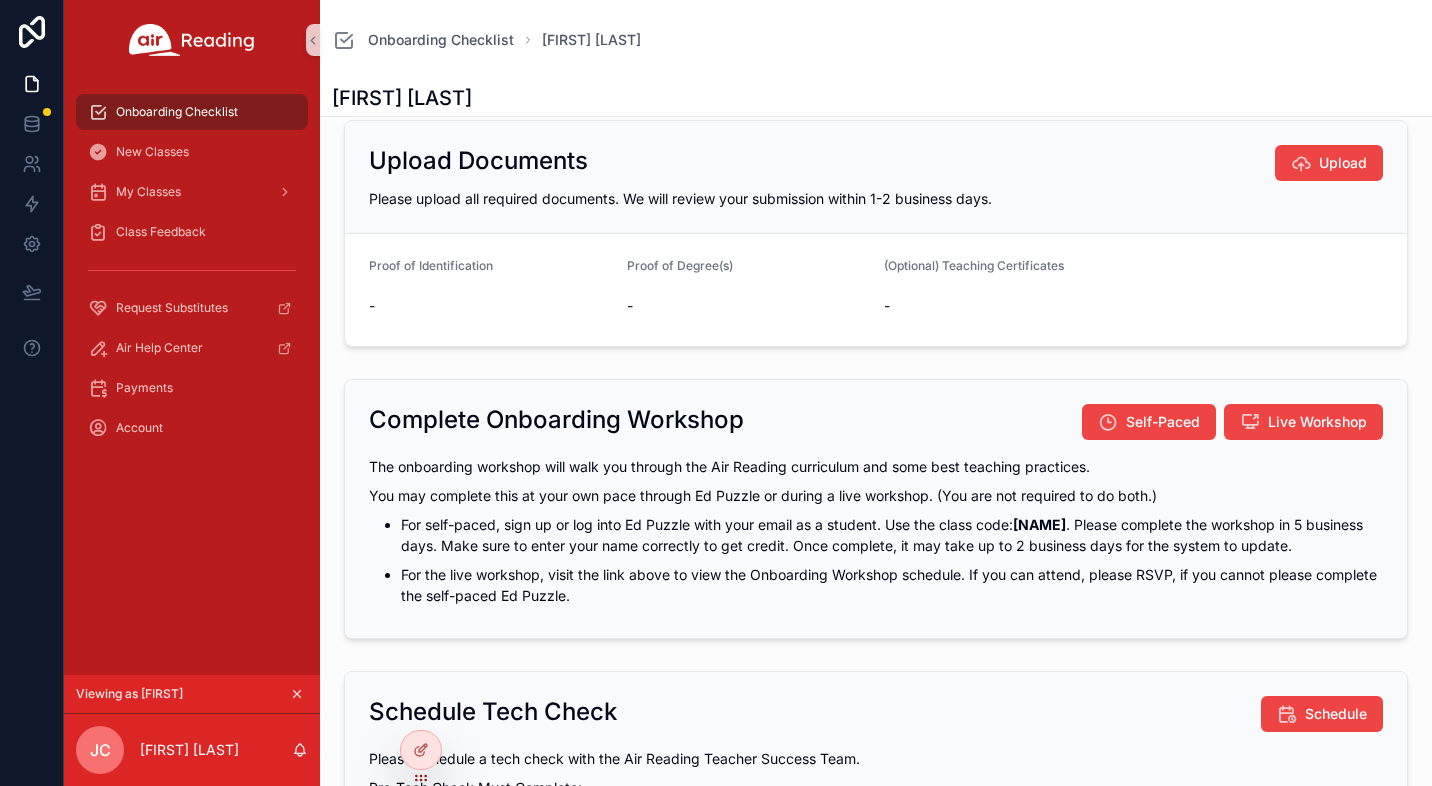 scroll, scrollTop: 0, scrollLeft: 0, axis: both 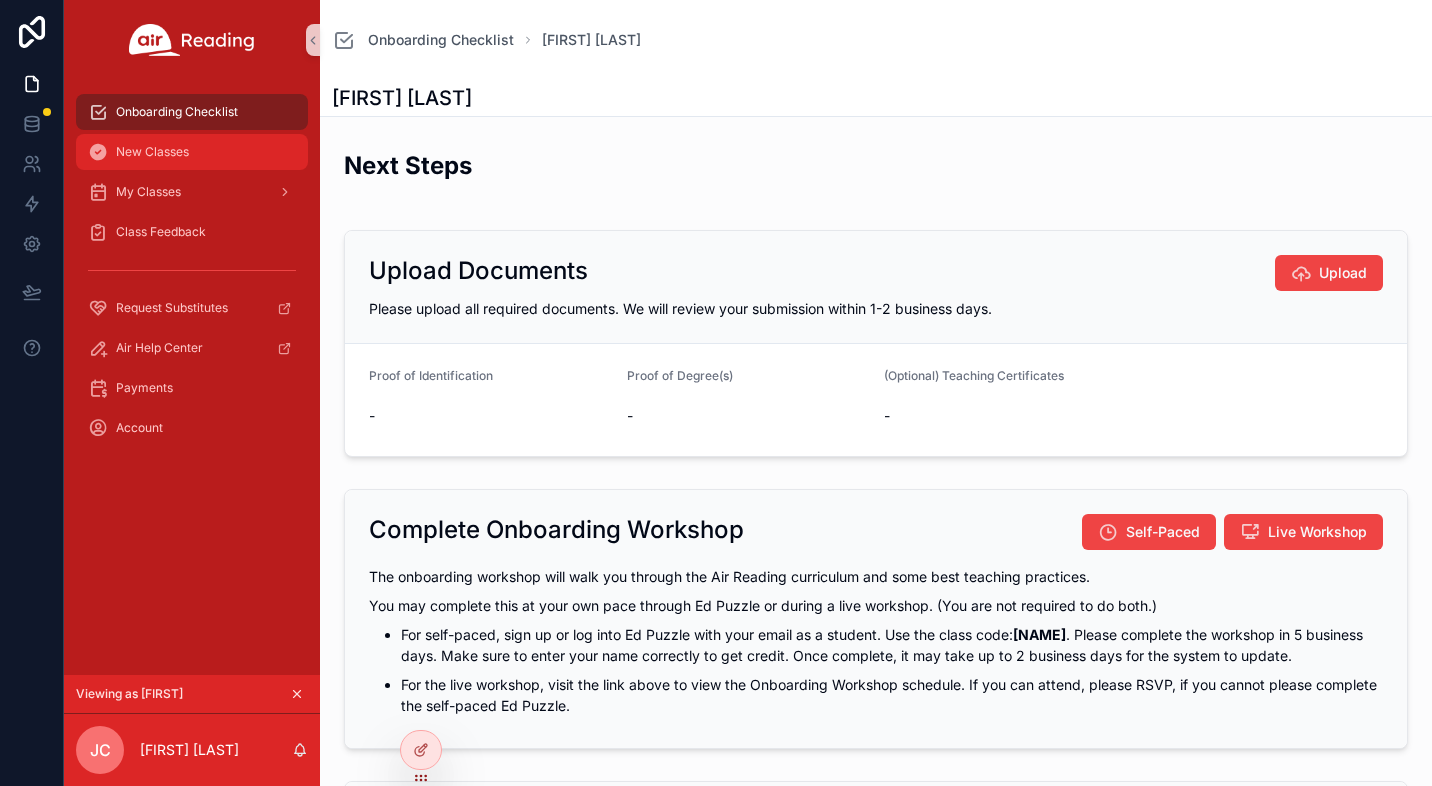 click on "New Classes" at bounding box center [152, 152] 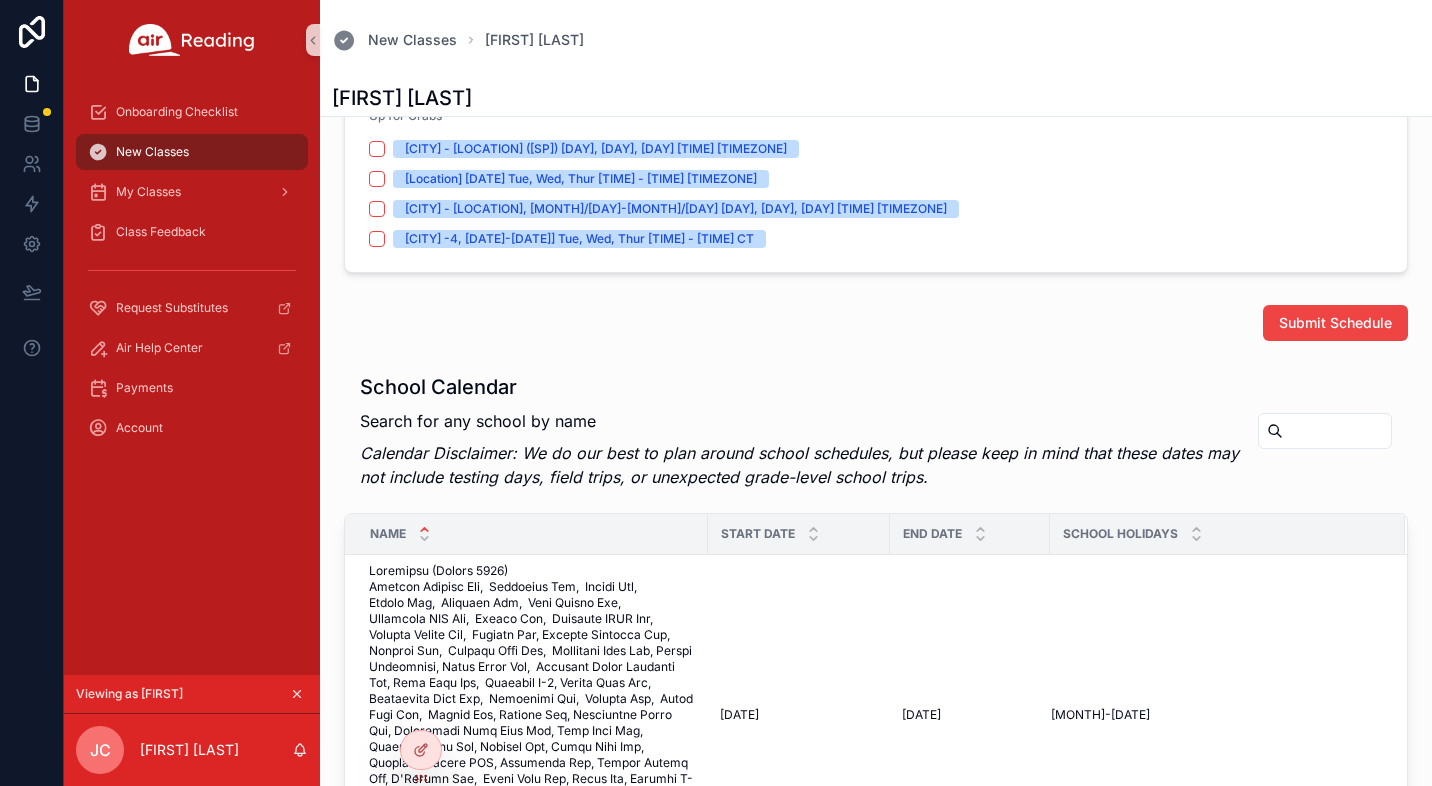 scroll, scrollTop: 1679, scrollLeft: 0, axis: vertical 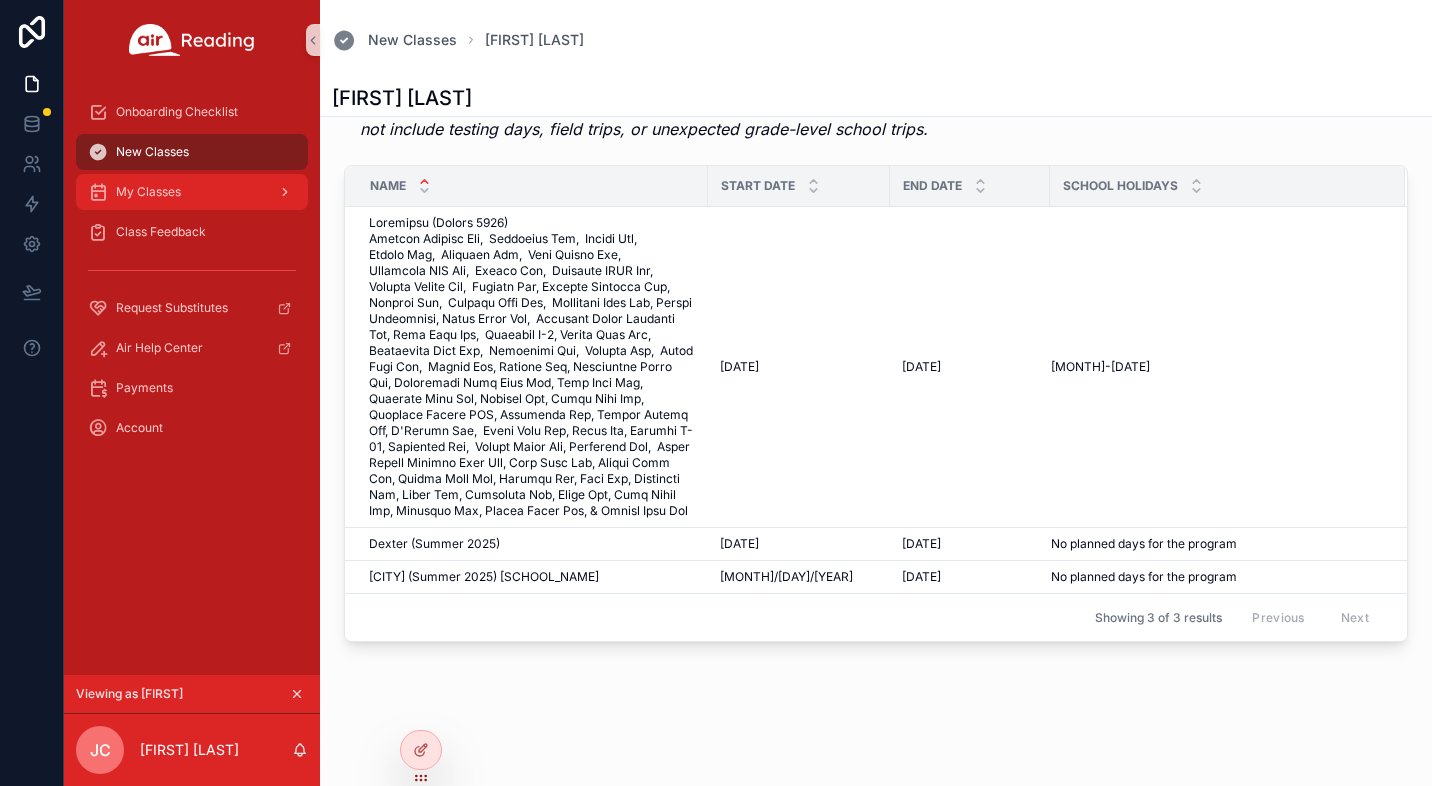 click on "My Classes" at bounding box center [192, 192] 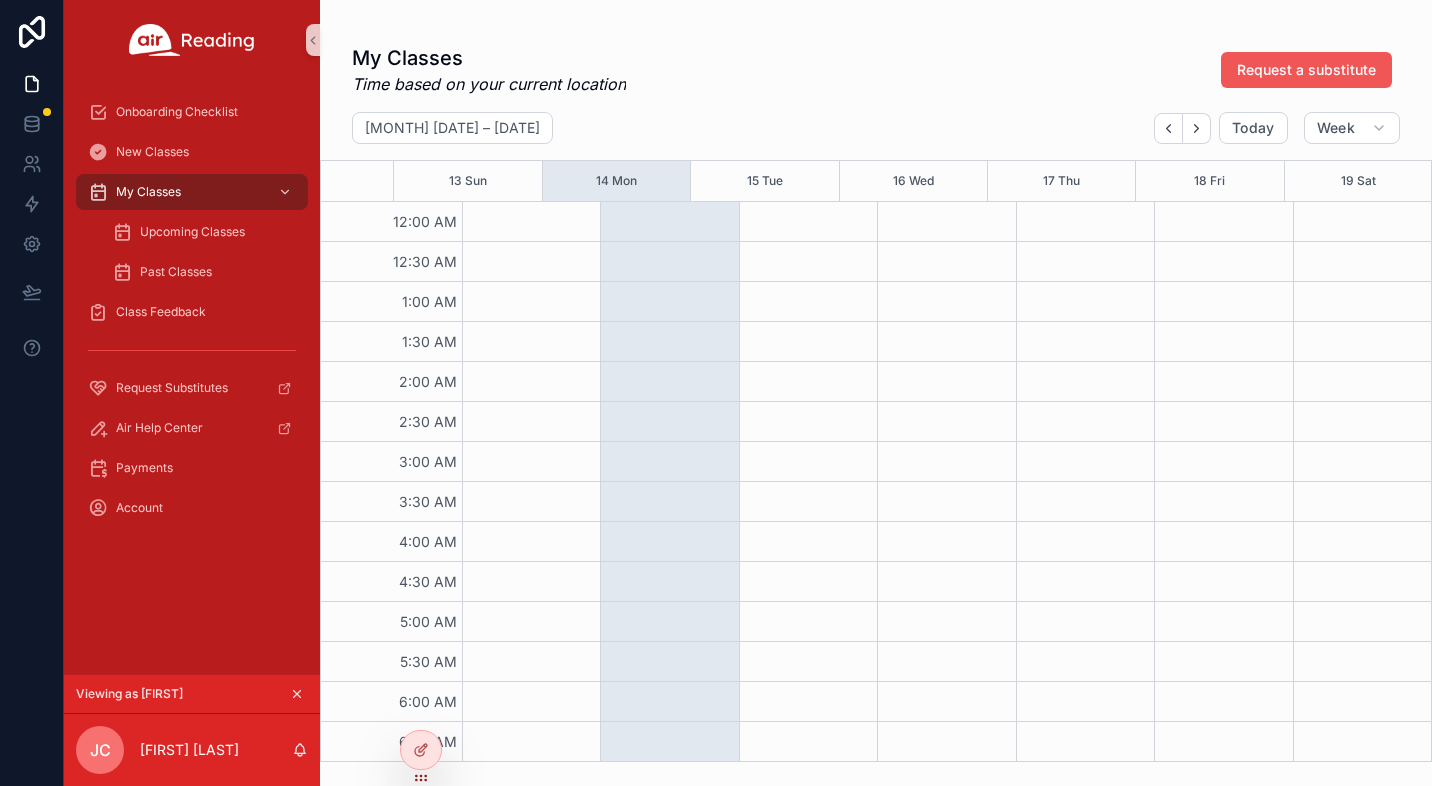 click on "Request a substitute" at bounding box center (1306, 70) 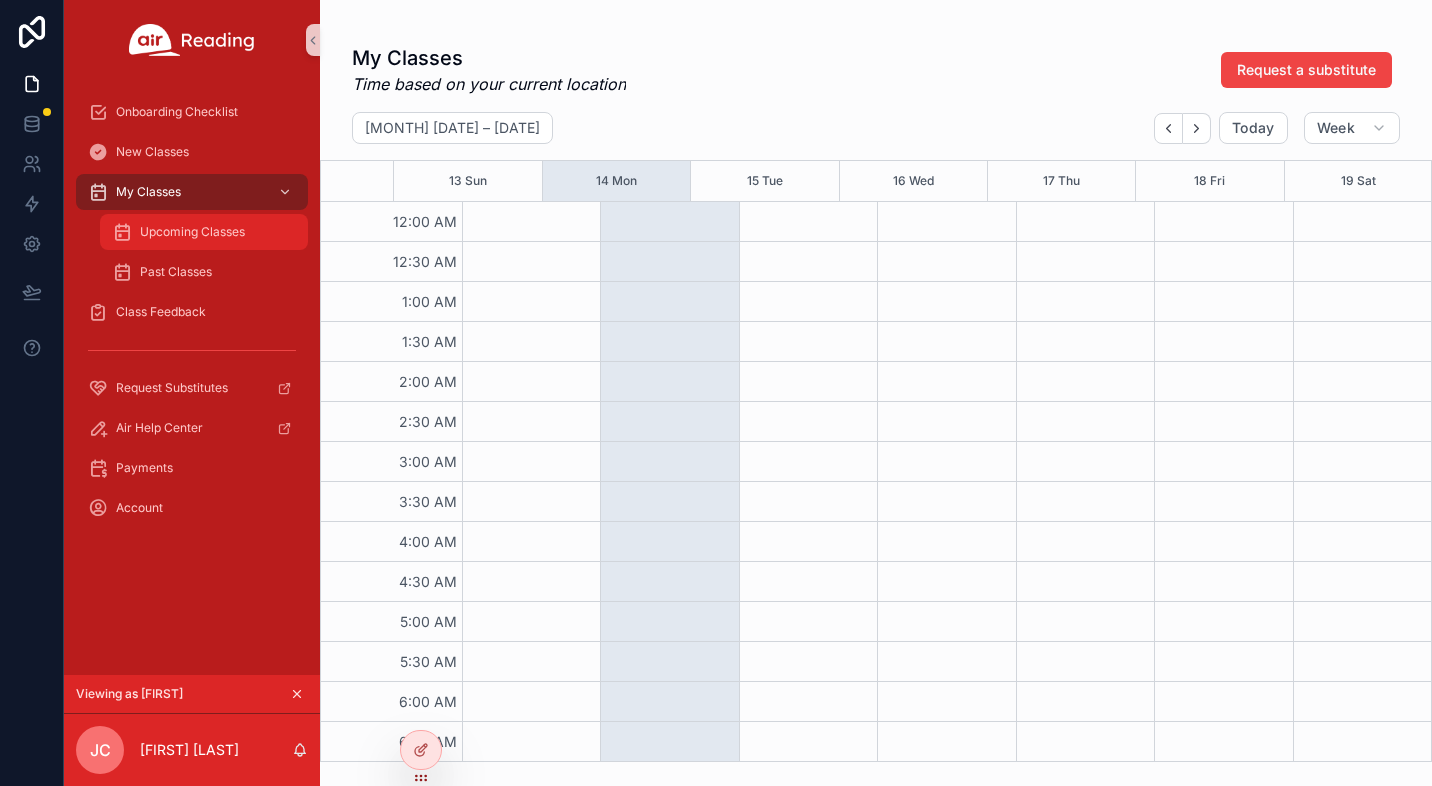 click on "Upcoming Classes" at bounding box center [192, 232] 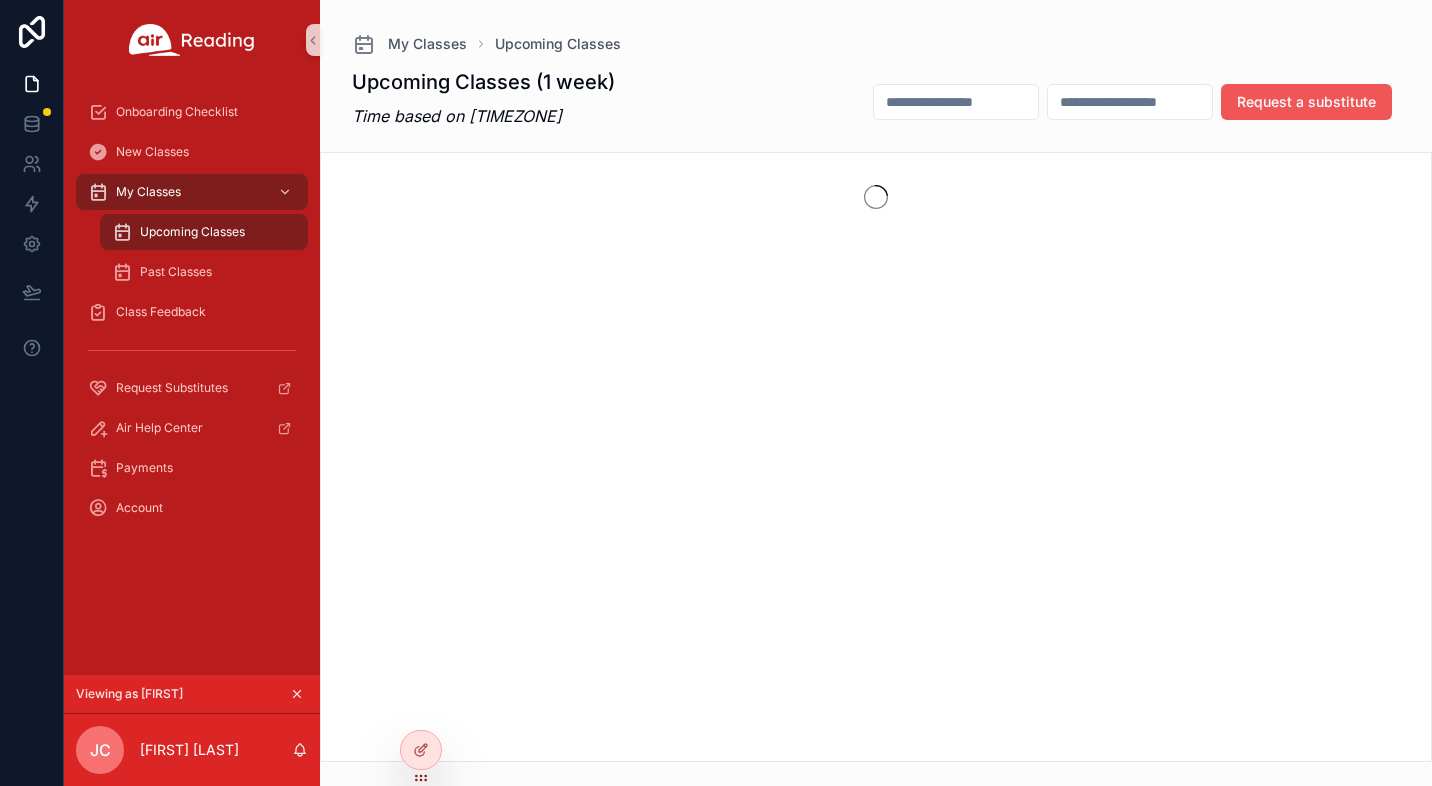 click on "Request a substitute" at bounding box center (1306, 102) 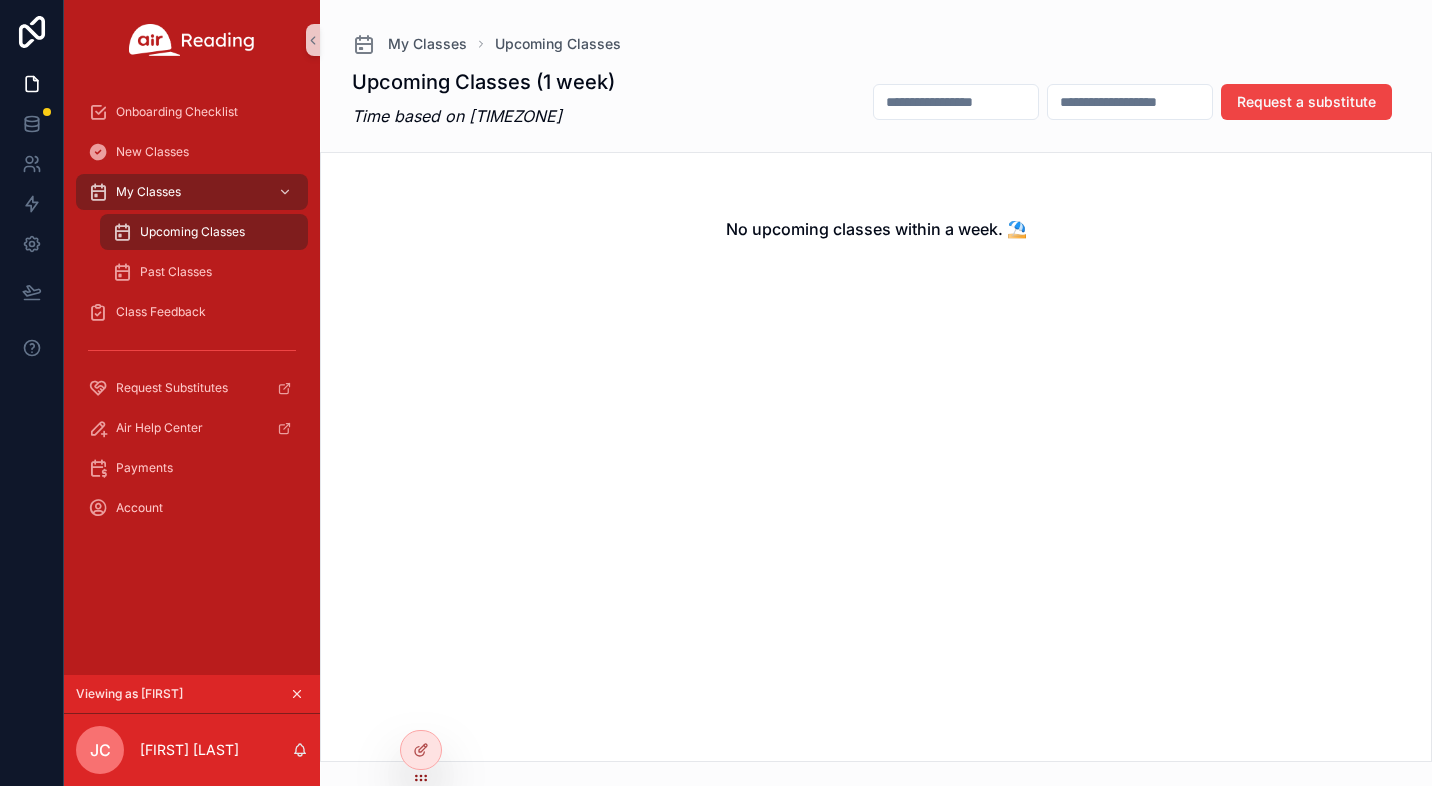 drag, startPoint x: 546, startPoint y: 281, endPoint x: 478, endPoint y: 287, distance: 68.26419 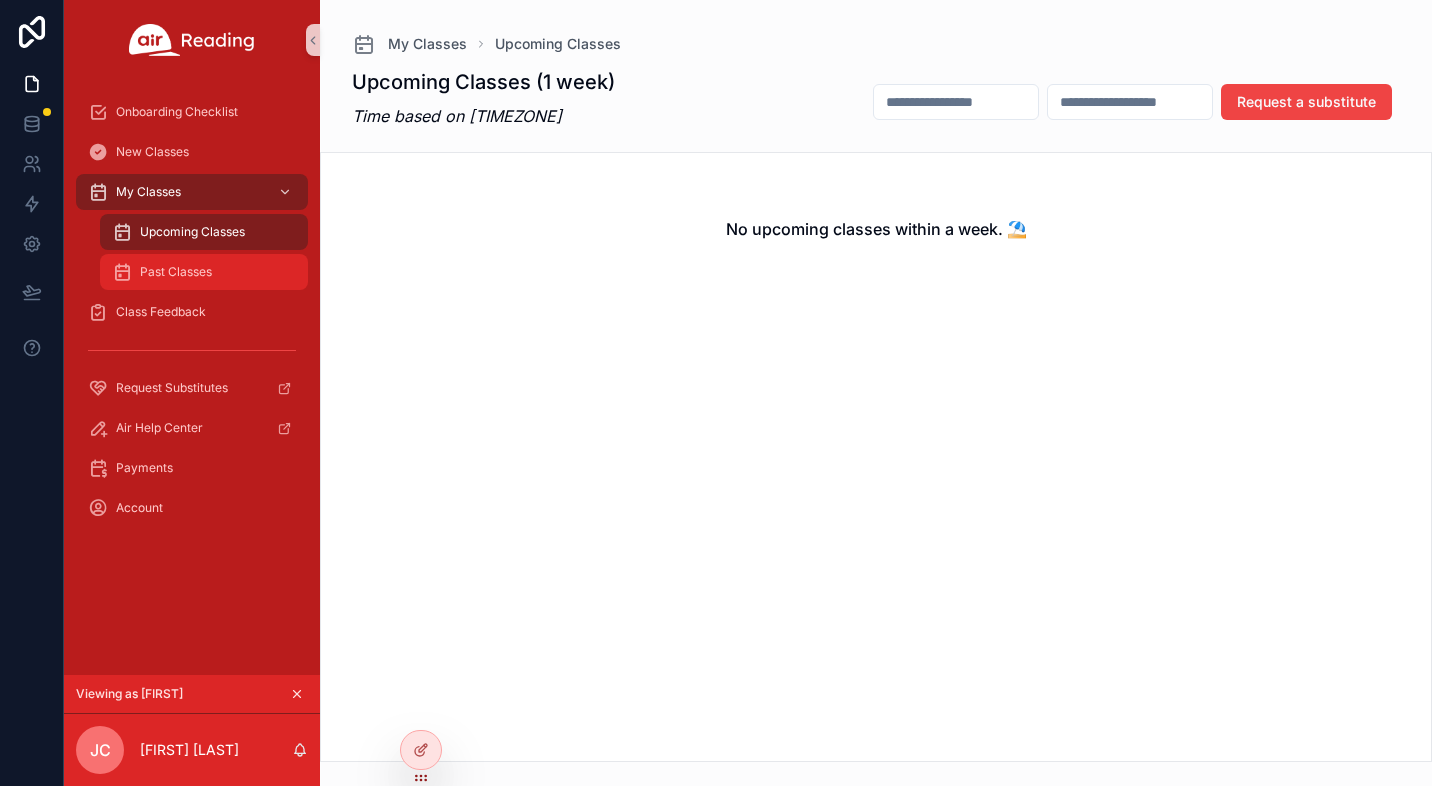 click on "Past Classes" at bounding box center [176, 272] 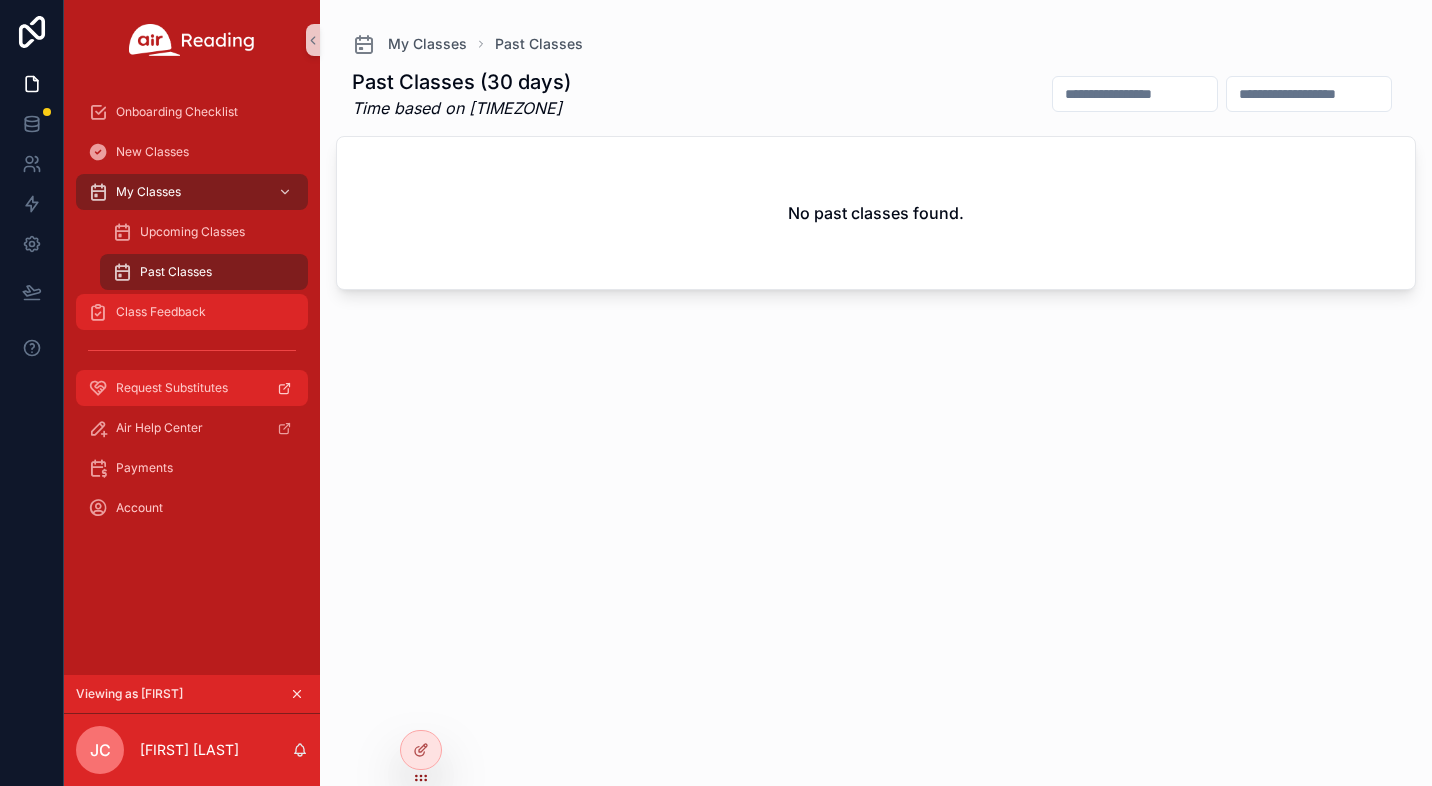 click on "Class Feedback" at bounding box center [161, 312] 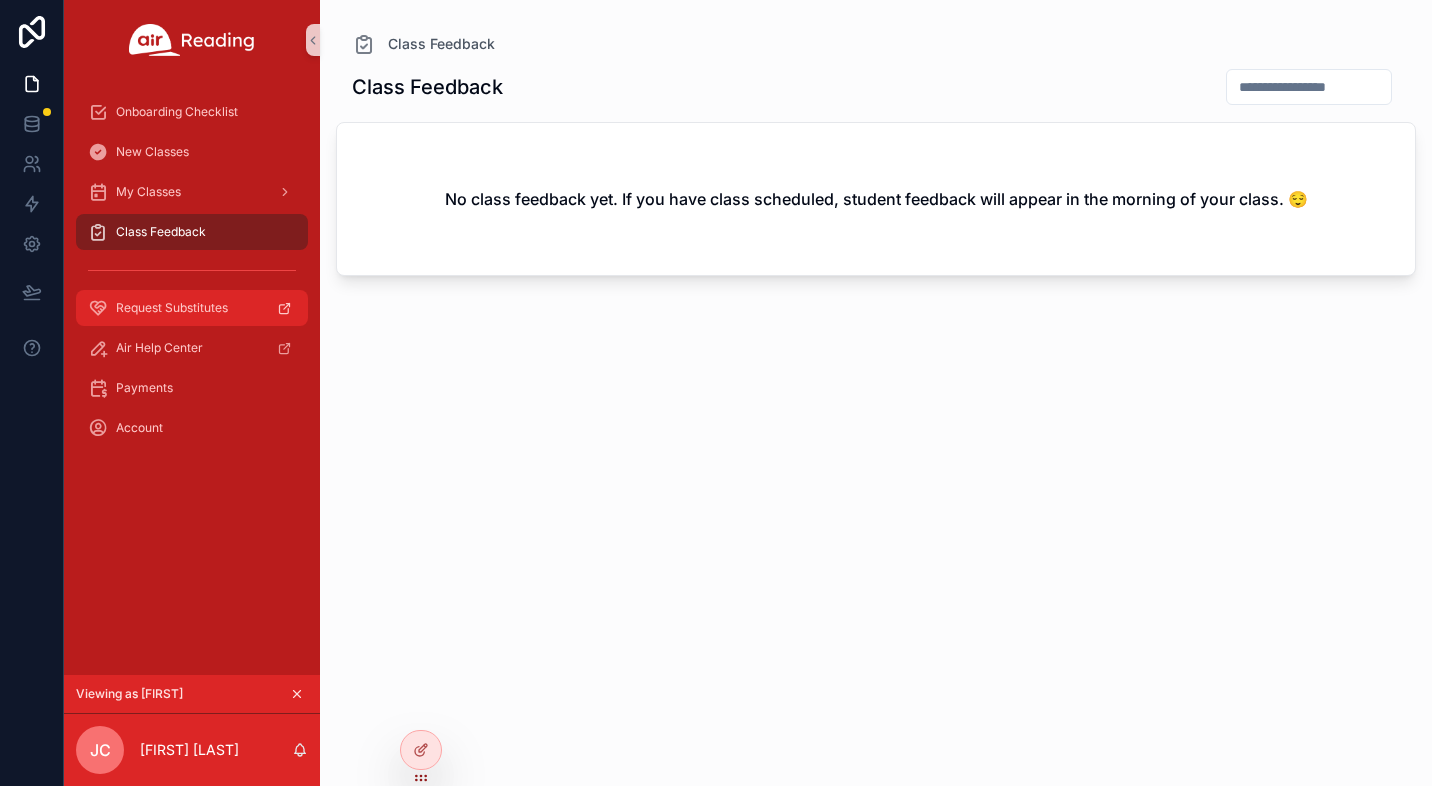 click on "Request Substitutes" at bounding box center [172, 308] 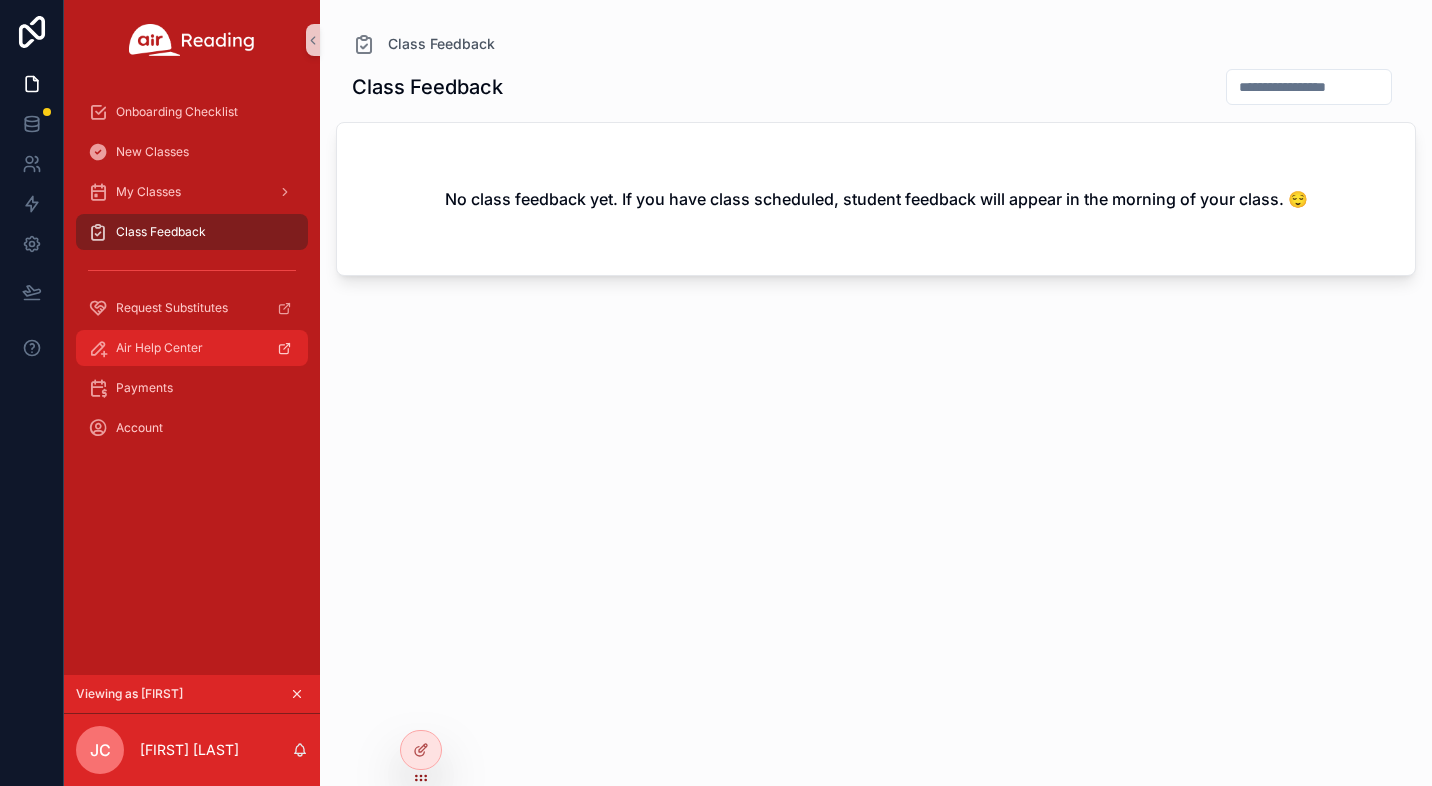 click on "Air Help Center" at bounding box center (192, 348) 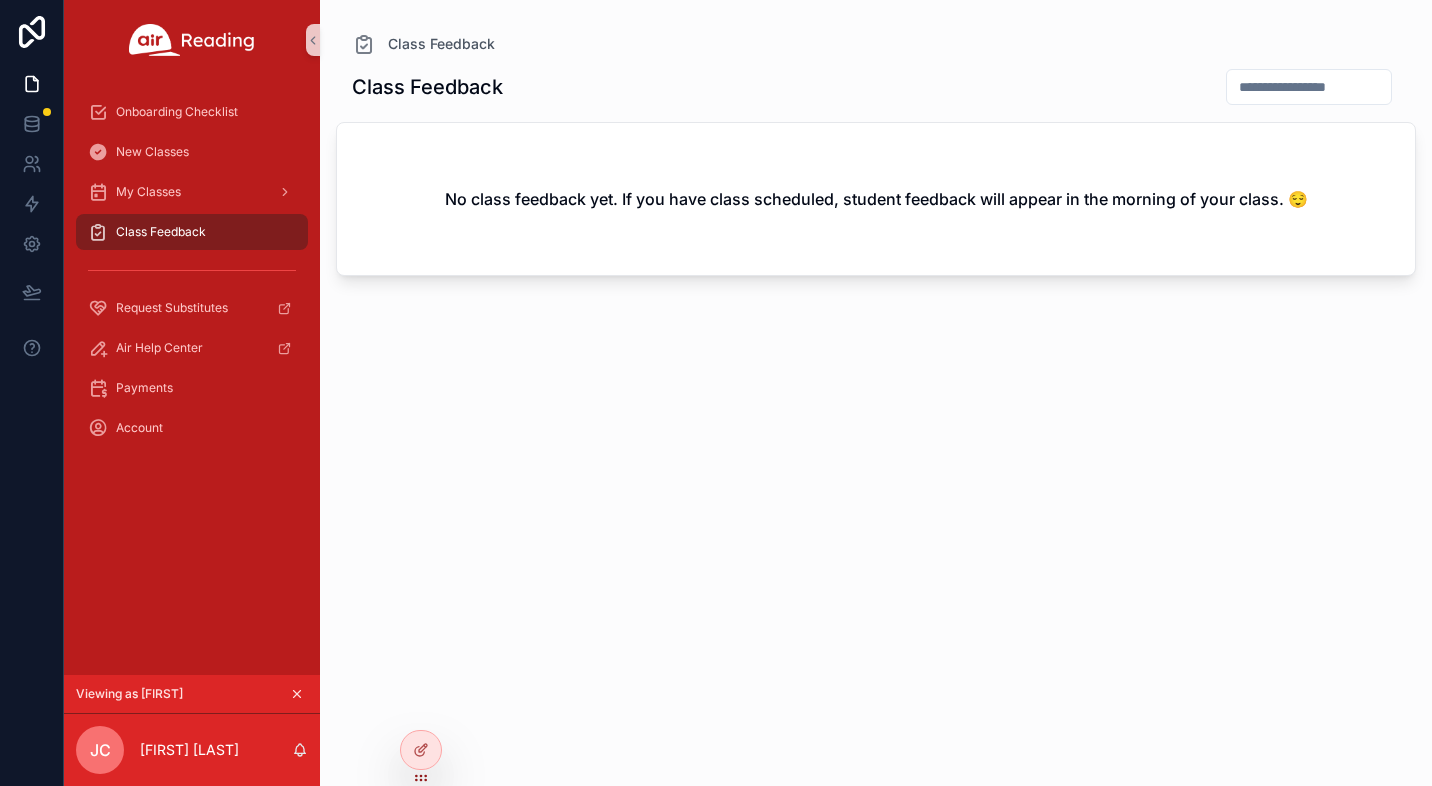 click on "Class Feedback Class Feedback No class feedback yet. If you have class scheduled, student feedback will appear in the morning of your class. 😌" at bounding box center [876, 381] 